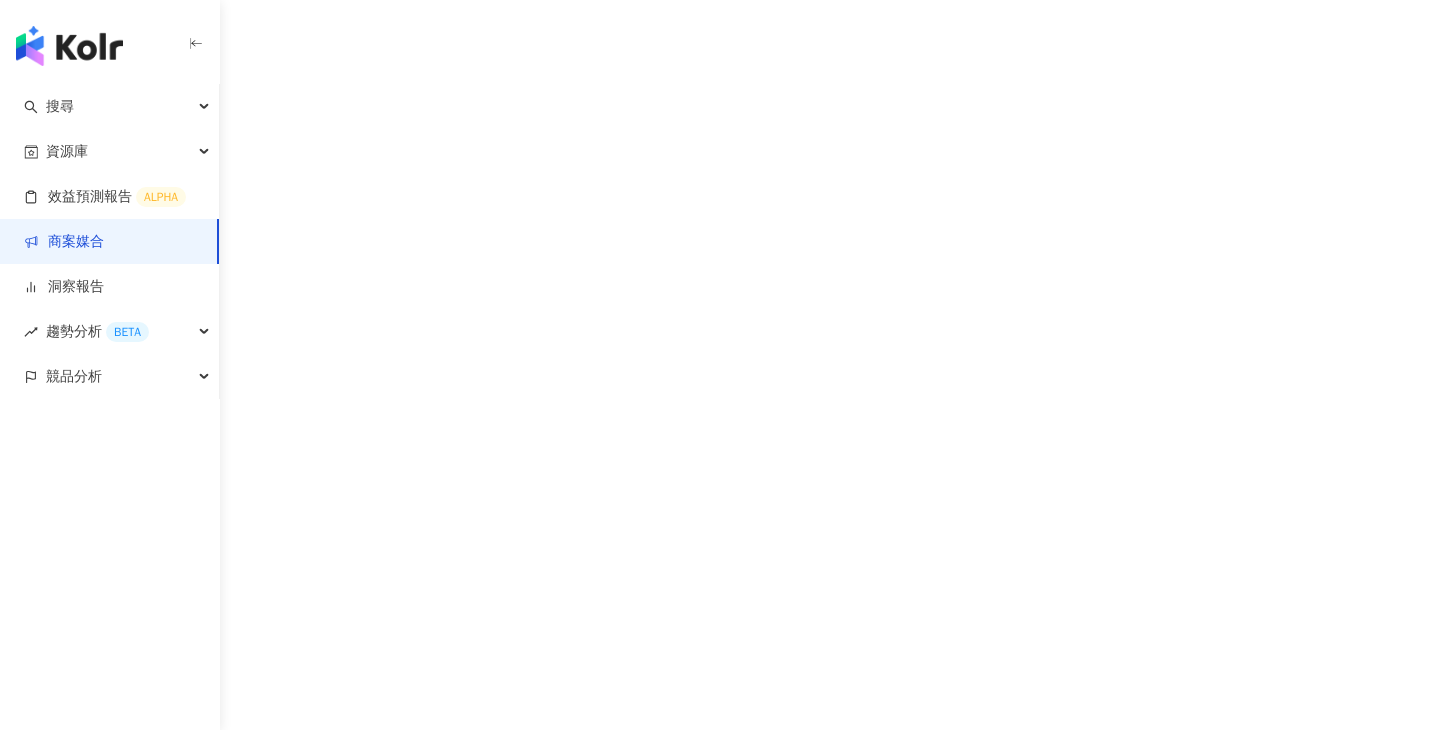 scroll, scrollTop: 0, scrollLeft: 0, axis: both 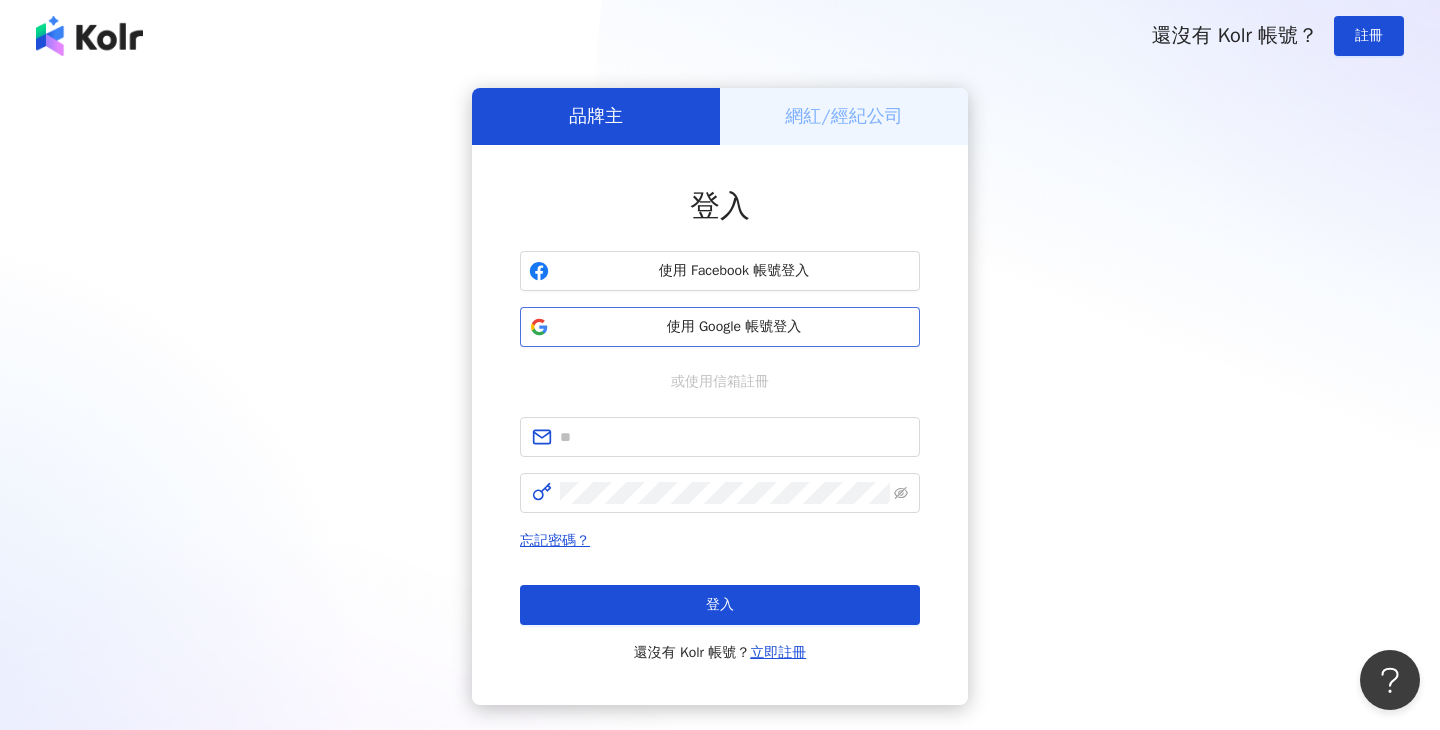 click on "使用 Google 帳號登入" at bounding box center [720, 327] 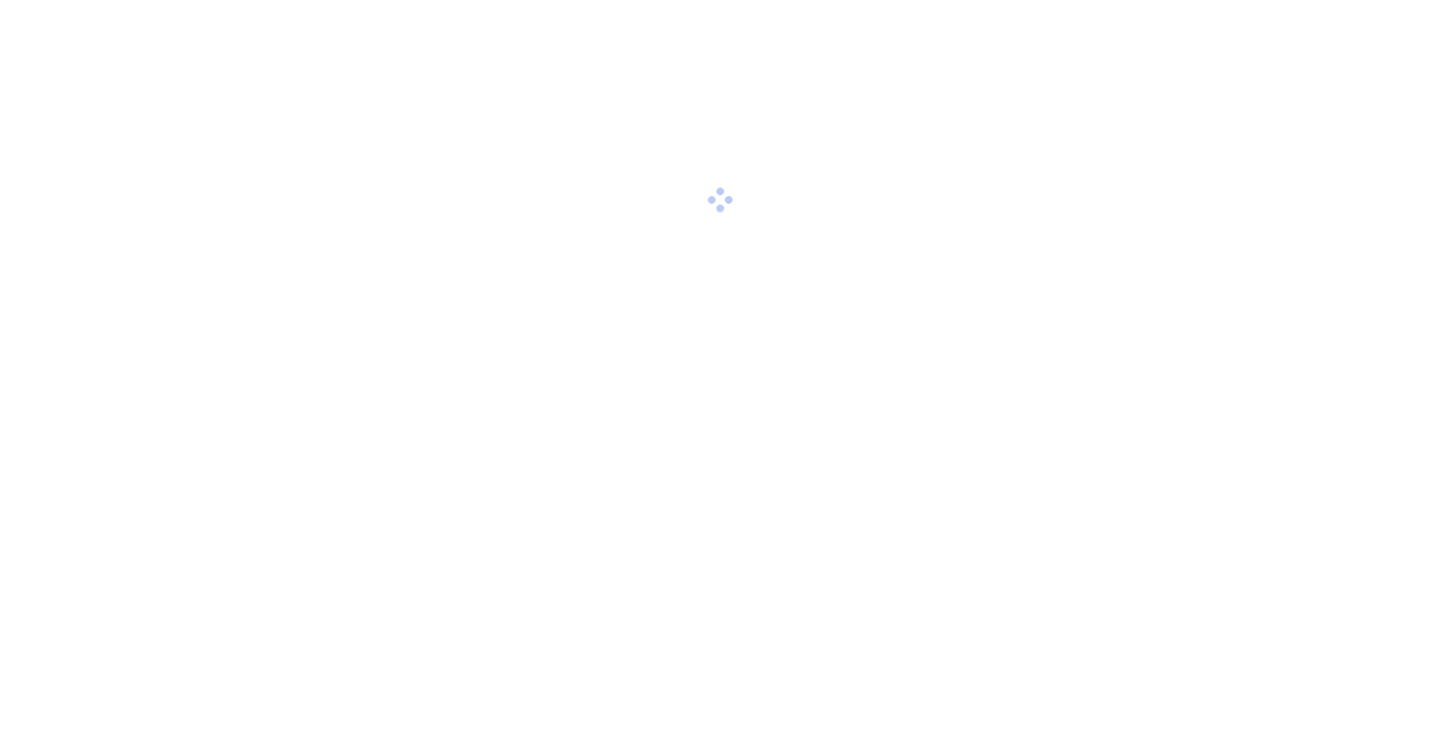 scroll, scrollTop: 0, scrollLeft: 0, axis: both 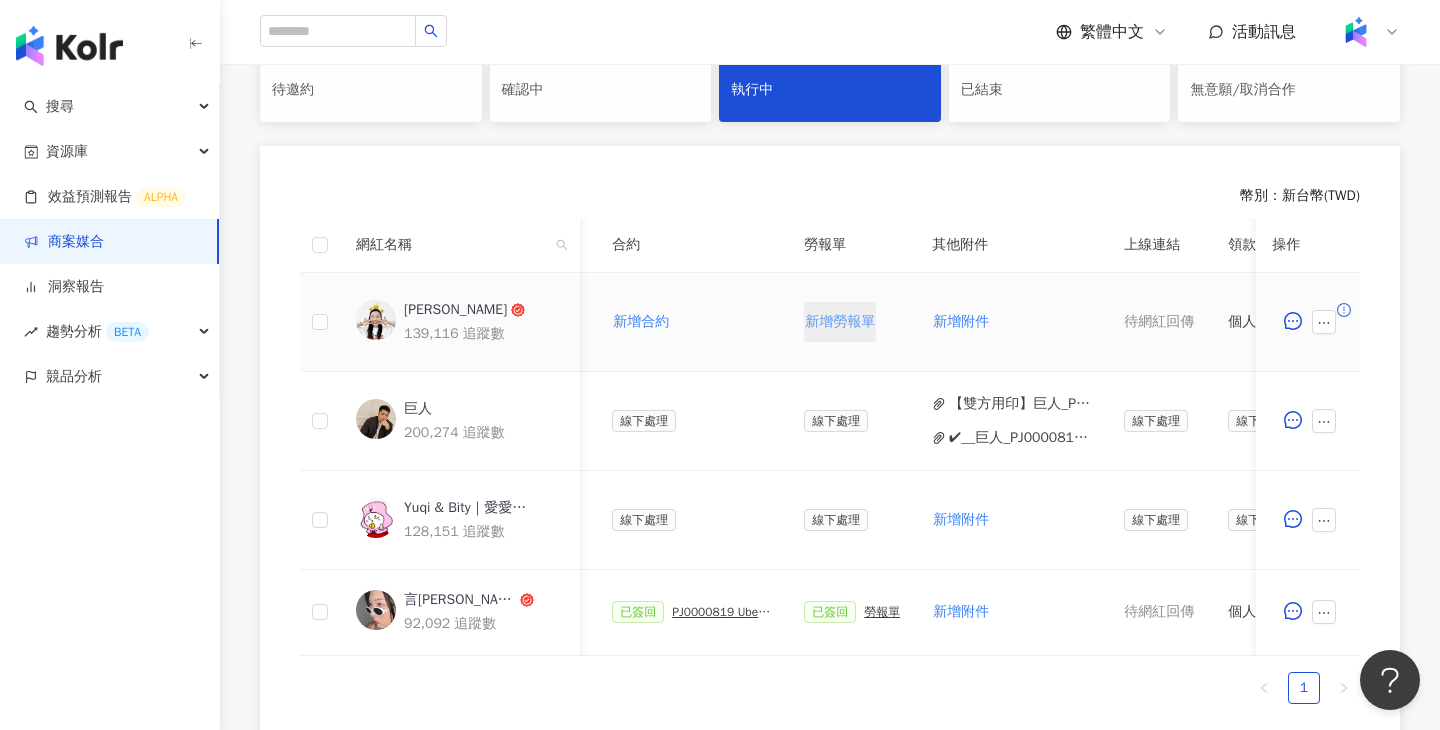 click on "新增勞報單" at bounding box center [840, 322] 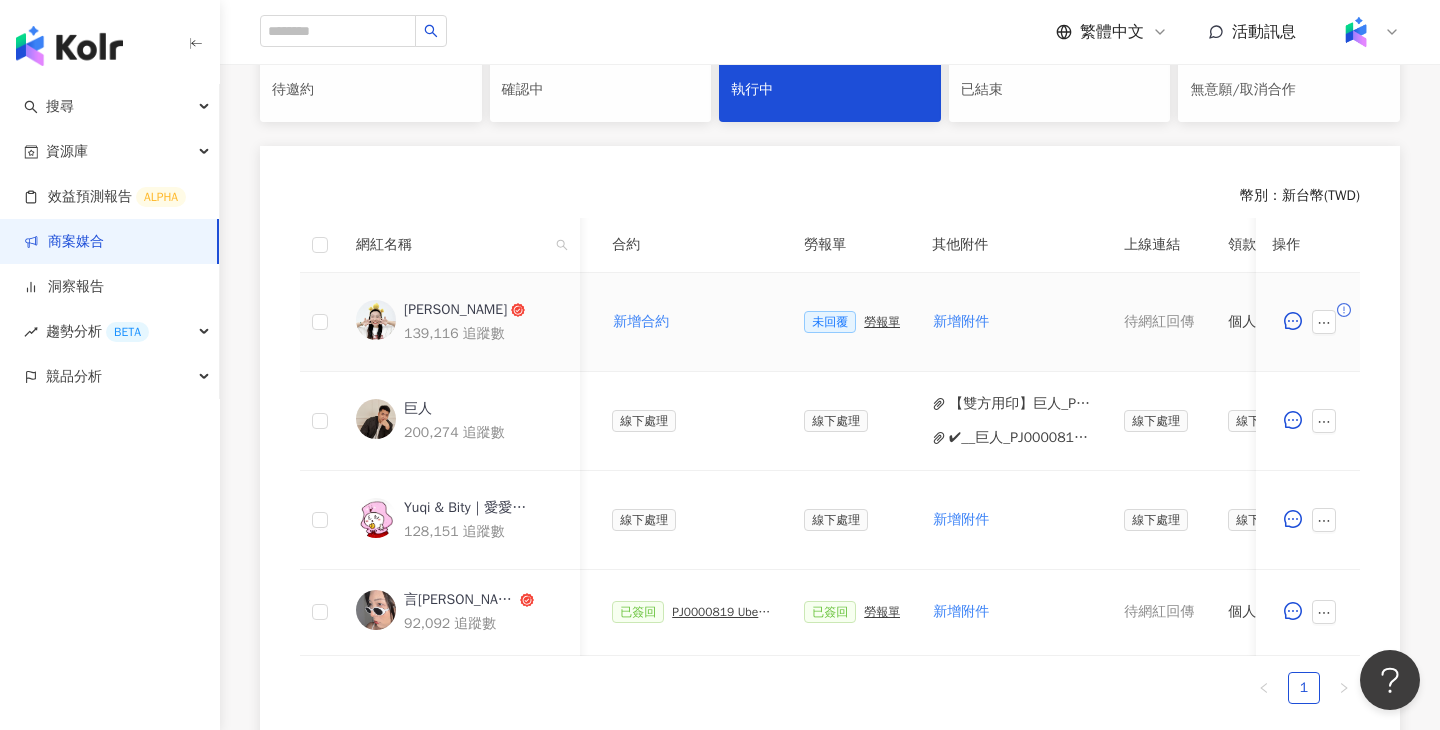click on "勞報單" at bounding box center [882, 322] 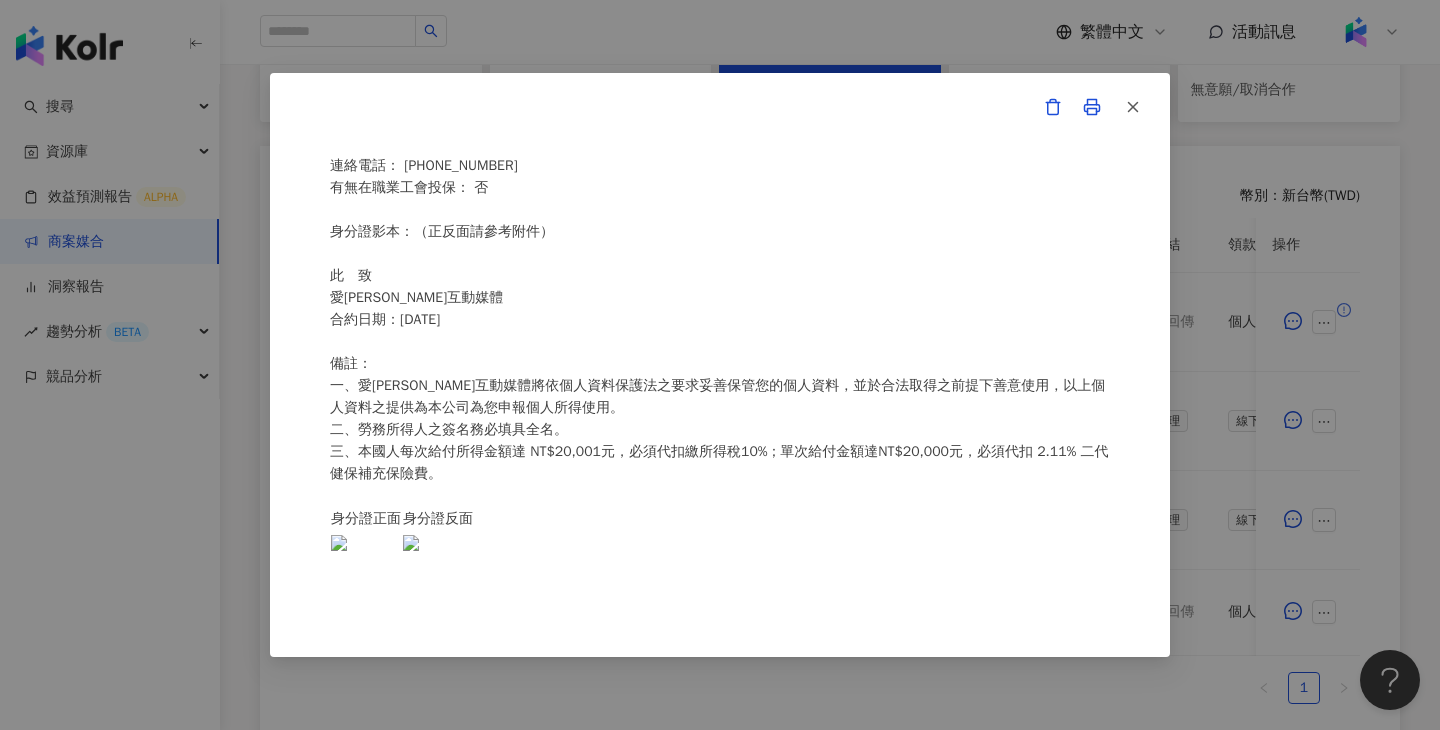 scroll, scrollTop: 369, scrollLeft: 0, axis: vertical 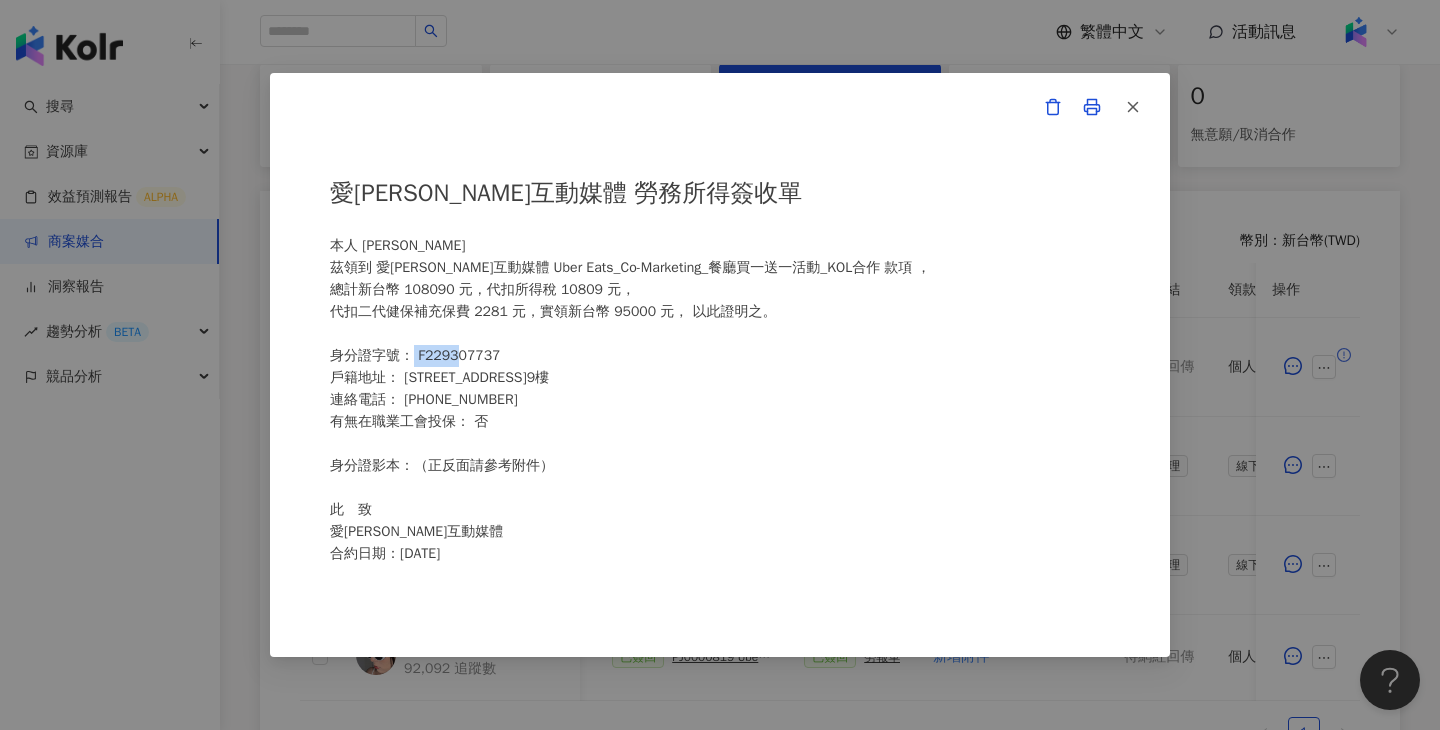 drag, startPoint x: 463, startPoint y: 358, endPoint x: 409, endPoint y: 353, distance: 54.230988 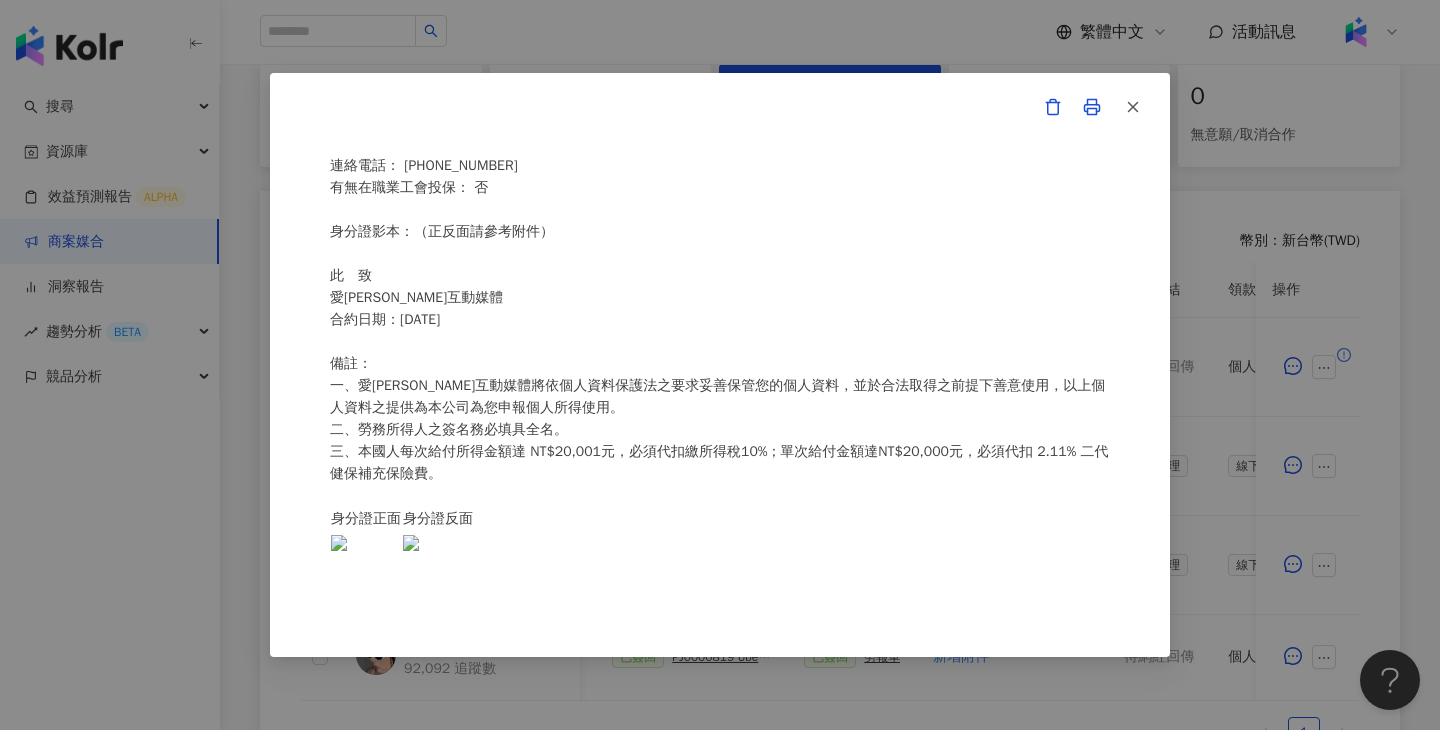click on "愛卡拉互動媒體 勞務所得簽收單 本人 王靖雯 茲領到 愛卡拉互動媒體 Uber Eats_Co-Marketing_餐廳買一送一活動_KOL合作 款項 ，  總計新台幣 108090 元，代扣所得稅 10809 元， 代扣二代健保補充保費 2281 元，實領新台幣 95000 元， 以此證明之。 身分證字號： F229307737 戶籍地址： 彰化縣員林市忠孝里17鄰忠孝街181巷7號9樓 連絡電話： 0987593022 有無在職業工會投保： 否 身分證影本：（正反面請參考附件） 此　致 愛卡拉互動媒體 合約日期：114 年 7 月 30 日 備註： 一、愛卡拉互動媒體將依個人資料保護法之要求妥善保管您的個人資料，並於合法取得之前提下善意使用，以上個人資料之提供為本公司為您申報個人所得使用。 二、勞務所得人之簽名務必填具全名。 身分證正面 身分證反面" at bounding box center (720, 365) 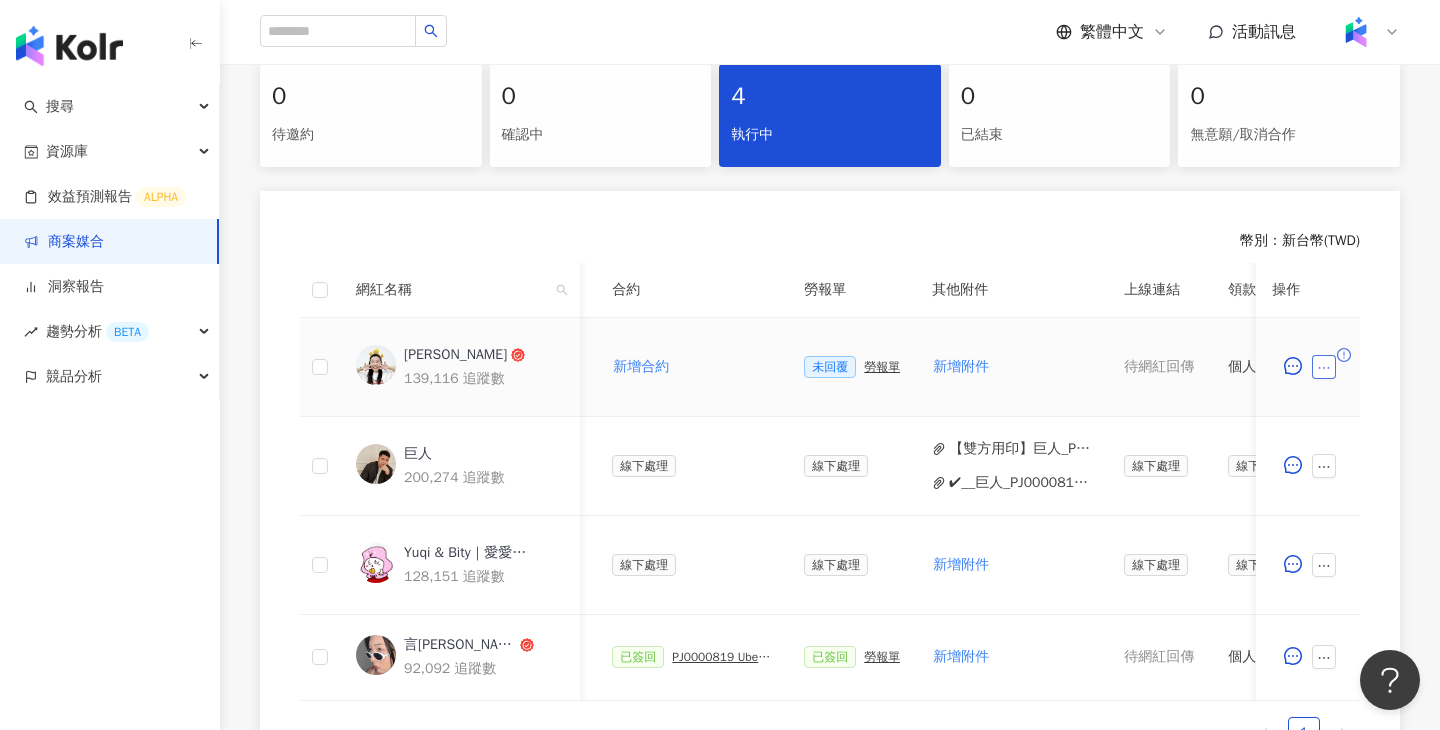 click 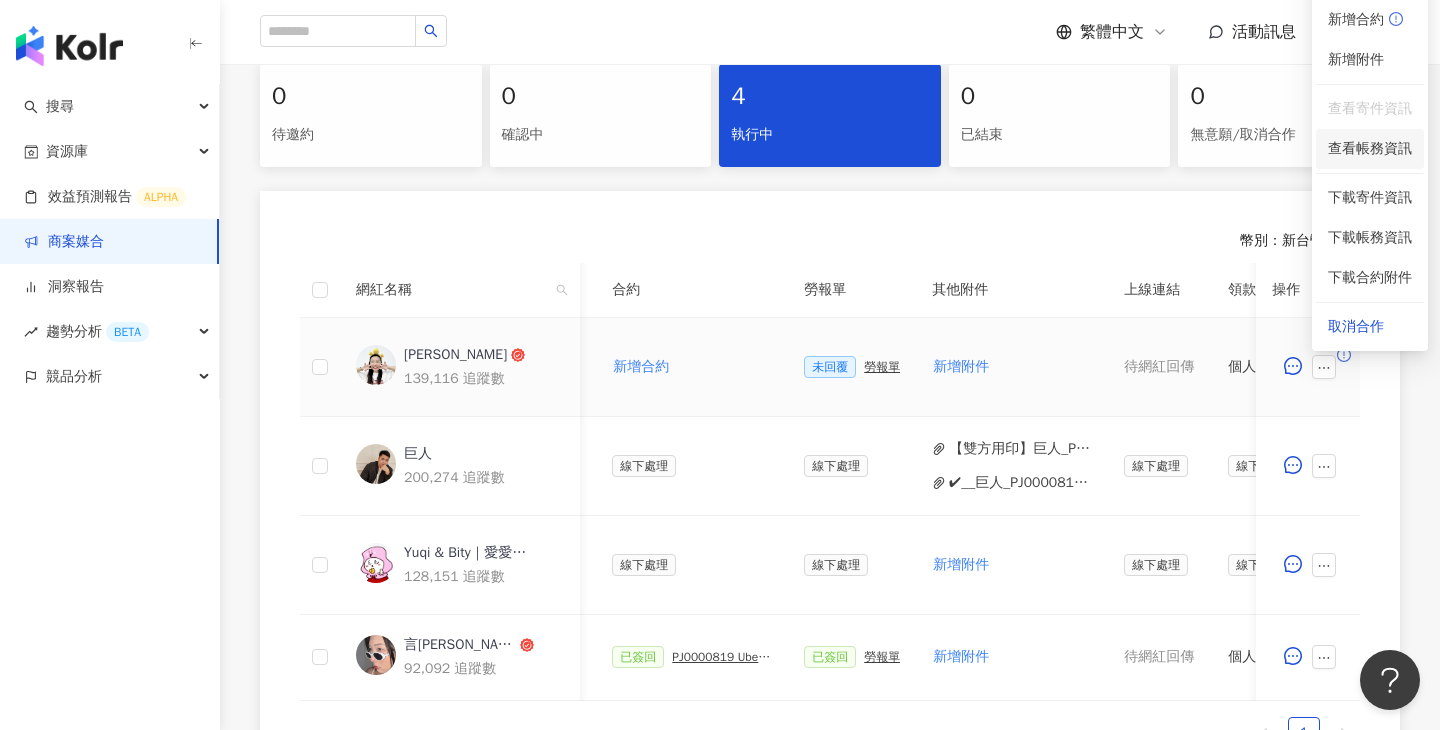click on "查看帳務資訊" at bounding box center [1370, 149] 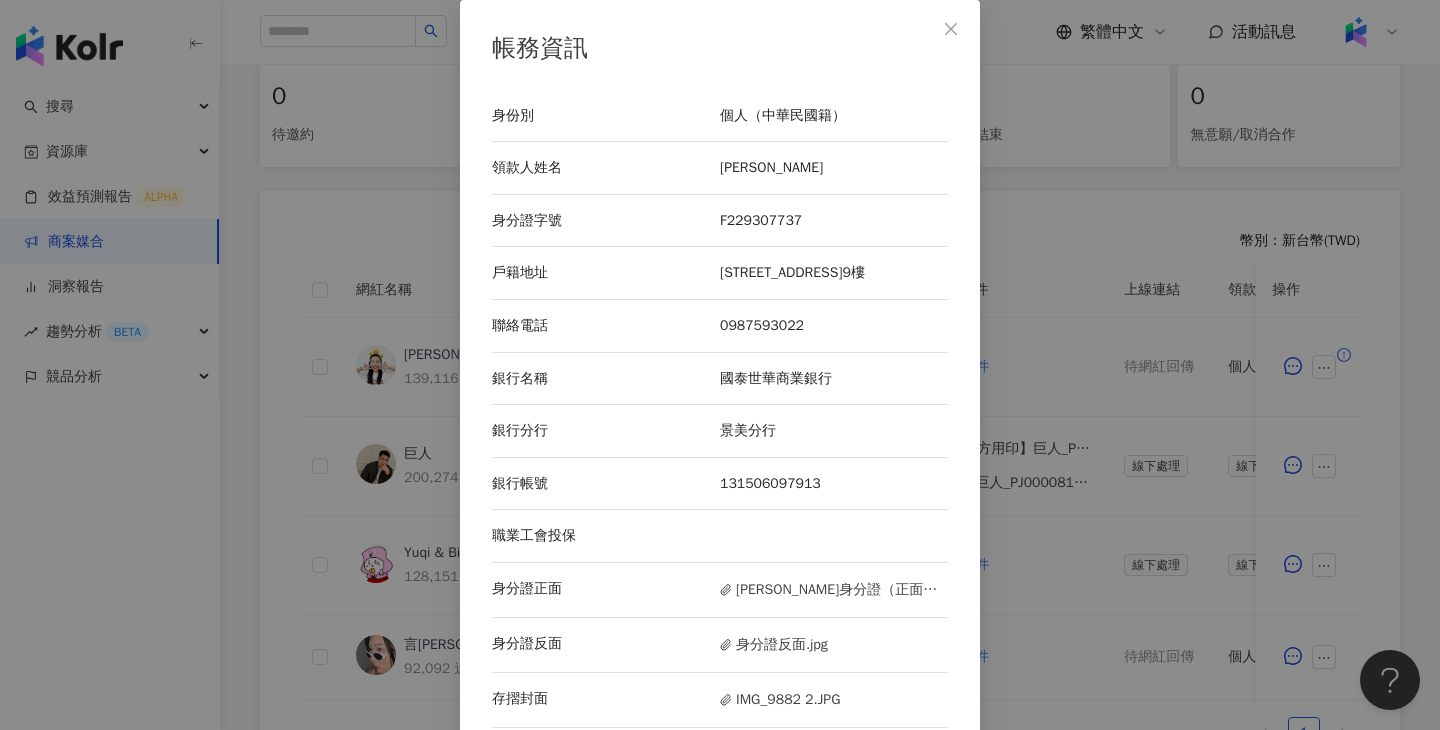 scroll, scrollTop: 41, scrollLeft: 0, axis: vertical 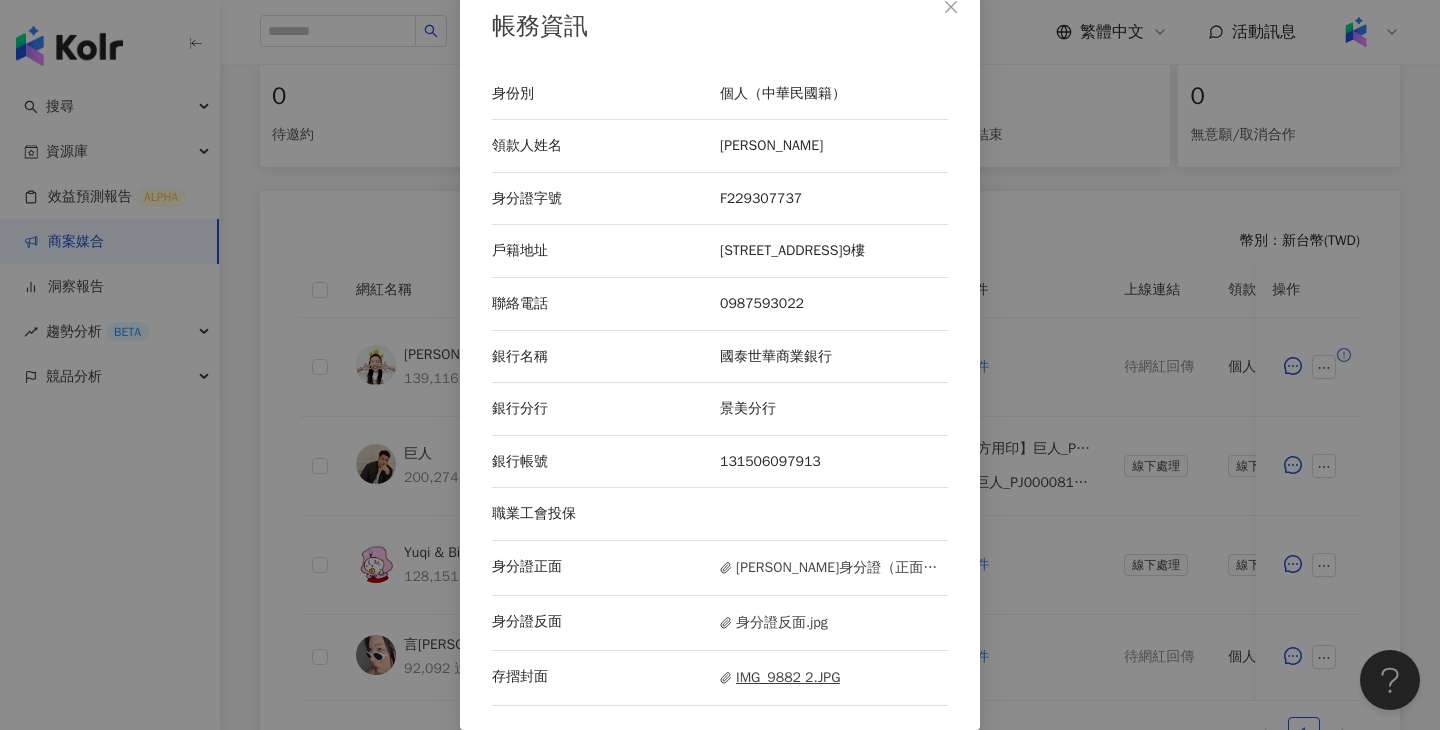 click on "IMG_9882 2.JPG" at bounding box center [780, 678] 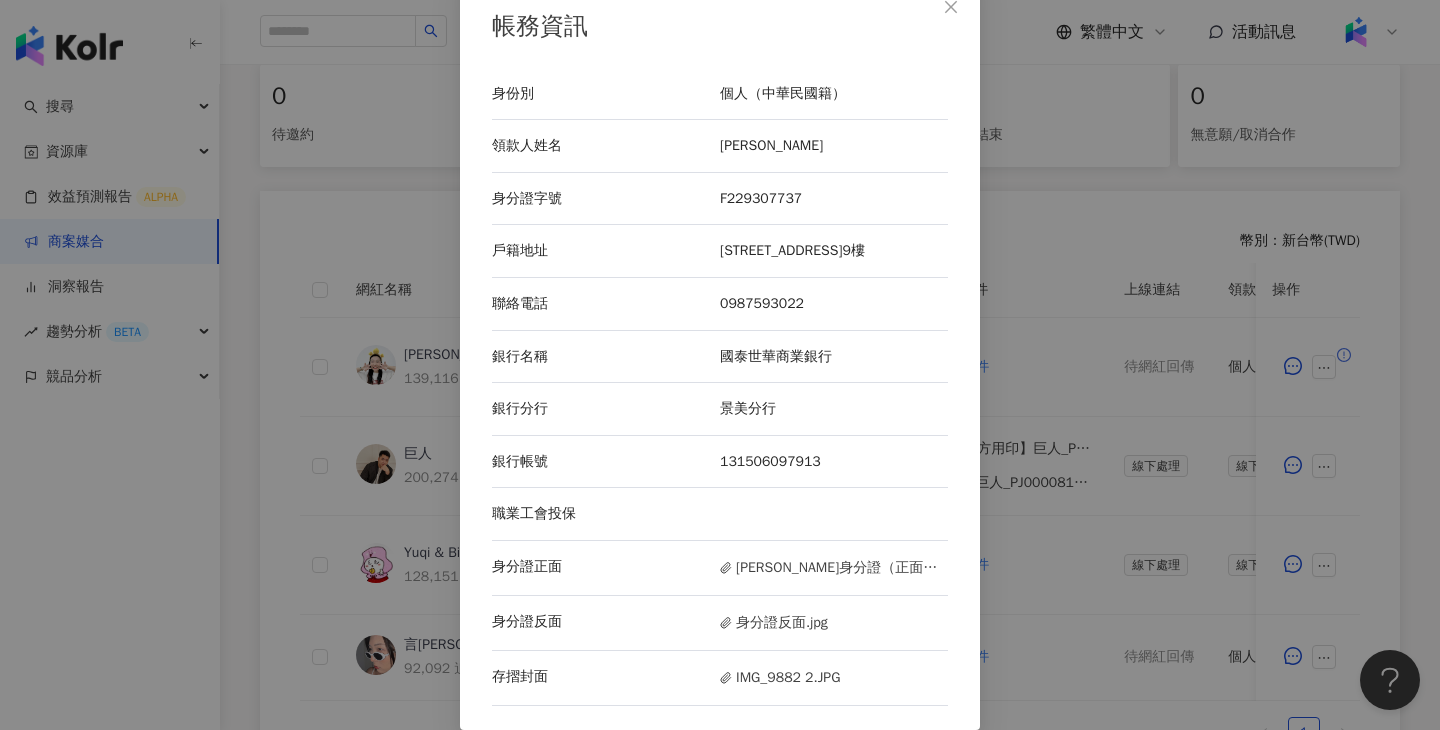 click on "帳務資訊 身份別 個人（中華民國籍） 領款人姓名 王靖雯 身分證字號 F229307737 戶籍地址 彰化縣員林市忠孝里17鄰忠孝街181巷7號9樓 聯絡電話 0987593022 銀行名稱 國泰世華商業銀行 銀行分行 景美分行 銀行帳號 131506097913 職業工會投保 身分證正面 靖雯身分證（正面）.JPG 身分證反面 身分證反面.jpg 存摺封面 IMG_9882 2.JPG" at bounding box center [720, 365] 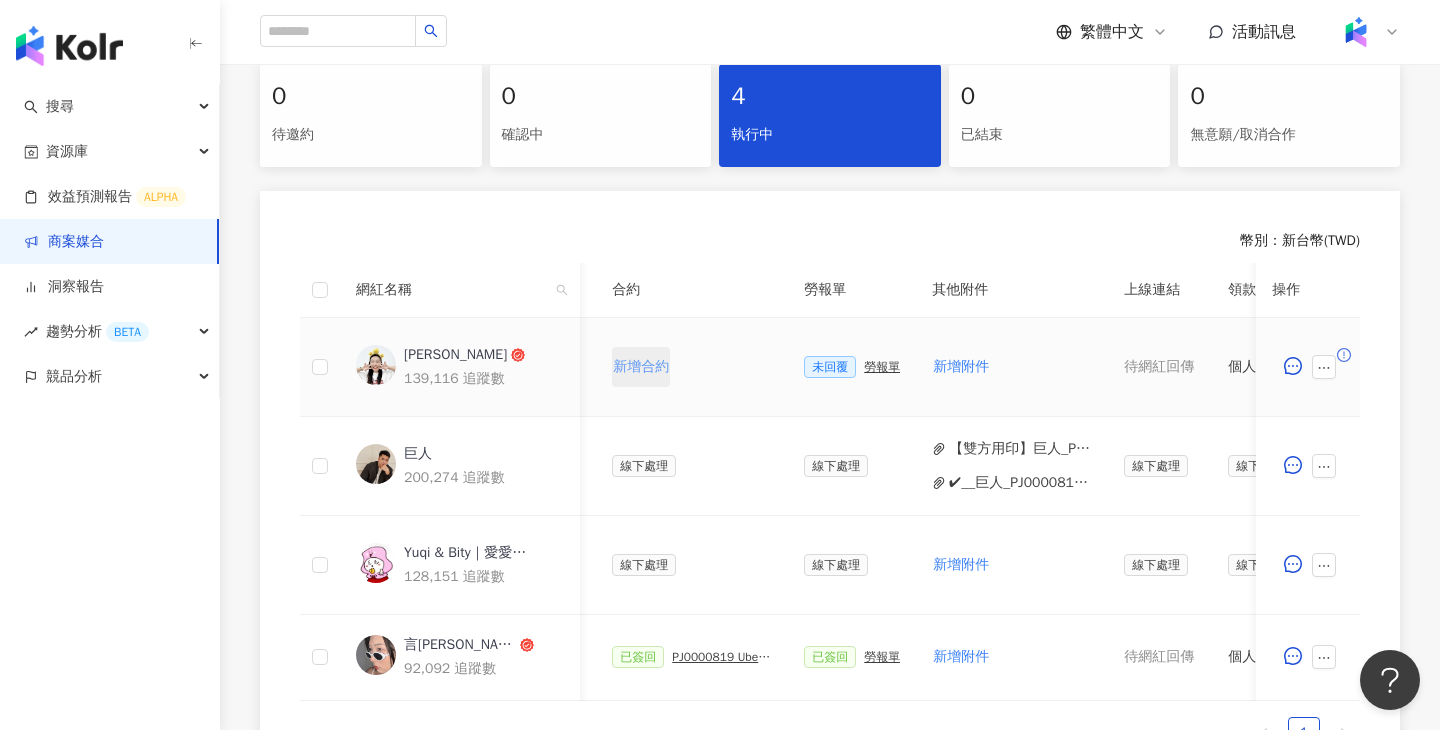 click on "新增合約" at bounding box center (641, 367) 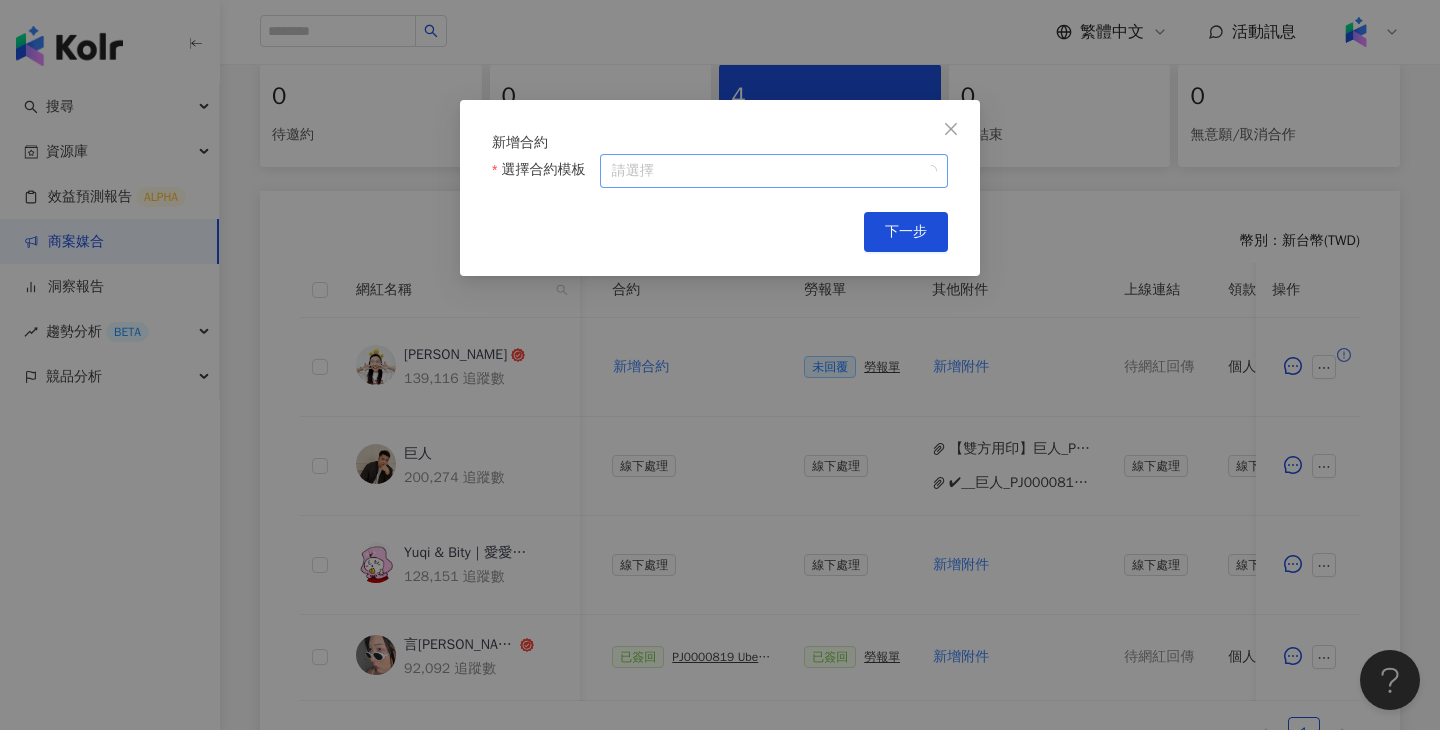 click on "選擇合約模板" at bounding box center (774, 171) 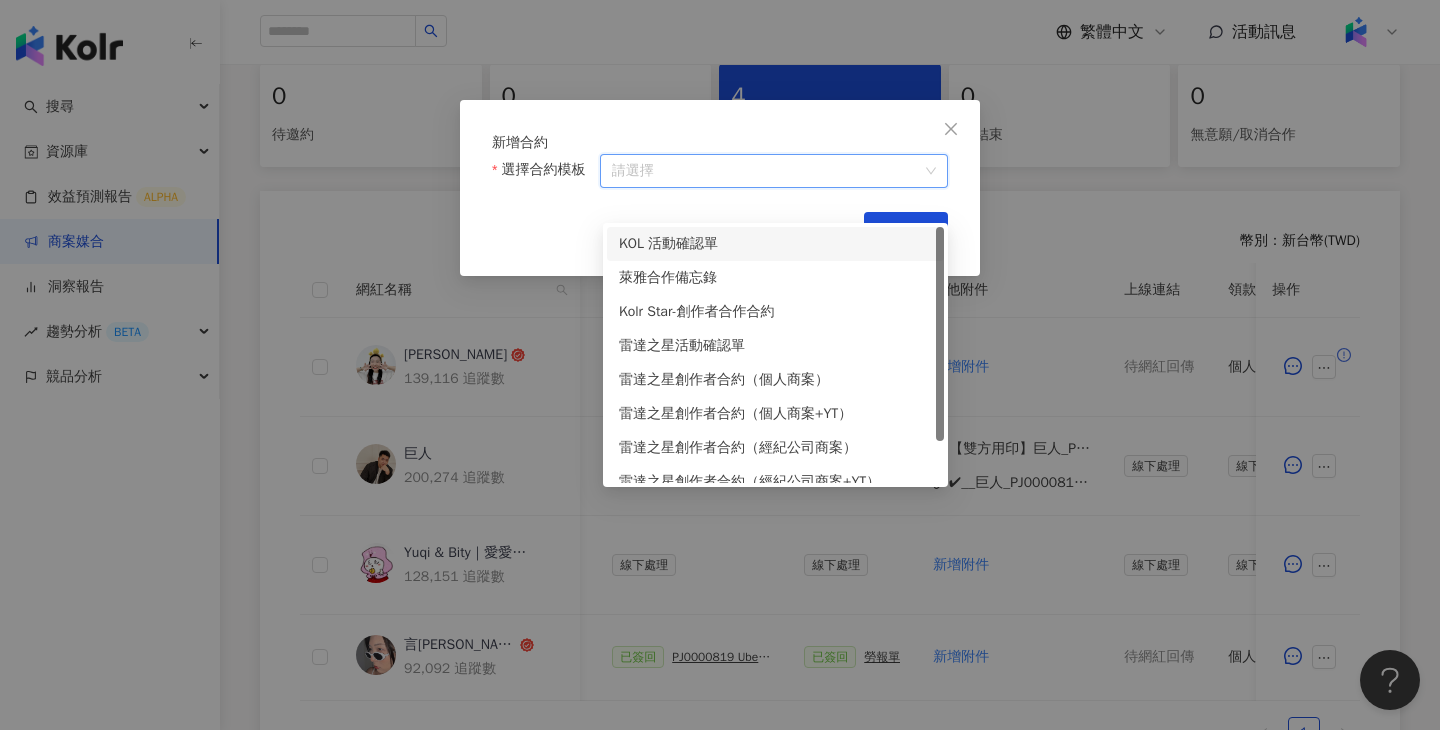 click on "KOL 活動確認單" at bounding box center [775, 244] 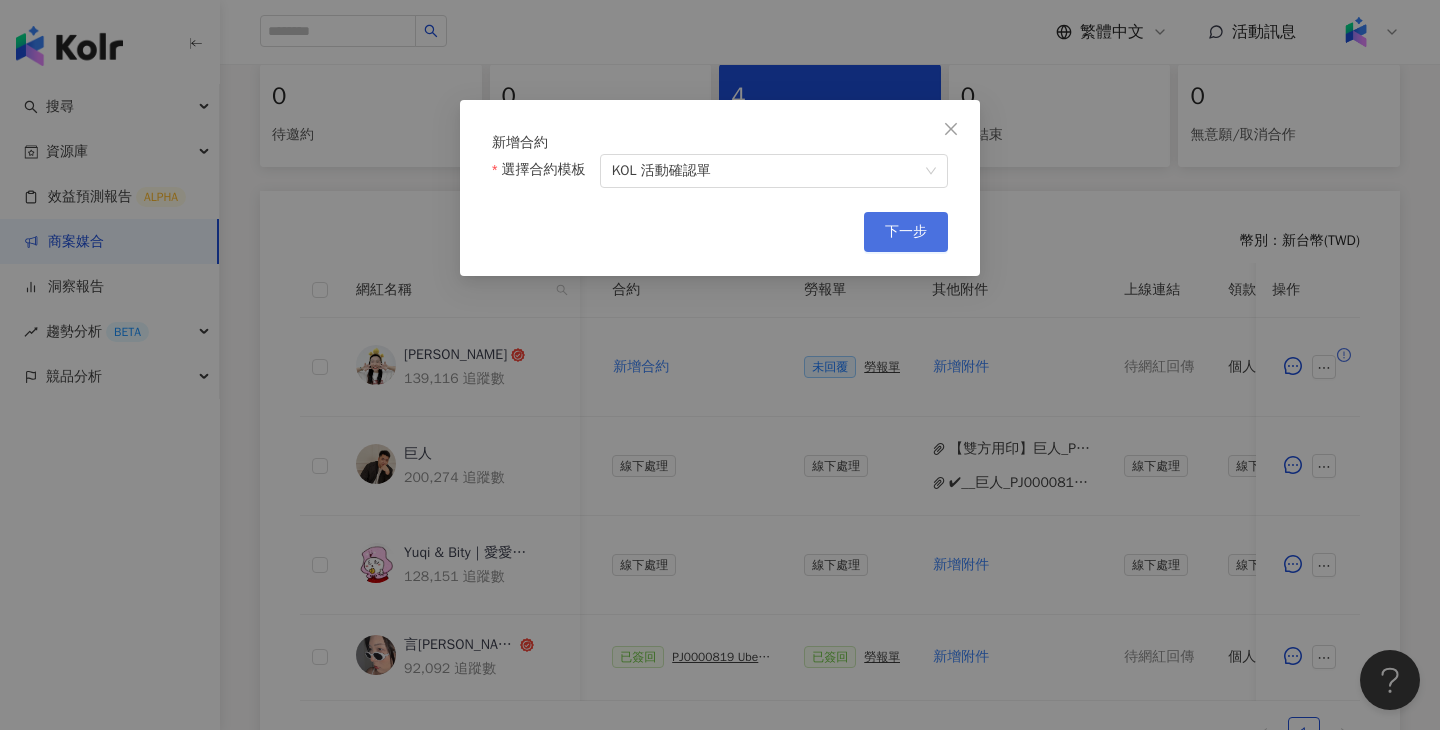 click on "下一步" at bounding box center (906, 232) 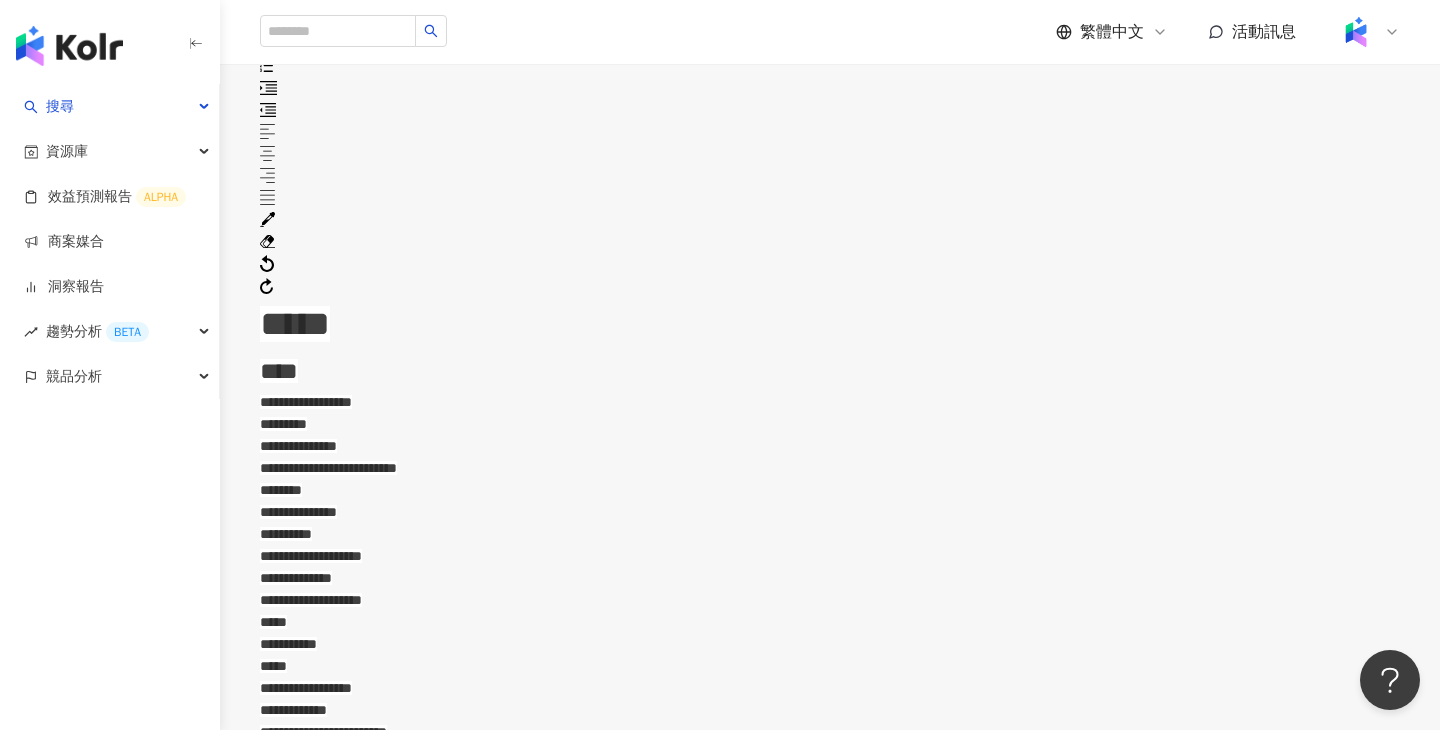 scroll, scrollTop: 0, scrollLeft: 0, axis: both 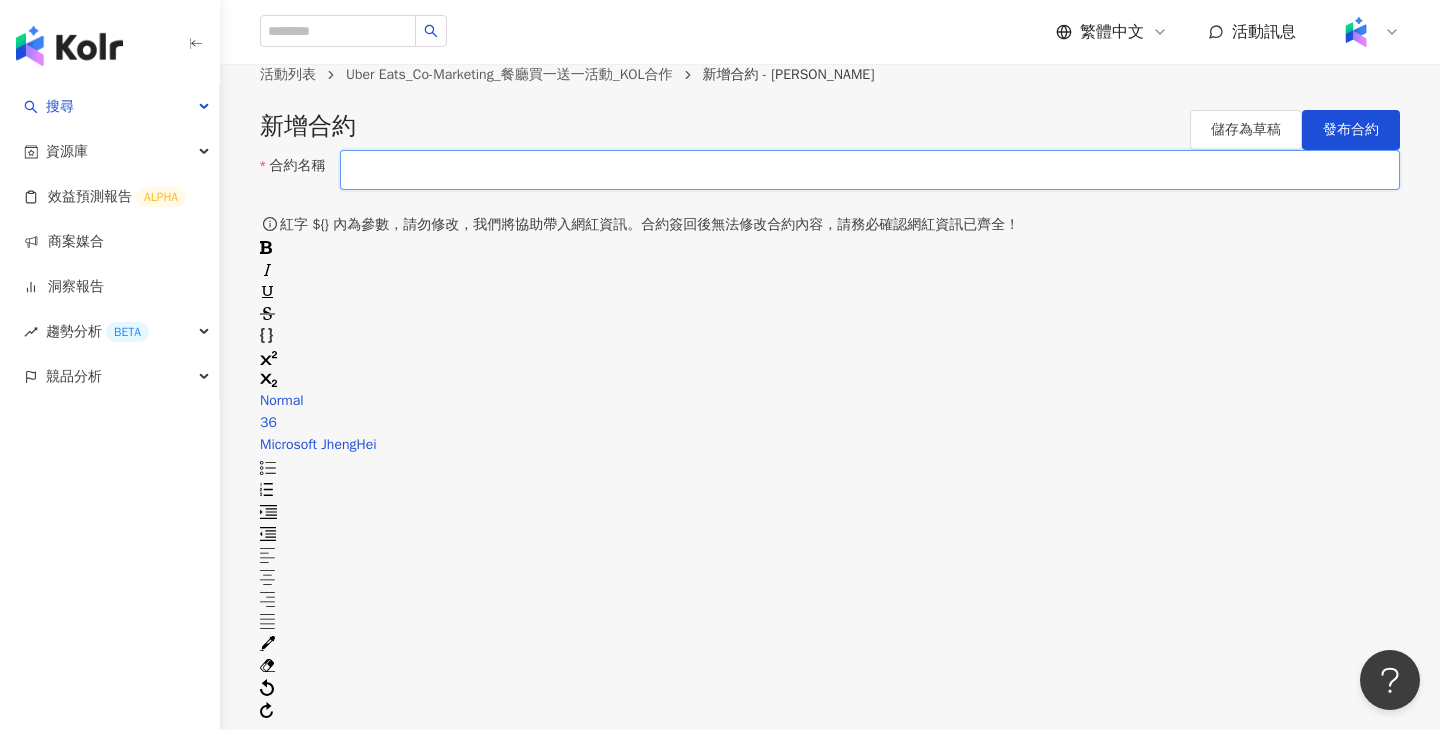 click on "合約名稱" at bounding box center (870, 170) 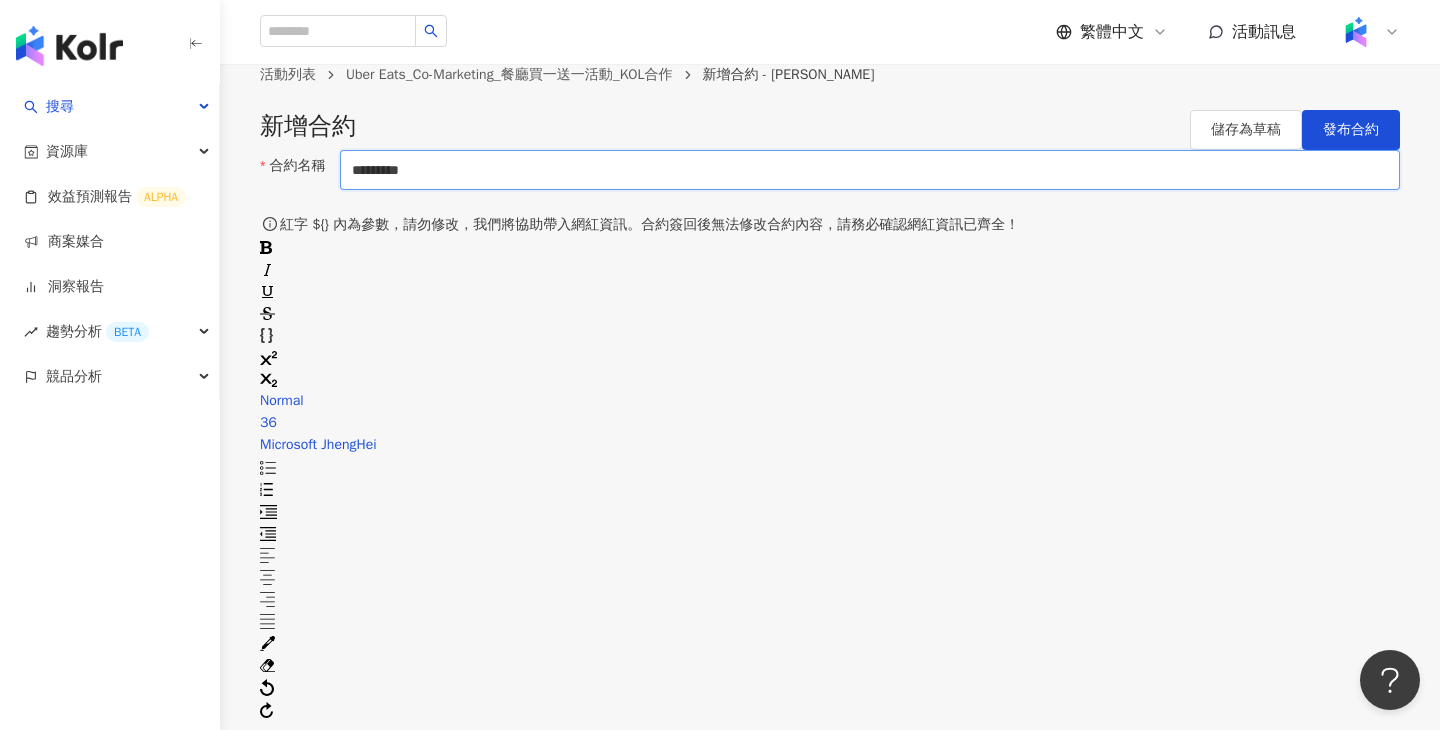 type on "**********" 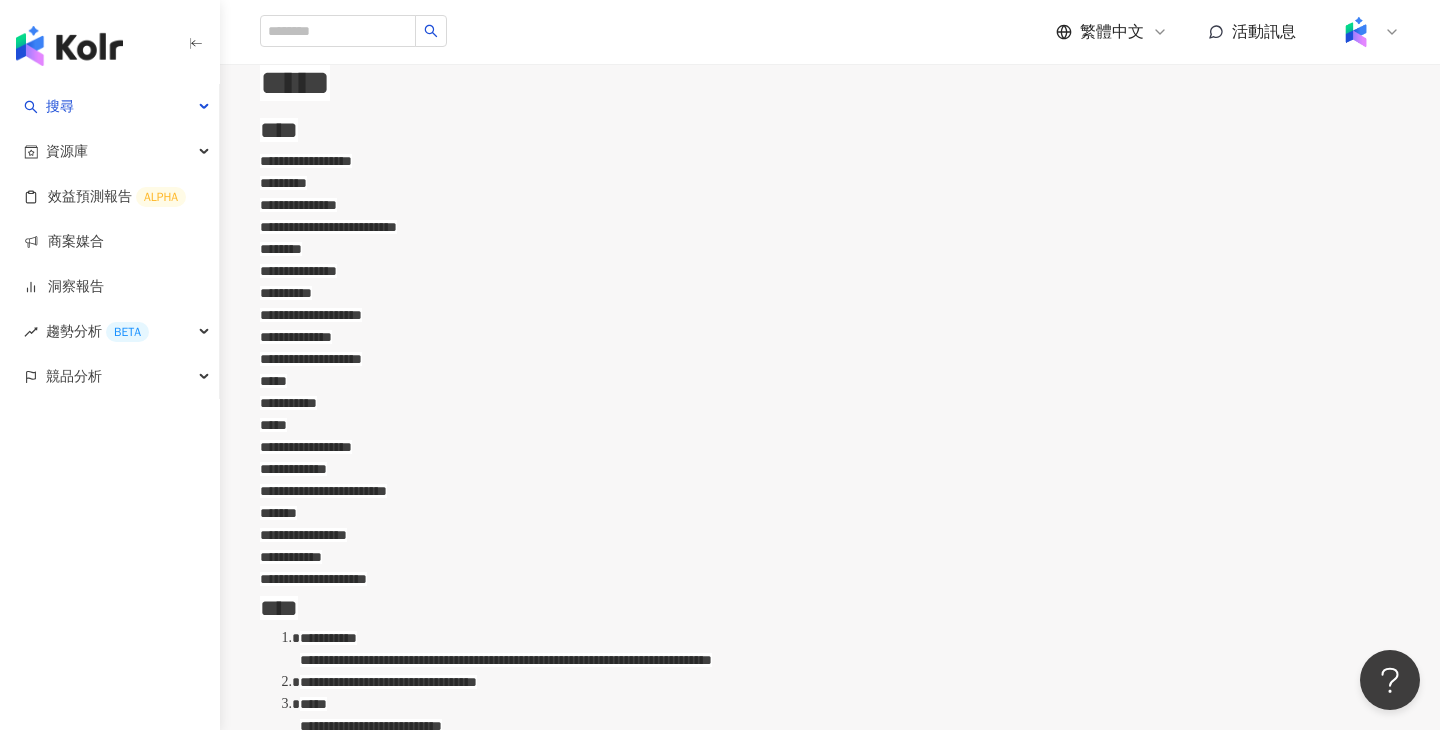 scroll, scrollTop: 765, scrollLeft: 0, axis: vertical 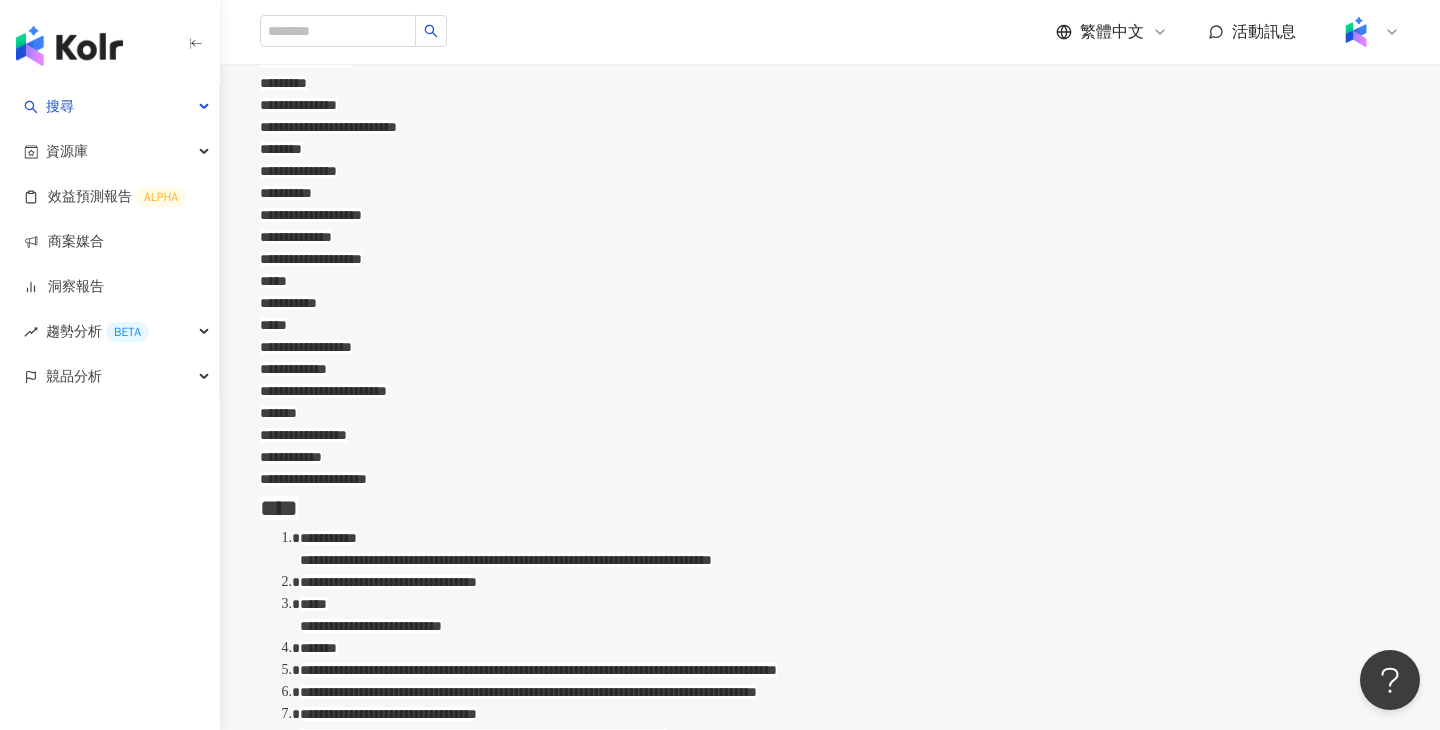click on "**********" at bounding box center [830, 945] 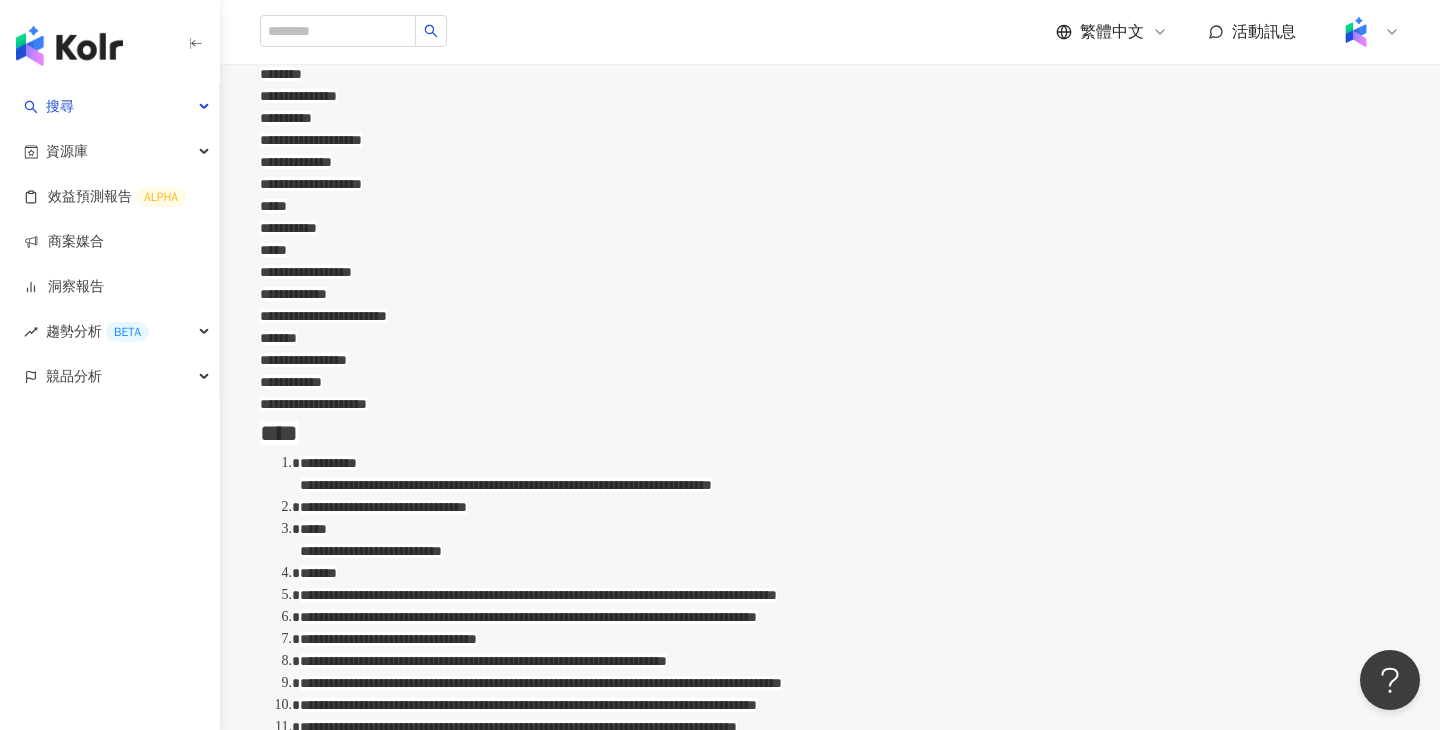 scroll, scrollTop: 897, scrollLeft: 0, axis: vertical 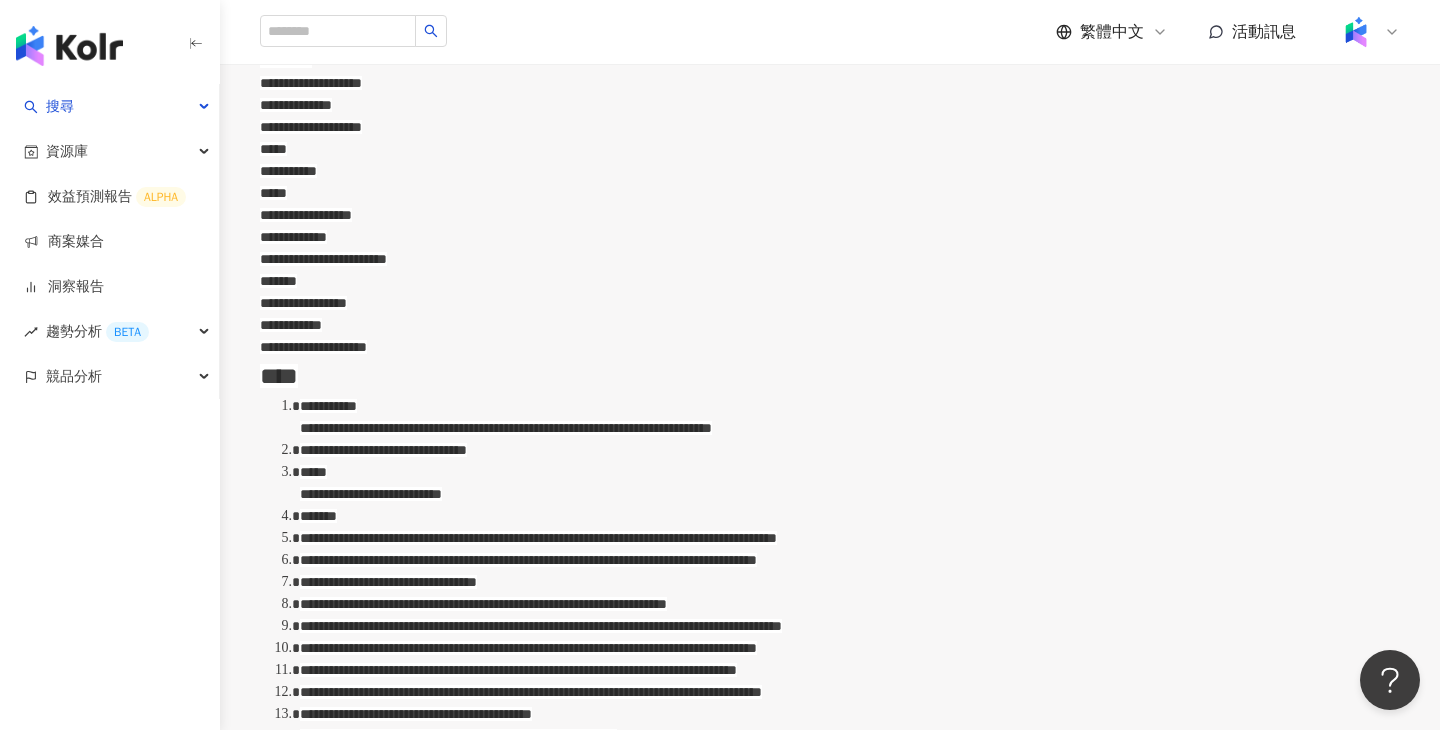 click on "**********" at bounding box center [383, 450] 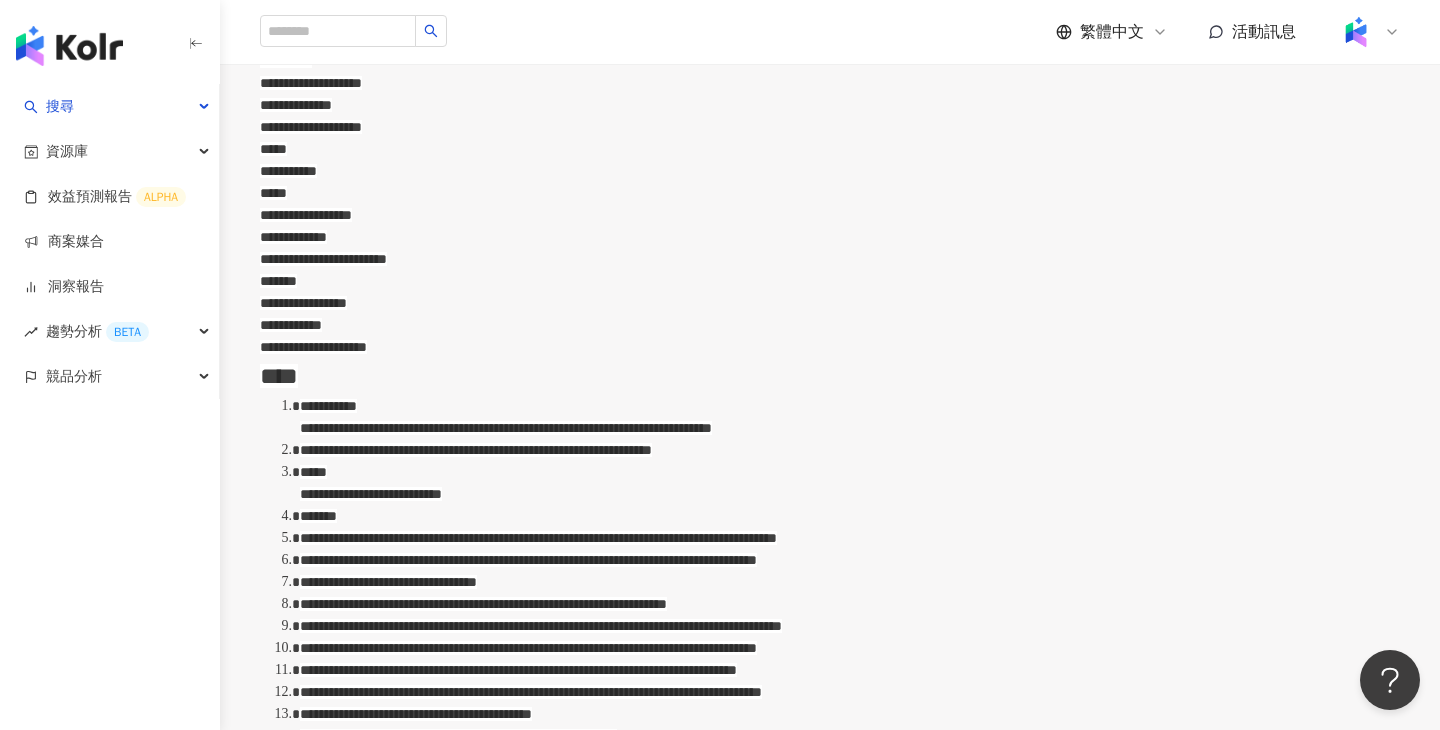 click on "**********" at bounding box center [476, 450] 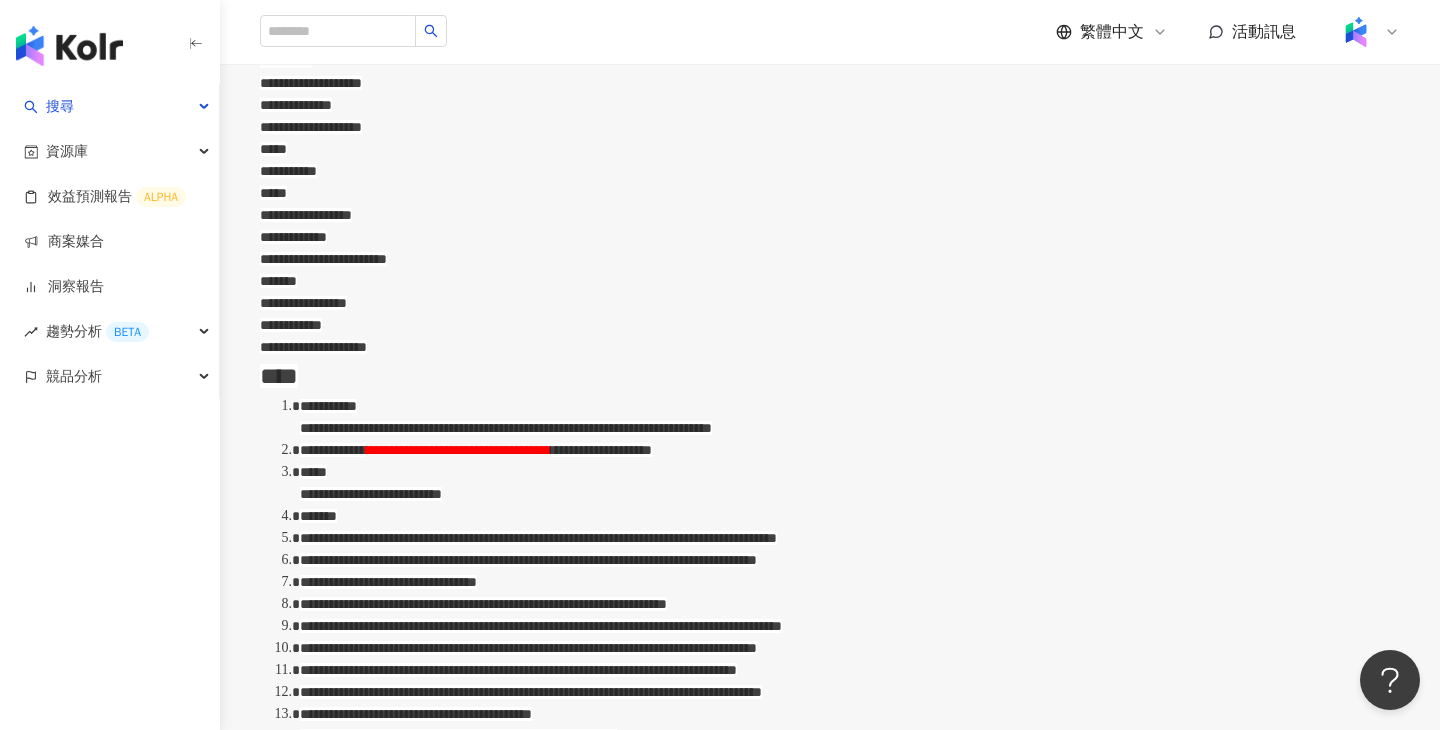 click on "**********" at bounding box center (850, 483) 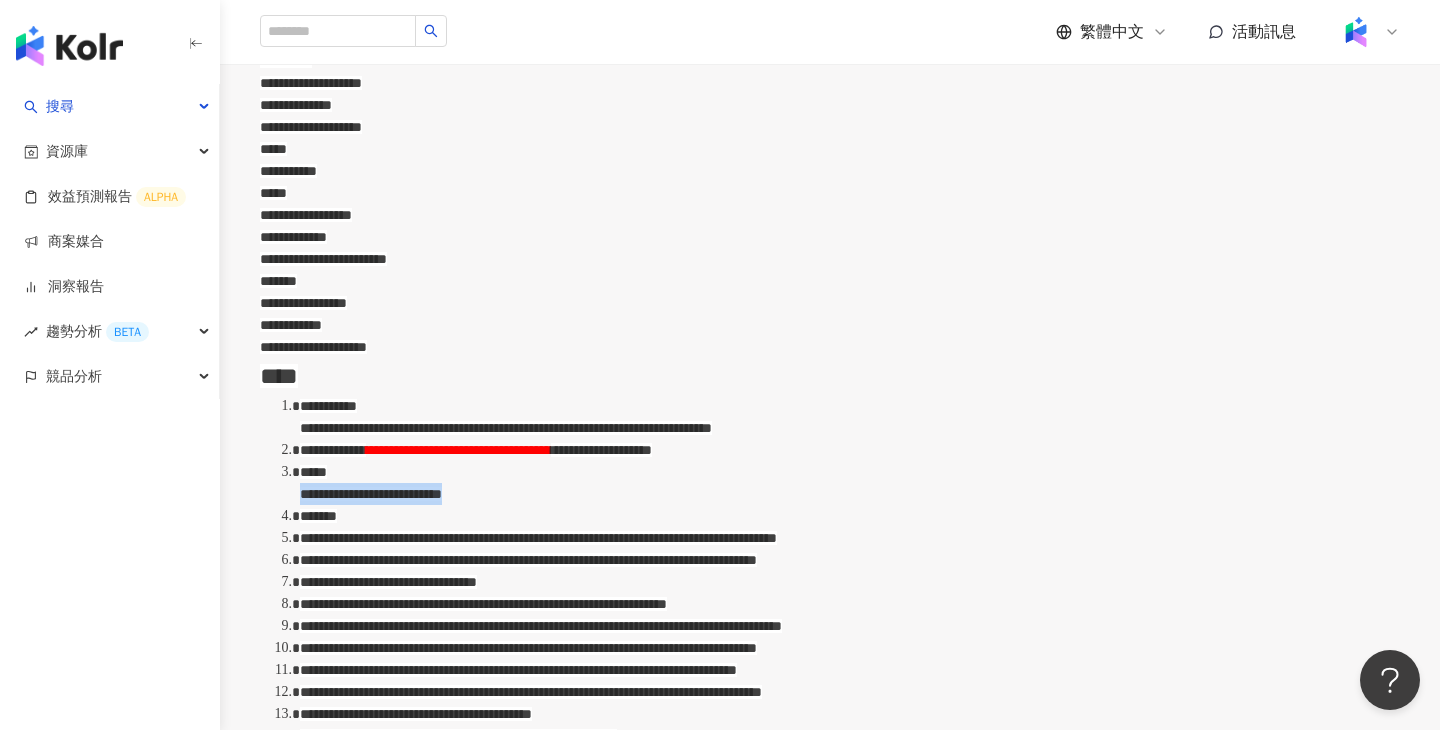 click on "*****" at bounding box center [313, 472] 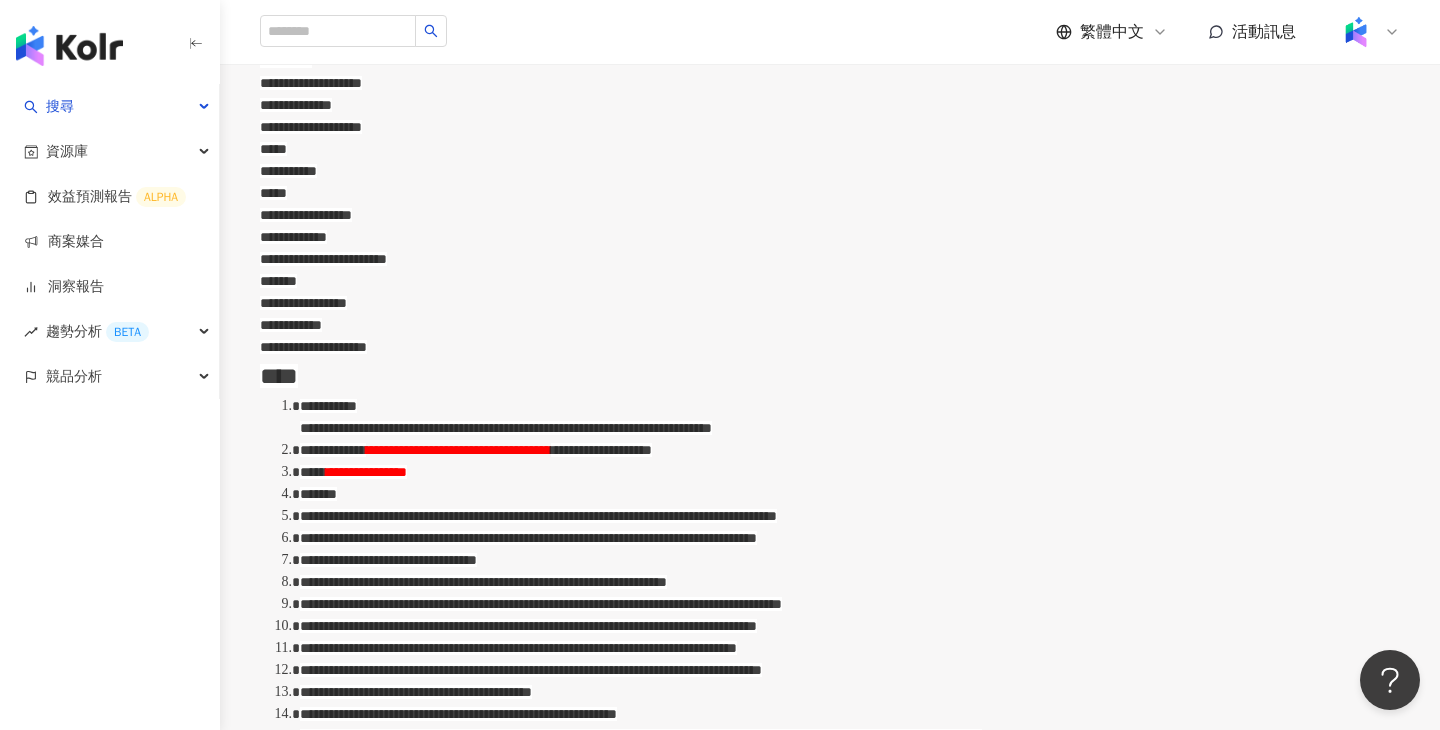 type 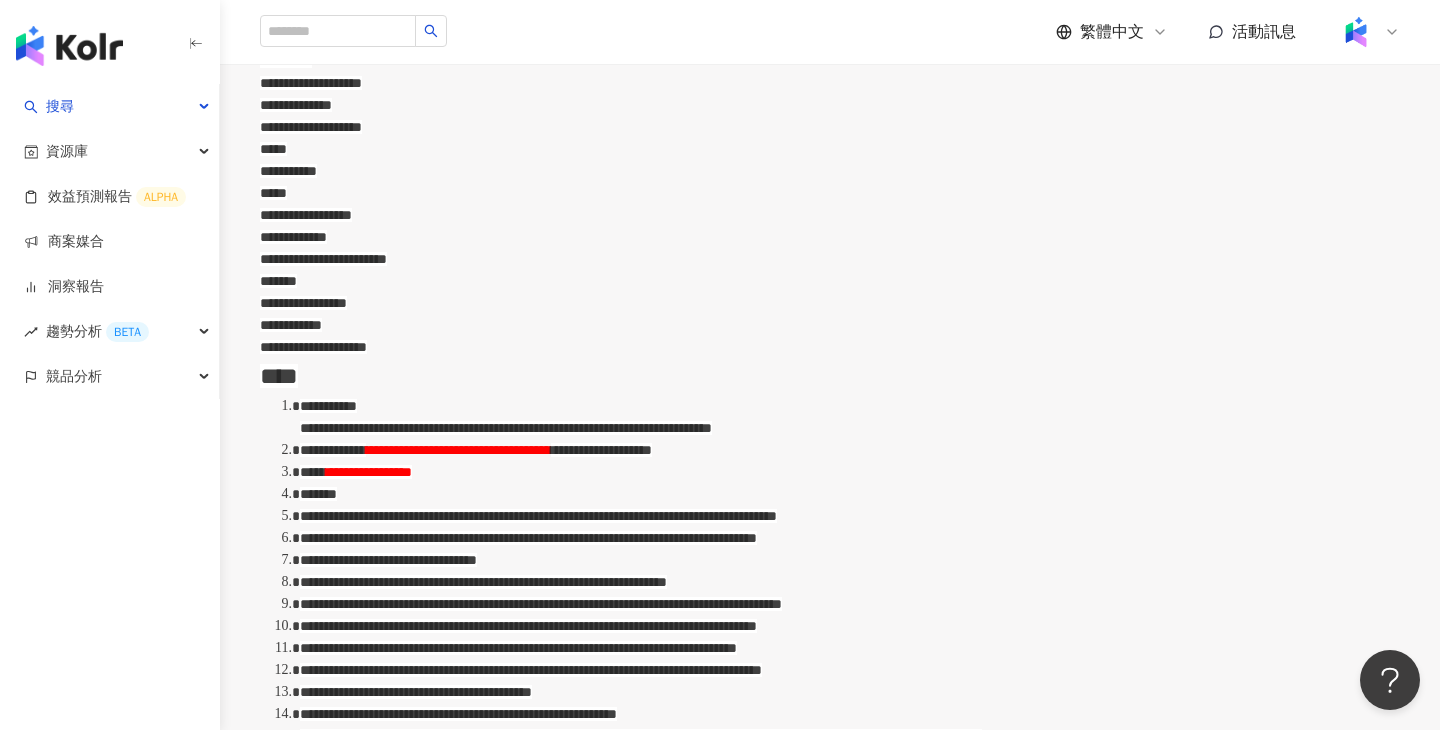 click on "*******" at bounding box center (850, 494) 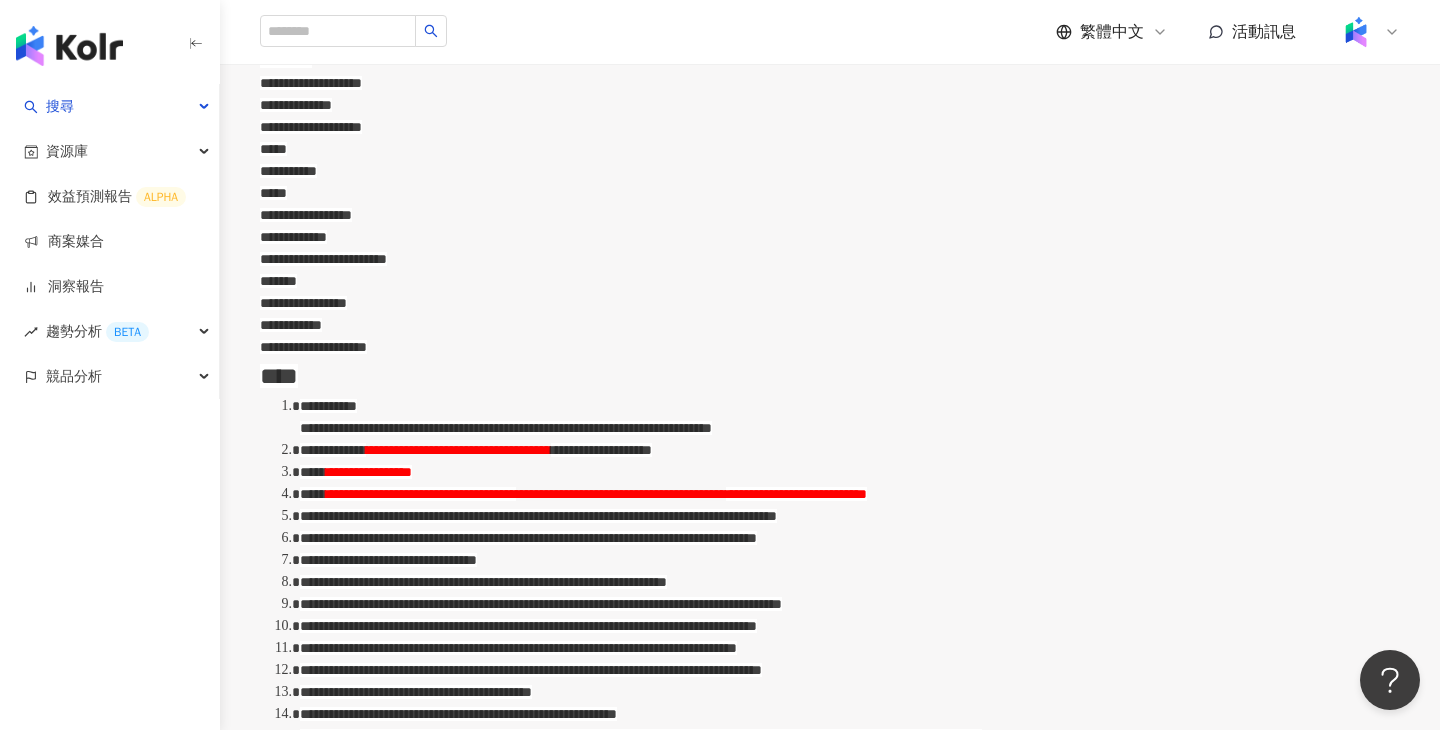 click on "**********" at bounding box center [421, 494] 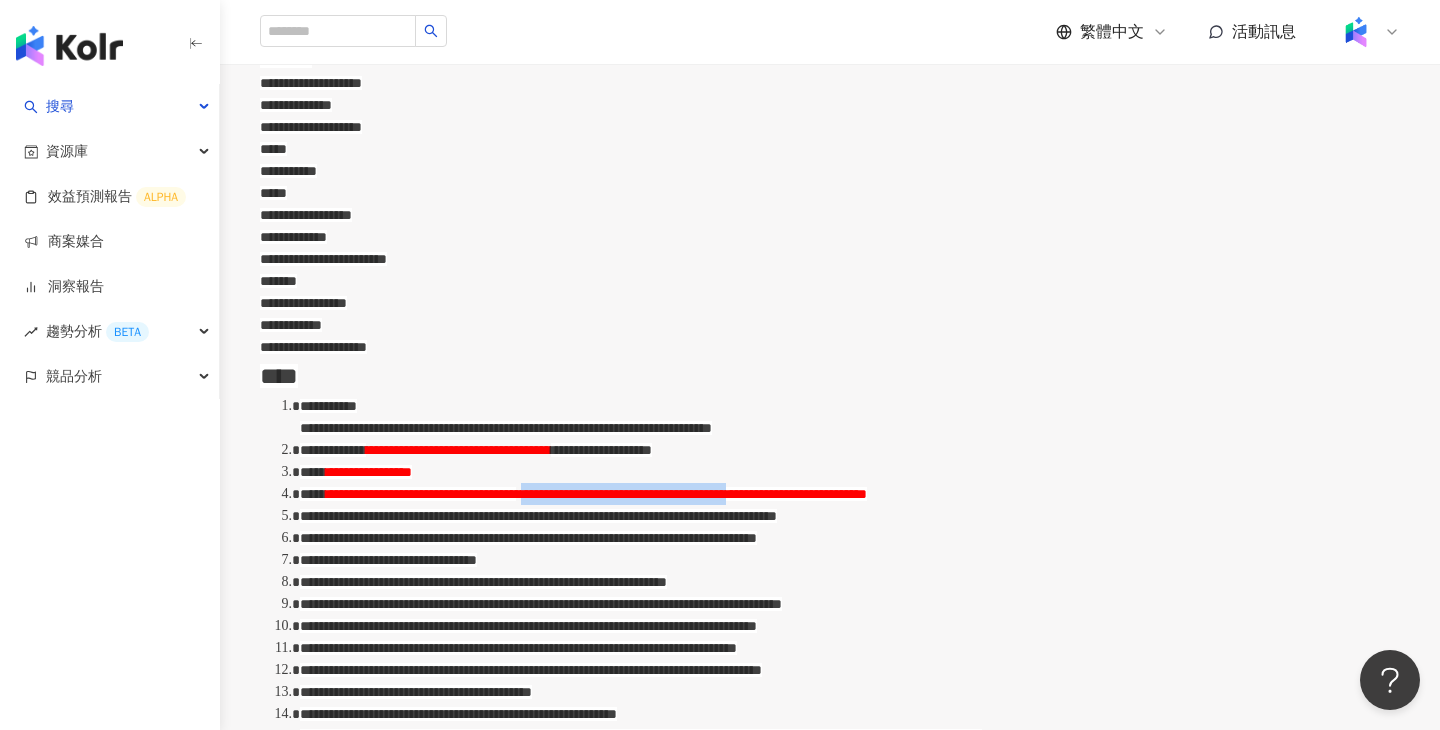 click on "**********" at bounding box center [621, 494] 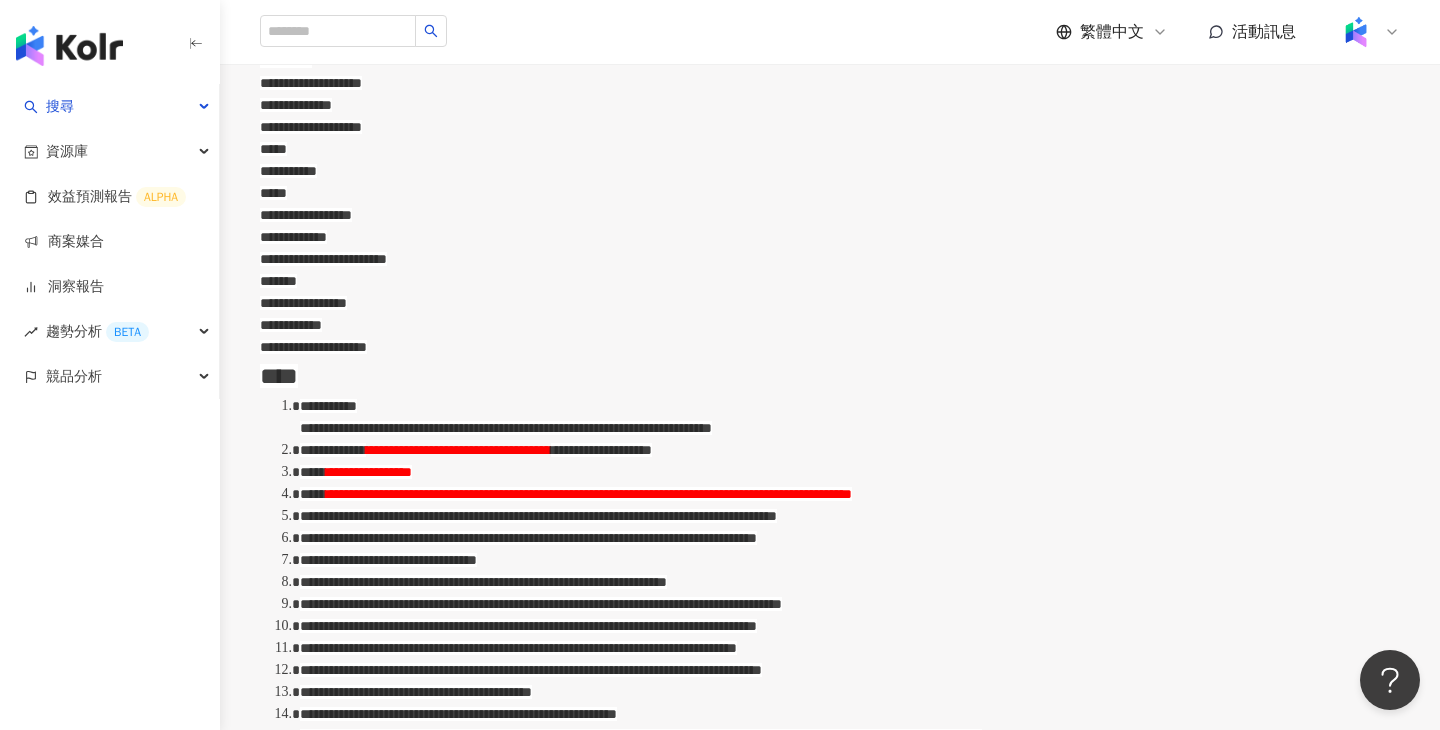 scroll, scrollTop: 909, scrollLeft: 0, axis: vertical 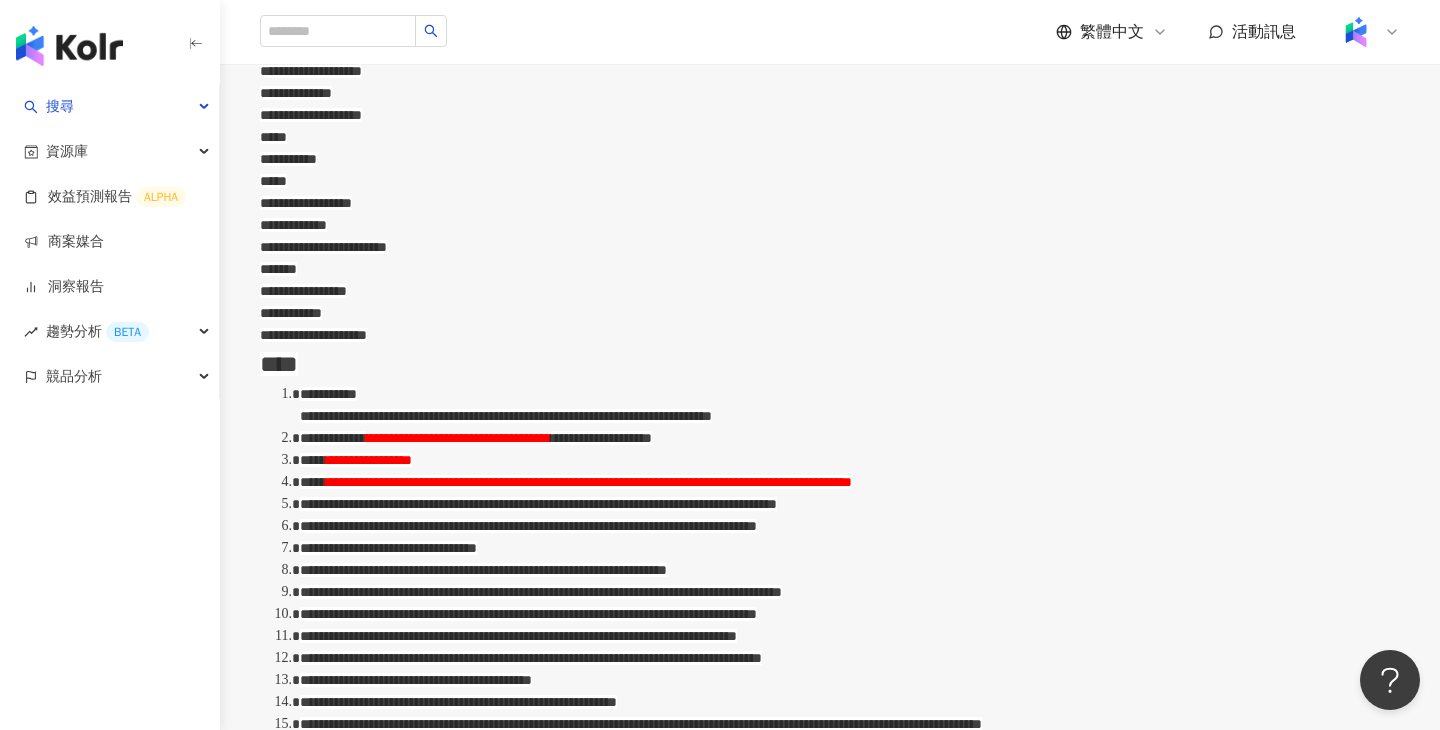 click on "**********" at bounding box center (830, 790) 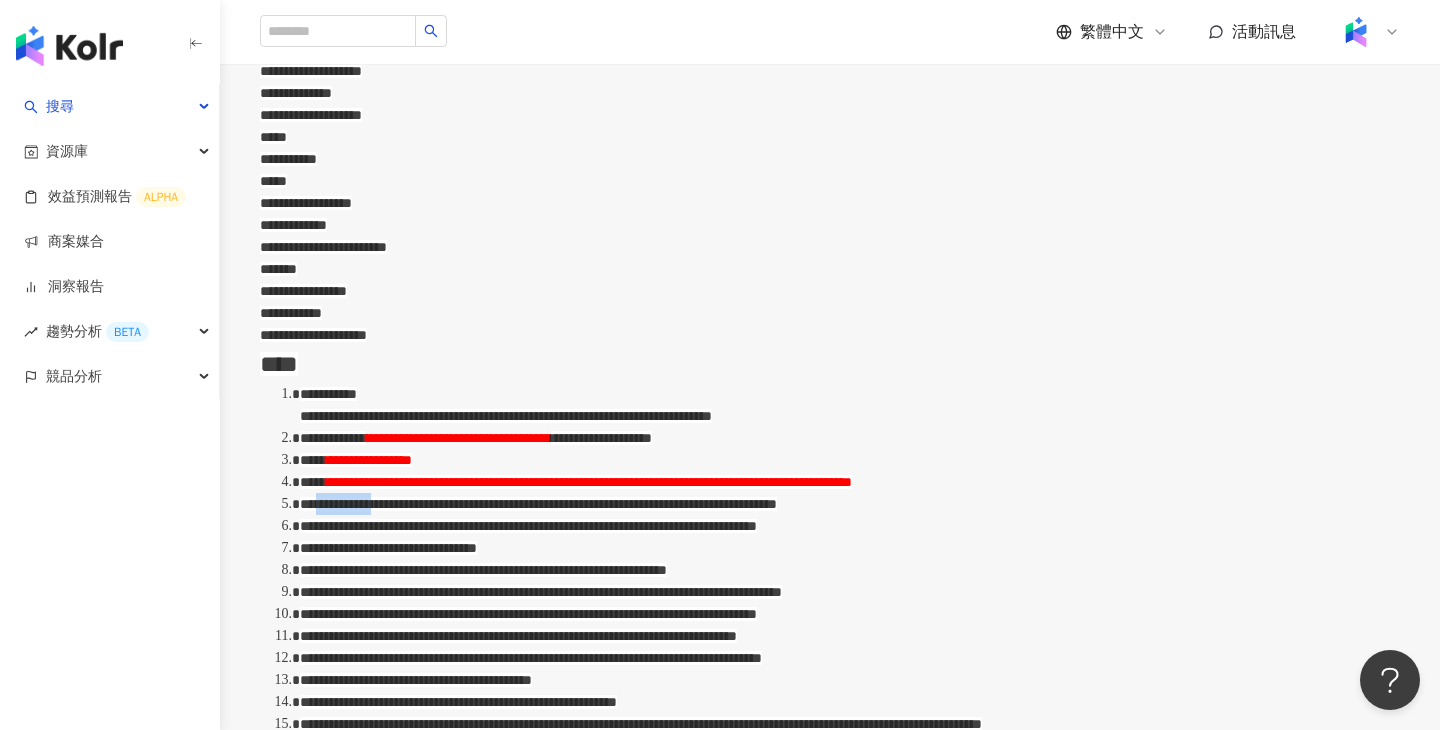 click on "**********" at bounding box center [538, 504] 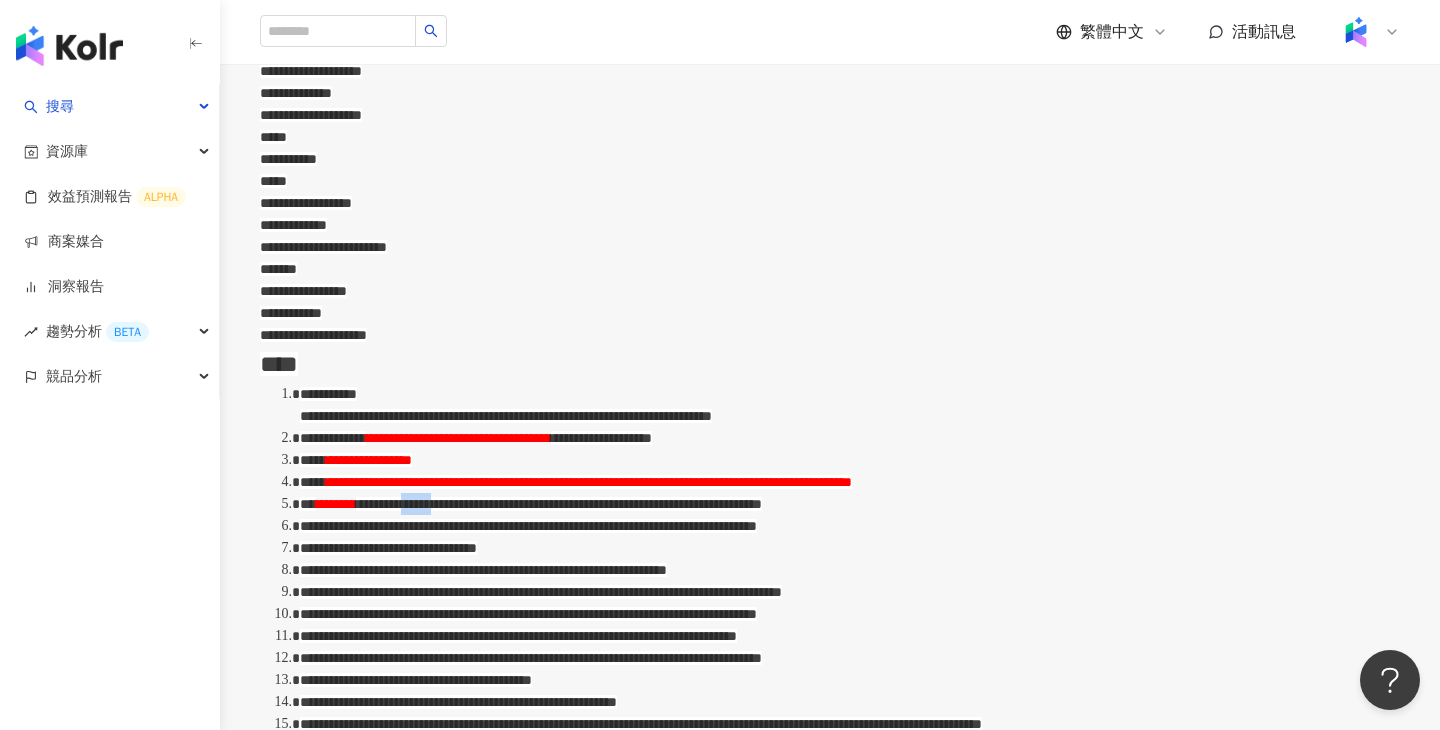 drag, startPoint x: 651, startPoint y: 401, endPoint x: 725, endPoint y: 401, distance: 74 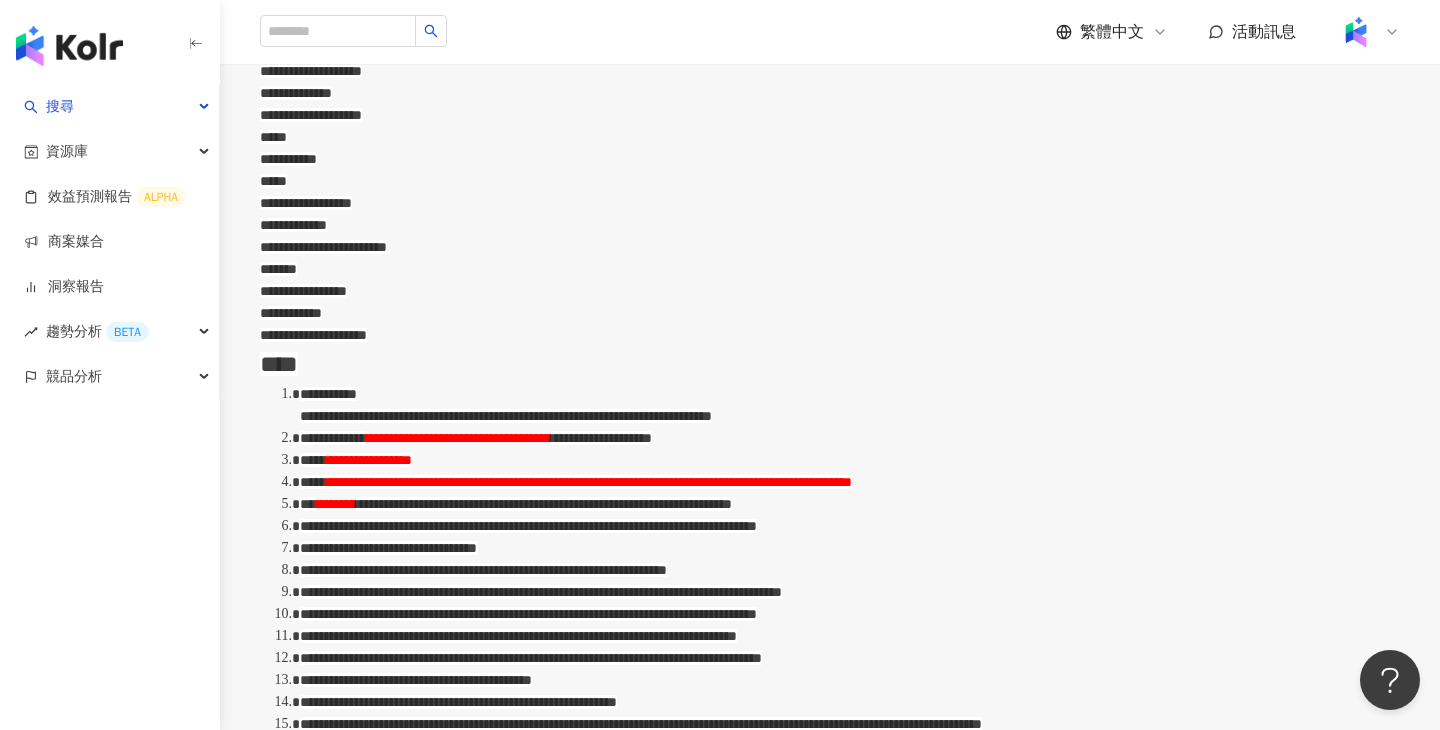 click on "**********" at bounding box center [544, 504] 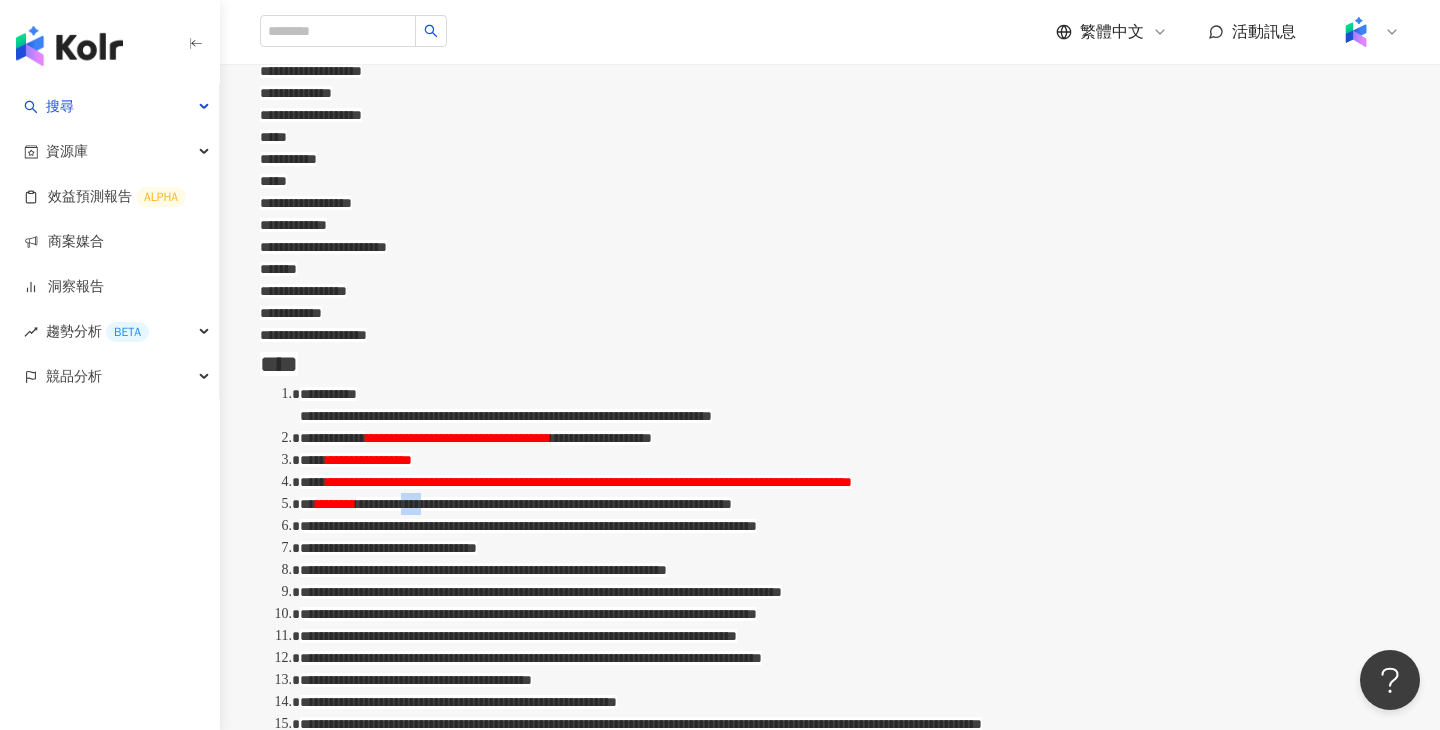 click on "**********" at bounding box center (544, 504) 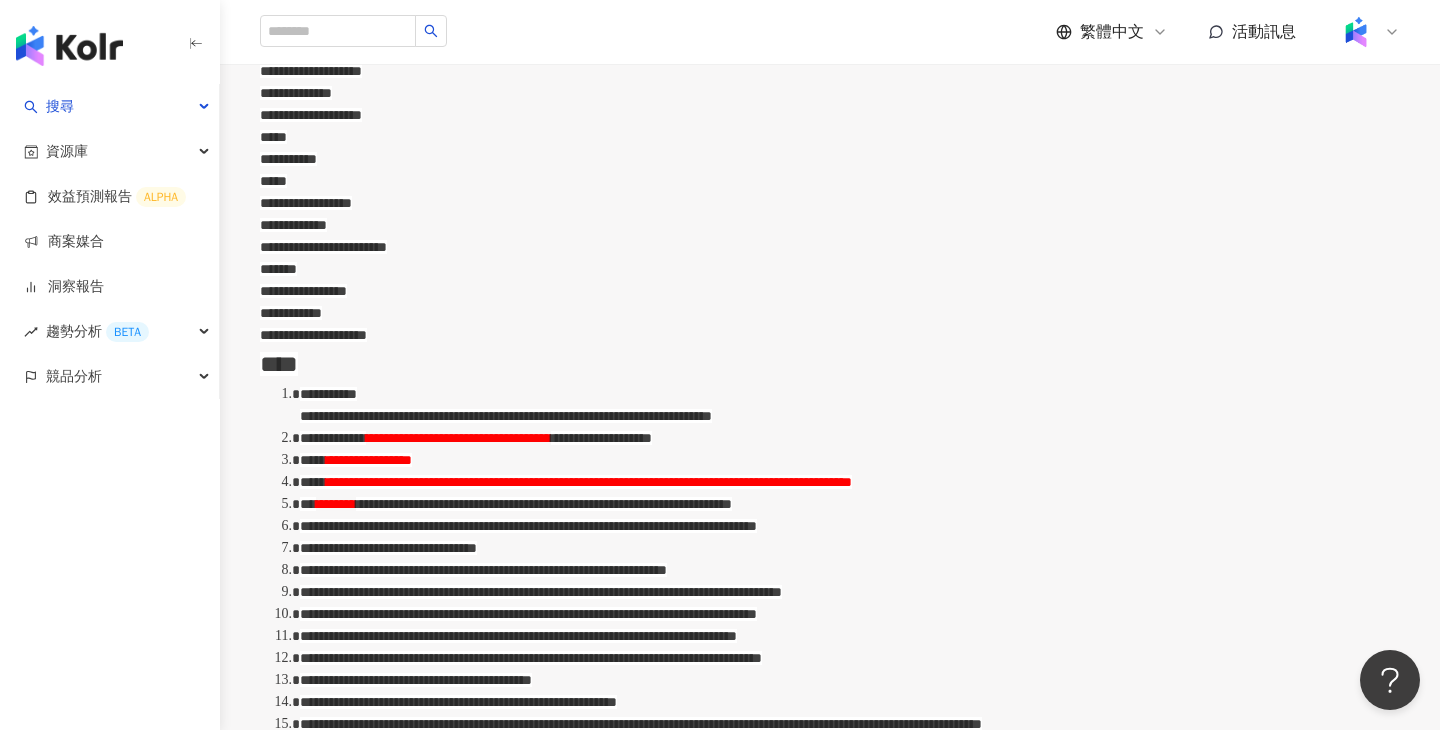 click on "**********" at bounding box center [528, 526] 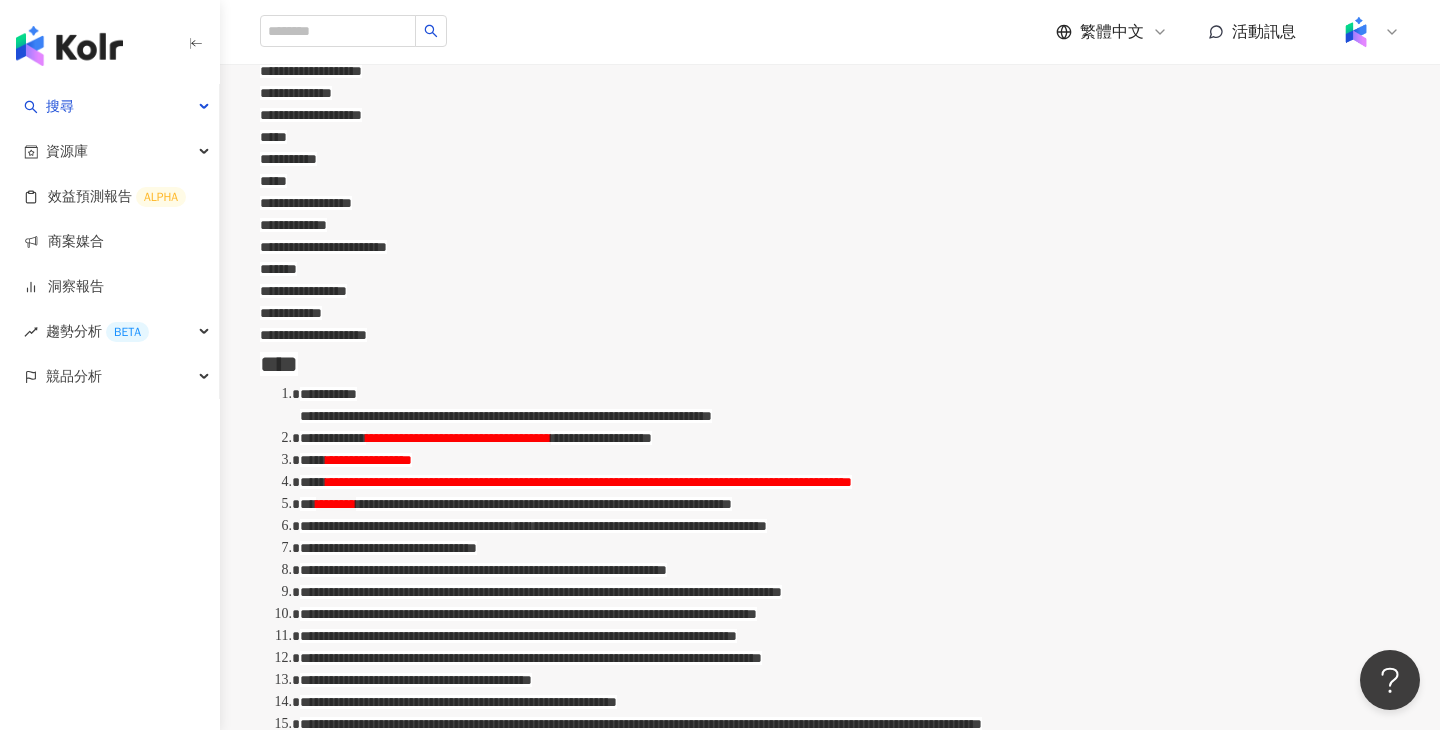 scroll, scrollTop: 943, scrollLeft: 0, axis: vertical 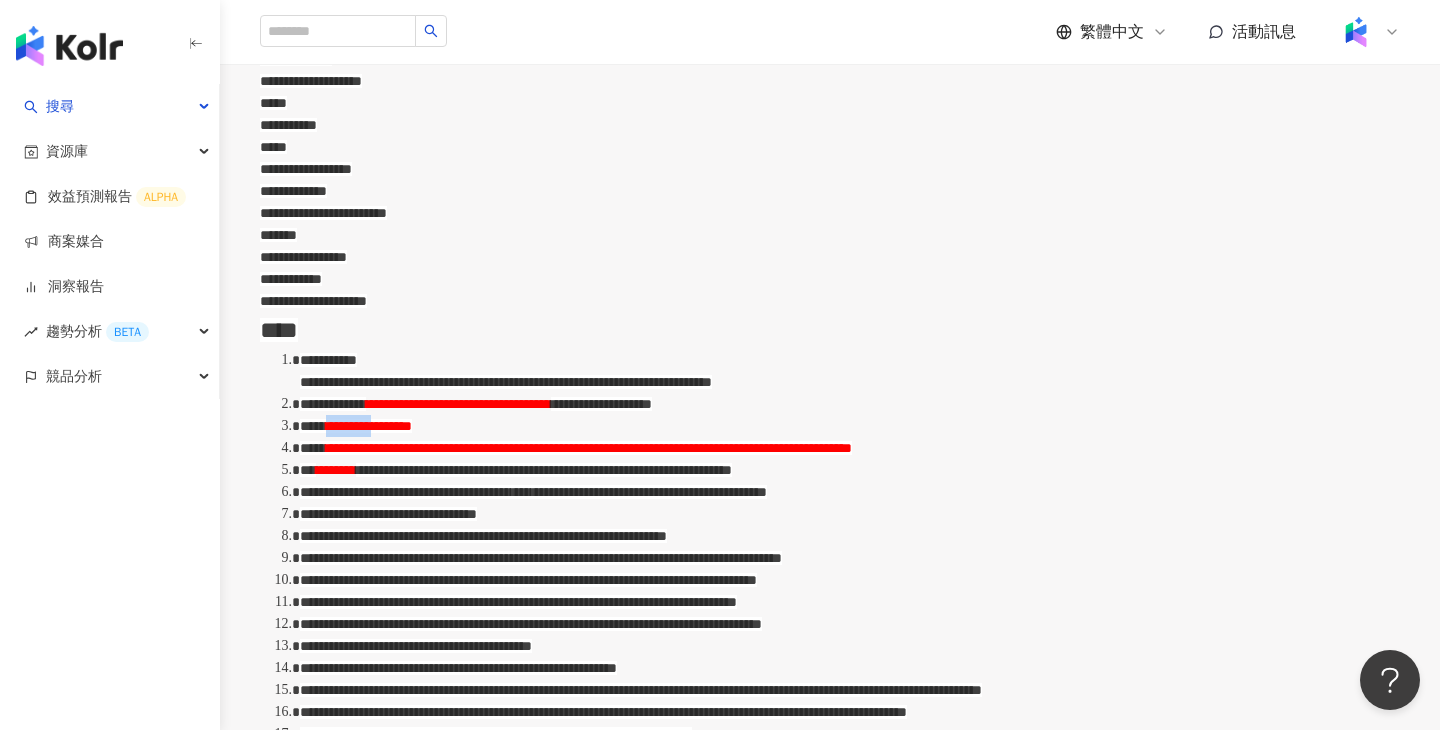 drag, startPoint x: 494, startPoint y: 268, endPoint x: 431, endPoint y: 264, distance: 63.126858 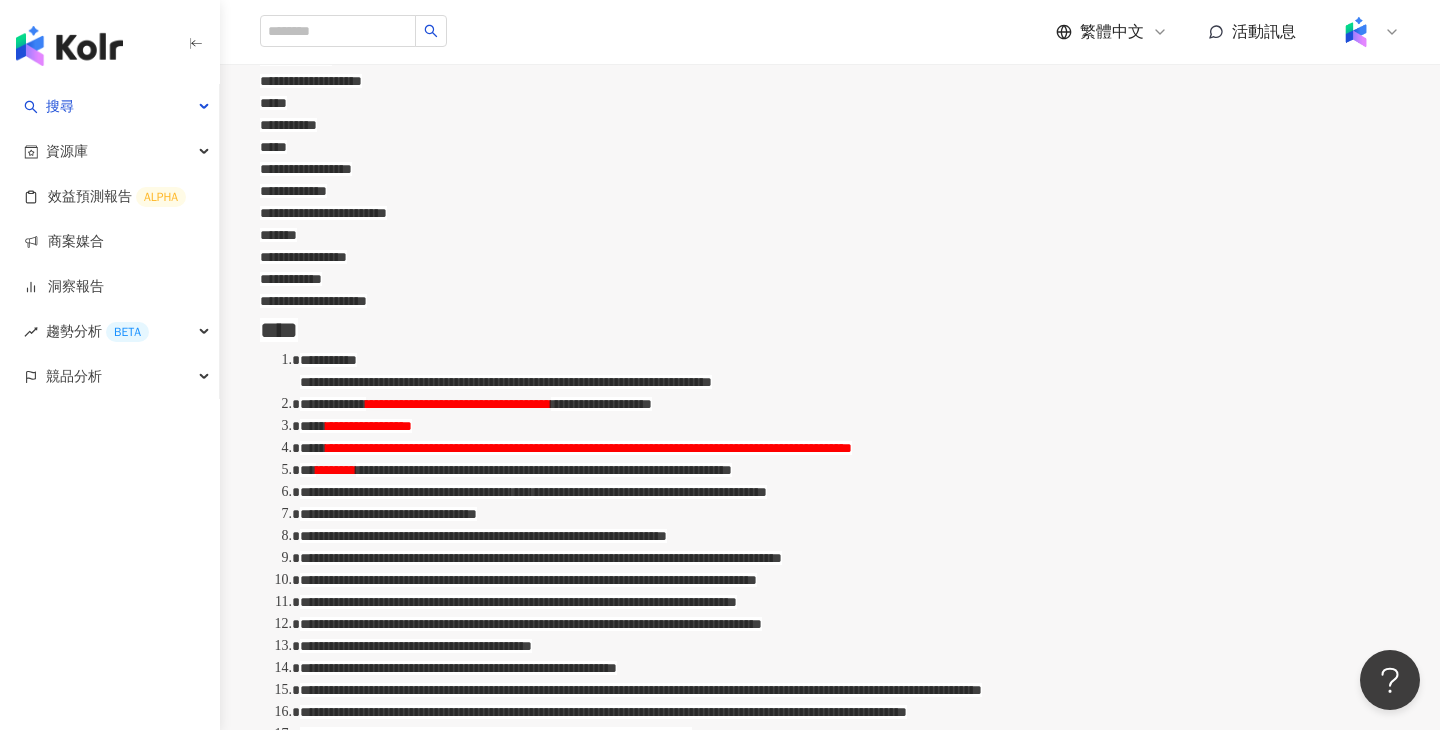 click on "**********" at bounding box center (388, 514) 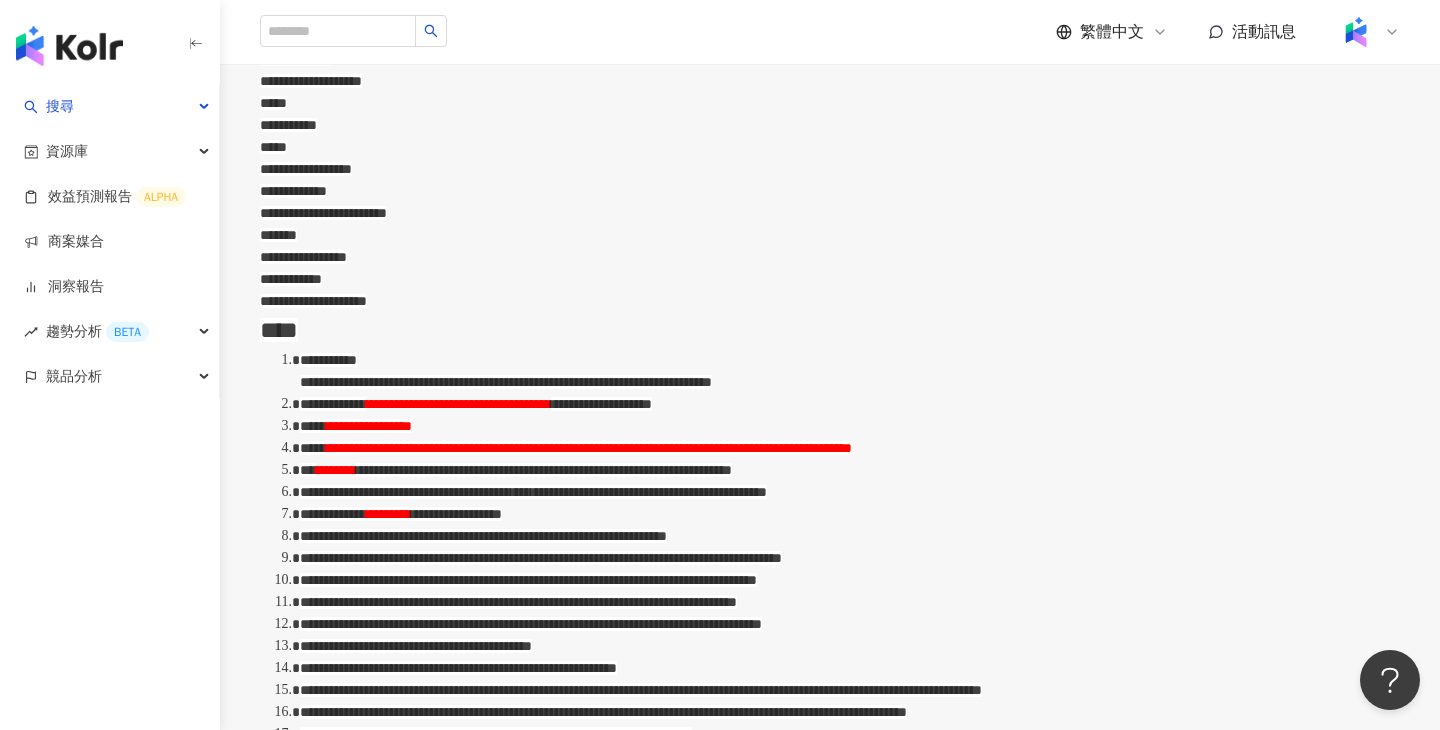click on "**********" at bounding box center (483, 536) 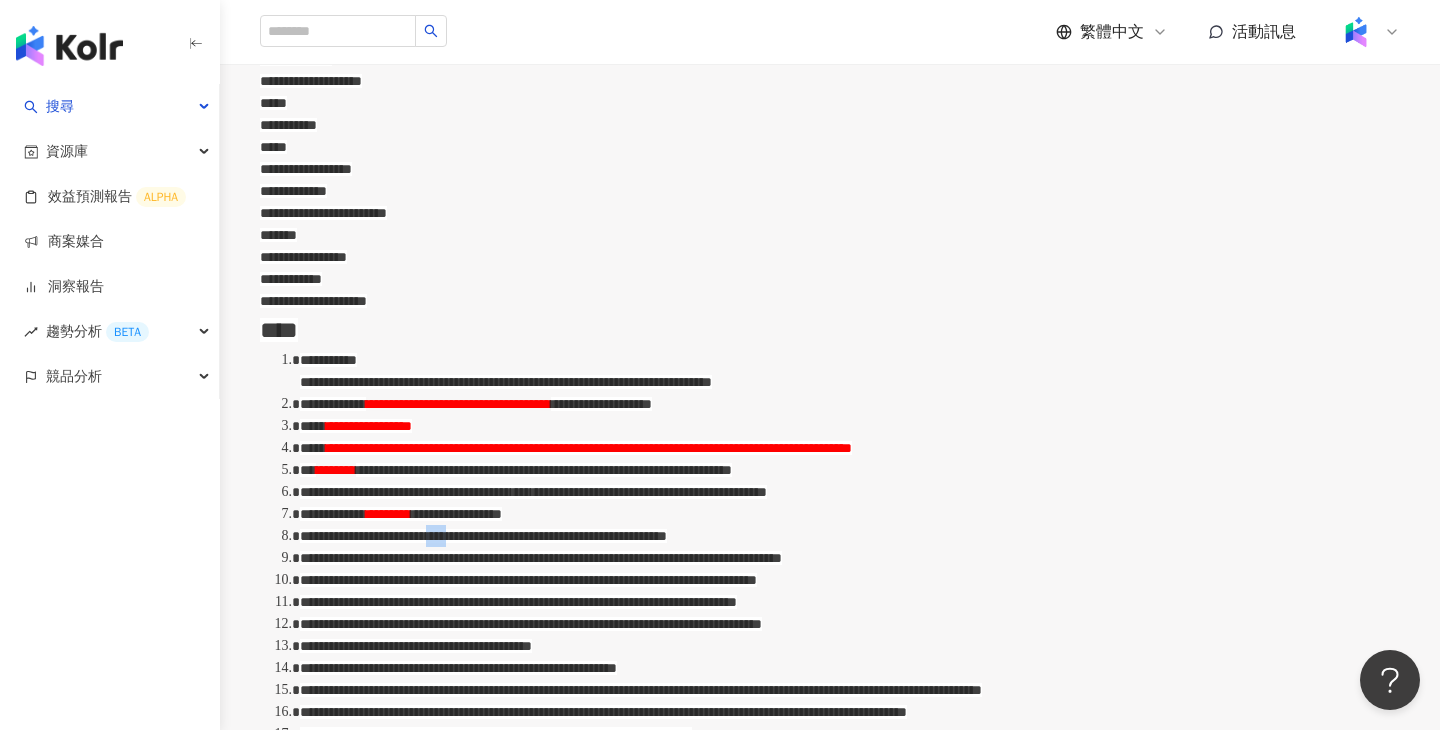 click on "**********" at bounding box center (483, 536) 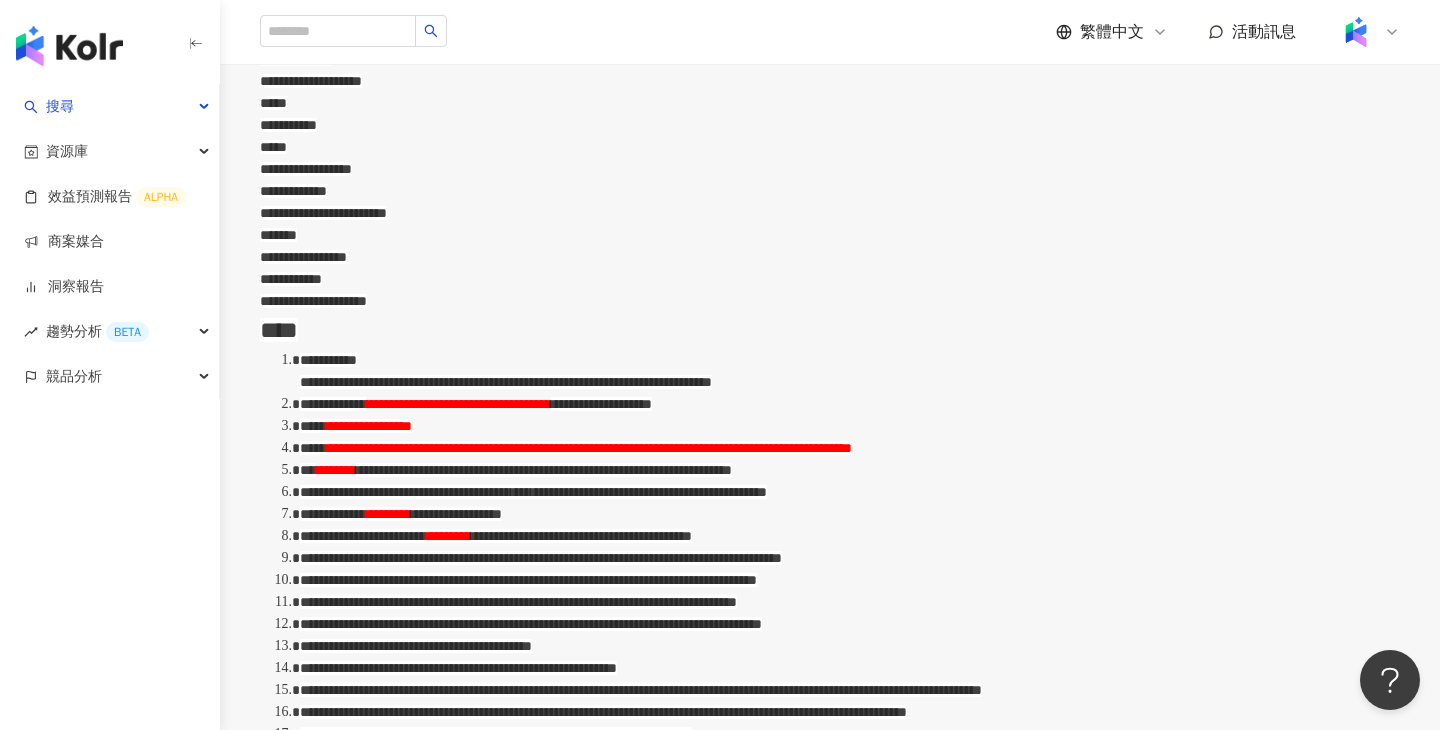 click on "**********" at bounding box center [581, 536] 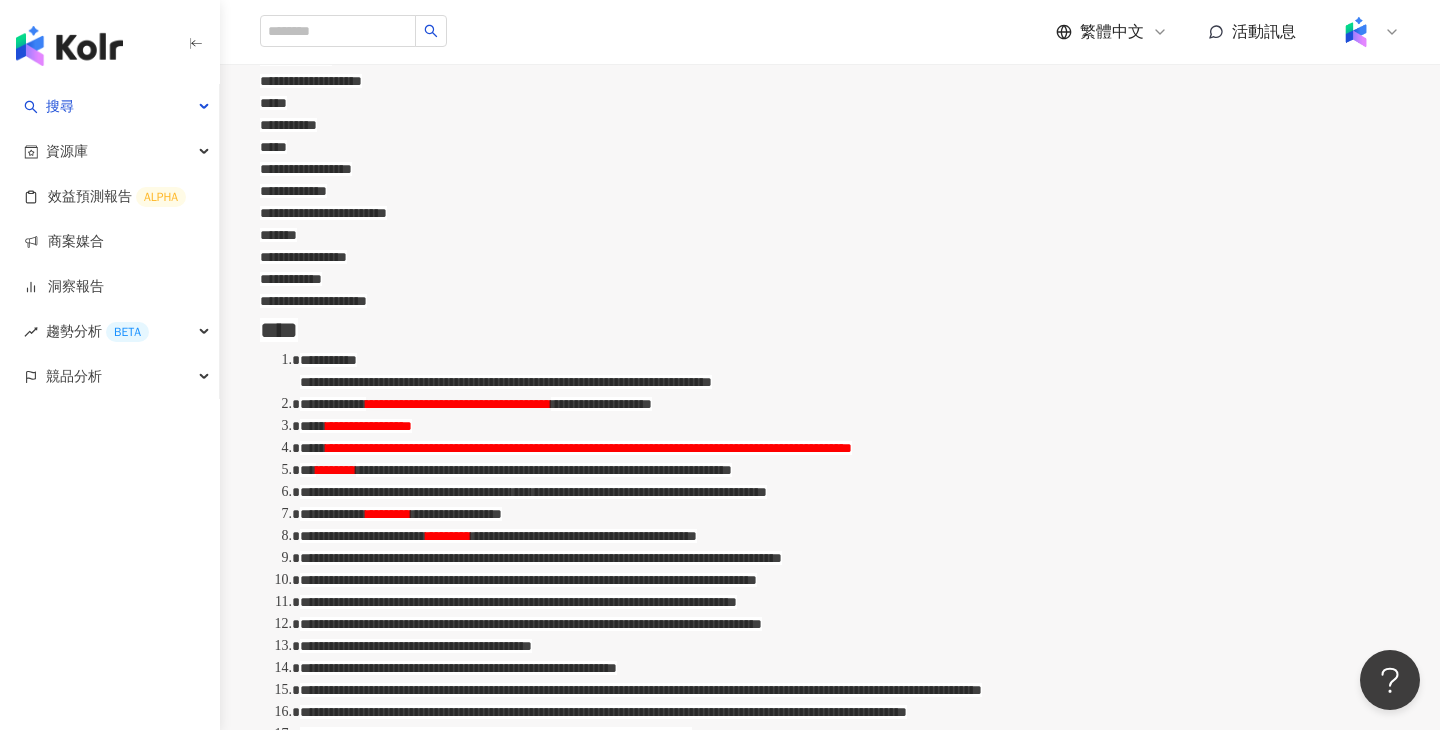 scroll, scrollTop: 1090, scrollLeft: 0, axis: vertical 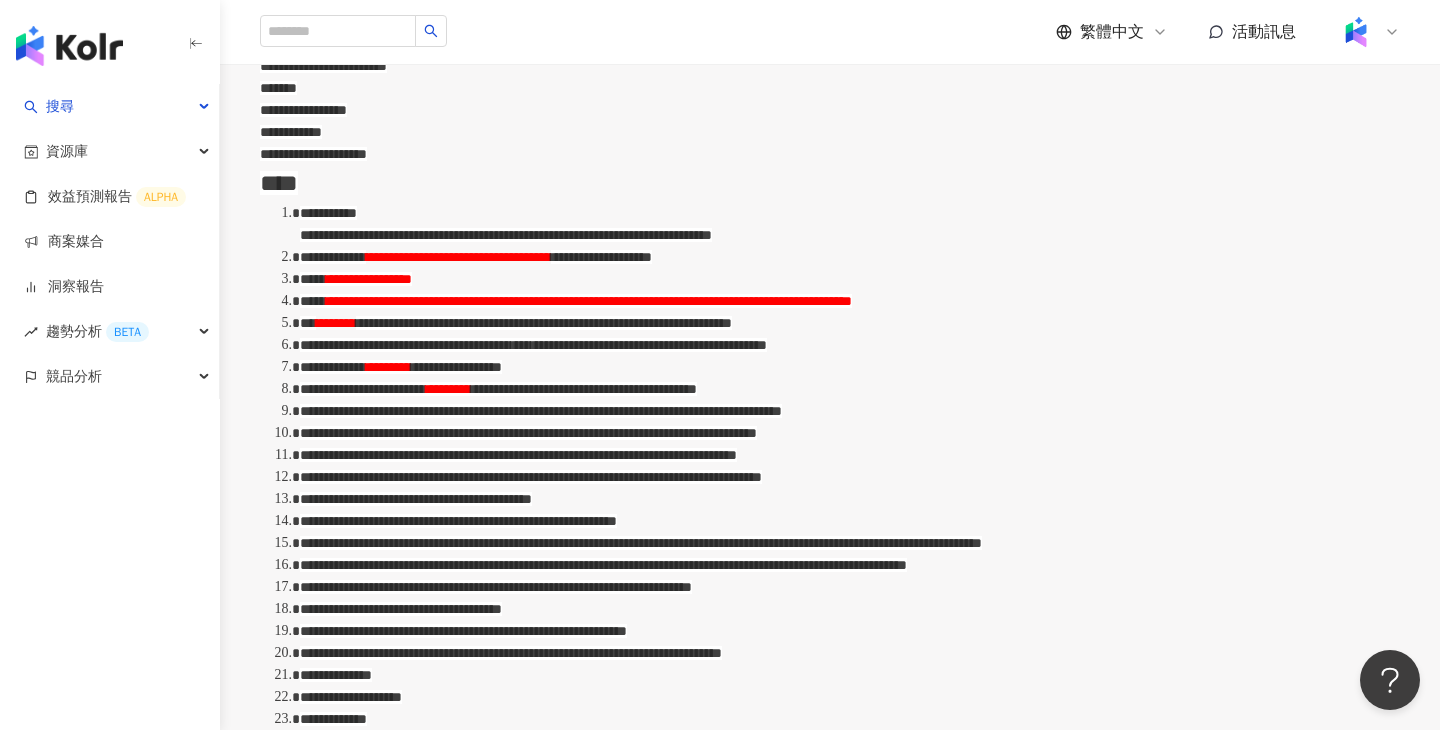 click on "**********" at bounding box center [850, 389] 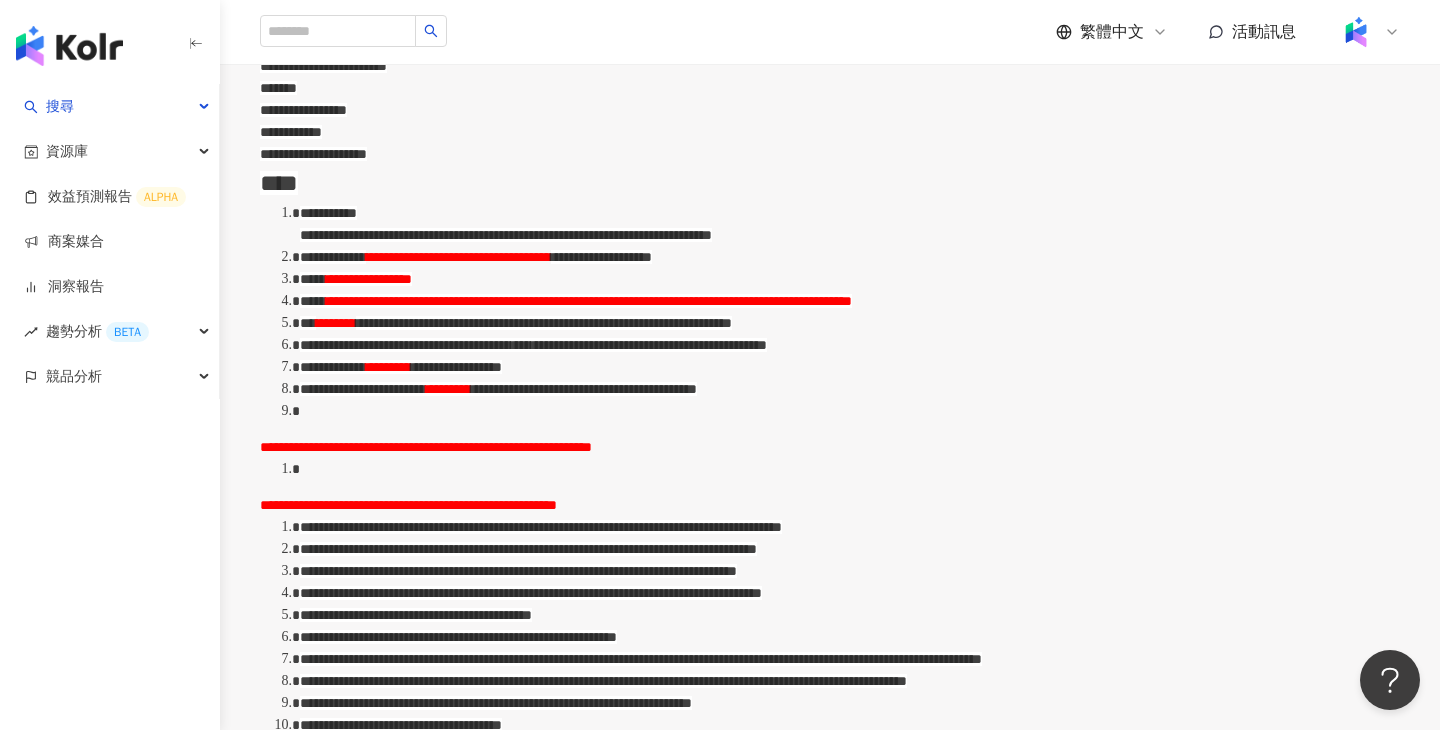 click on "**********" at bounding box center [830, 381] 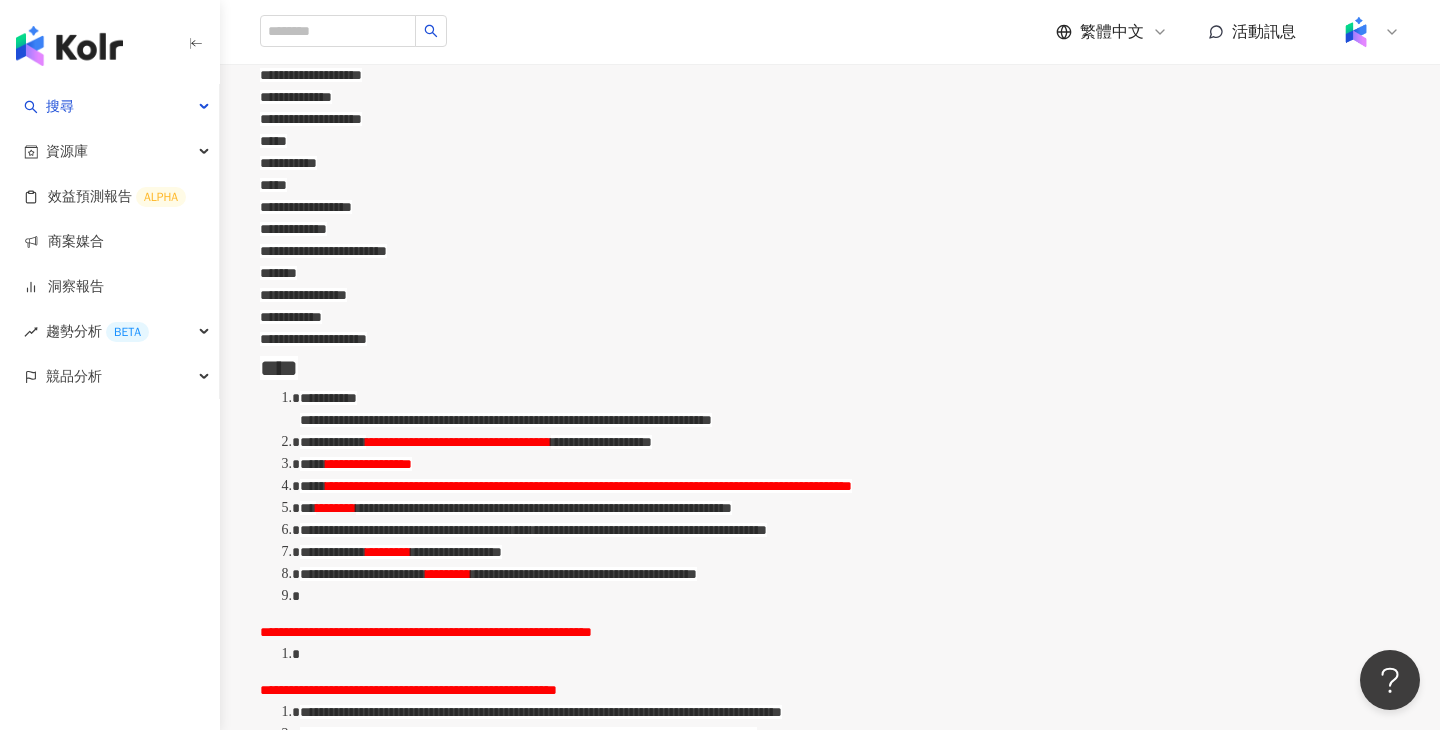 scroll, scrollTop: 957, scrollLeft: 0, axis: vertical 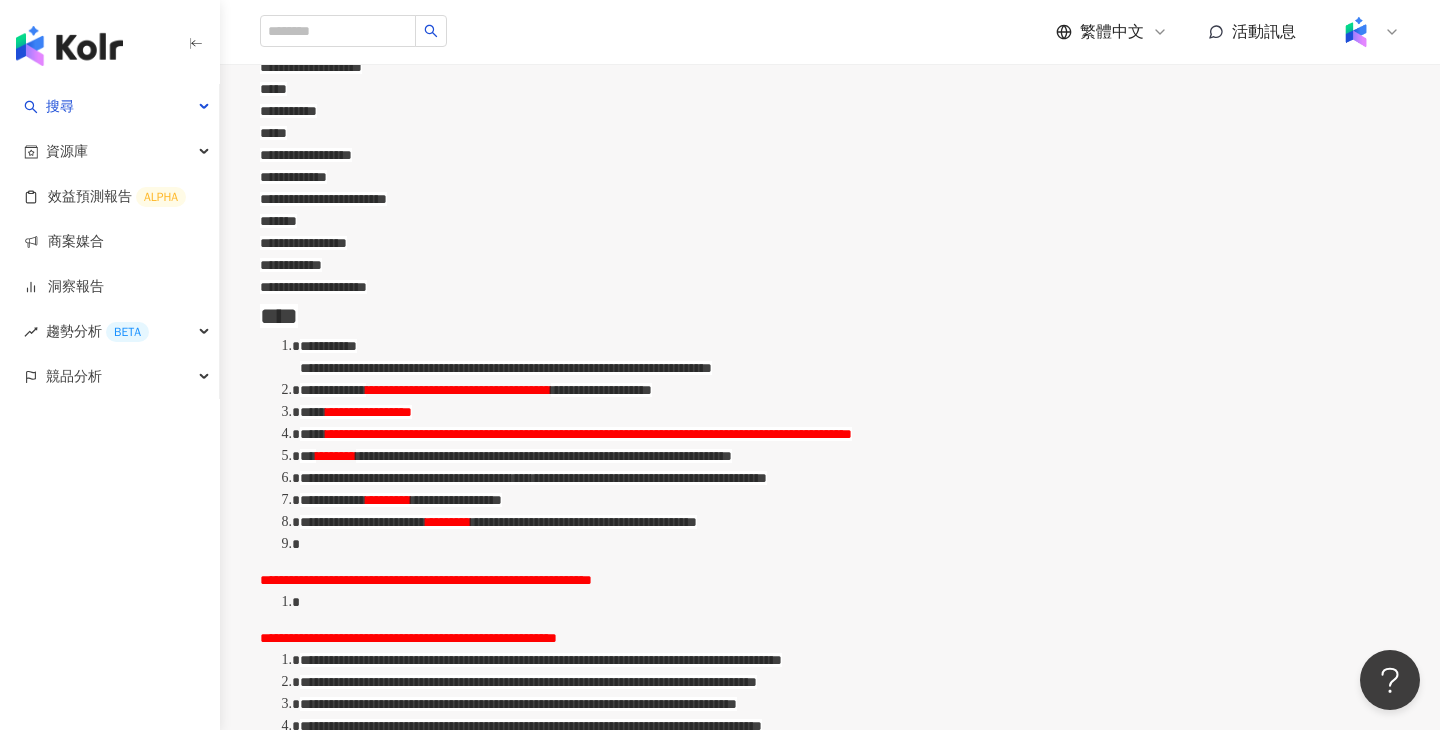 click on "**********" at bounding box center [426, 580] 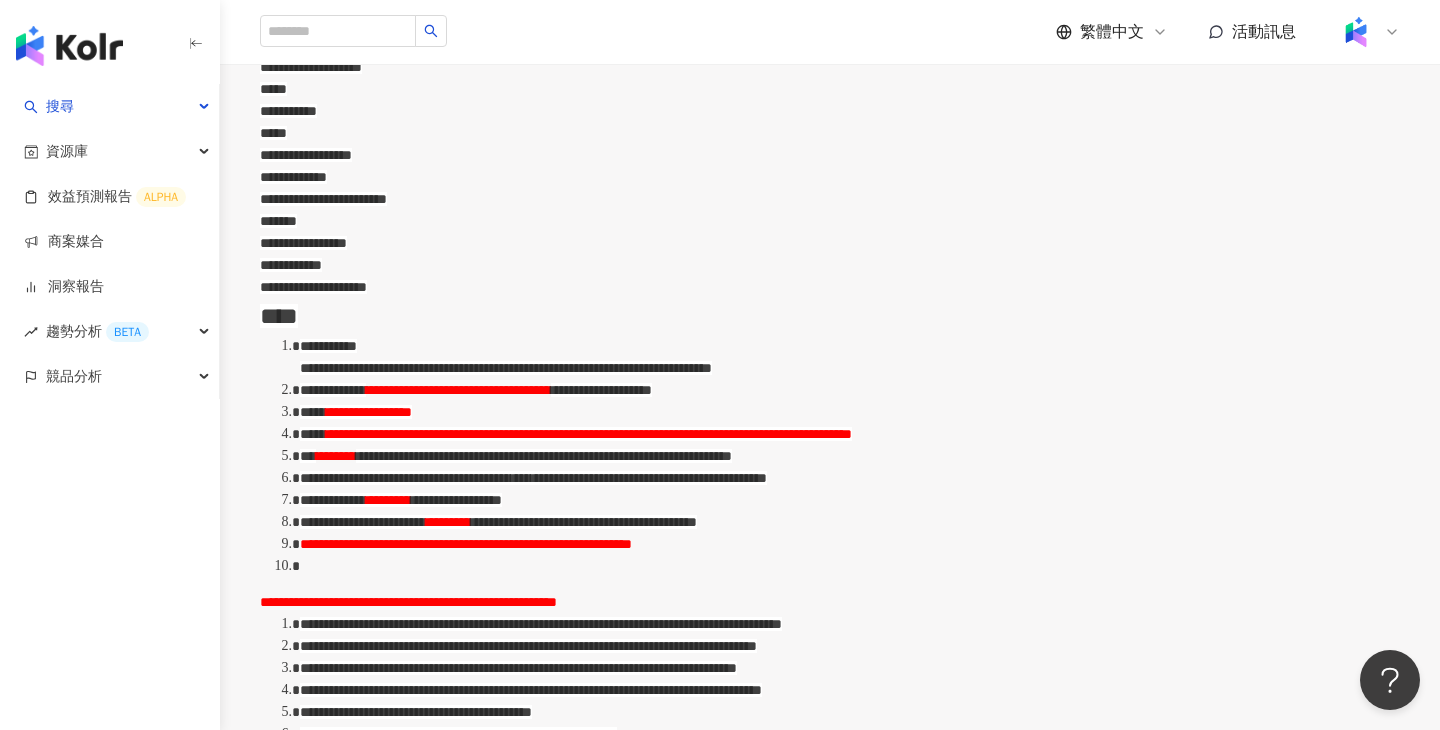 click on "**********" at bounding box center (408, 602) 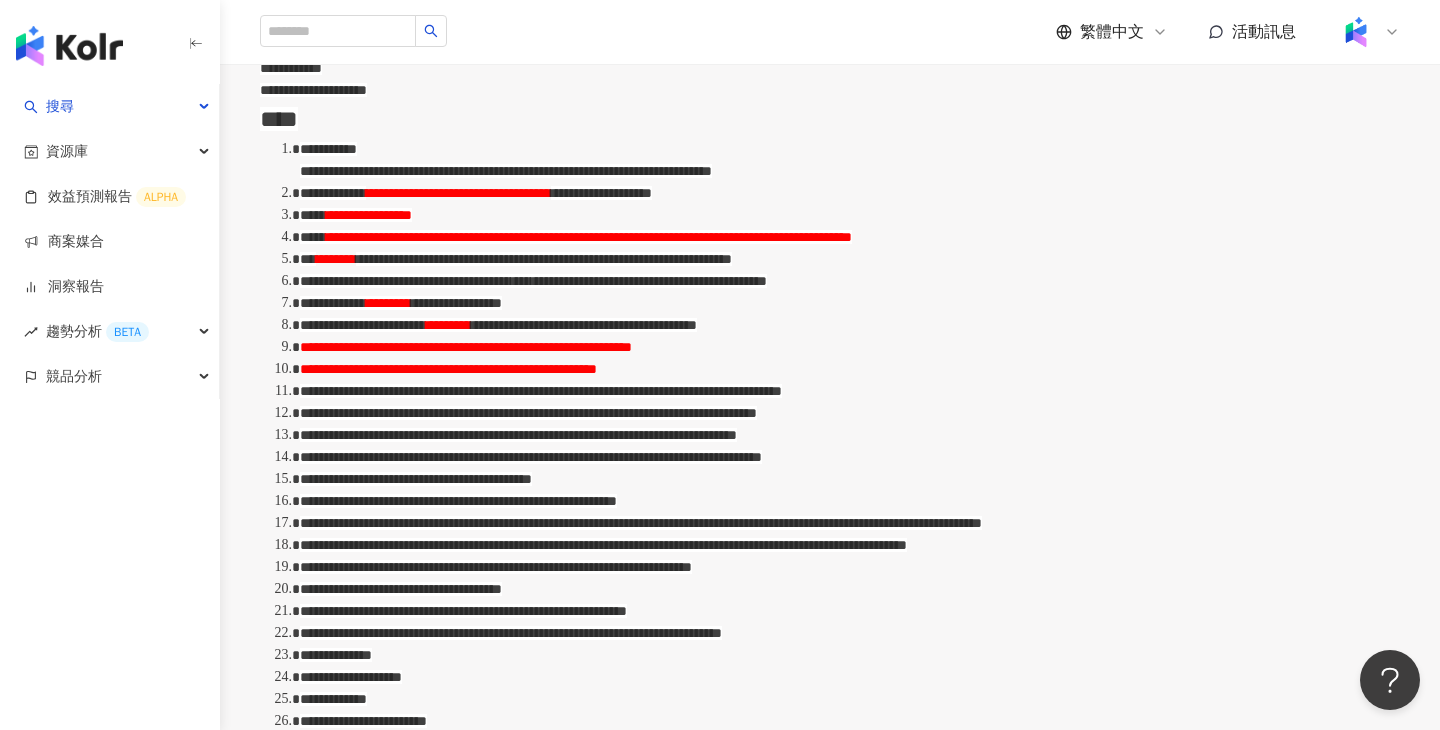 scroll, scrollTop: 1216, scrollLeft: 0, axis: vertical 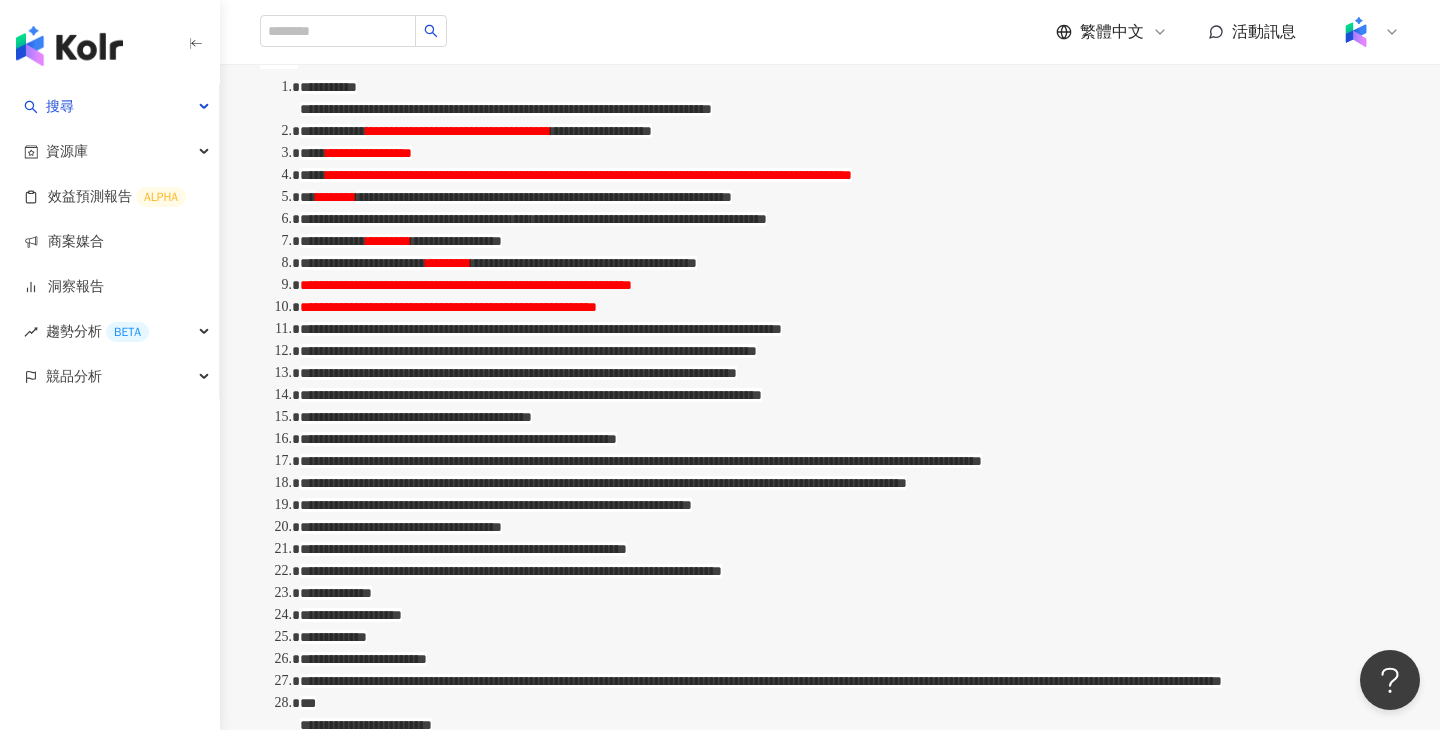 click on "**********" at bounding box center [850, 373] 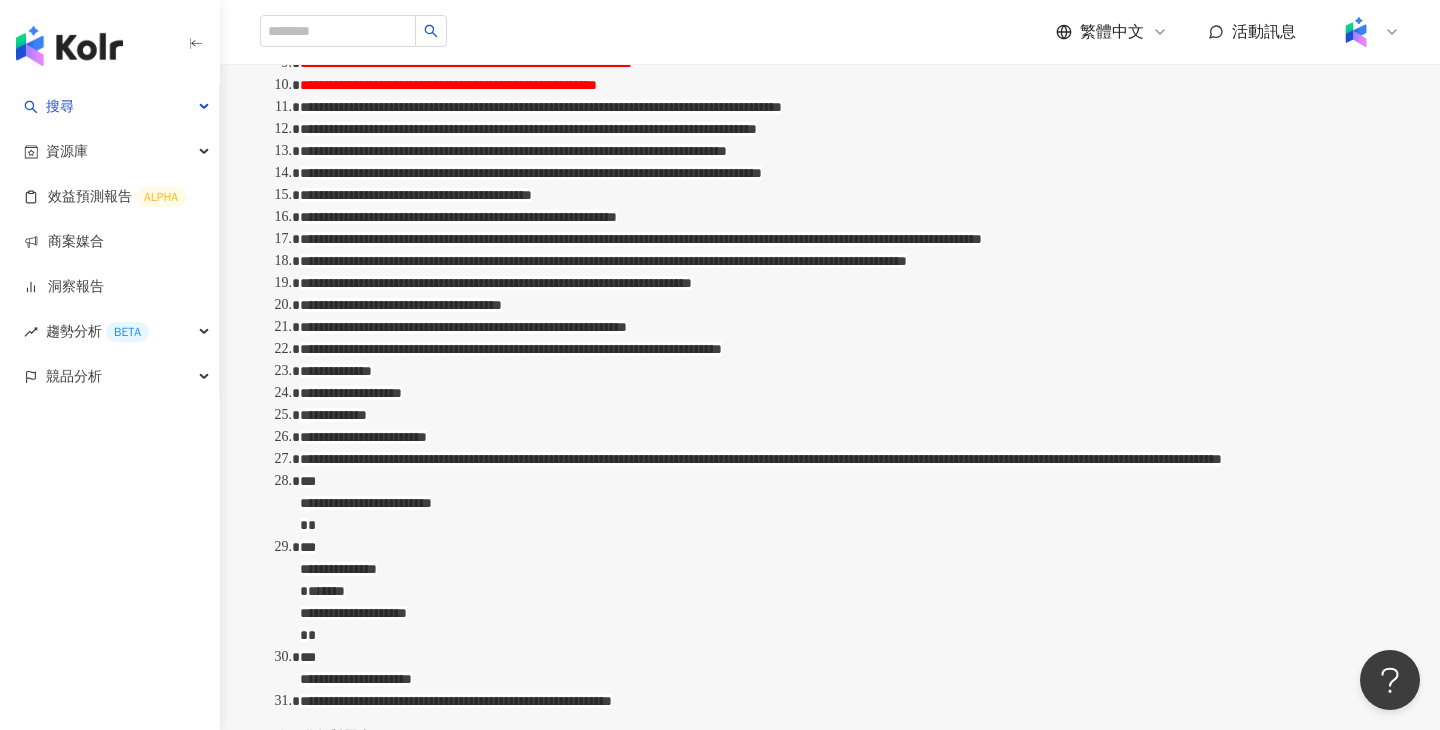 scroll, scrollTop: 1683, scrollLeft: 0, axis: vertical 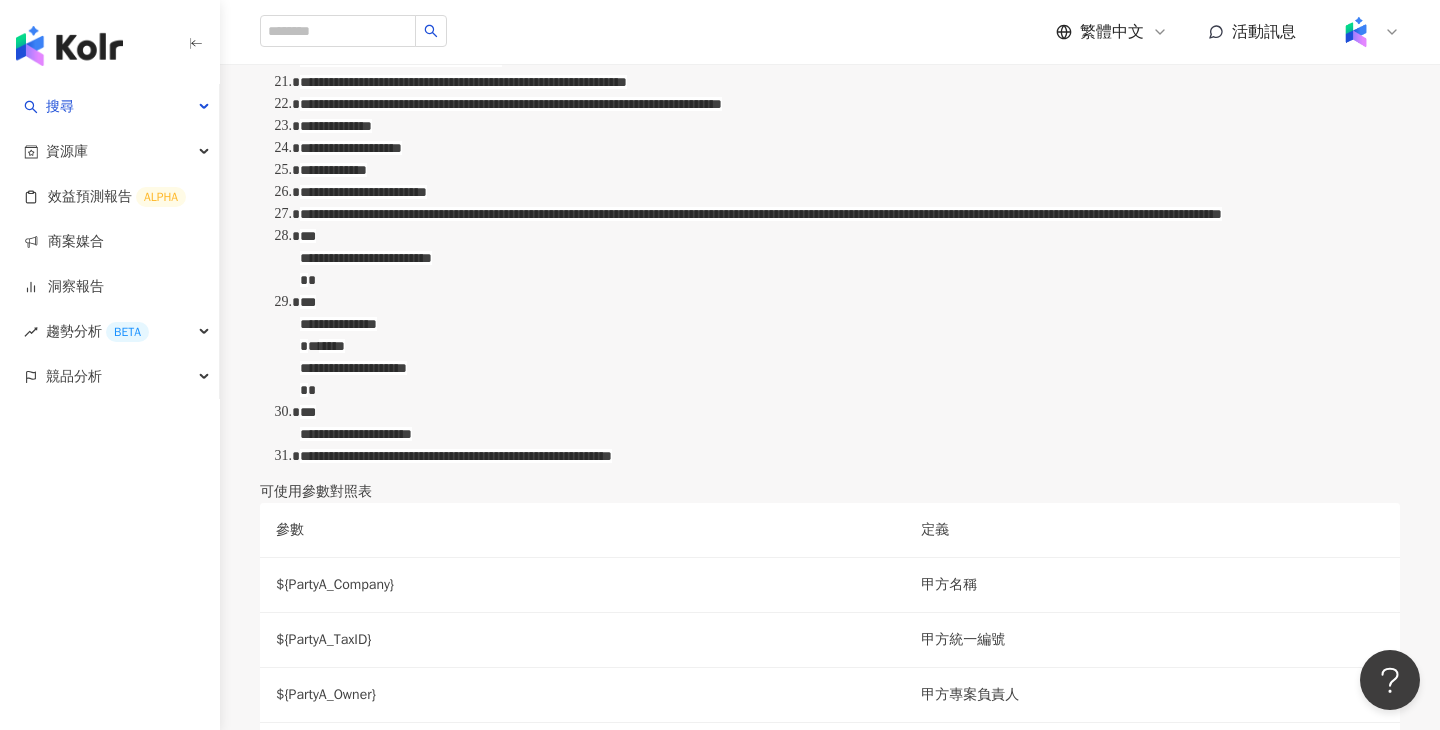 click on "**********" at bounding box center [850, 104] 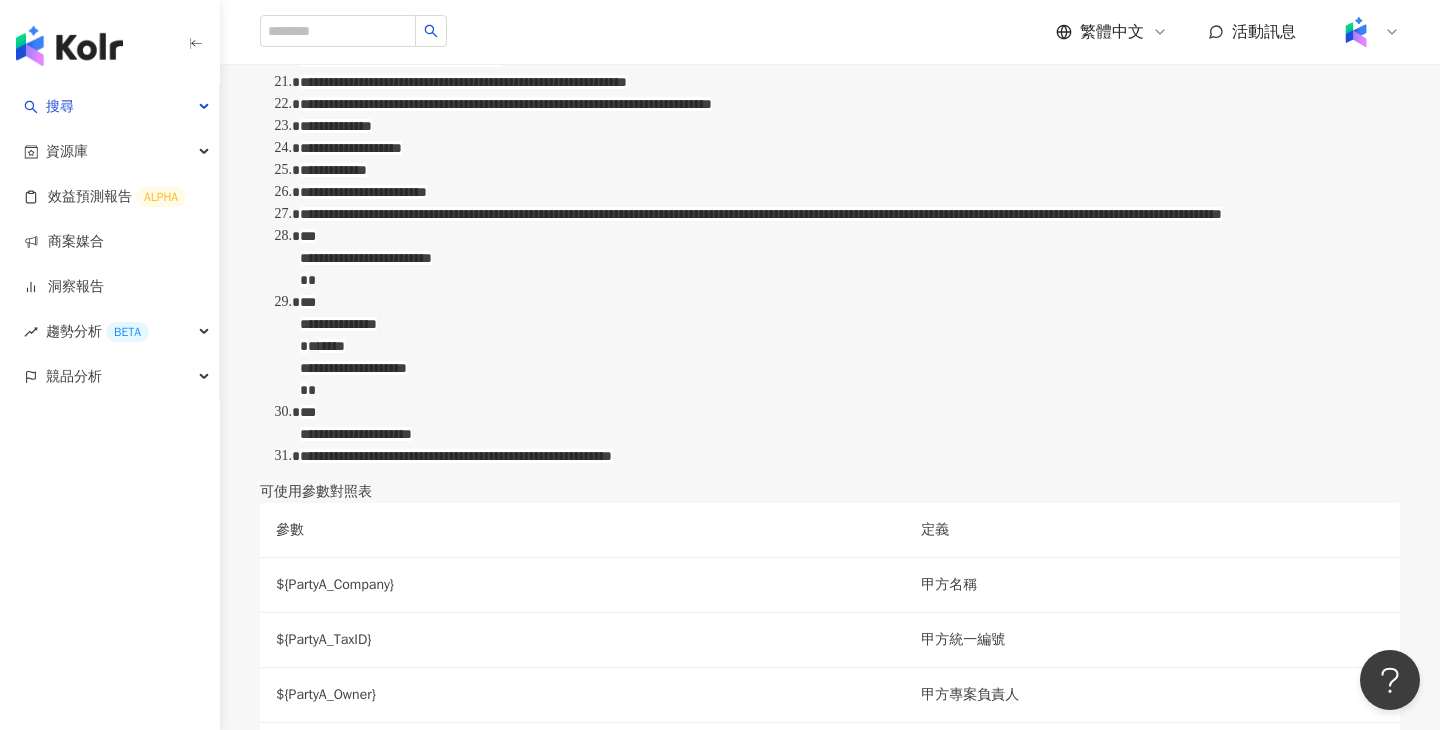 click on "**********" at bounding box center [506, 104] 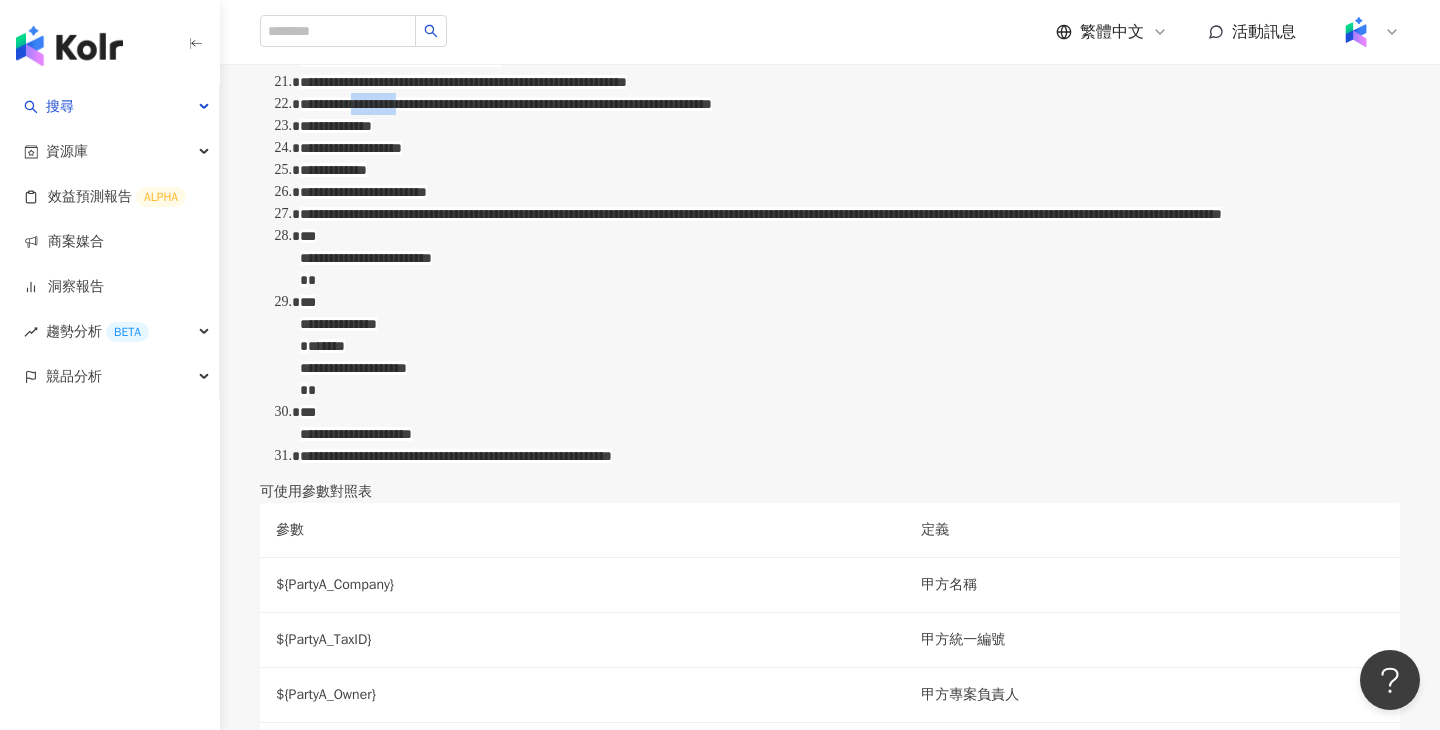 click on "**********" at bounding box center (506, 104) 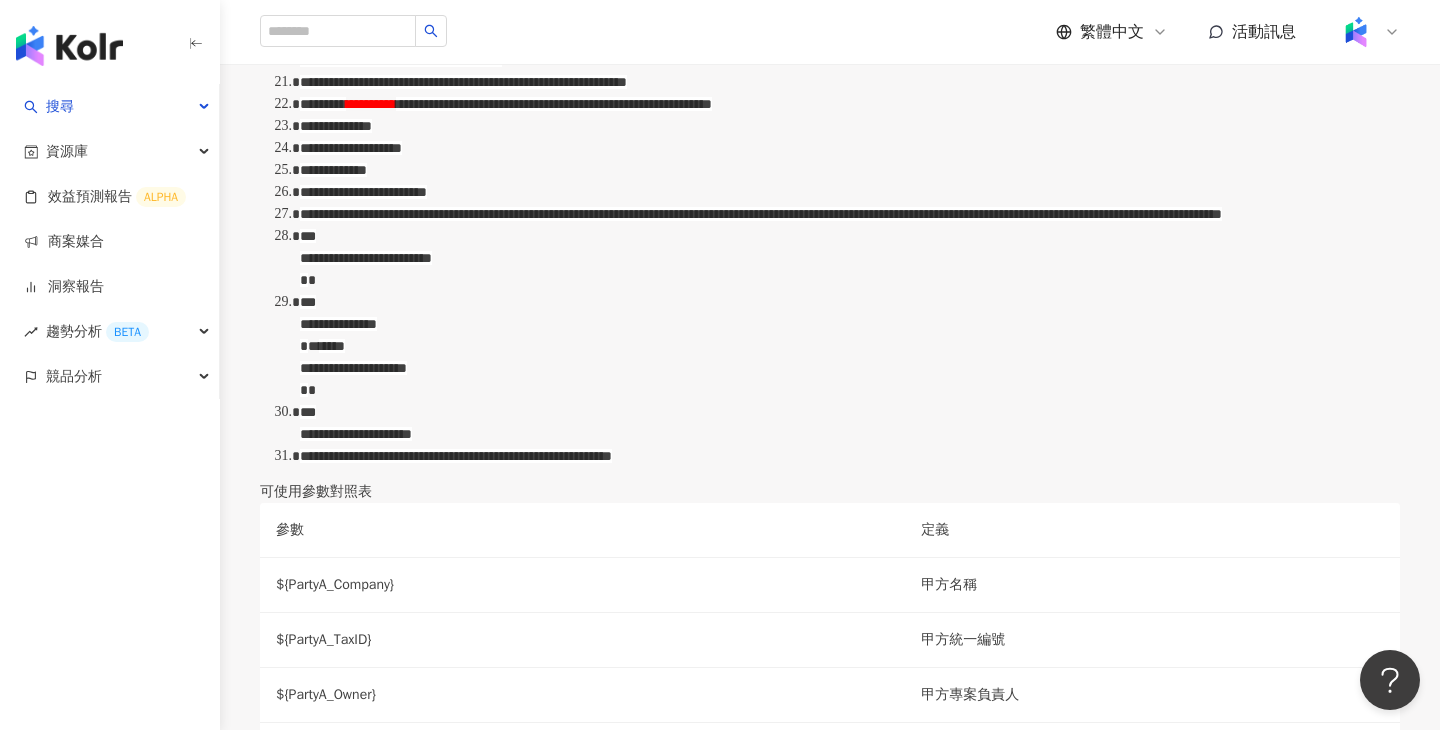 click on "**********" at bounding box center (850, 104) 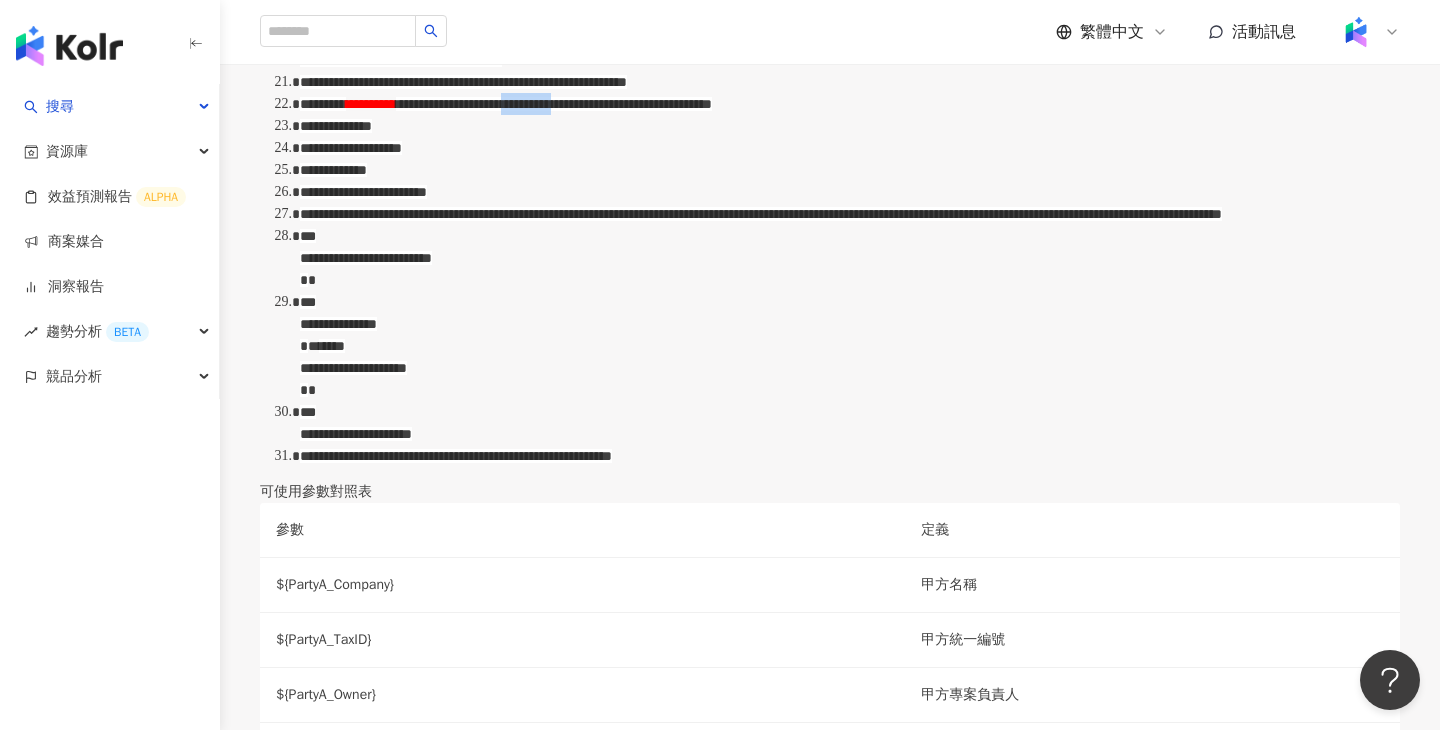 click on "**********" at bounding box center (554, 104) 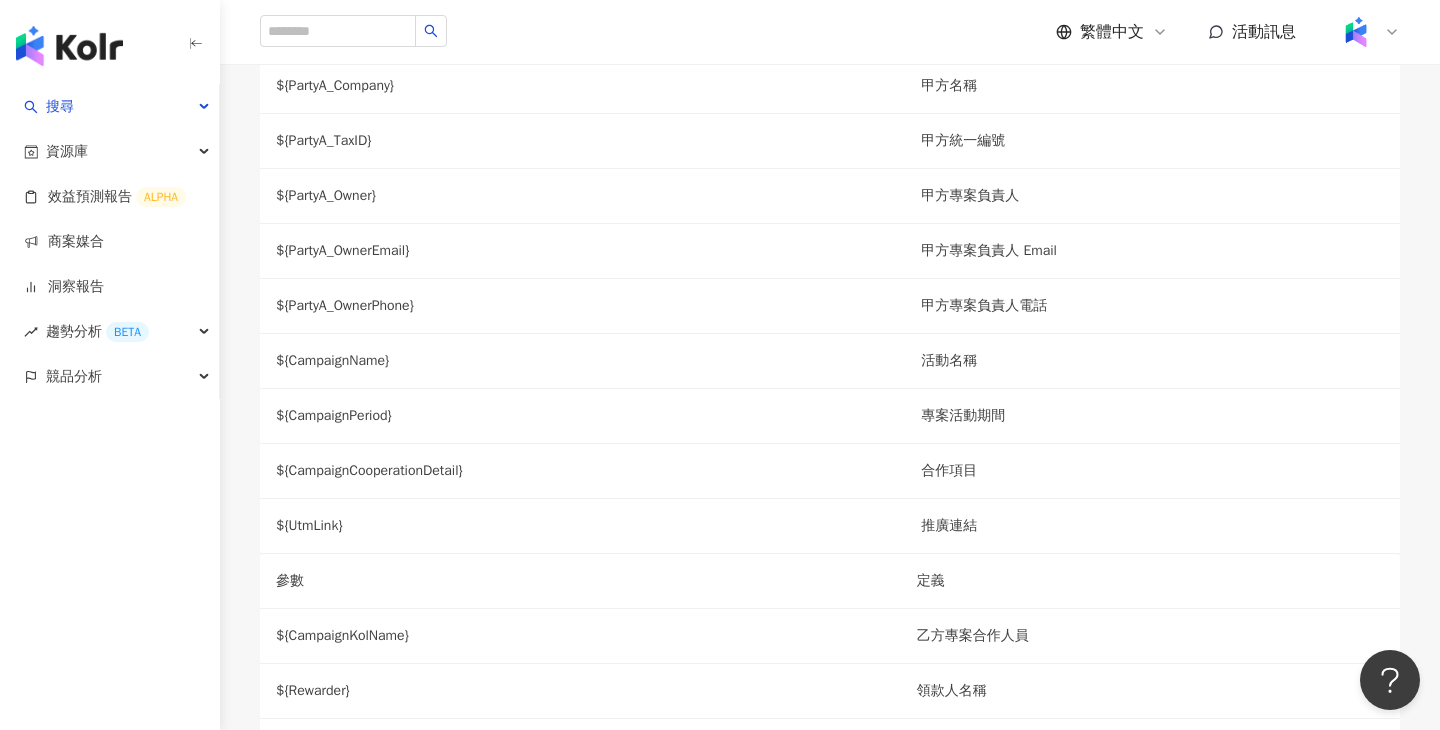 scroll, scrollTop: 1735, scrollLeft: 0, axis: vertical 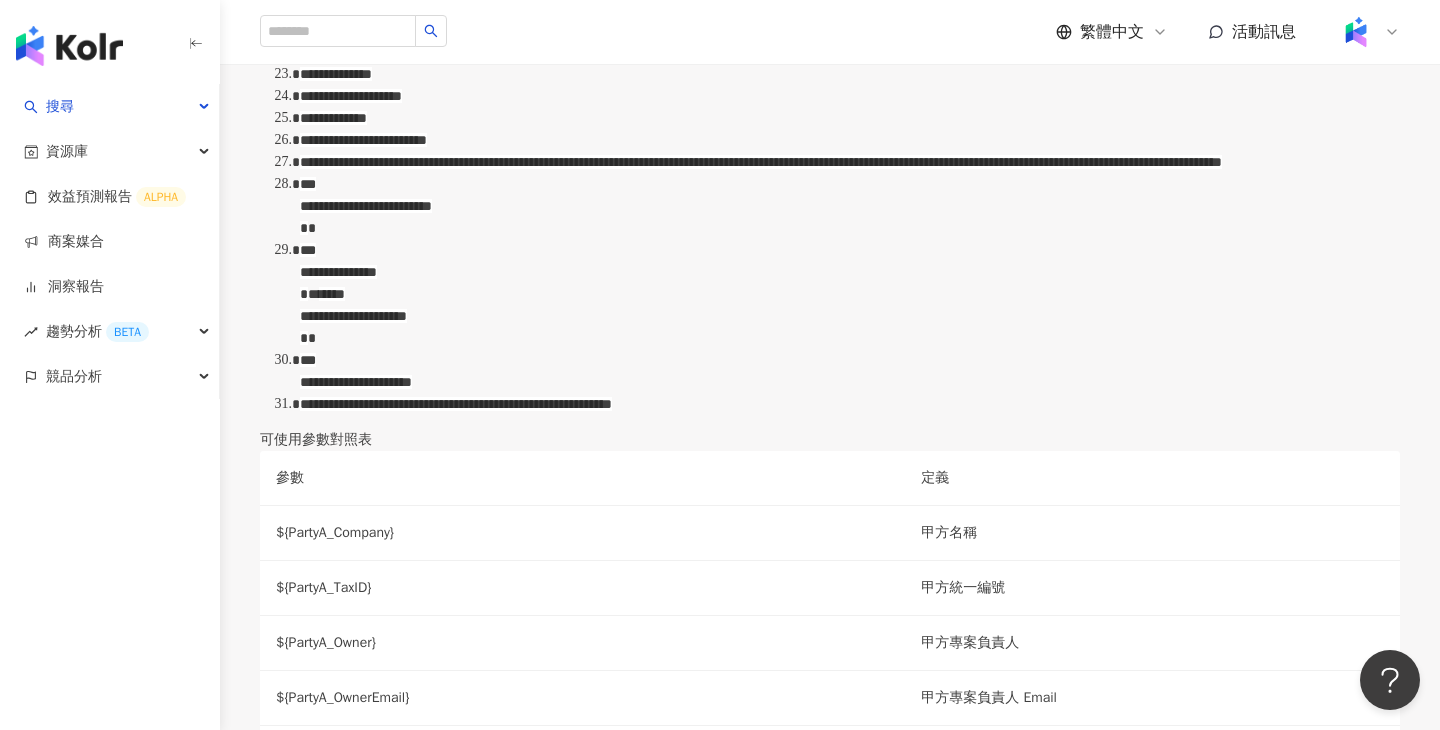 click on "**********" at bounding box center [526, 52] 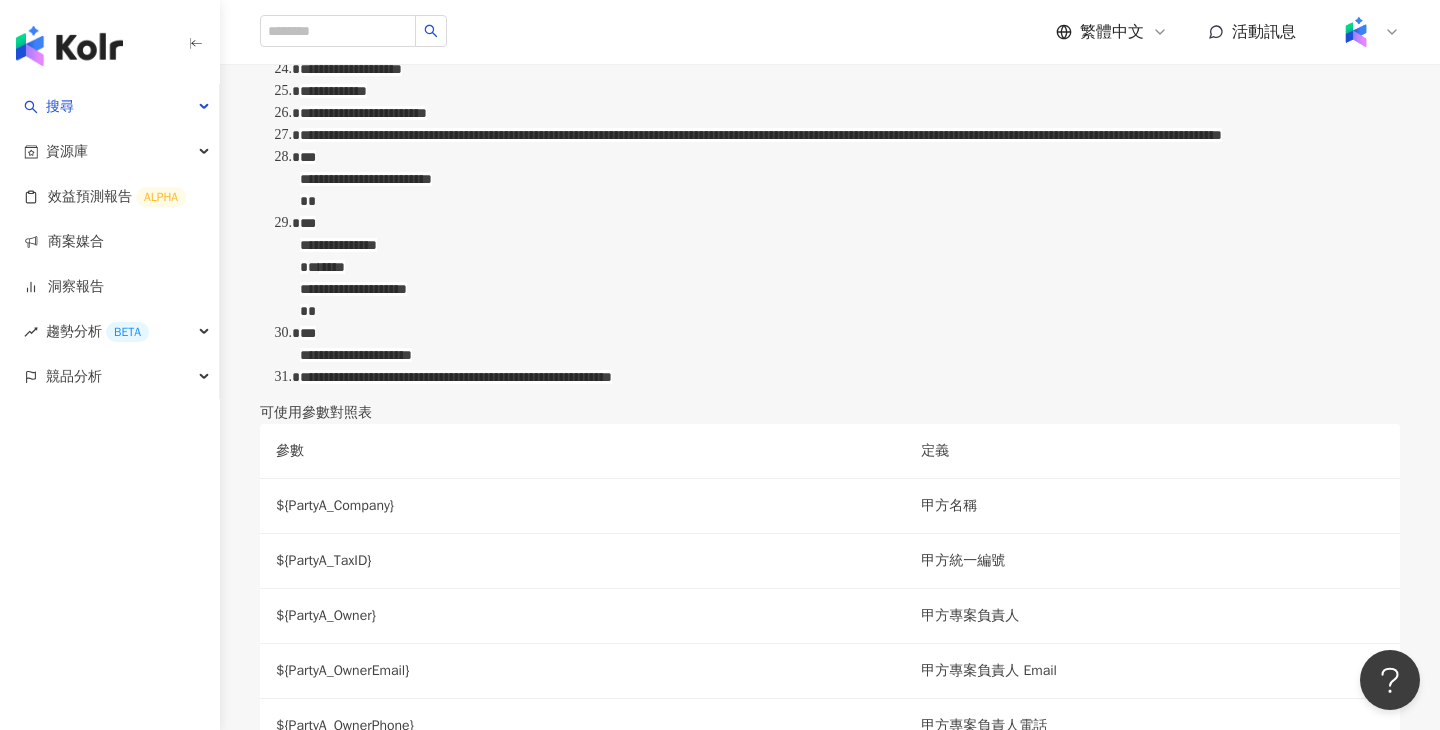 scroll, scrollTop: 1881, scrollLeft: 0, axis: vertical 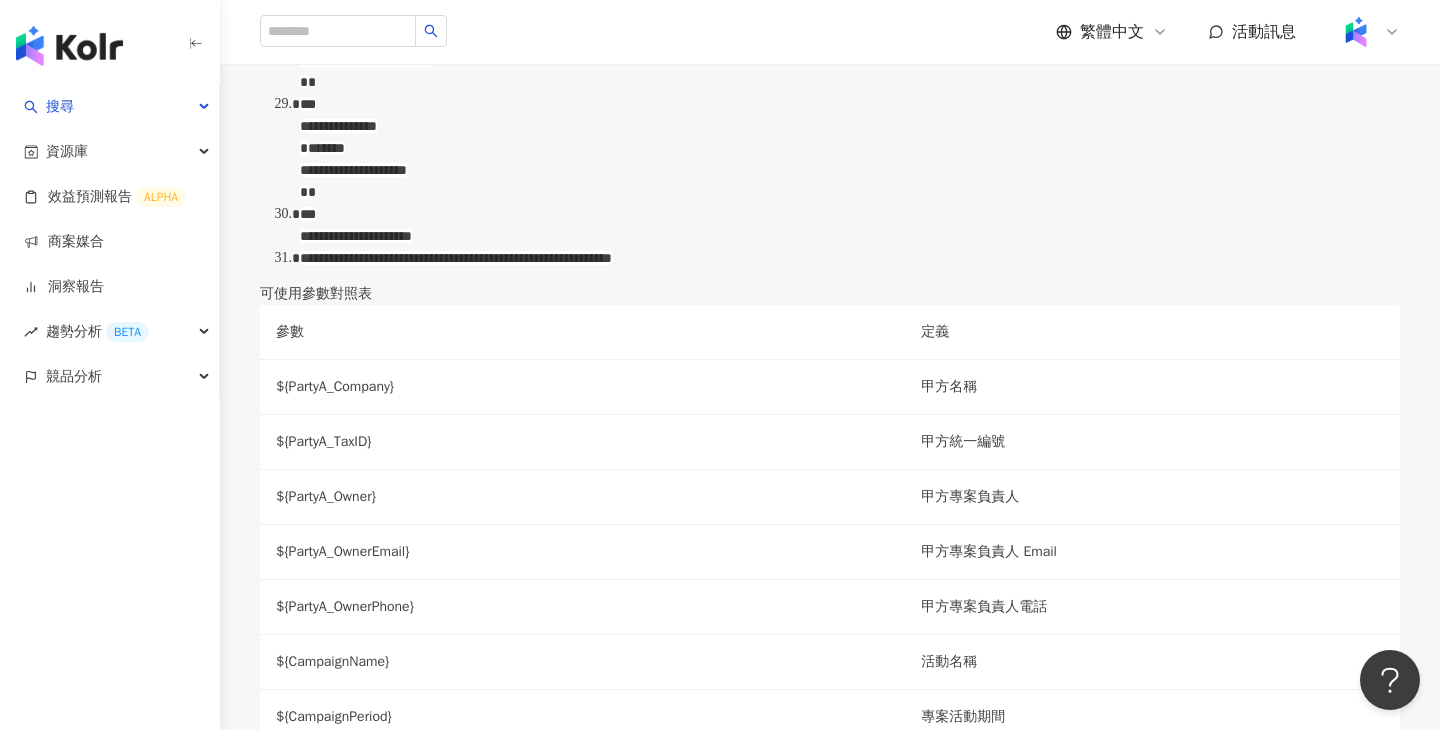 click on "**********" at bounding box center [850, 16] 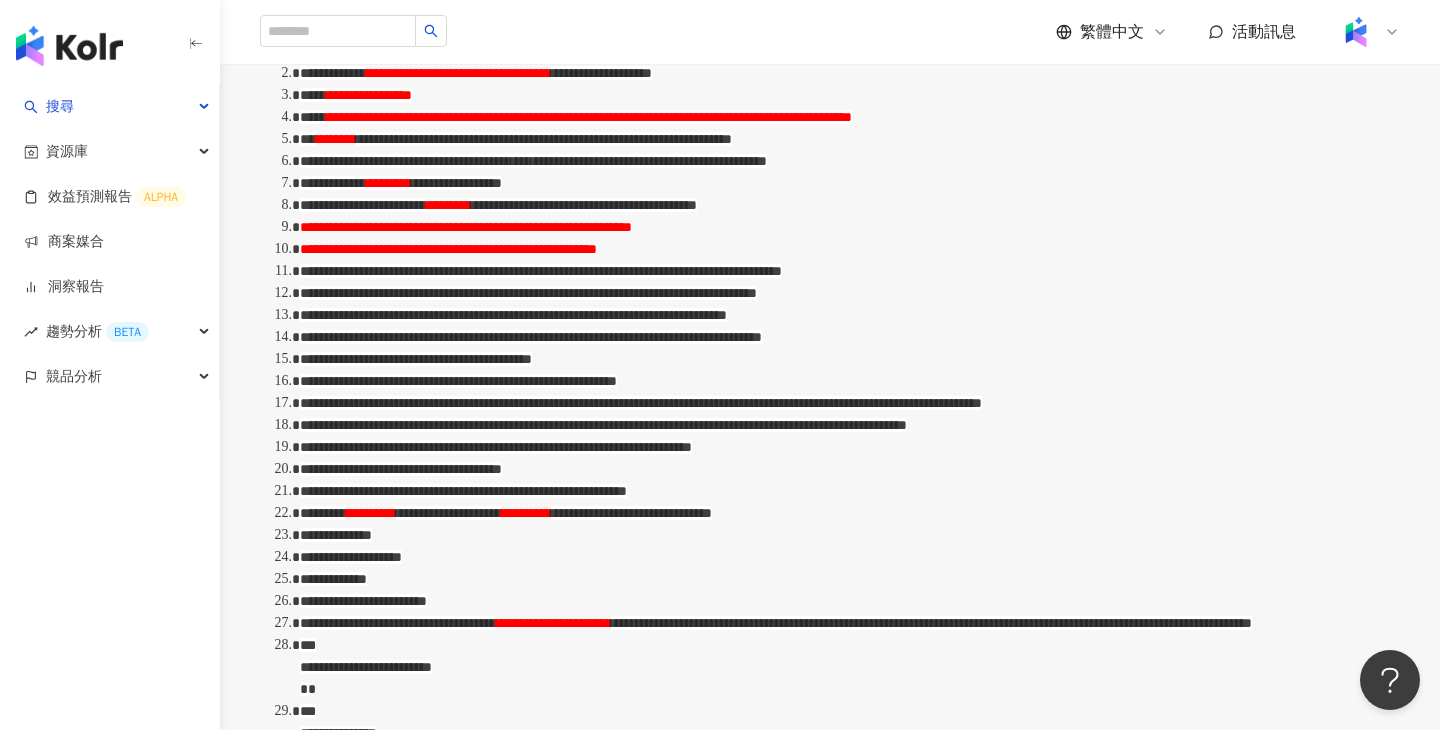 scroll, scrollTop: 1246, scrollLeft: 0, axis: vertical 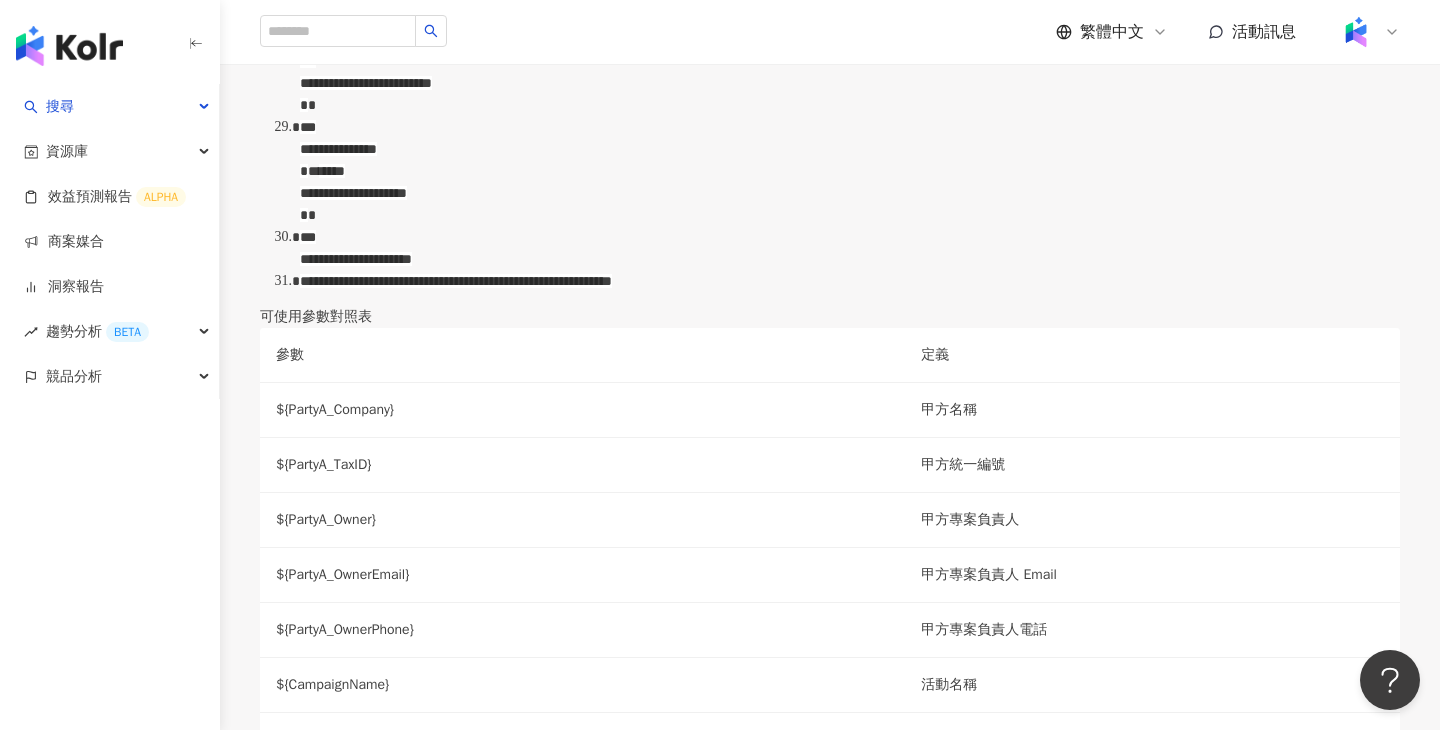 click on "**********" at bounding box center [553, 39] 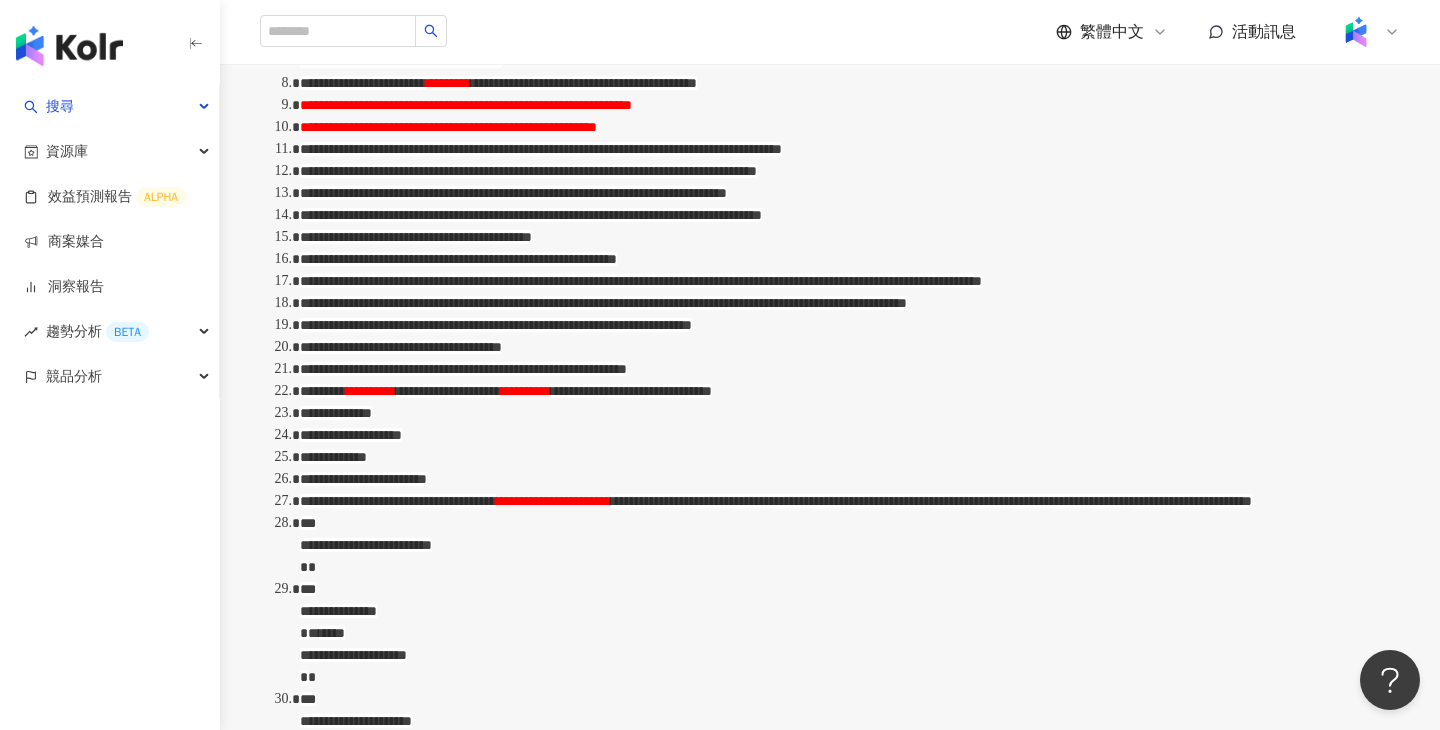 scroll, scrollTop: 1089, scrollLeft: 0, axis: vertical 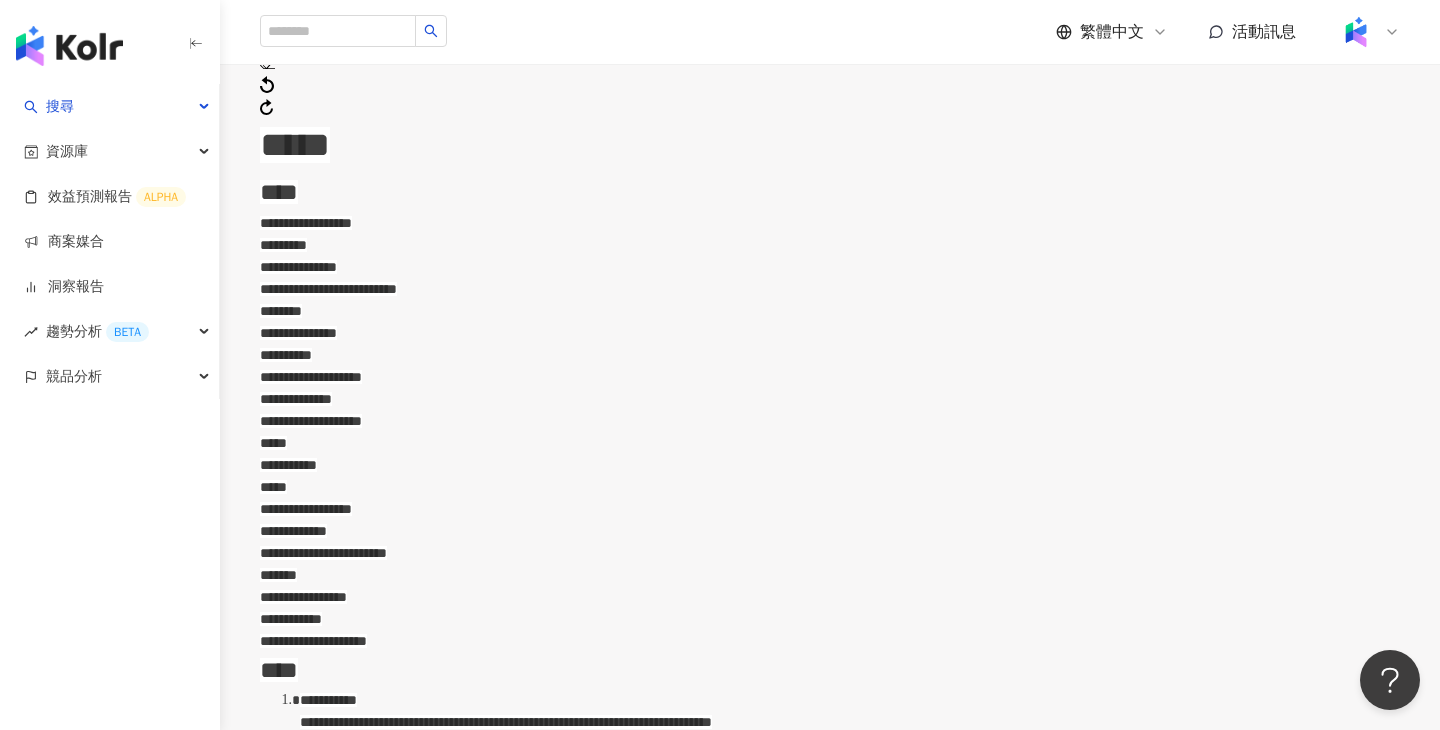 click on "**********" at bounding box center (830, 289) 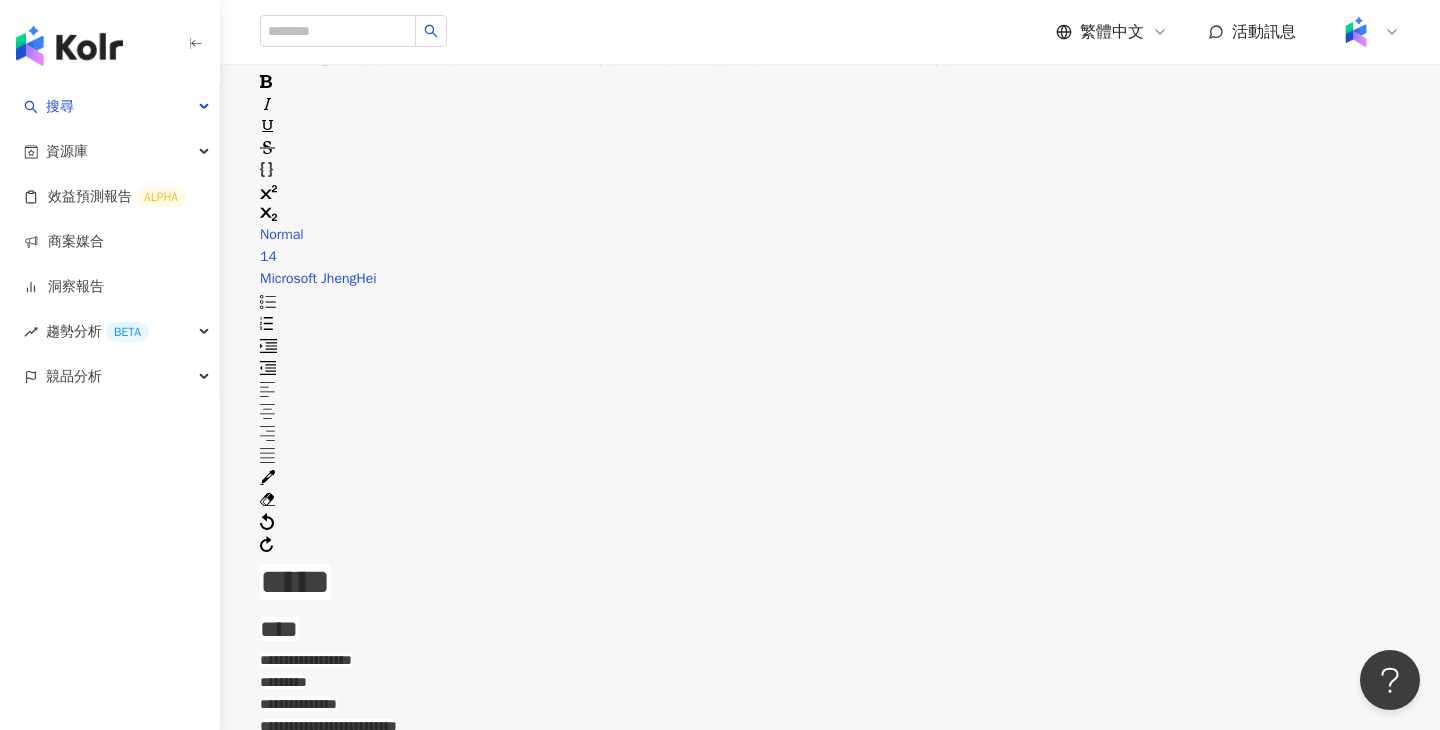 scroll, scrollTop: 0, scrollLeft: 0, axis: both 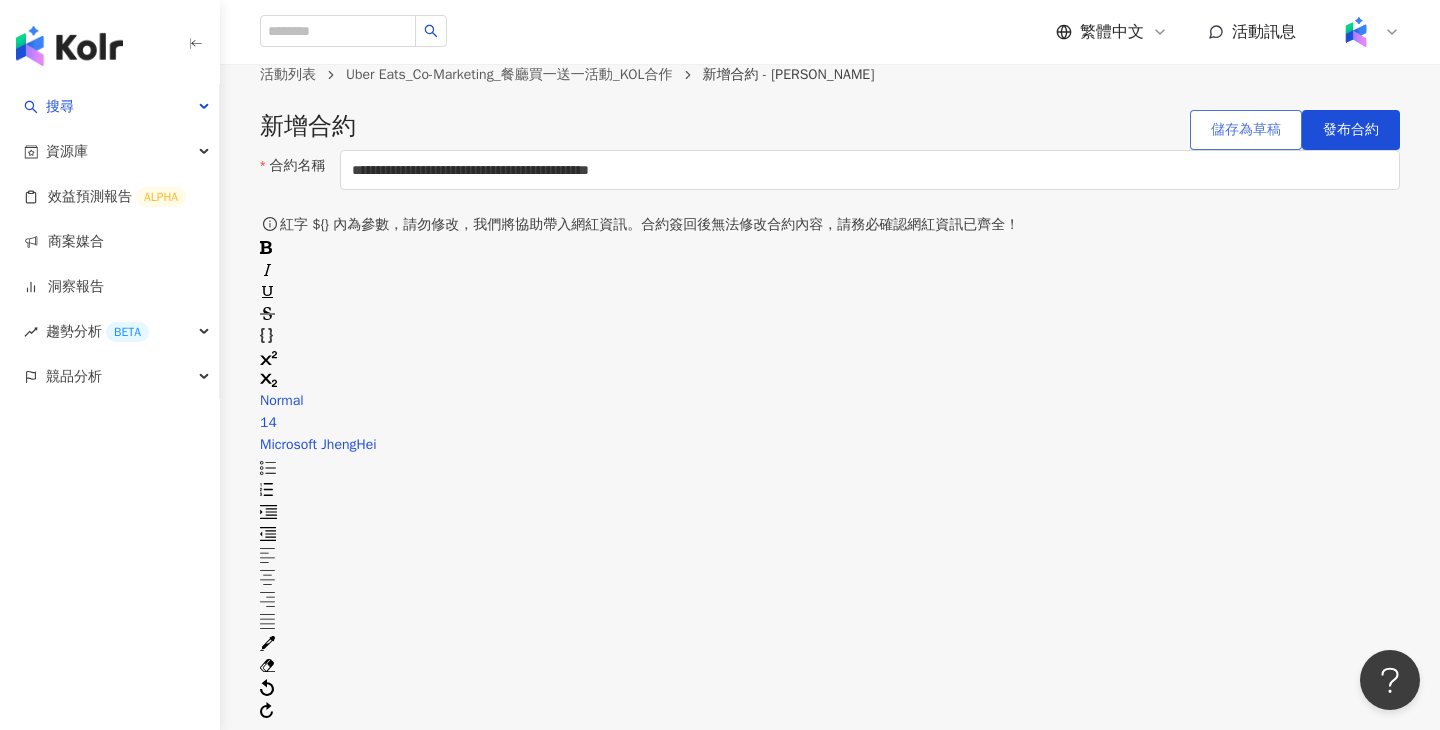 click on "儲存為草稿" at bounding box center [1246, 130] 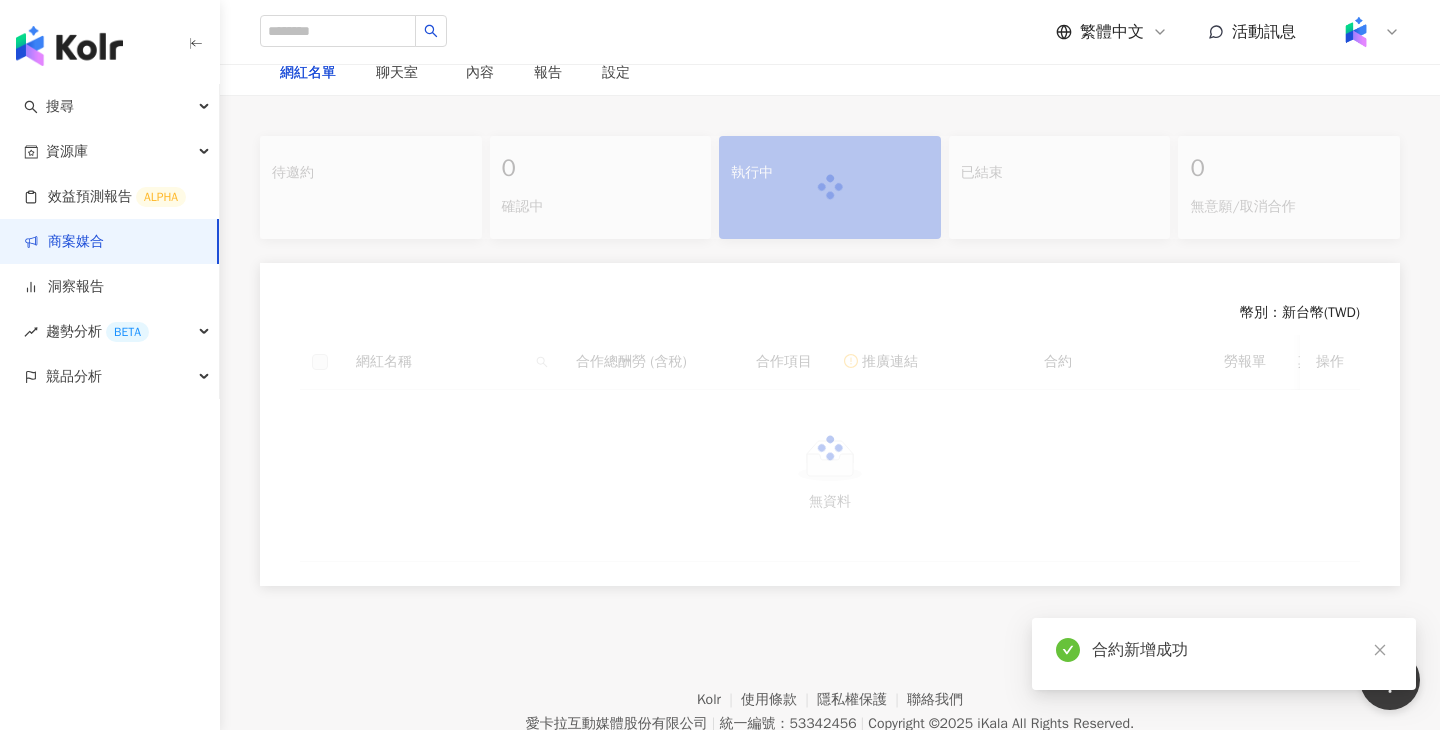 scroll, scrollTop: 0, scrollLeft: 0, axis: both 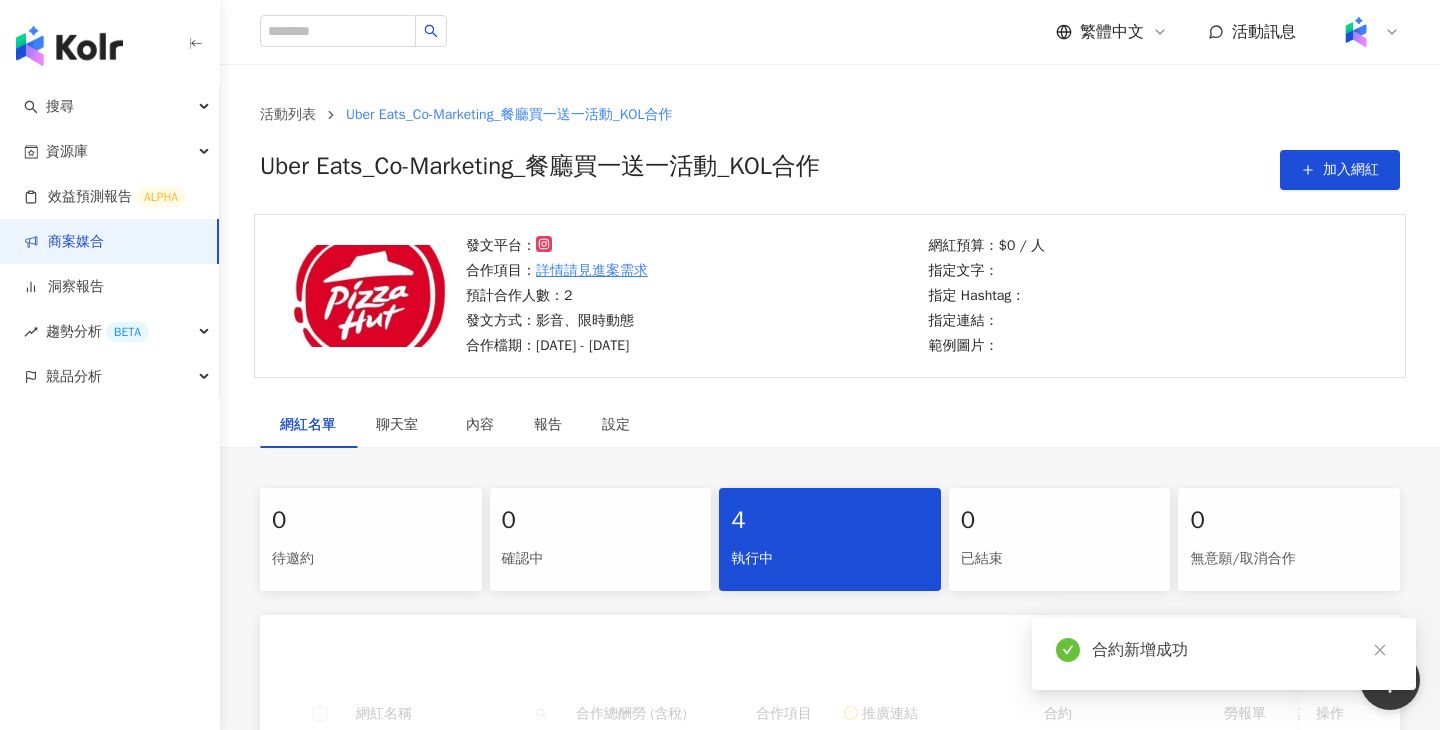 drag, startPoint x: 913, startPoint y: 157, endPoint x: 913, endPoint y: 281, distance: 124 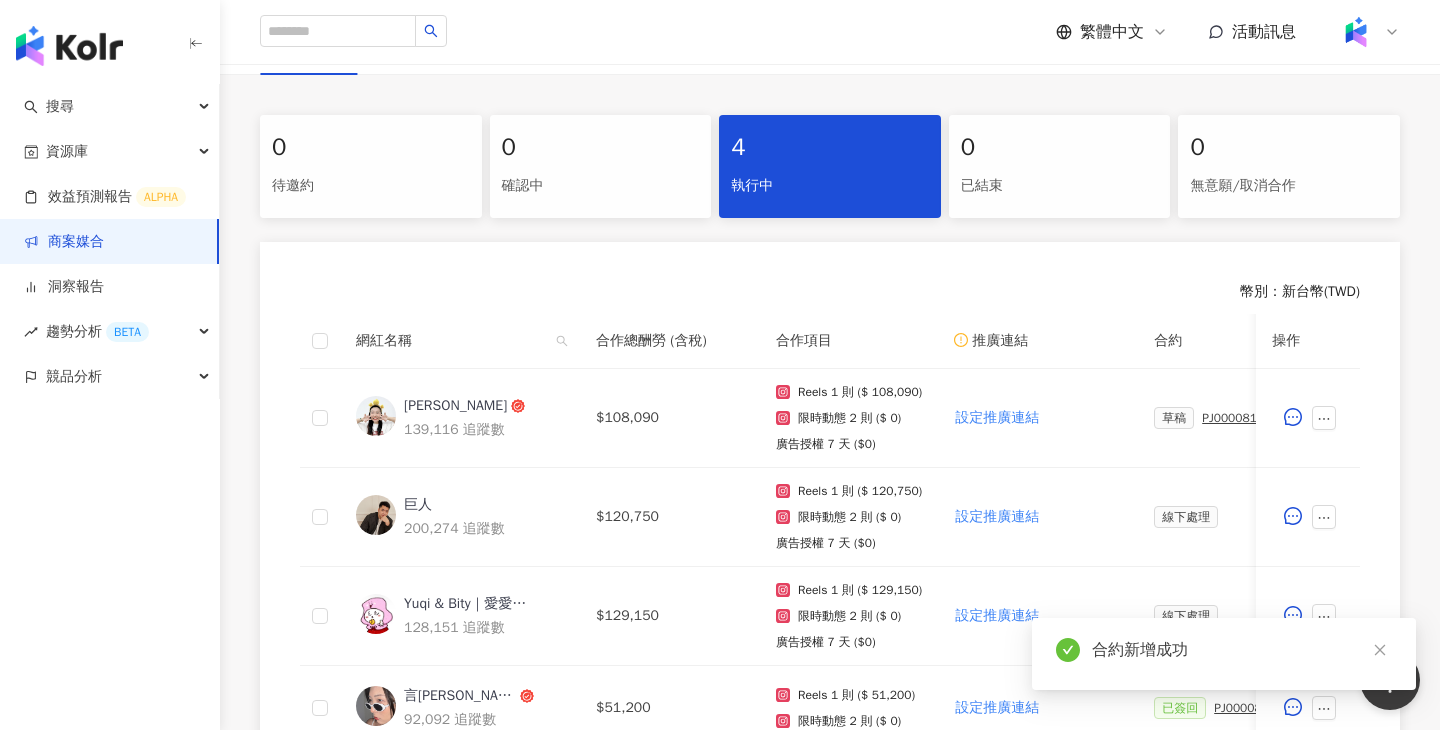 scroll, scrollTop: 487, scrollLeft: 0, axis: vertical 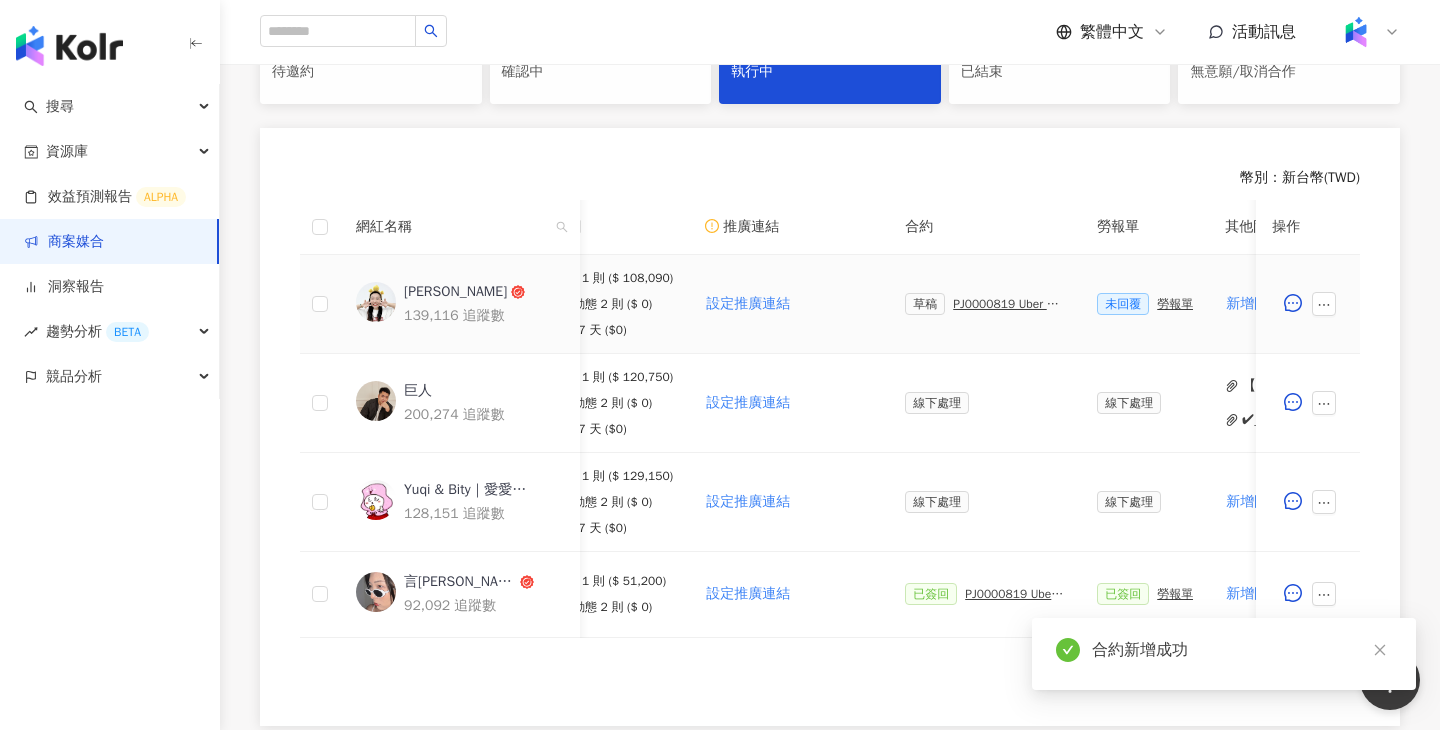 click on "PJ0000819 Uber Eats_Co-Marketing_餐廳買一送一活動_活動確認單" at bounding box center (1009, 304) 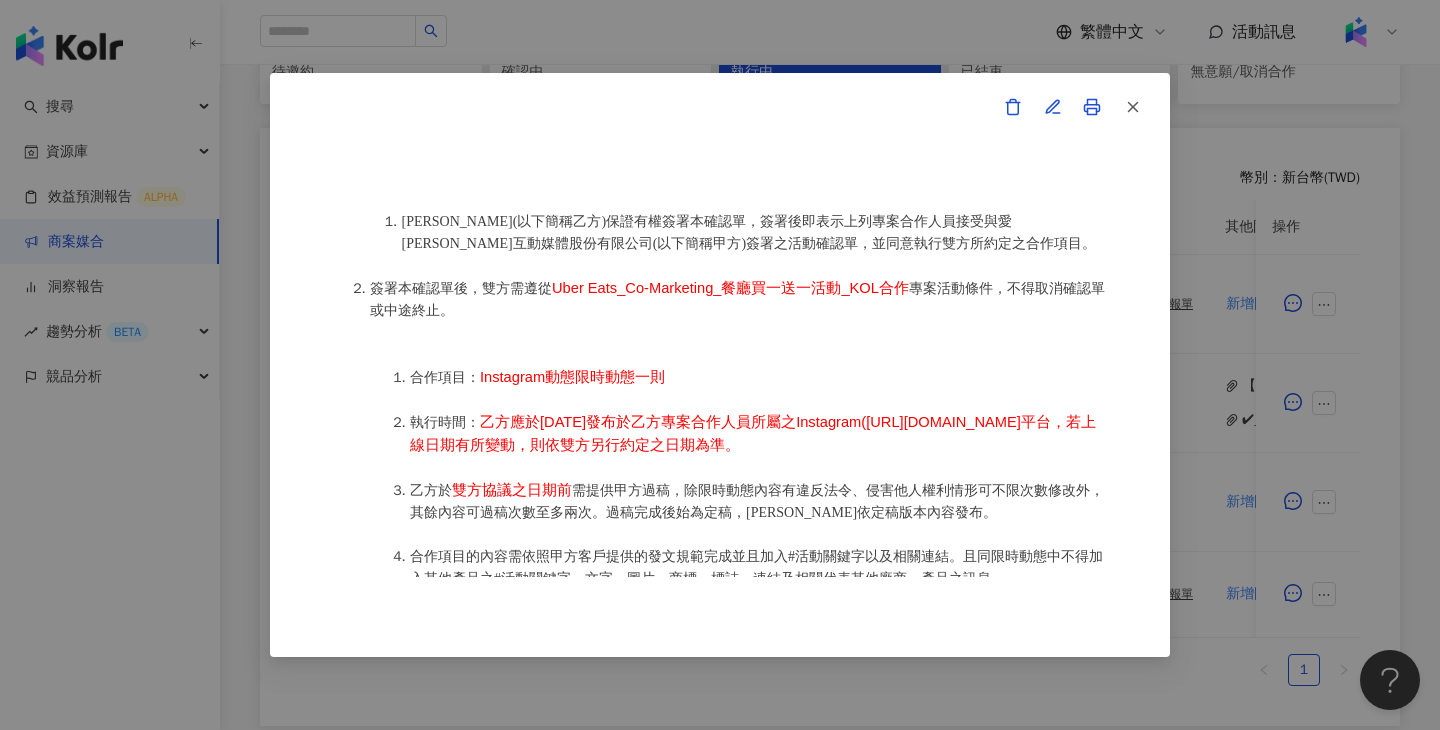 scroll, scrollTop: 714, scrollLeft: 0, axis: vertical 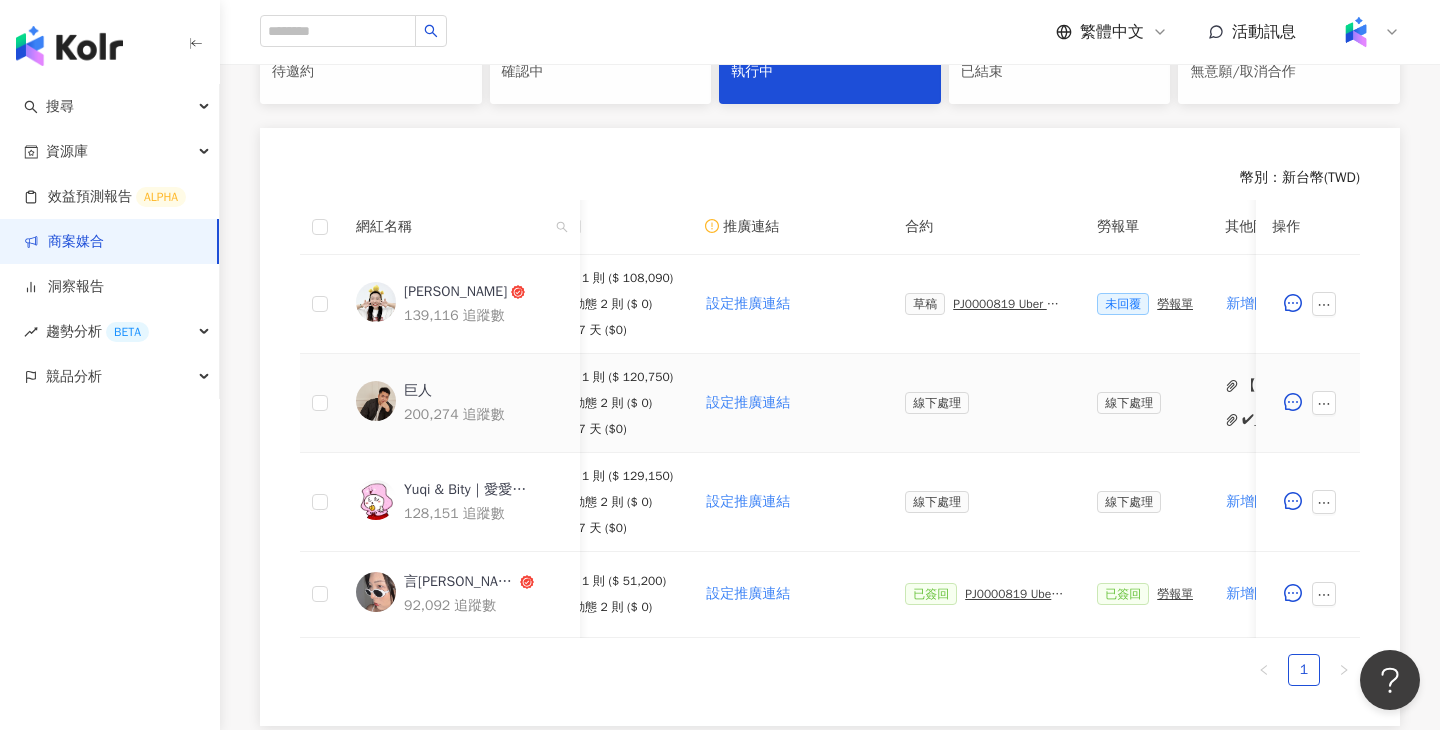 click on "線下處理" at bounding box center [985, 403] 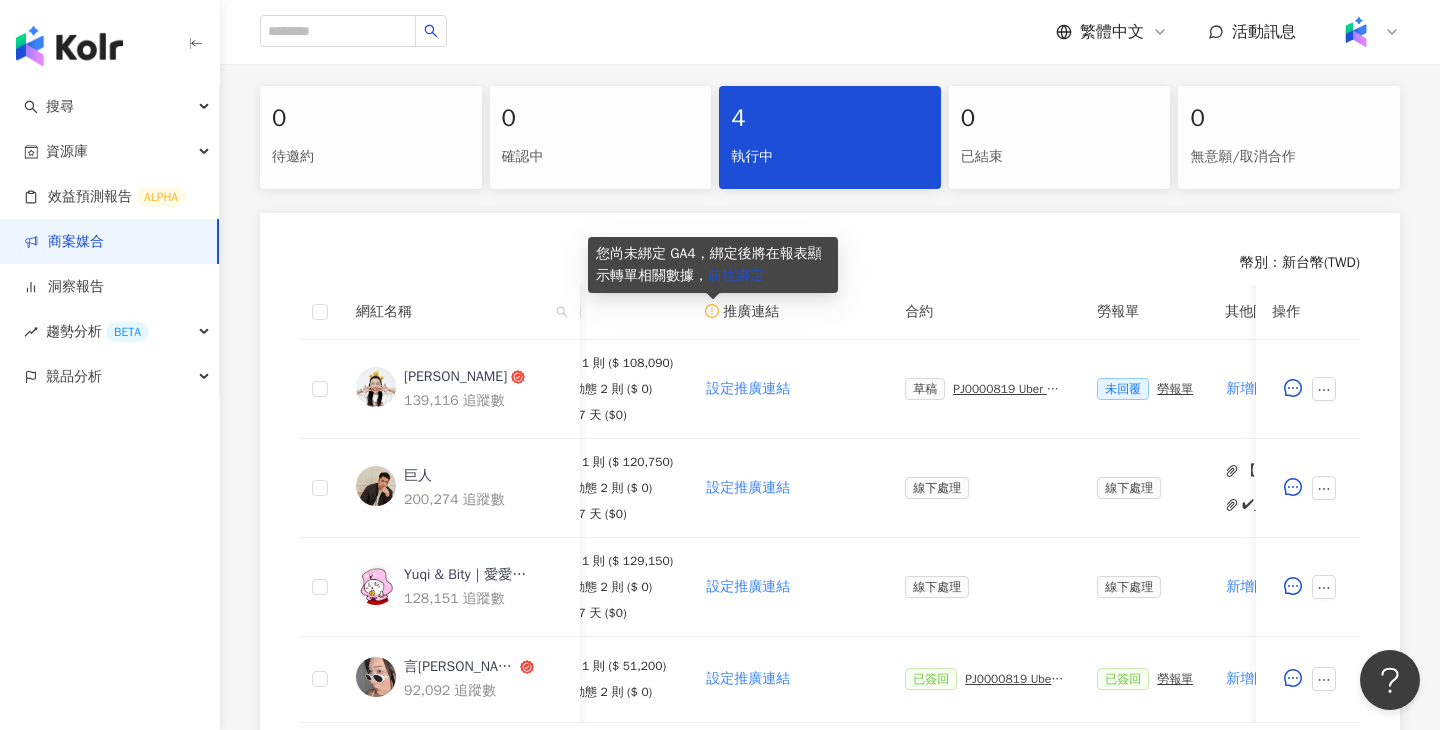 scroll, scrollTop: 259, scrollLeft: 0, axis: vertical 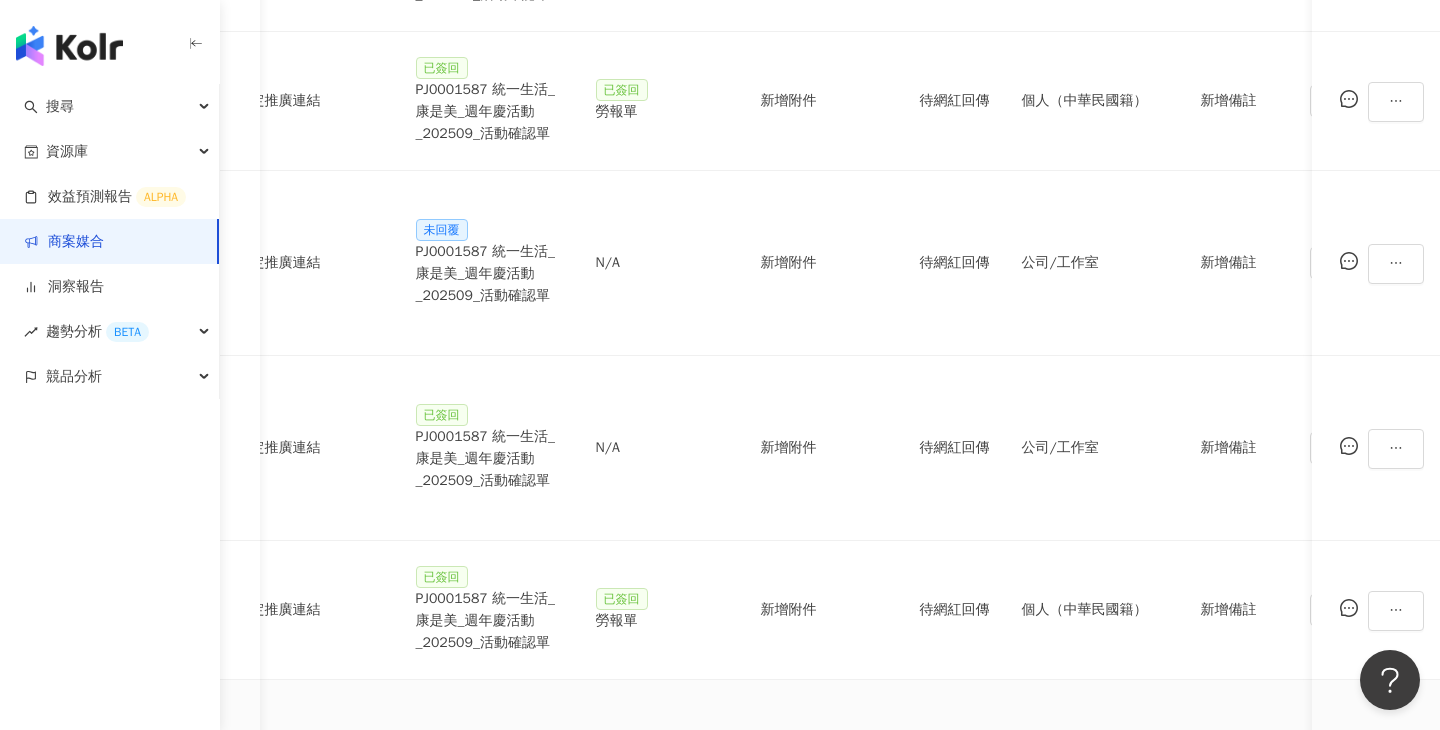 click on "新增勞報單" at bounding box center [652, 772] 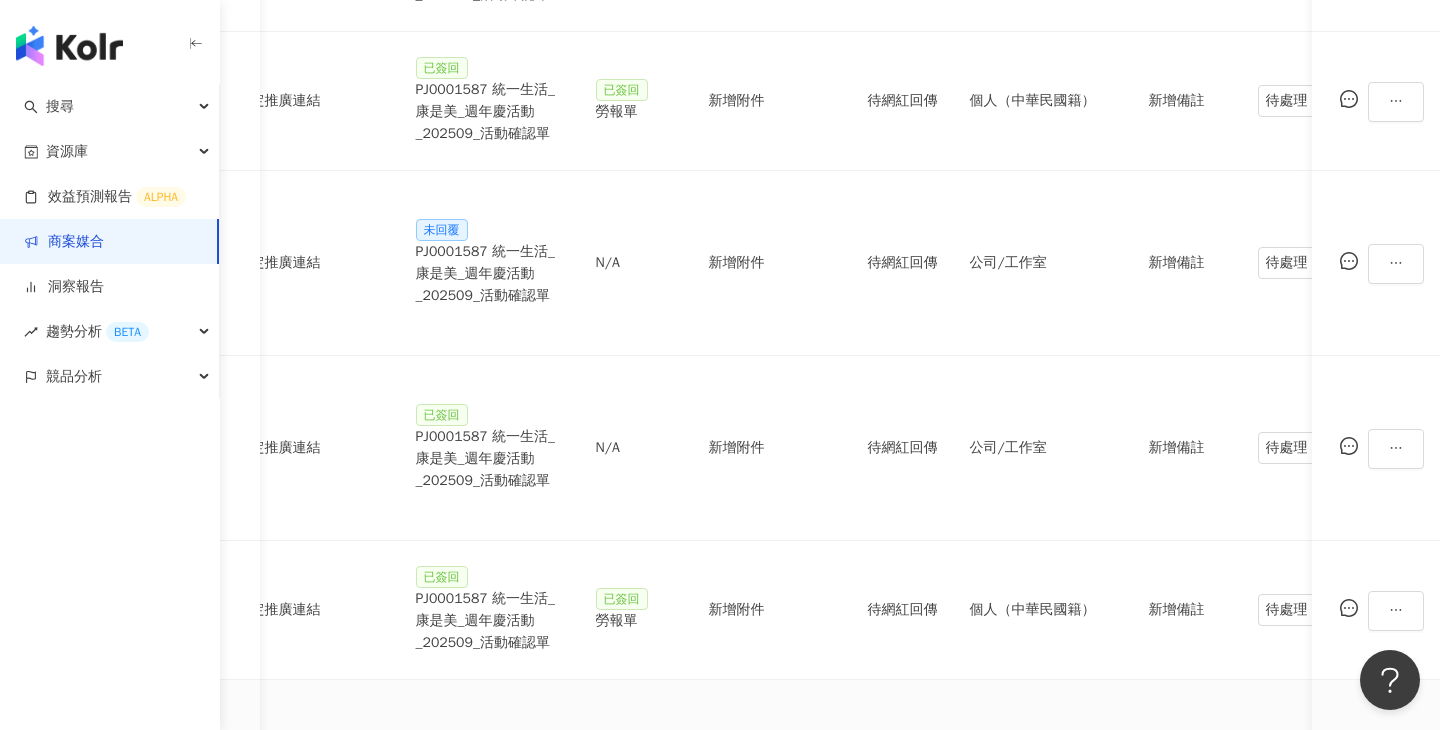 scroll, scrollTop: 811, scrollLeft: 0, axis: vertical 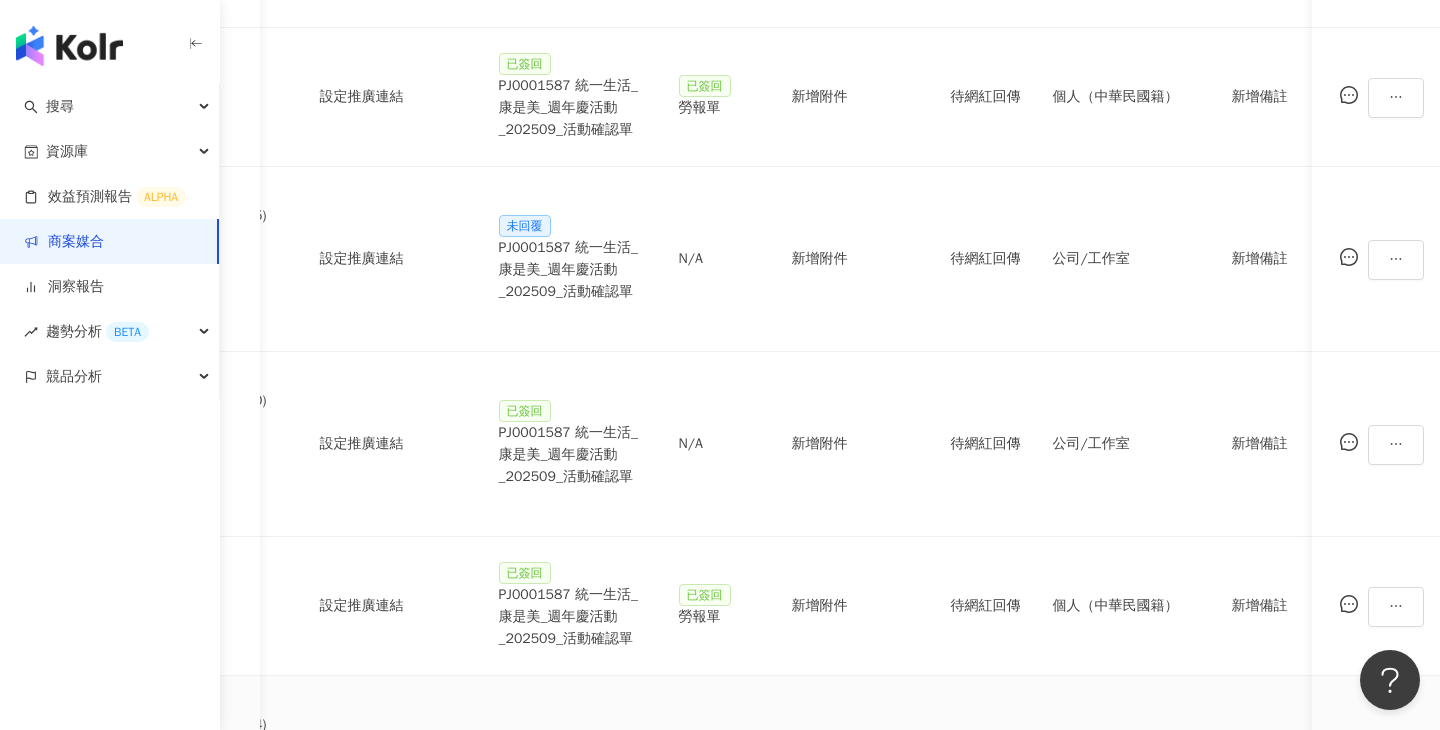 click on "新增合約" at bounding box center [548, 768] 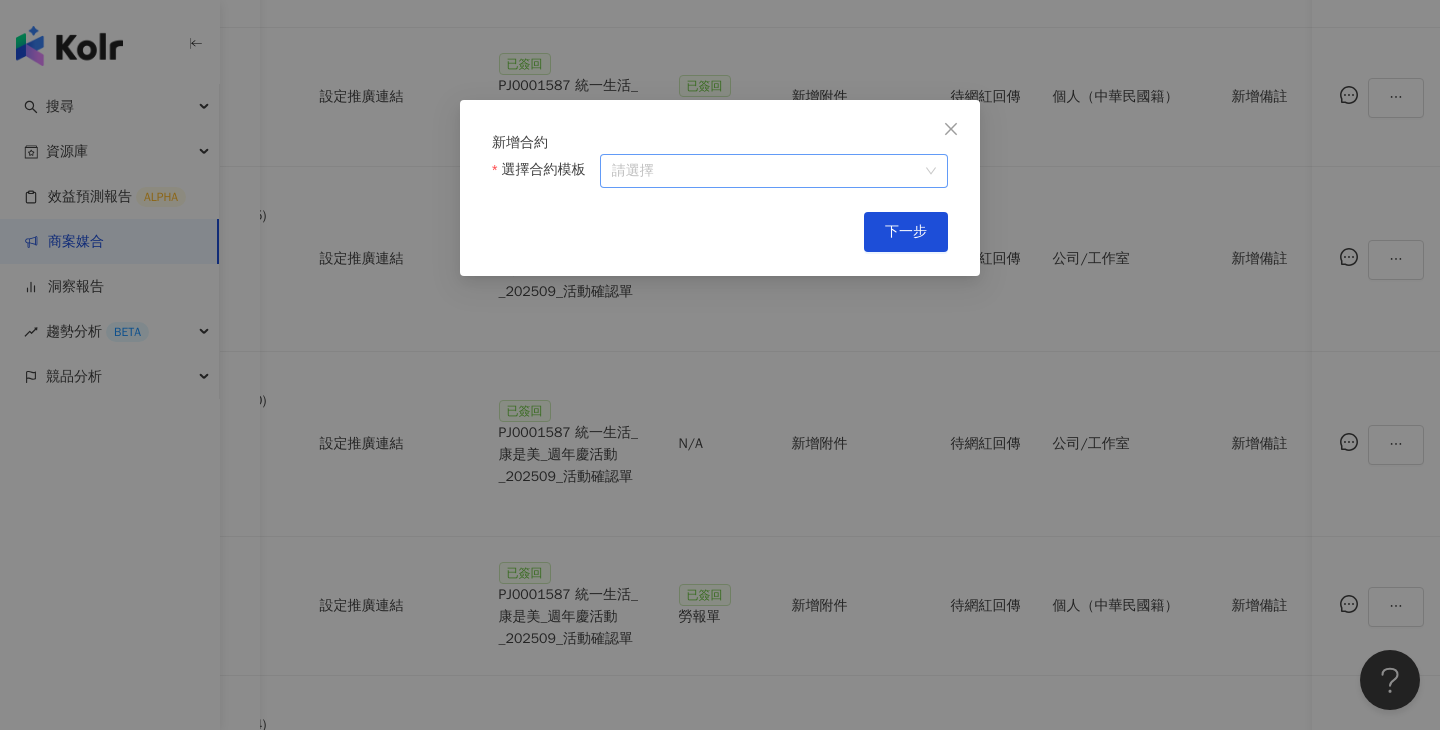 click on "選擇合約模板" at bounding box center (774, 171) 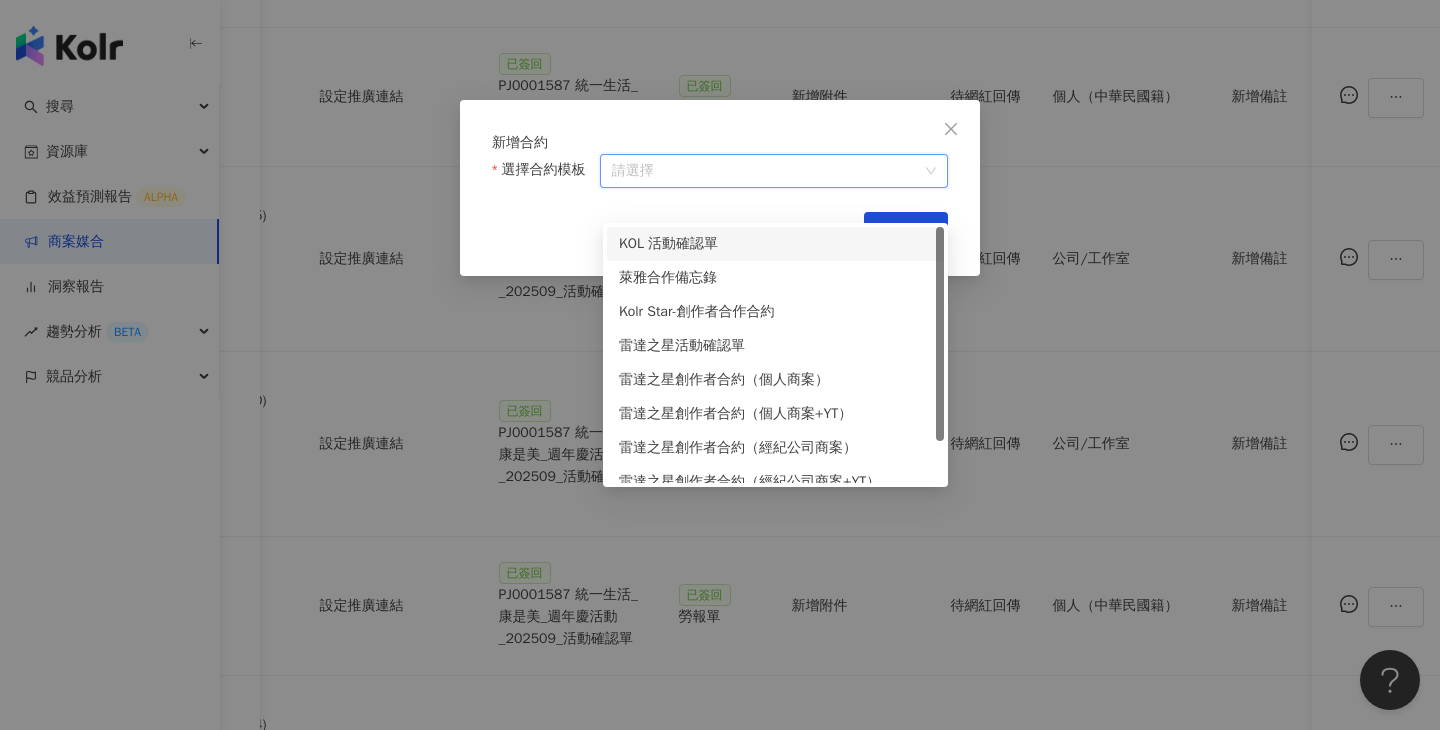 click on "KOL 活動確認單" at bounding box center [775, 244] 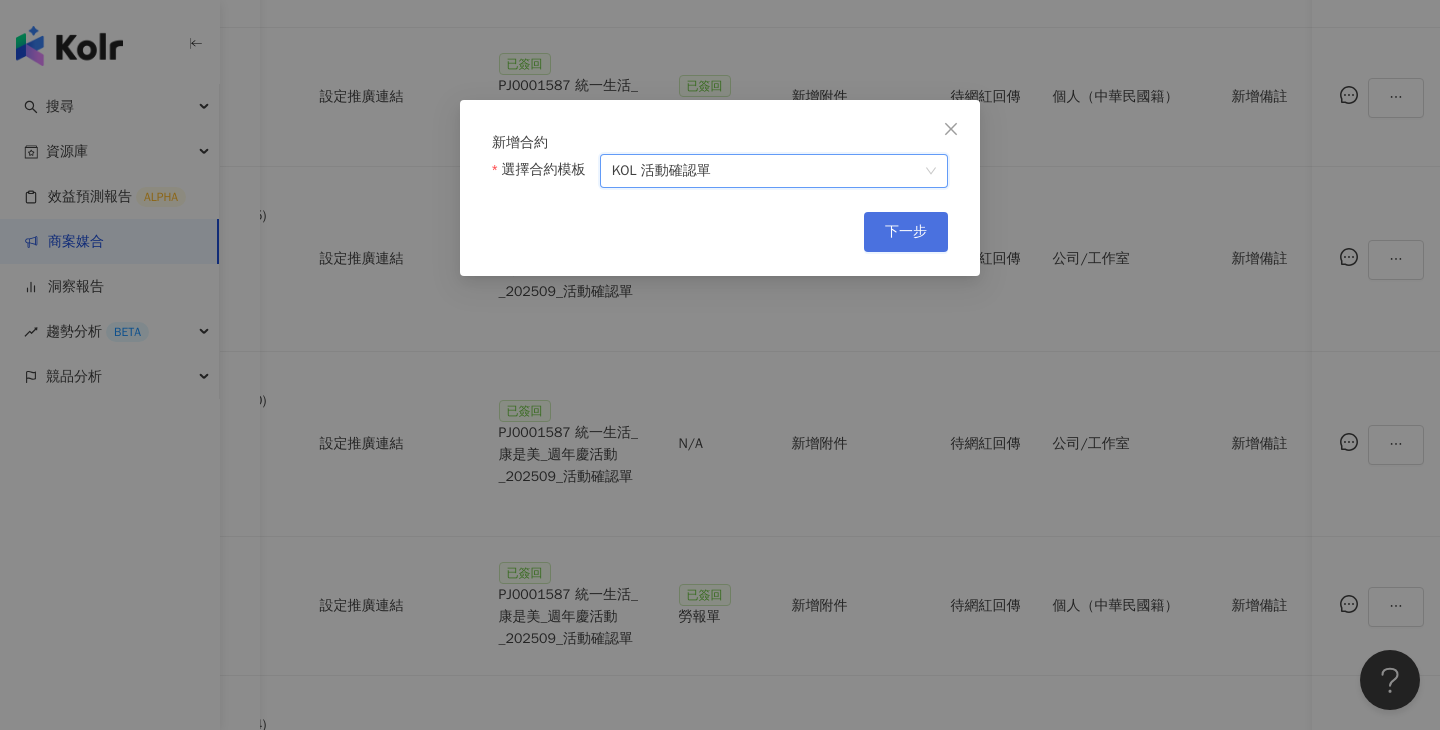 click on "下一步" at bounding box center [906, 232] 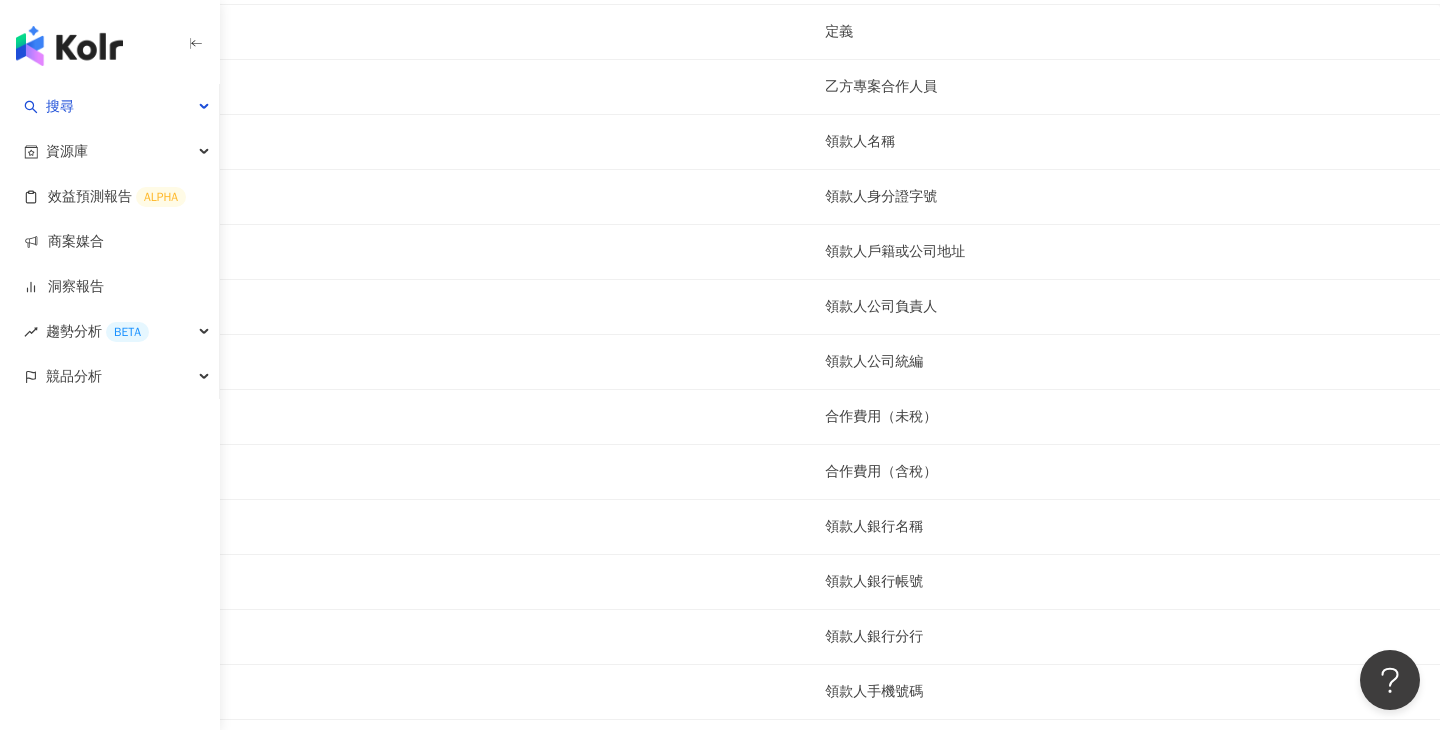 scroll, scrollTop: 0, scrollLeft: 0, axis: both 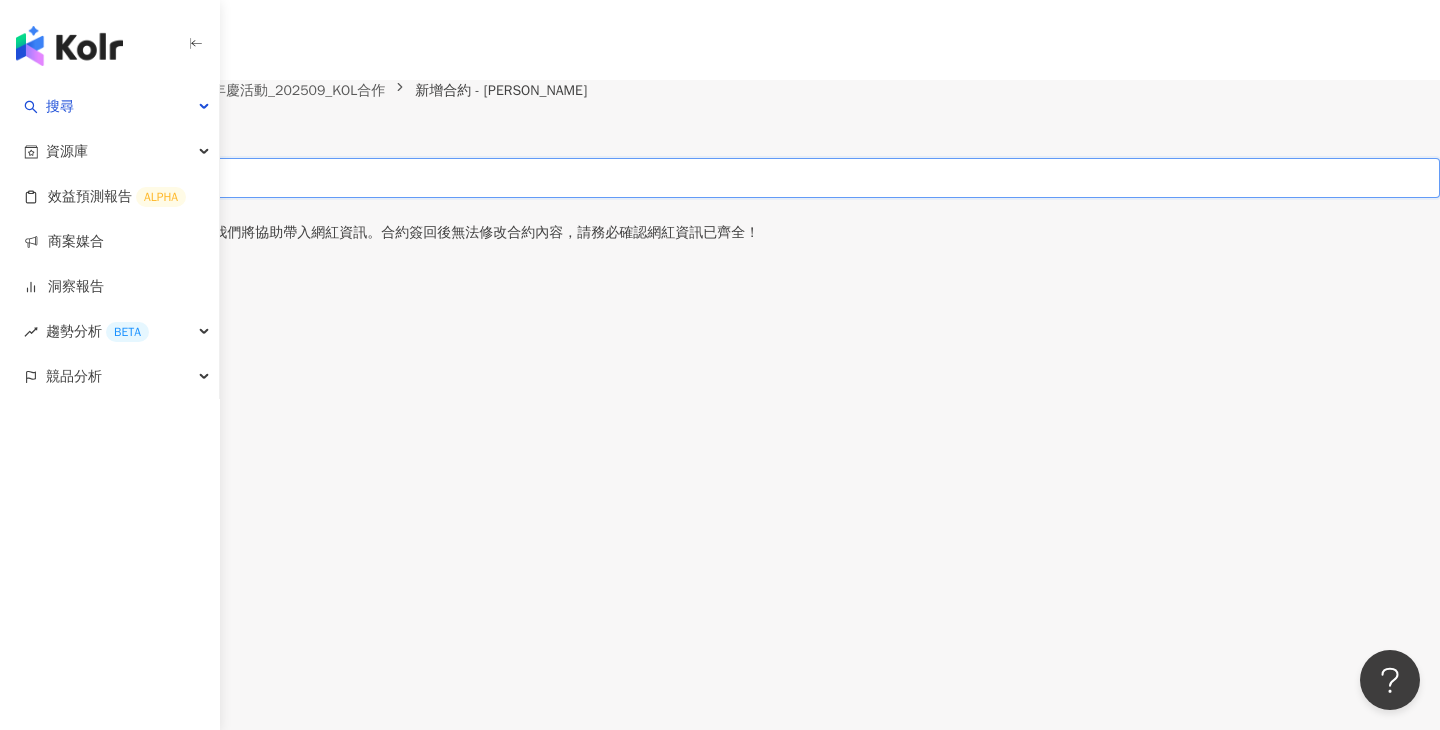 click on "合約名稱" at bounding box center [760, 178] 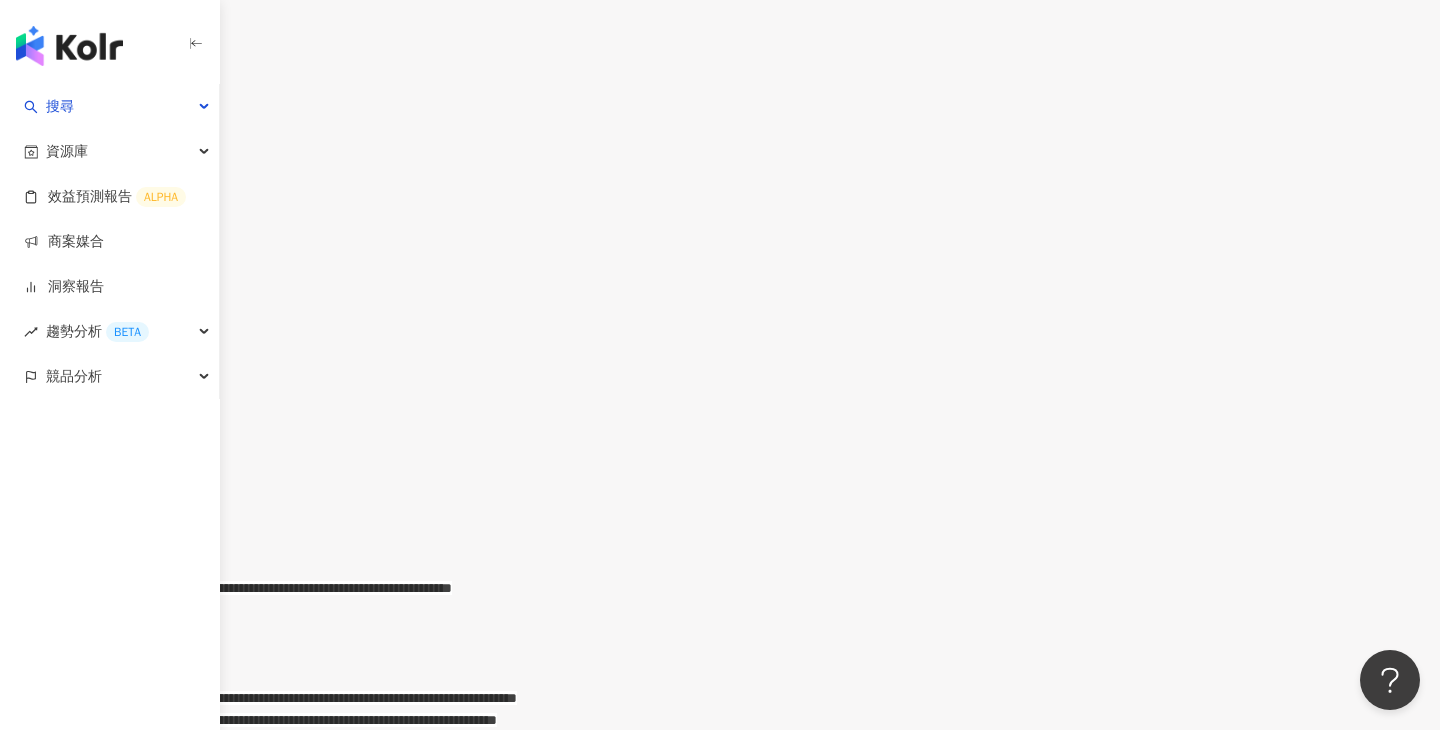 scroll, scrollTop: 963, scrollLeft: 0, axis: vertical 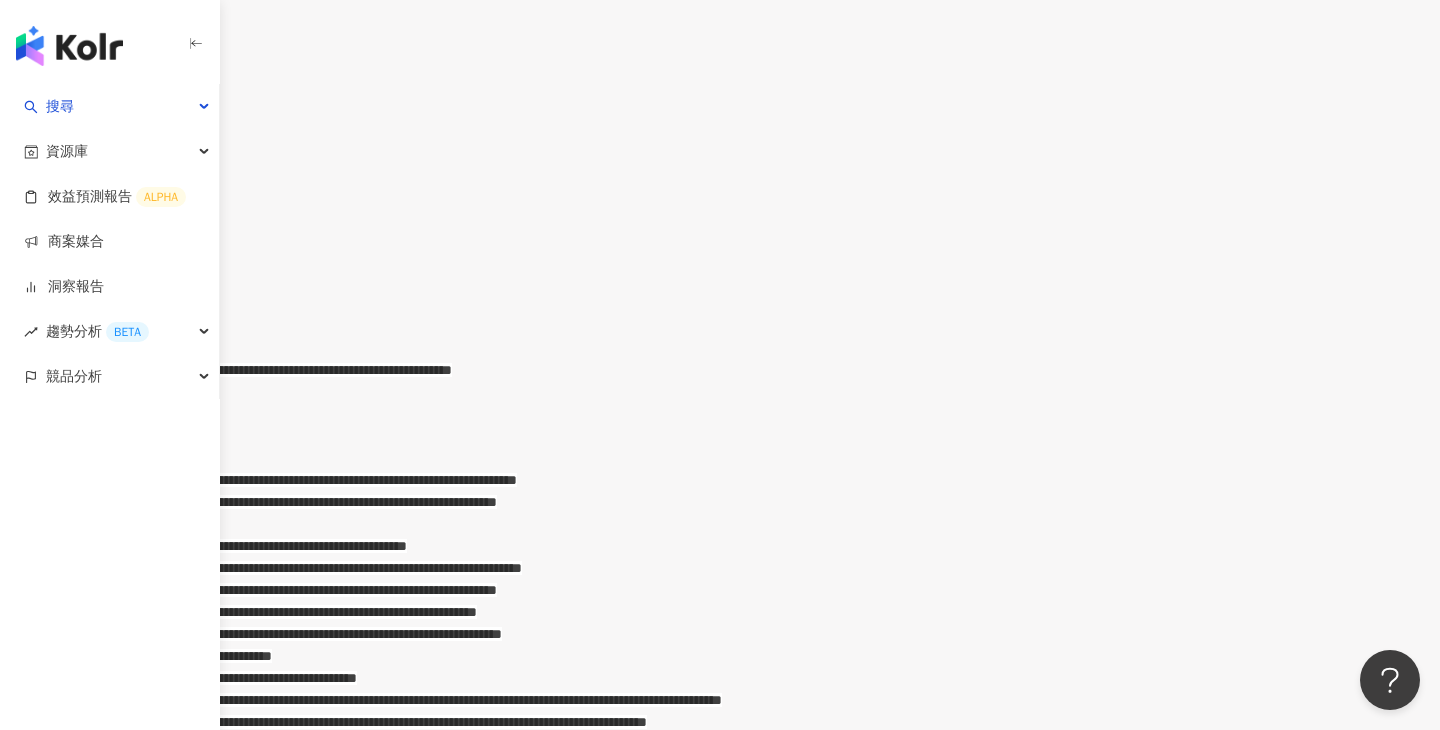 click on "**********" at bounding box center [740, 546] 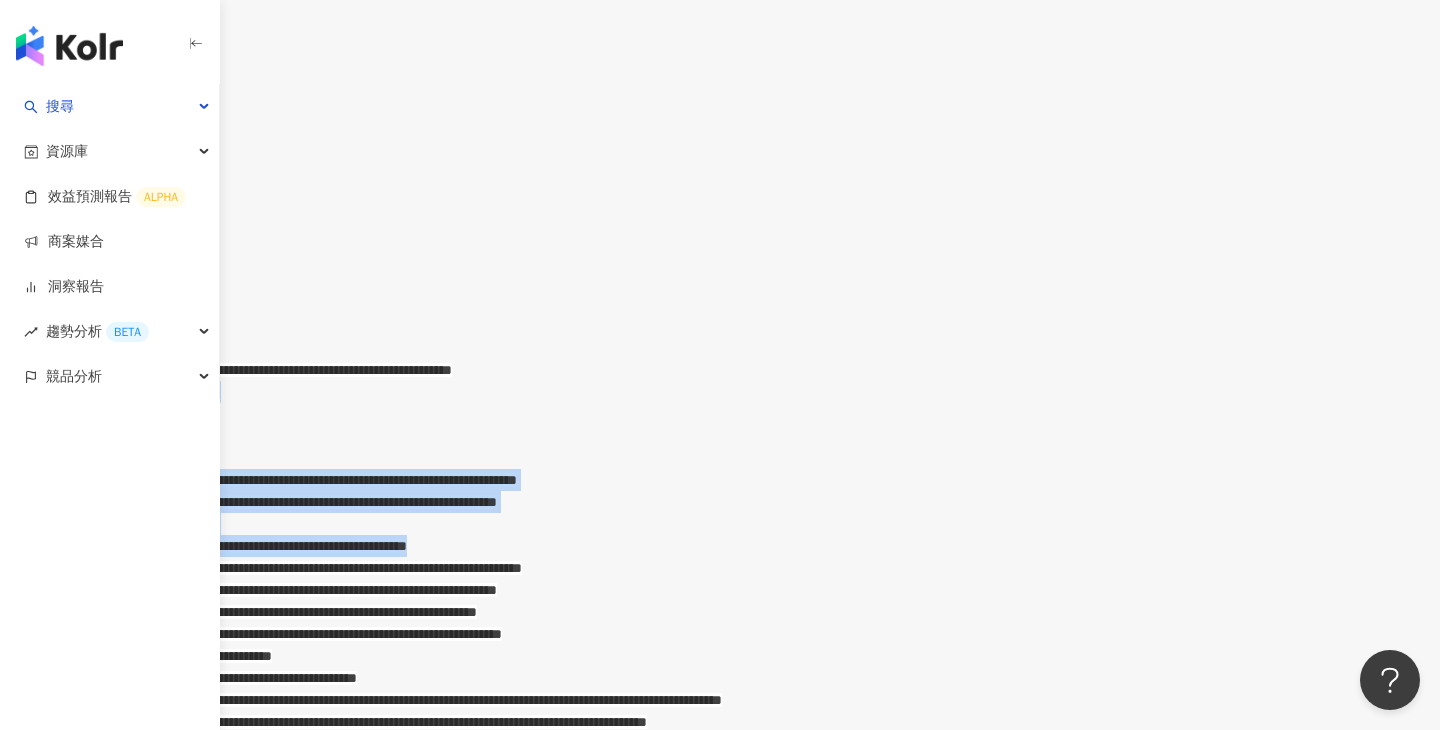 click on "**********" at bounding box center [128, 392] 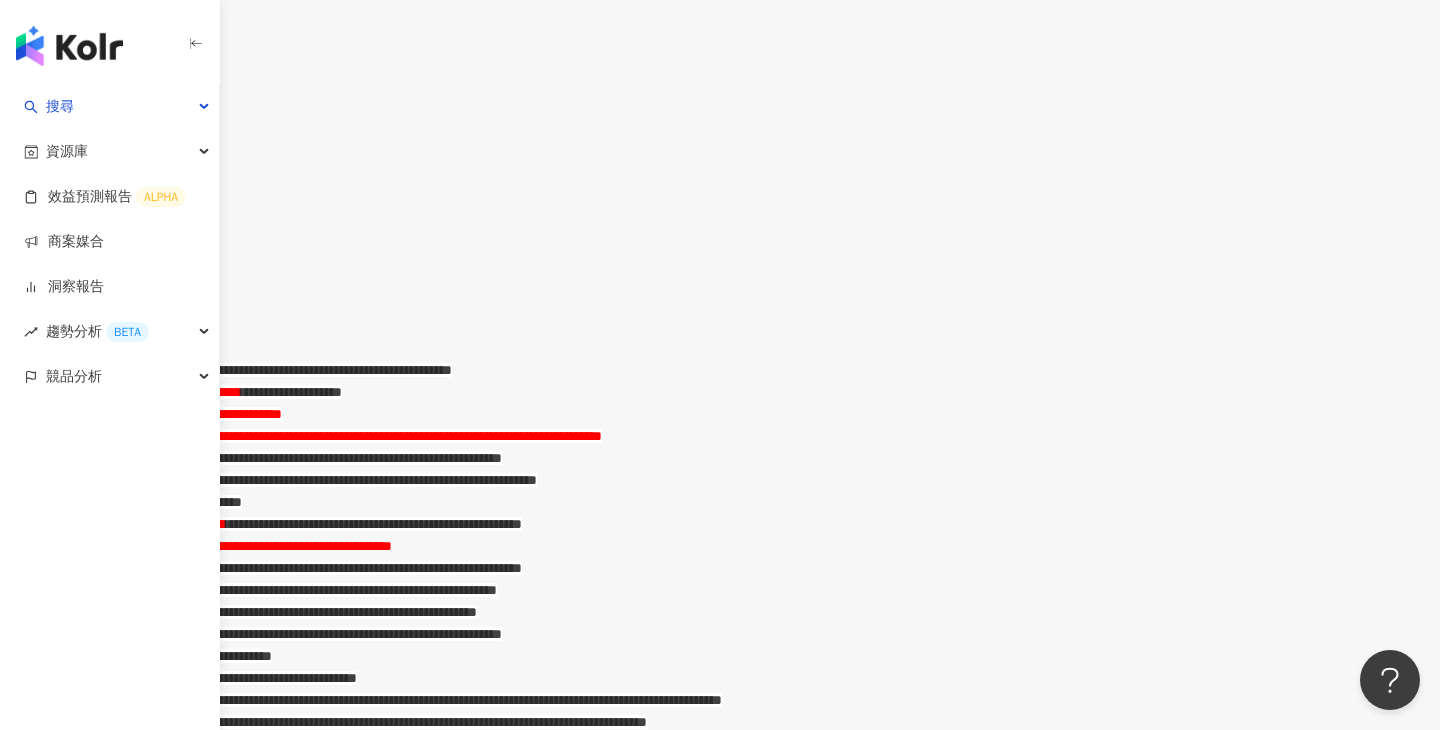 click on "**********" at bounding box center [334, 436] 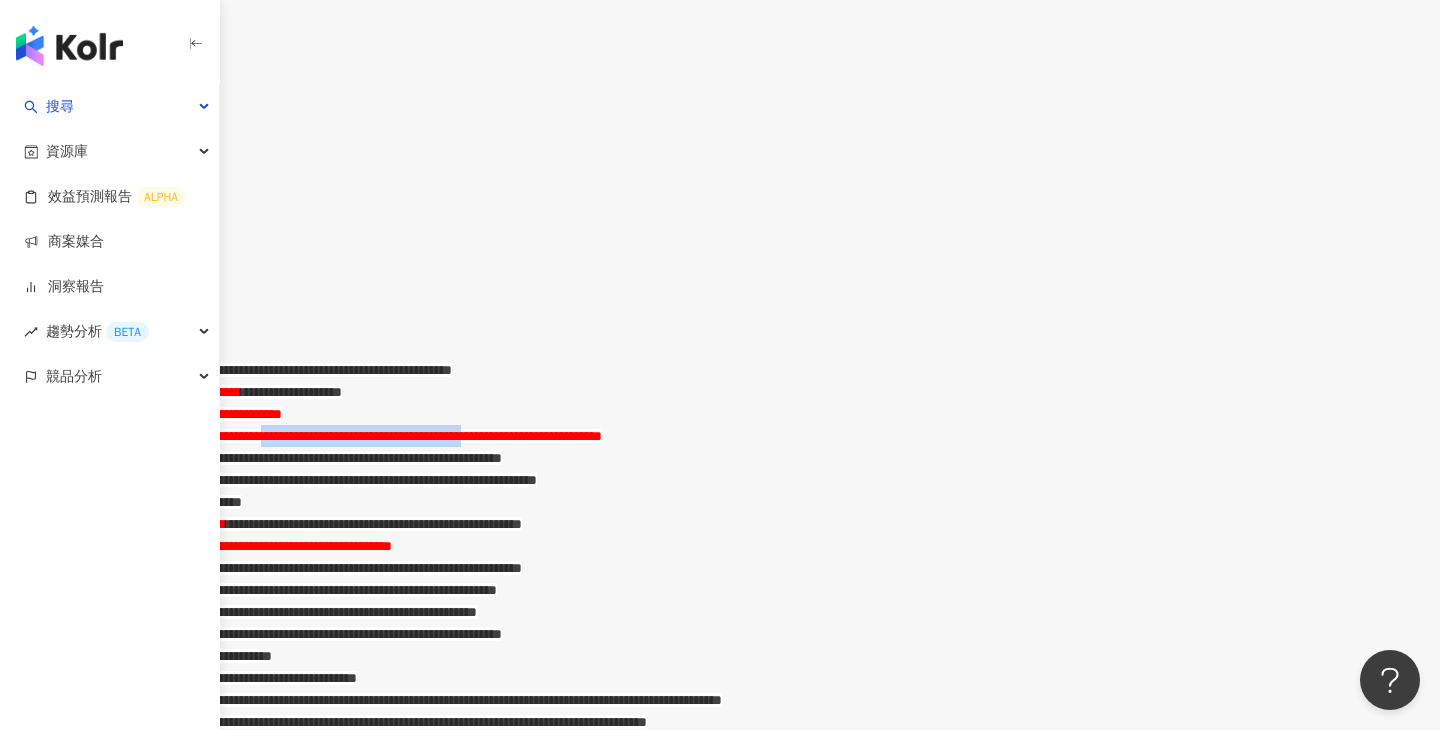 click on "**********" at bounding box center [334, 436] 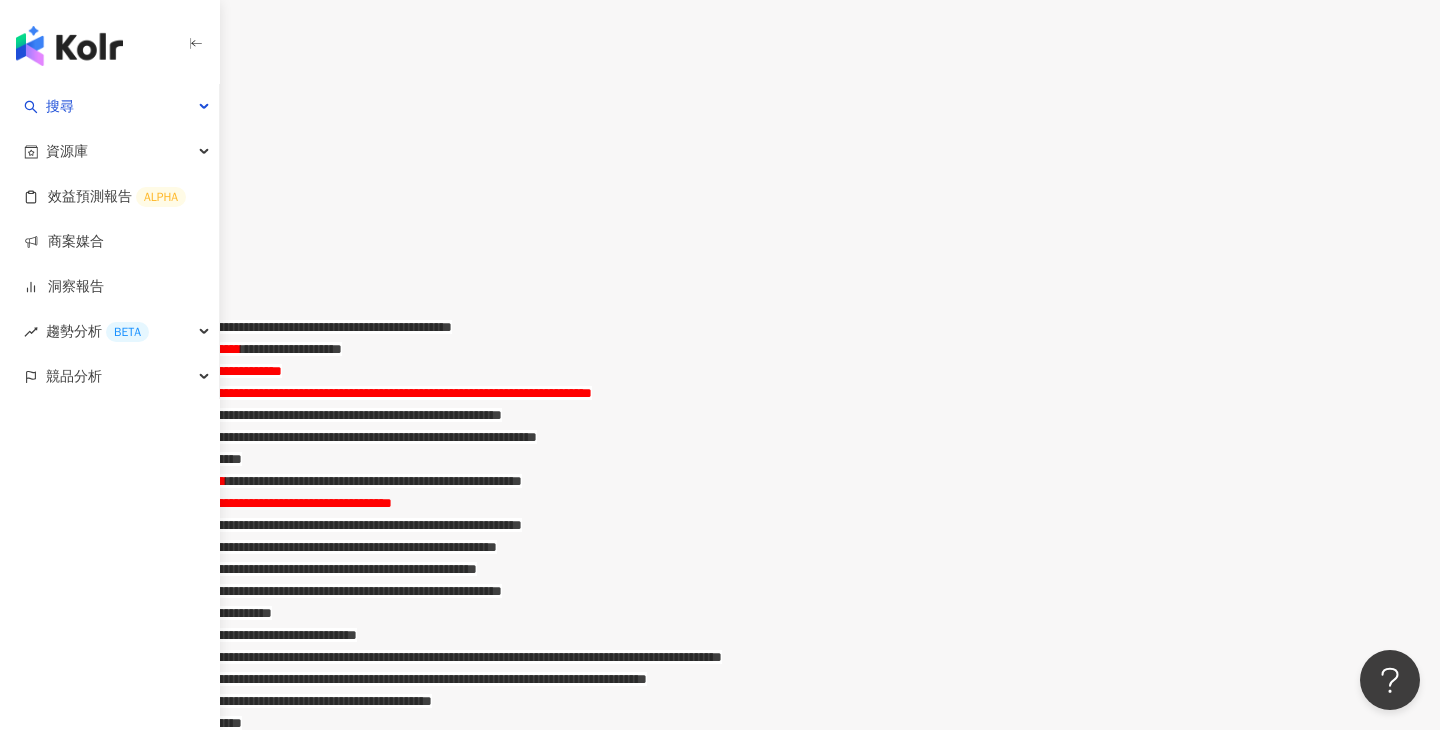 scroll, scrollTop: 1007, scrollLeft: 0, axis: vertical 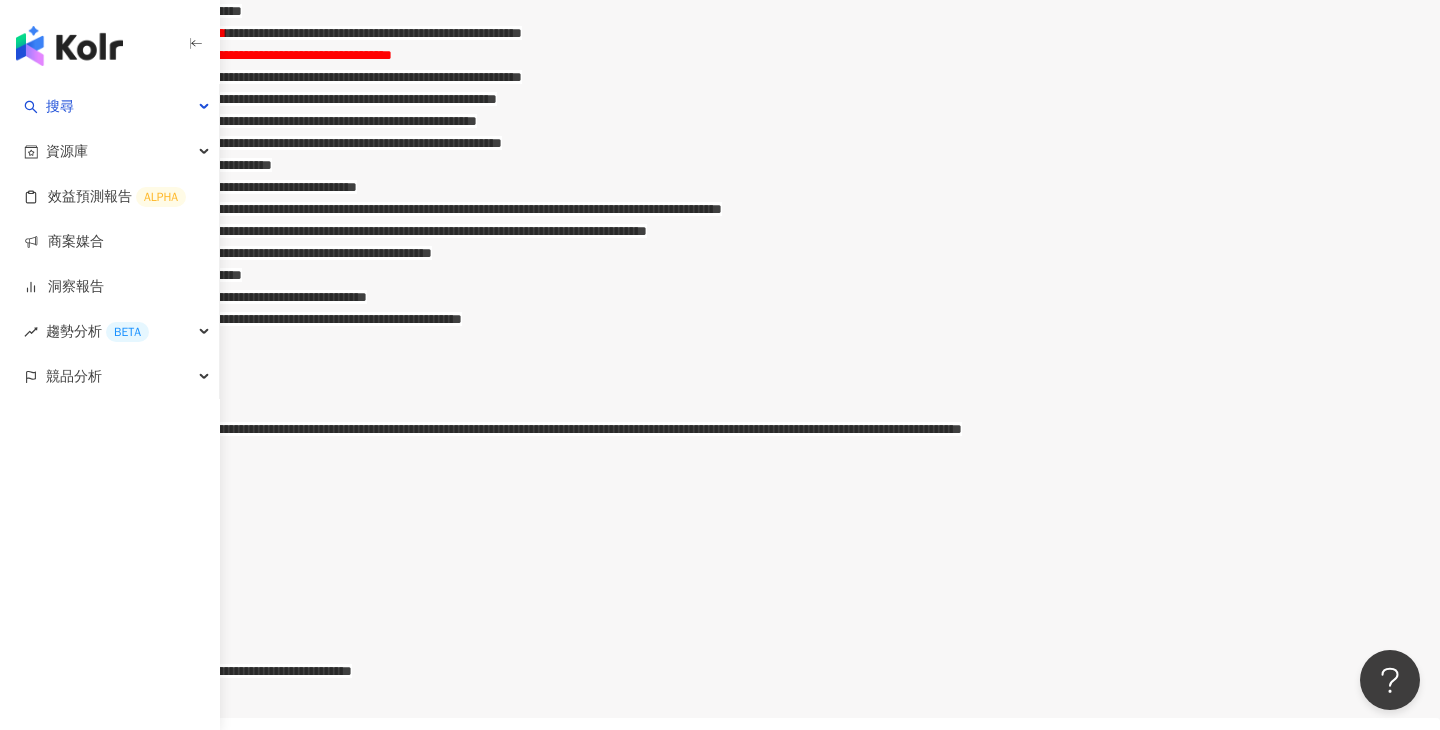 click on "**********" at bounding box center (740, 121) 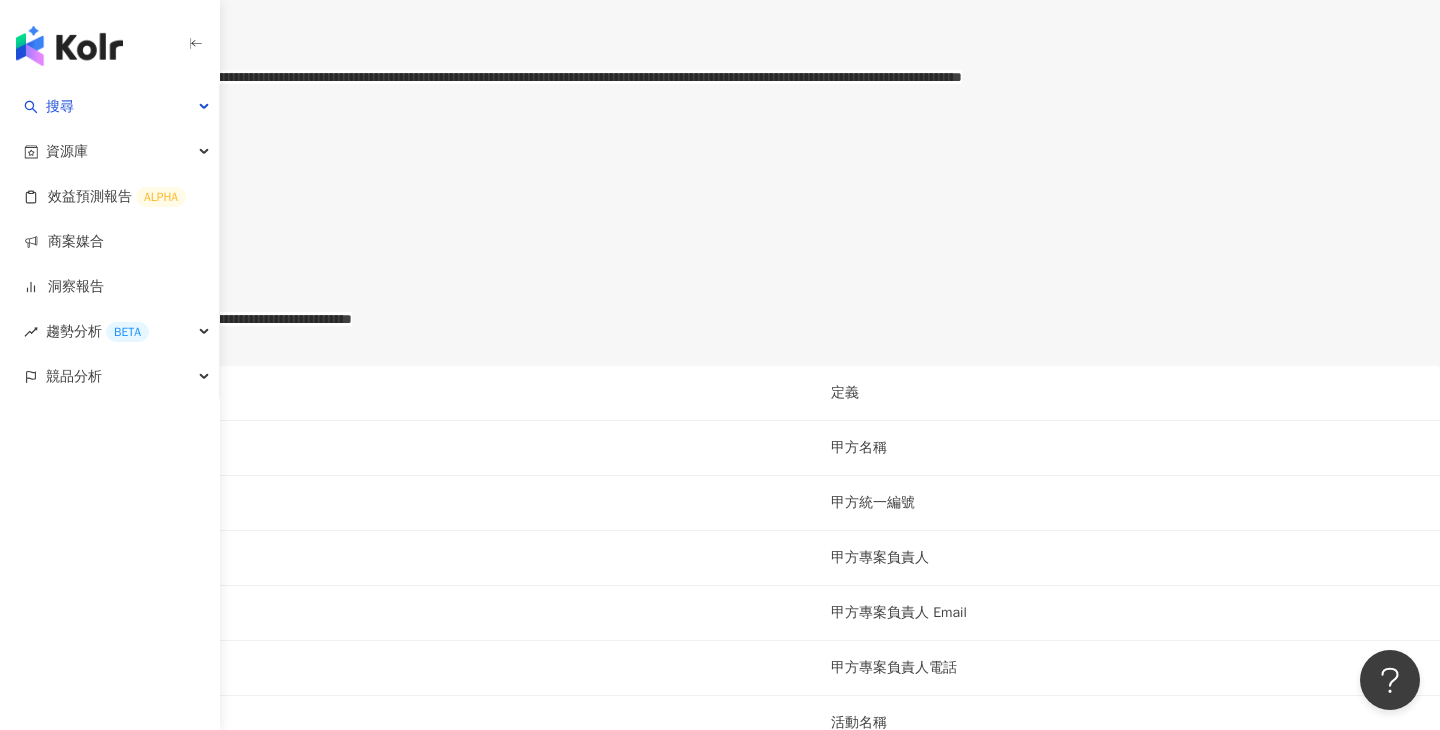 scroll, scrollTop: 1846, scrollLeft: 0, axis: vertical 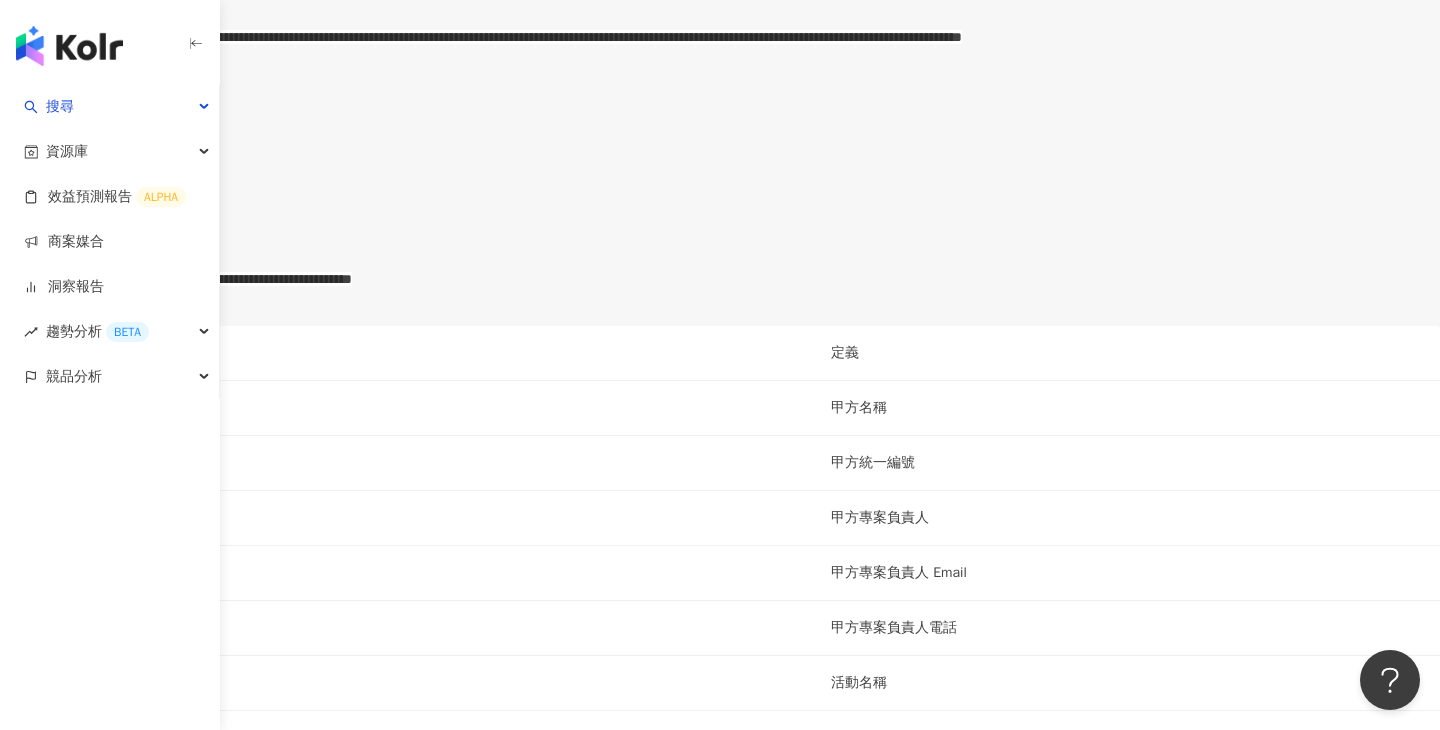 click on "**********" at bounding box center [740, -73] 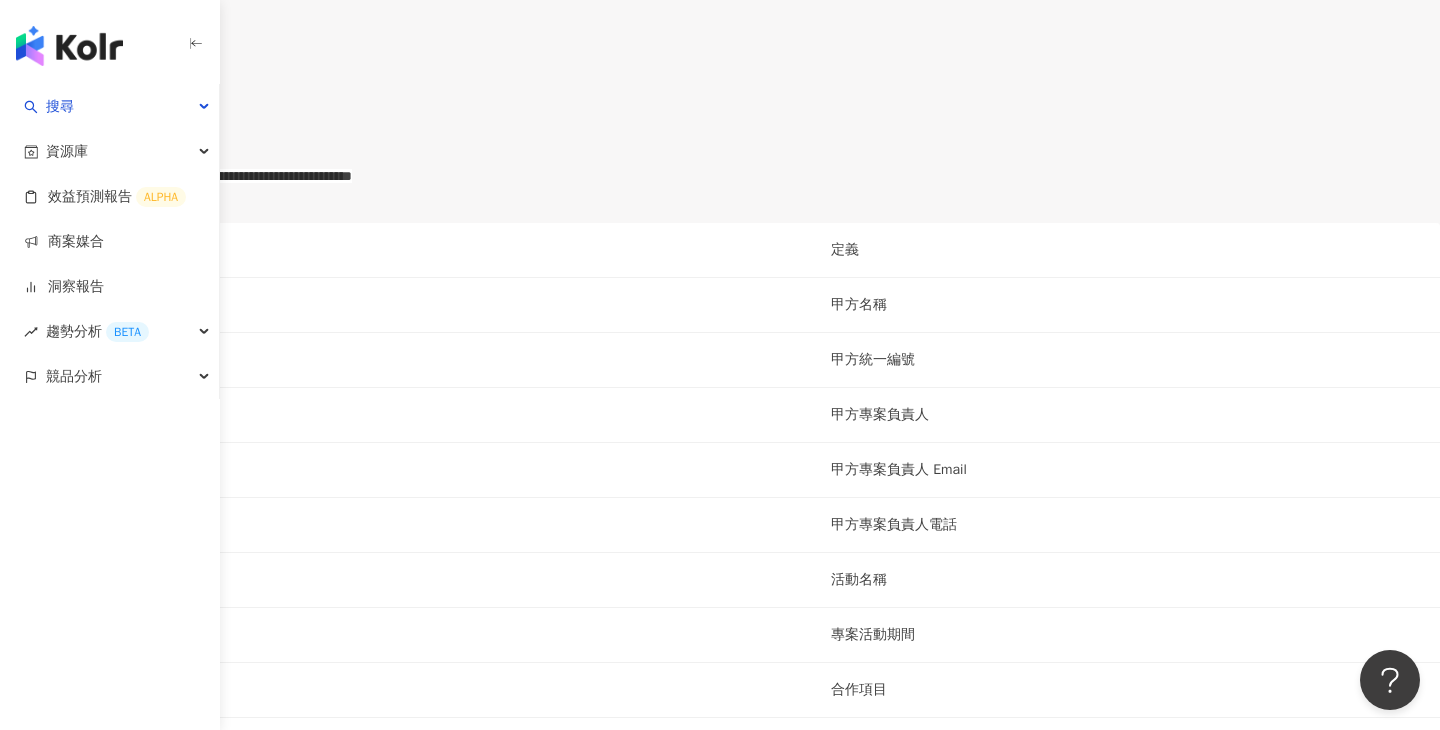 scroll, scrollTop: 1955, scrollLeft: 0, axis: vertical 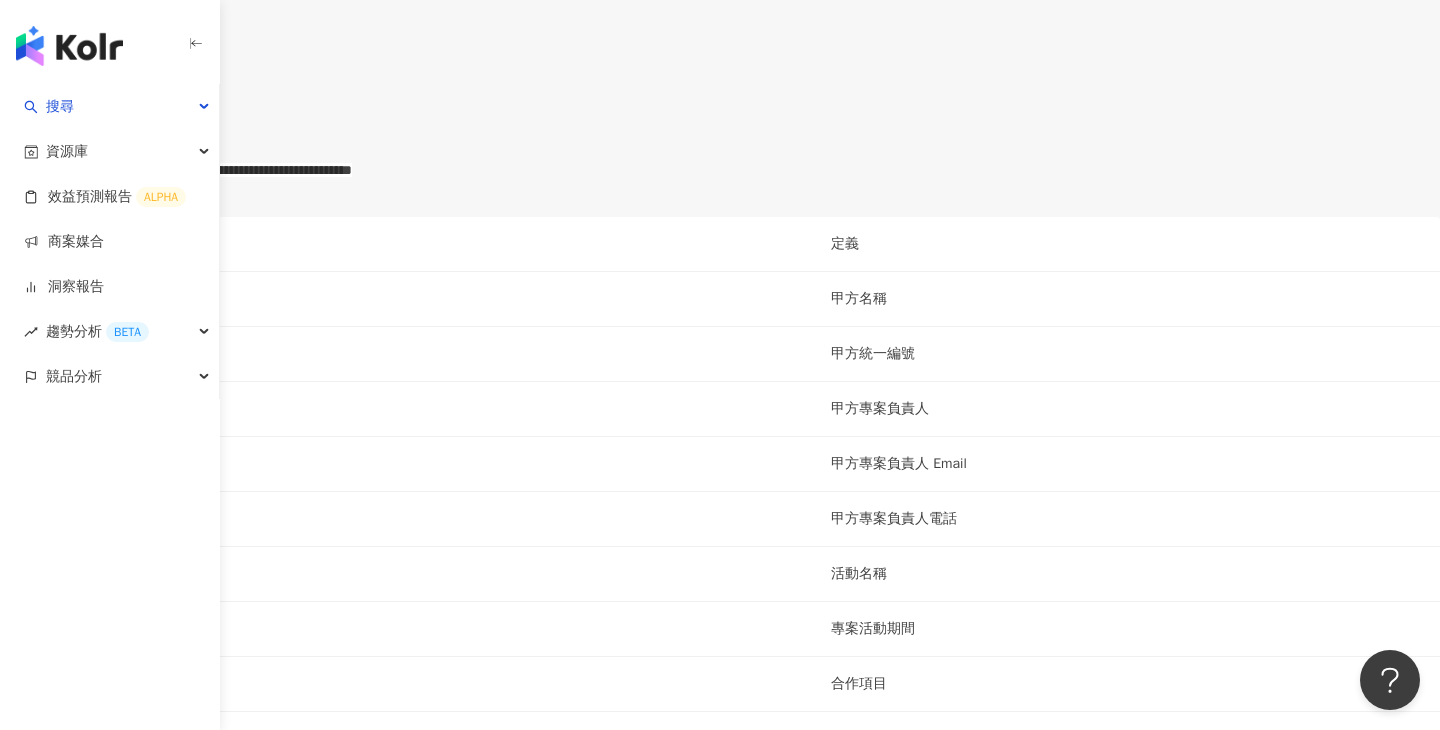 click on "**********" at bounding box center (501, -72) 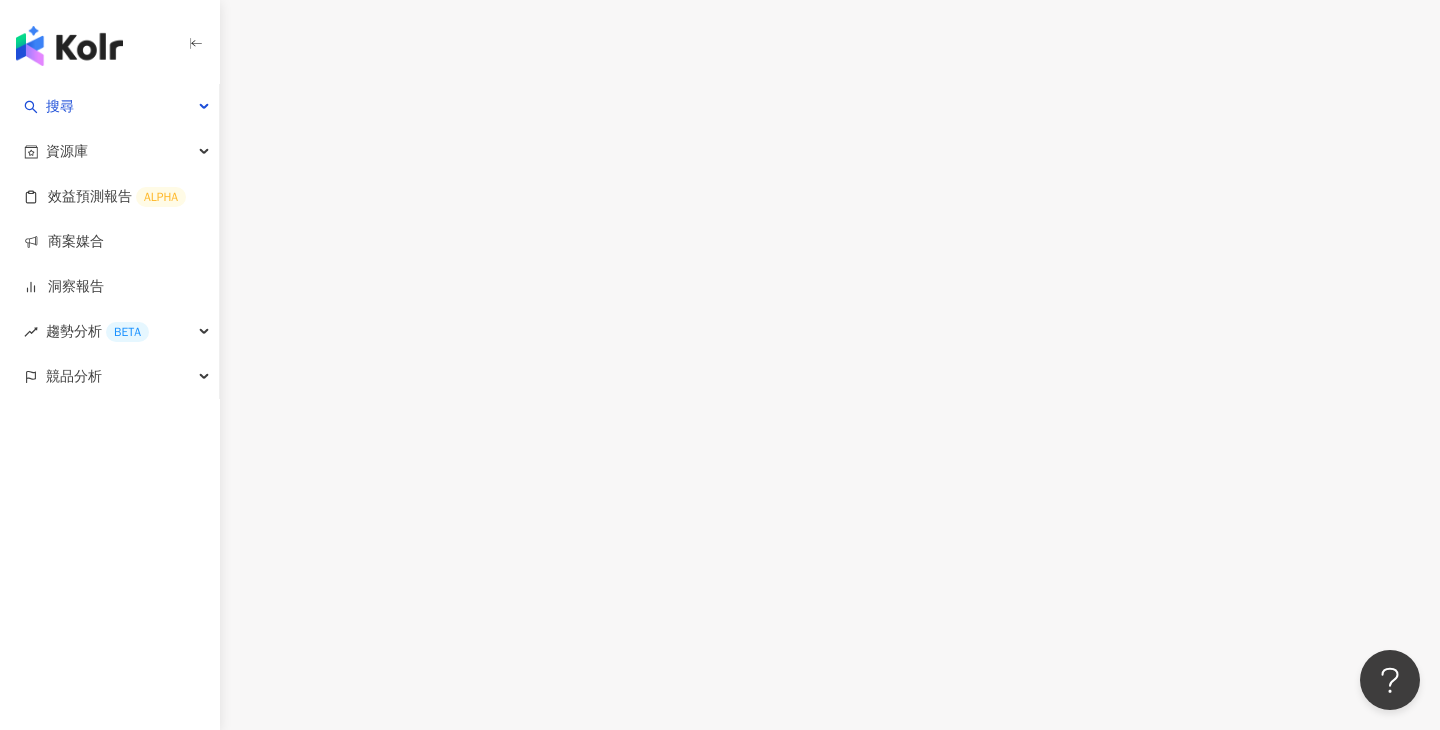 scroll, scrollTop: 0, scrollLeft: 0, axis: both 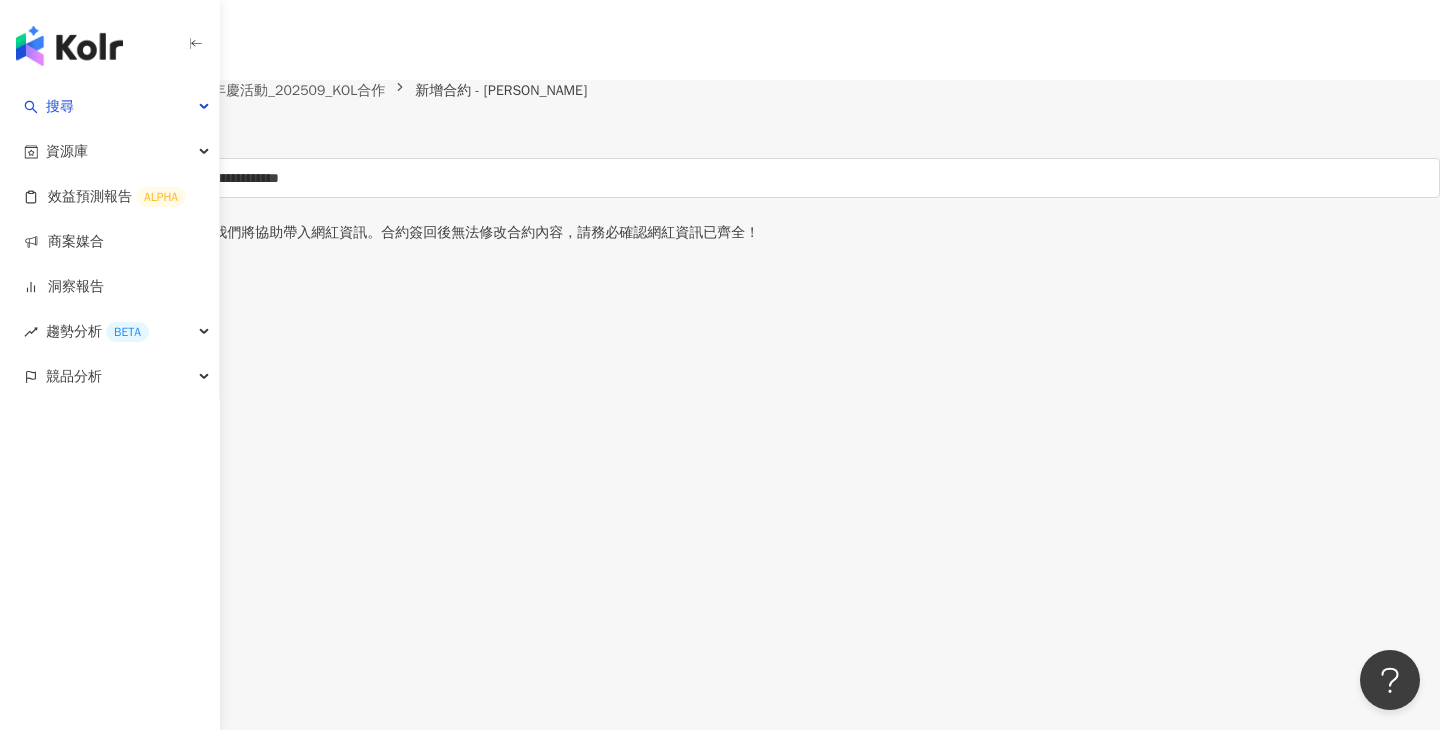 click on "儲存為草稿" at bounding box center [56, 138] 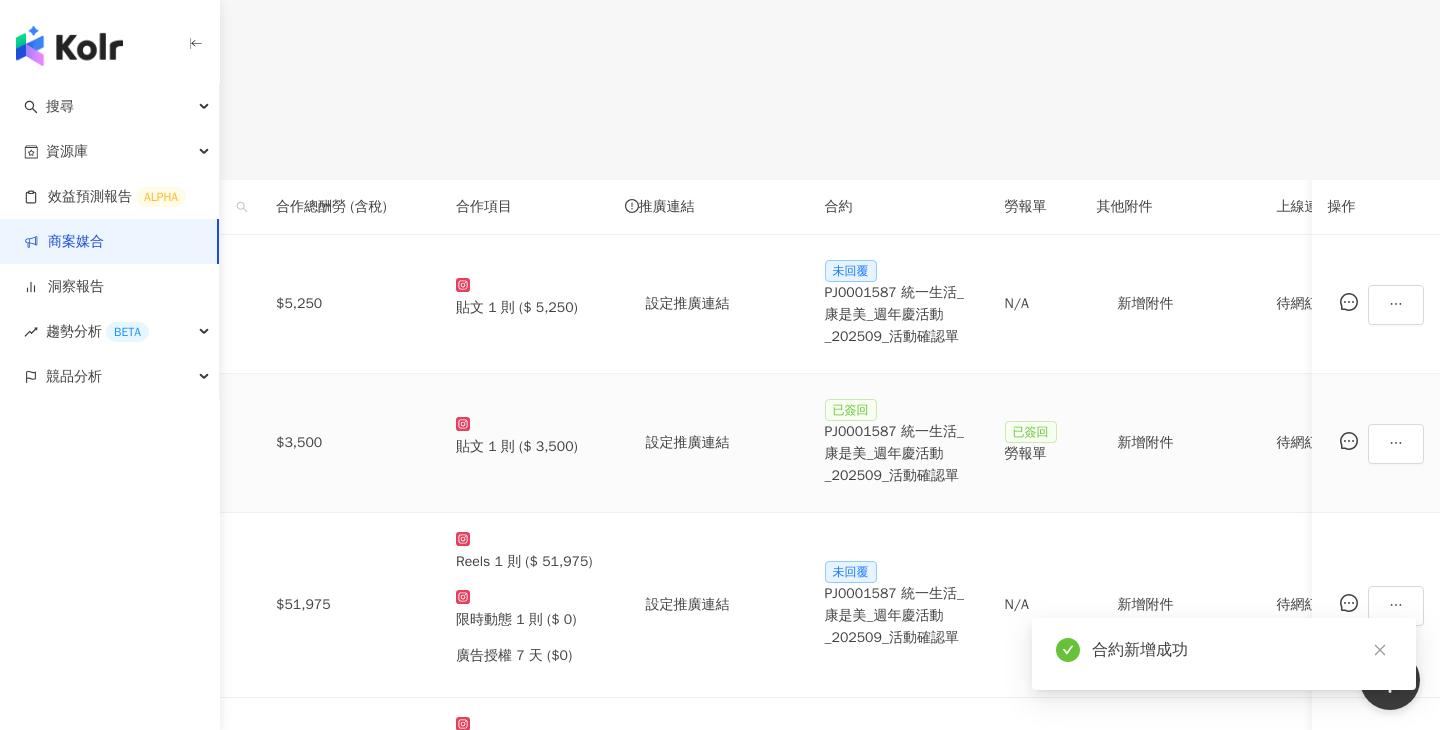 scroll, scrollTop: 499, scrollLeft: 0, axis: vertical 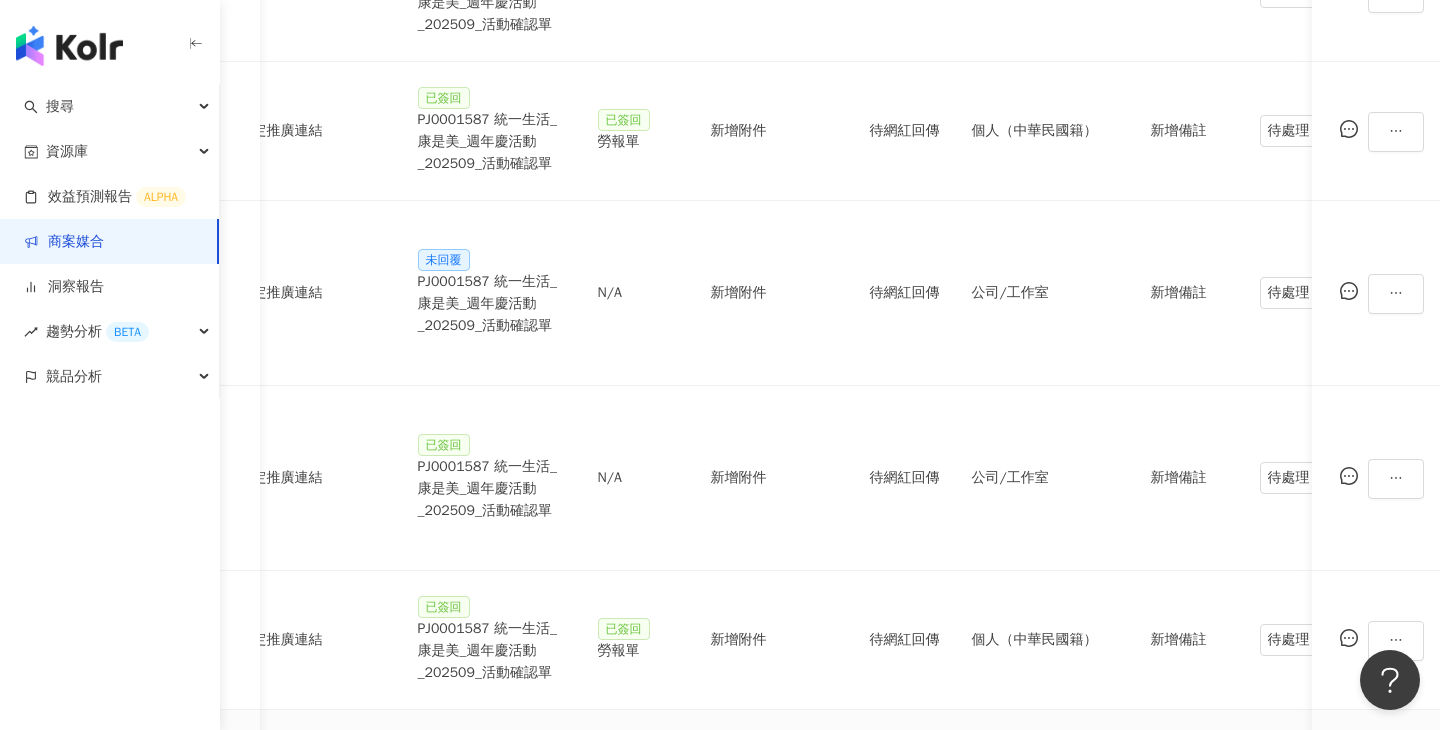 click on "草稿 PJ0001587 統一生活_康是美_週年慶活動_202509_活動確認單" at bounding box center (492, 802) 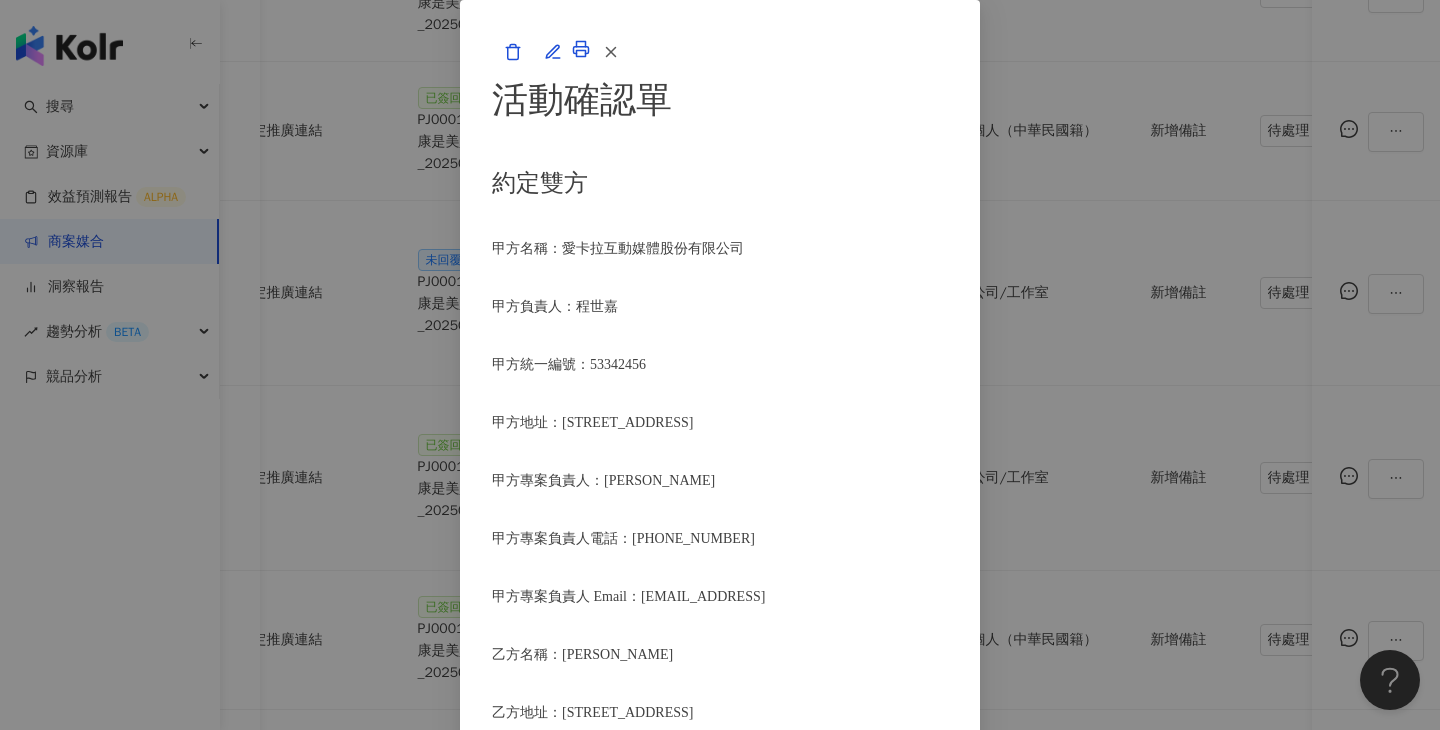 scroll, scrollTop: 2604, scrollLeft: 0, axis: vertical 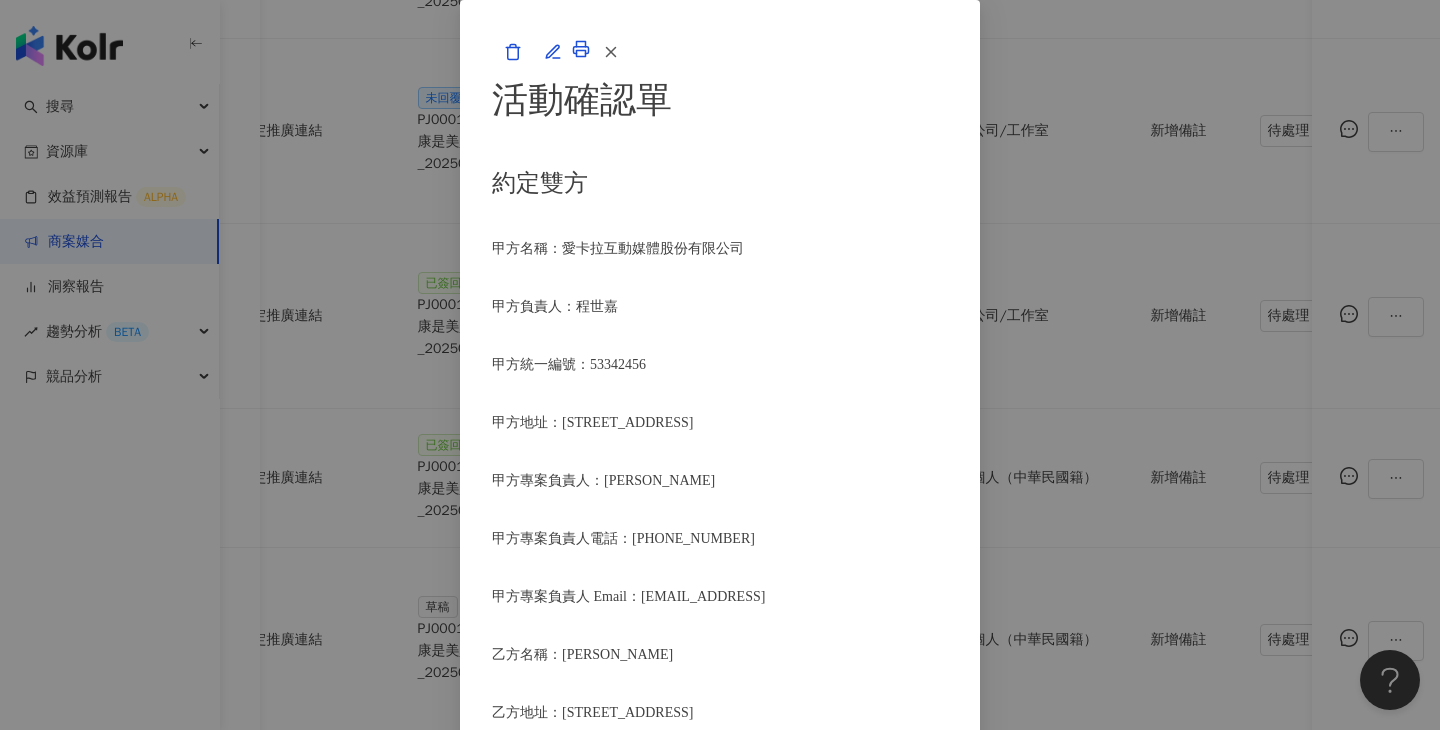 click on "活動確認單
約定雙方
甲方名稱：愛卡拉互動媒體股份有限公司
甲方負責人：程世嘉
甲方統一編號：53342456
甲方地址：104 台北市中山區南京東路二段167號8樓
甲方專案負責人：鄭采妮
甲方專案負責人電話：02 8768 1110
甲方專案負責人 Email：isla.cheng@ikala.ai
乙方名稱：王靖雯
乙方地址：彰化縣員林市忠孝里17鄰忠孝街181巷7號9樓
乙方統一編號/身分證字號：F229307737
專案活動期間：2025年09月24日至2025年10月10日
費用（新台幣，含稅)： 85334
約定條款
王靖雯(以下簡稱乙方)保證有權簽署本確認單，簽署後即表示上列專案合作人員接受與愛卡拉互動媒體股份有限公司(以下簡稱甲方)簽署之活動確認單，並同意執行雙方所約定之合作項目。
簽署本確認單後，雙方需遵從 統一生活_康是美_週年慶活動_202509_KOL合作
合作項目：
執行時間：
乙方於" at bounding box center [720, 365] 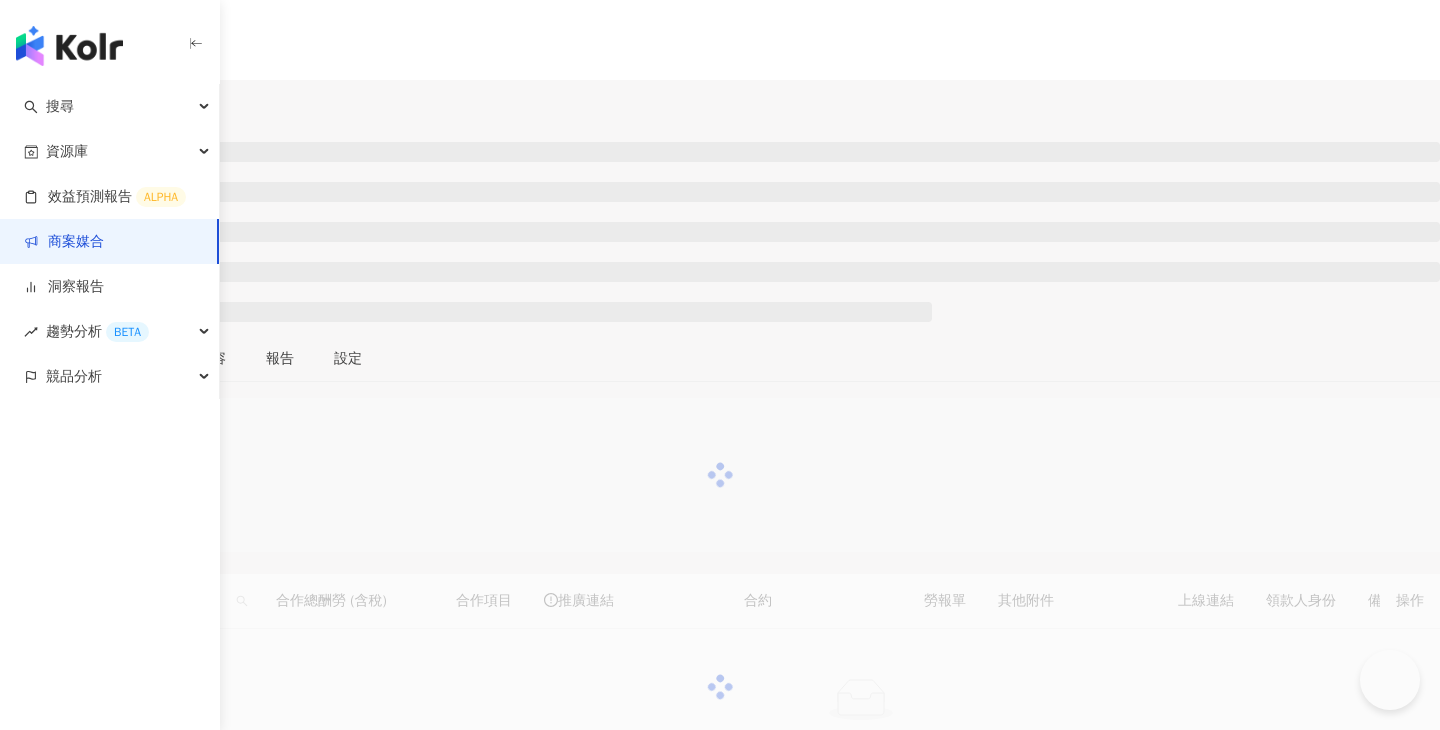 scroll, scrollTop: 0, scrollLeft: 0, axis: both 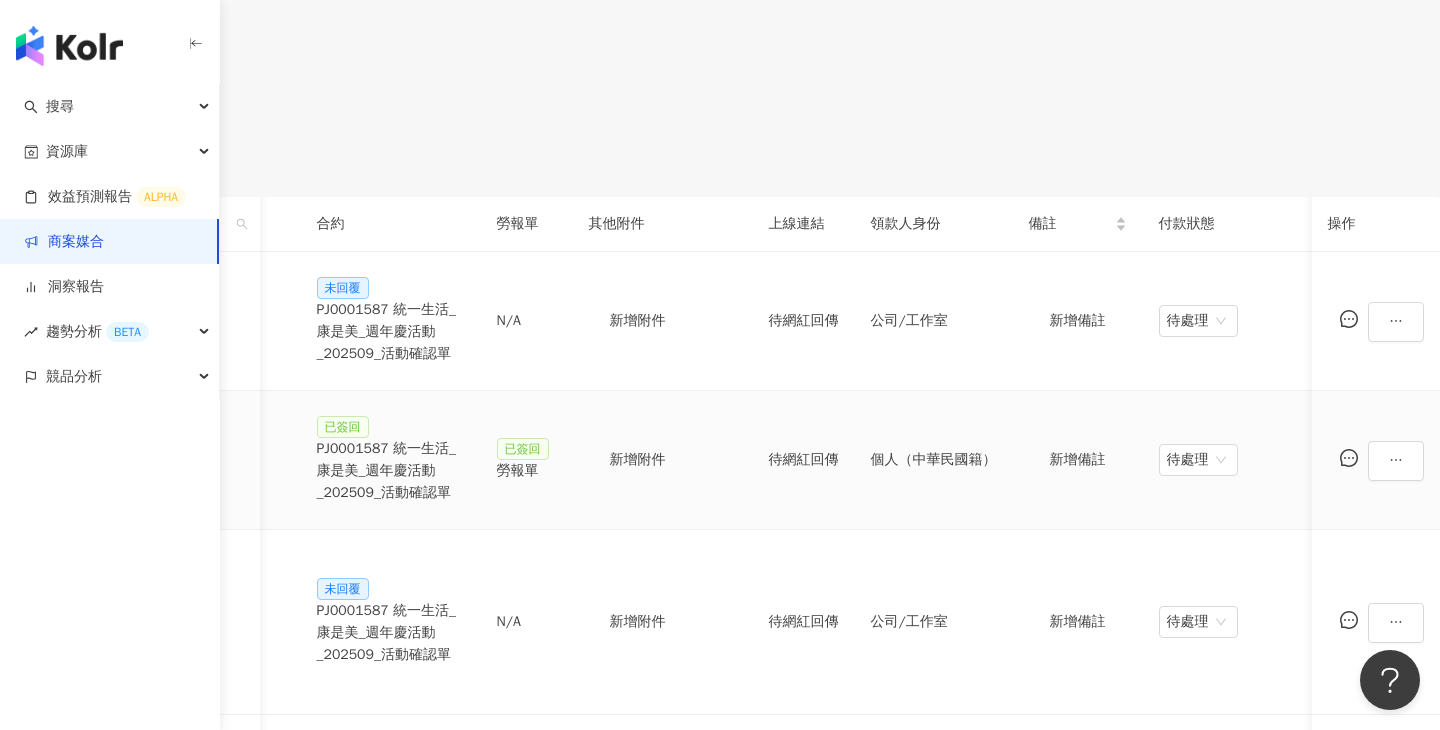 click on "PJ0001587 統一生活_康是美_週年慶活動_202509_活動確認單" at bounding box center [391, 471] 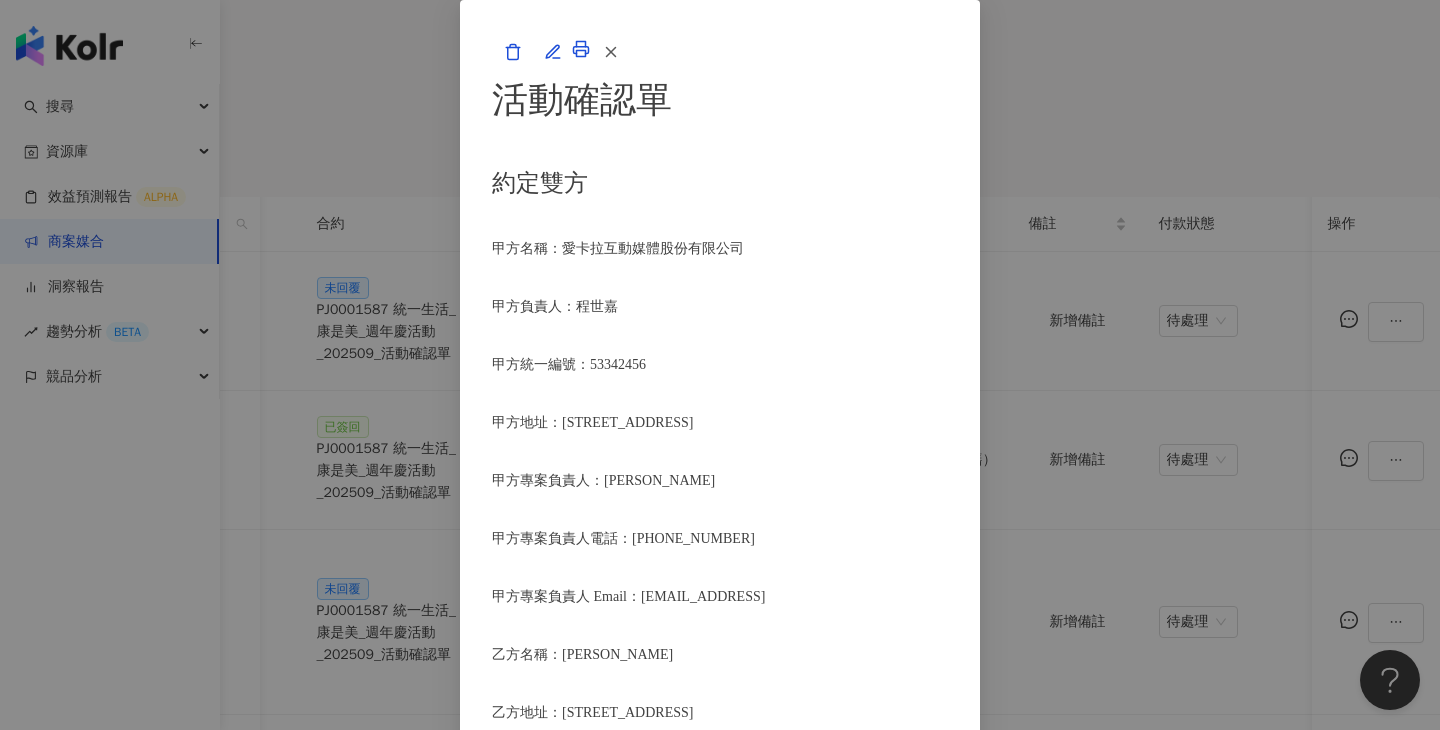 scroll, scrollTop: 1238, scrollLeft: 0, axis: vertical 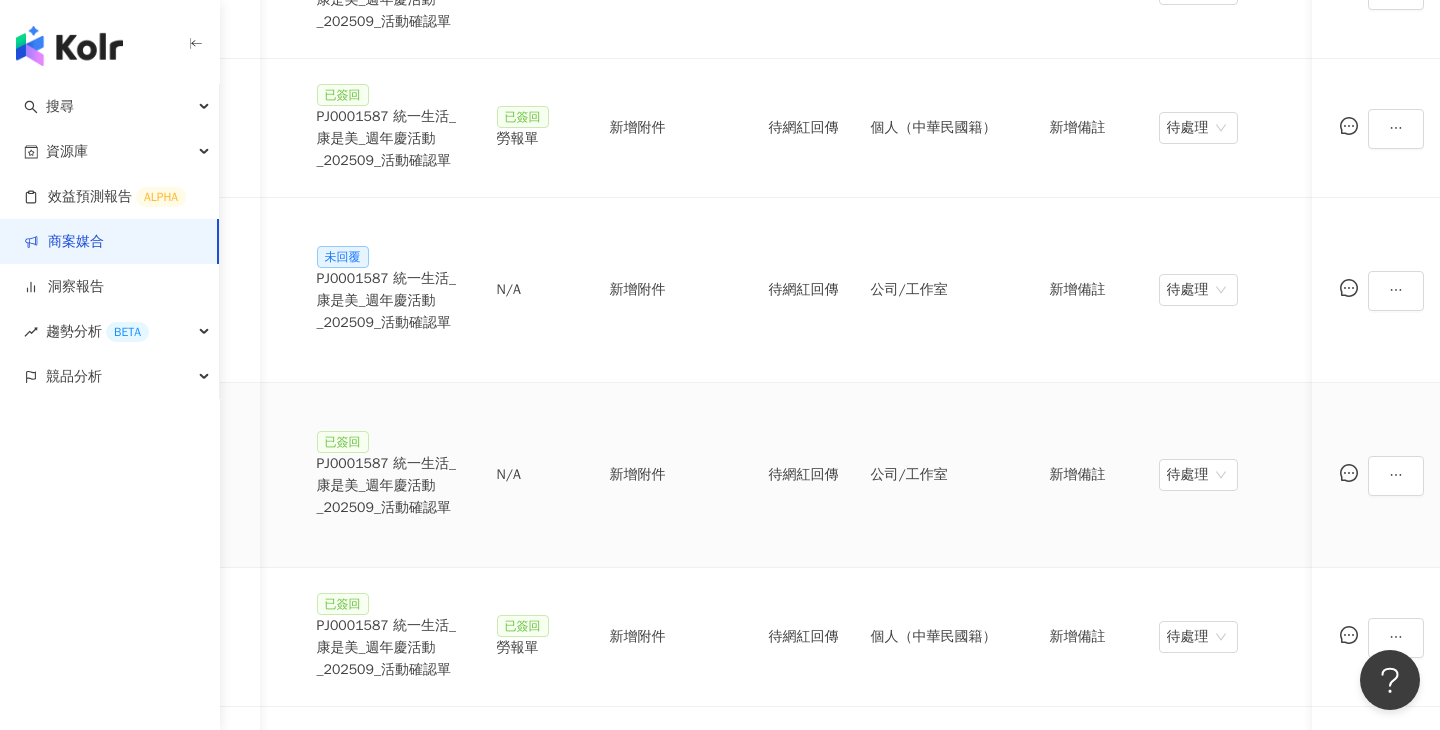 click on "PJ0001587 統一生活_康是美_週年慶活動_202509_活動確認單" at bounding box center [391, 486] 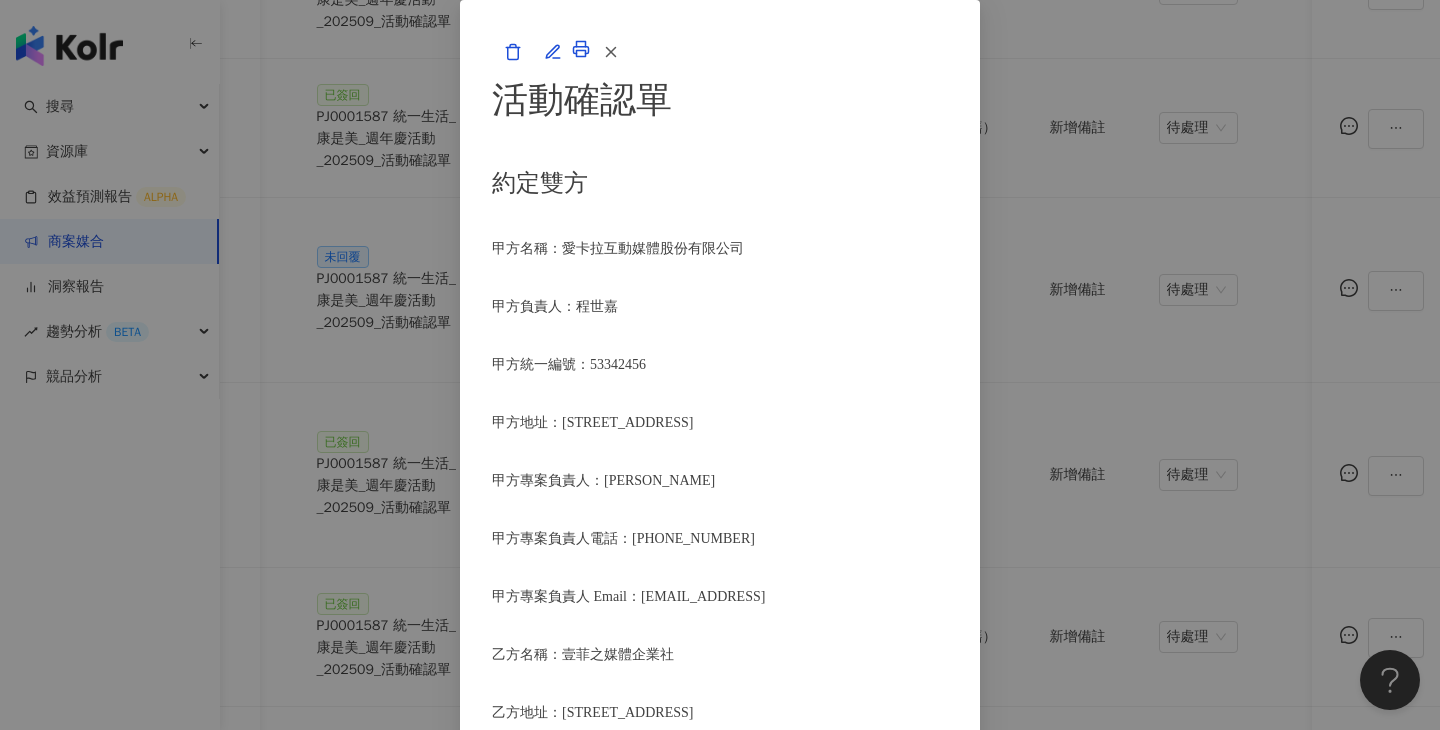 scroll, scrollTop: 1335, scrollLeft: 0, axis: vertical 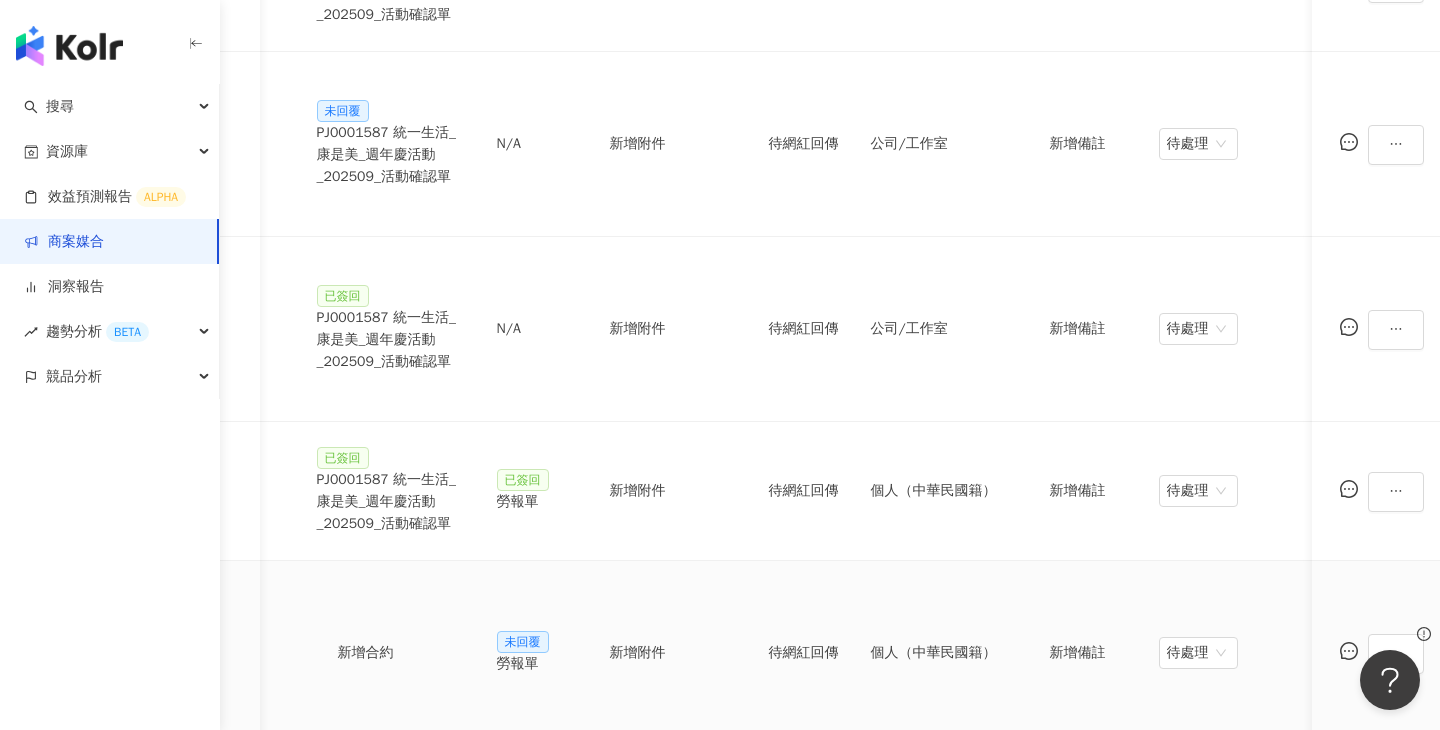 click on "靖雯" at bounding box center [150, 651] 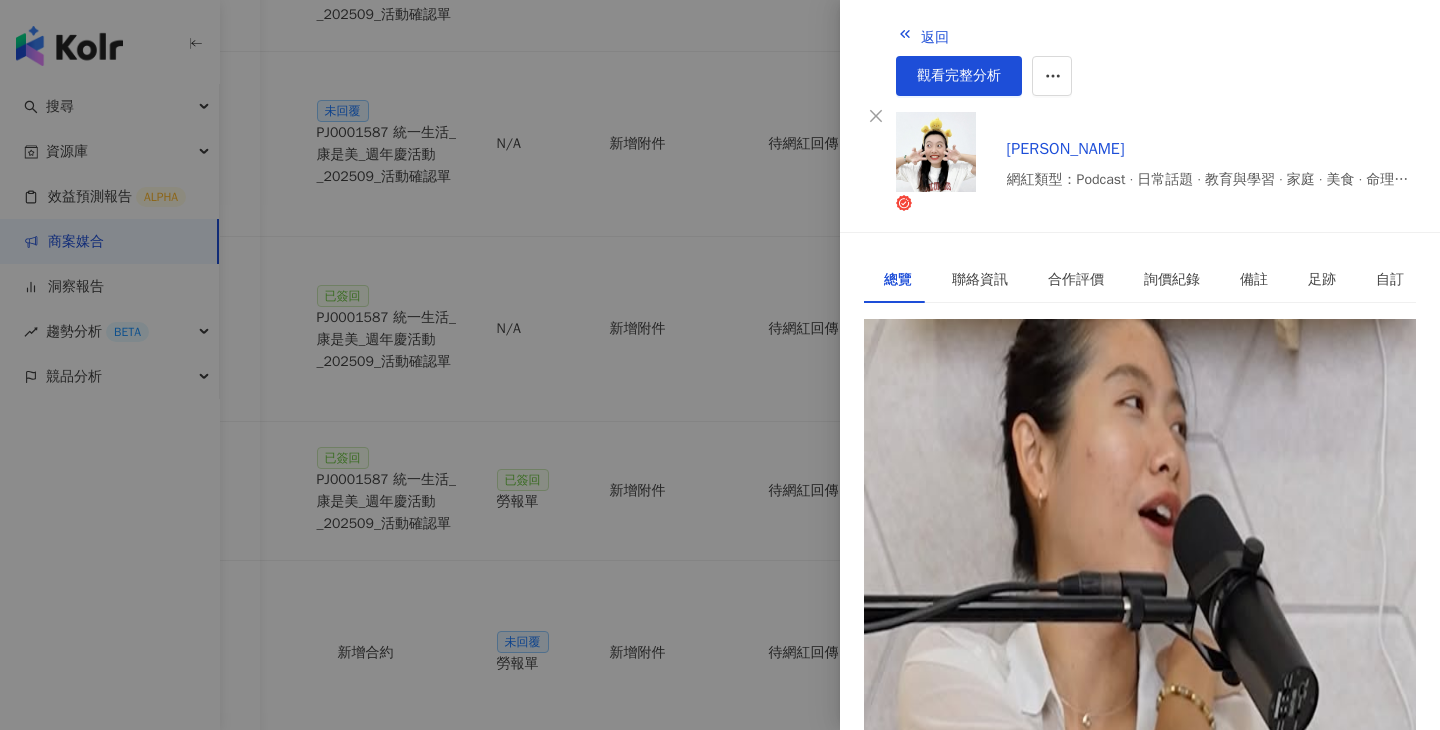copy on "https://www.instagram.com/wjw851210246/" 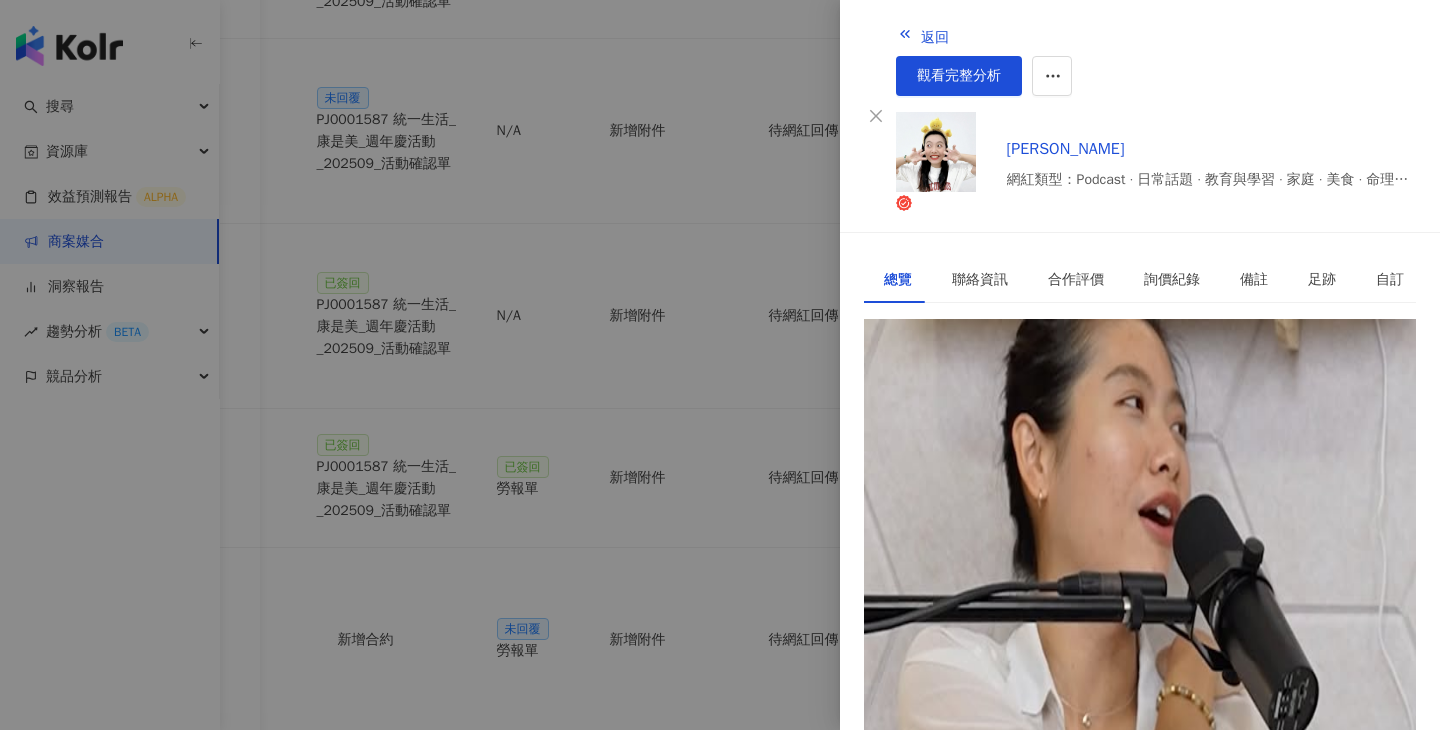 click at bounding box center [720, 365] 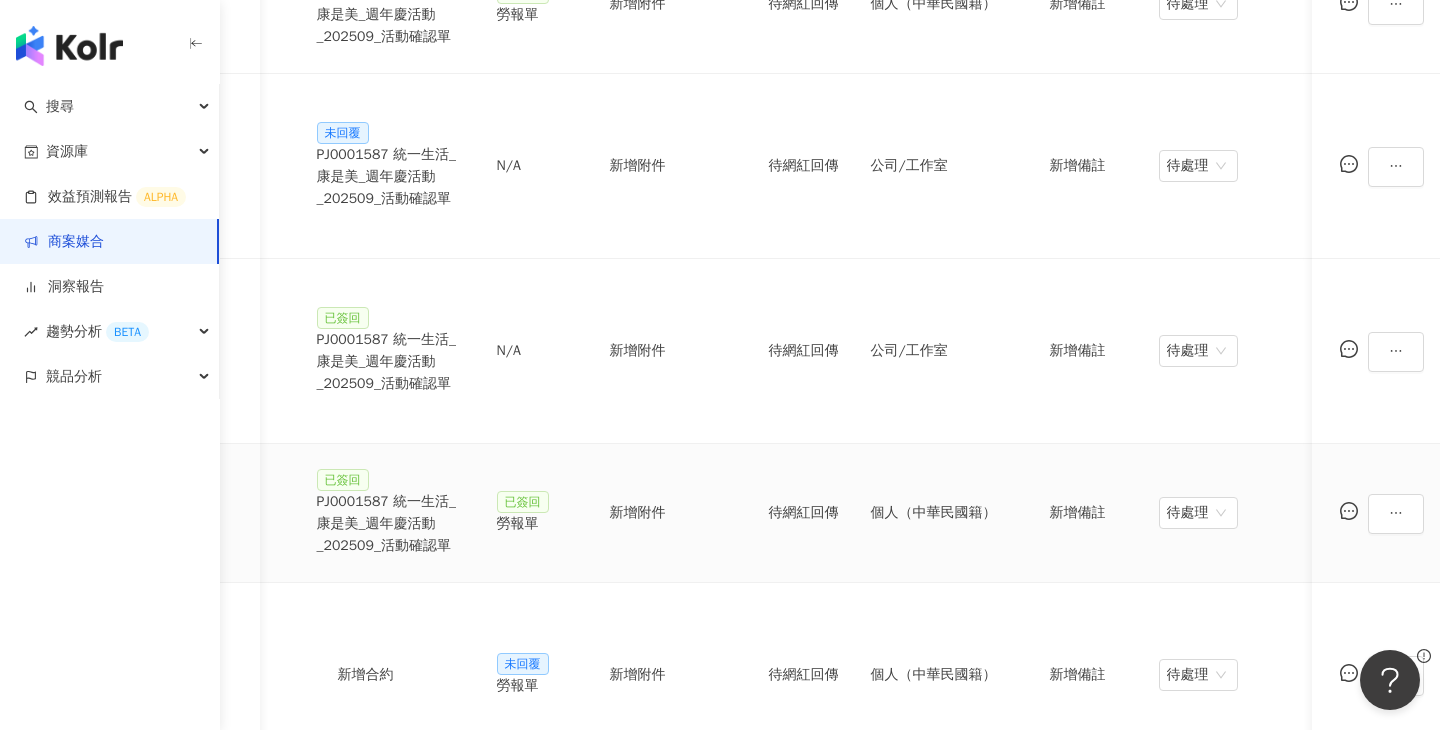 scroll, scrollTop: 899, scrollLeft: 0, axis: vertical 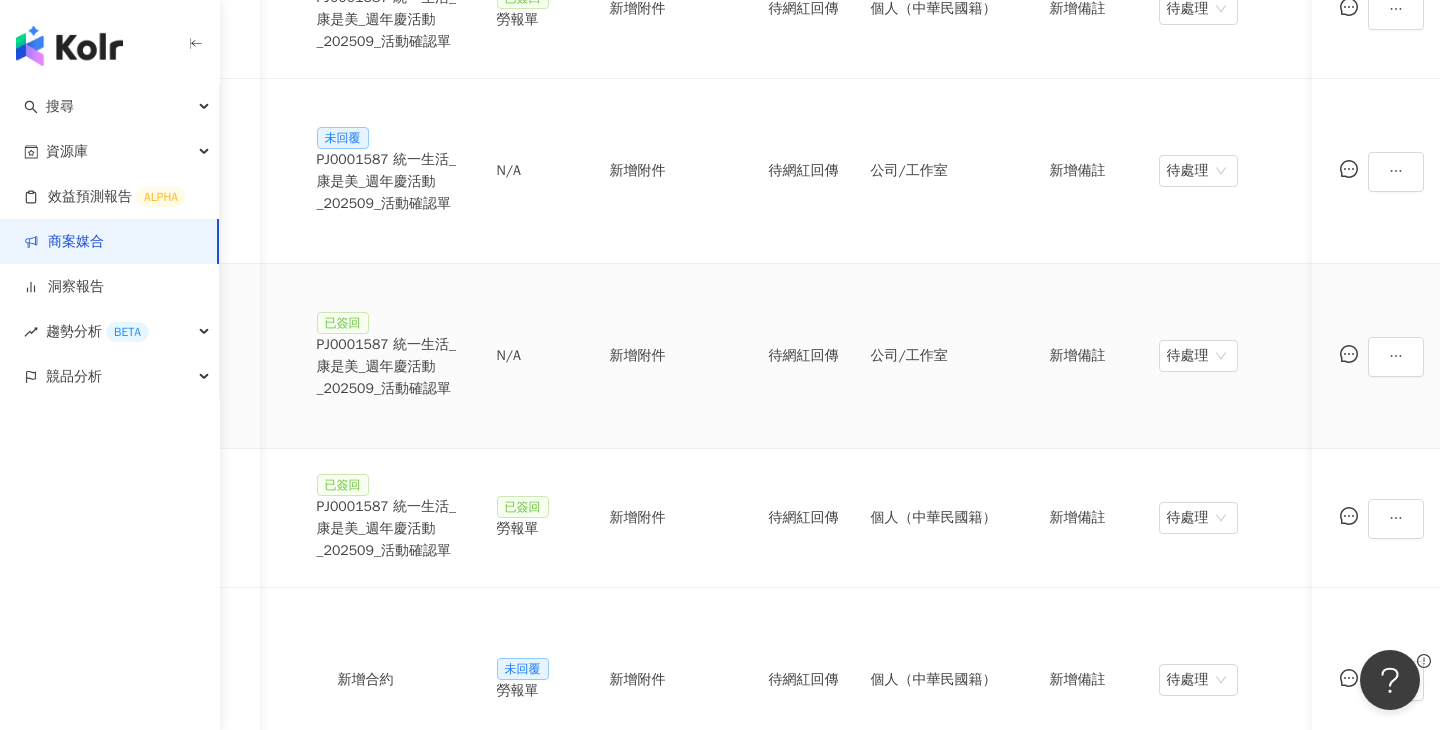 click on "PJ0001587 統一生活_康是美_週年慶活動_202509_活動確認單" at bounding box center (391, 367) 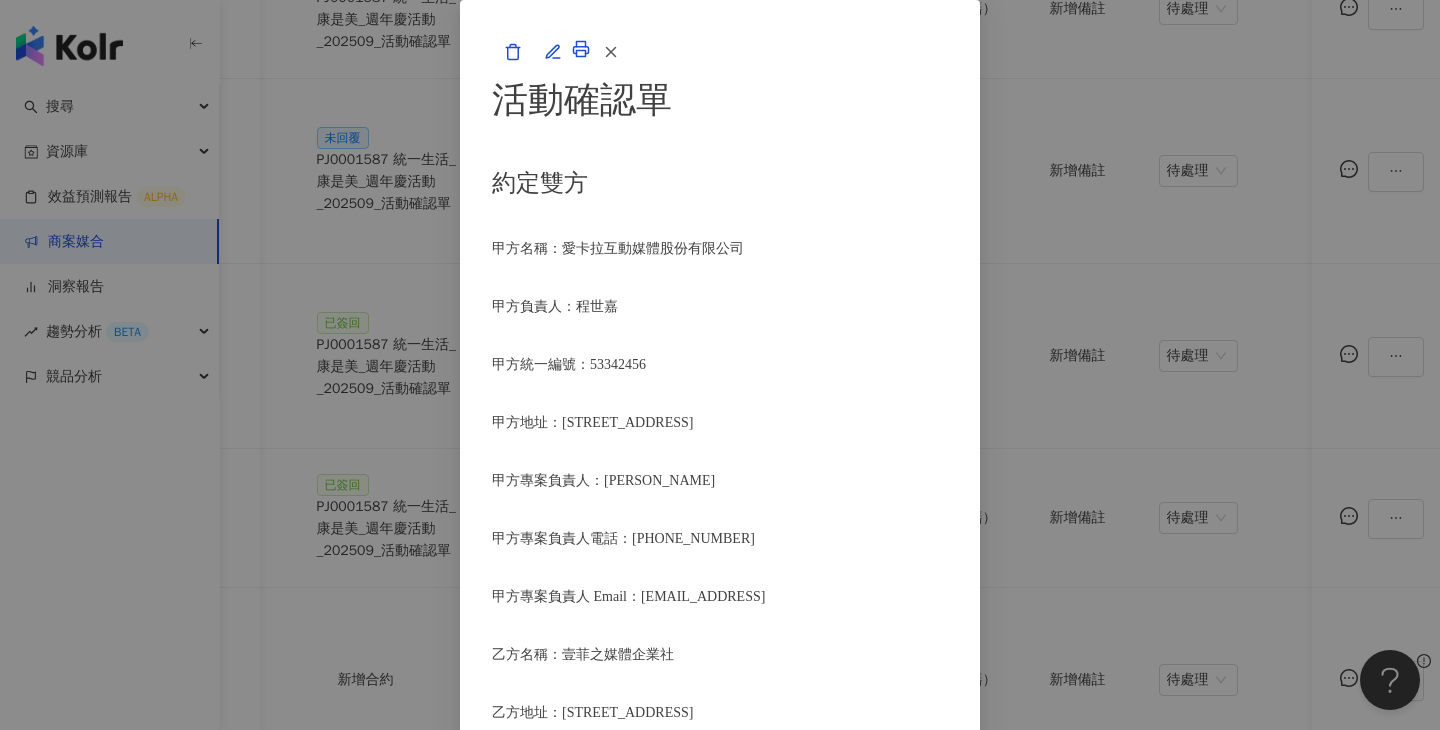 scroll, scrollTop: 2186, scrollLeft: 0, axis: vertical 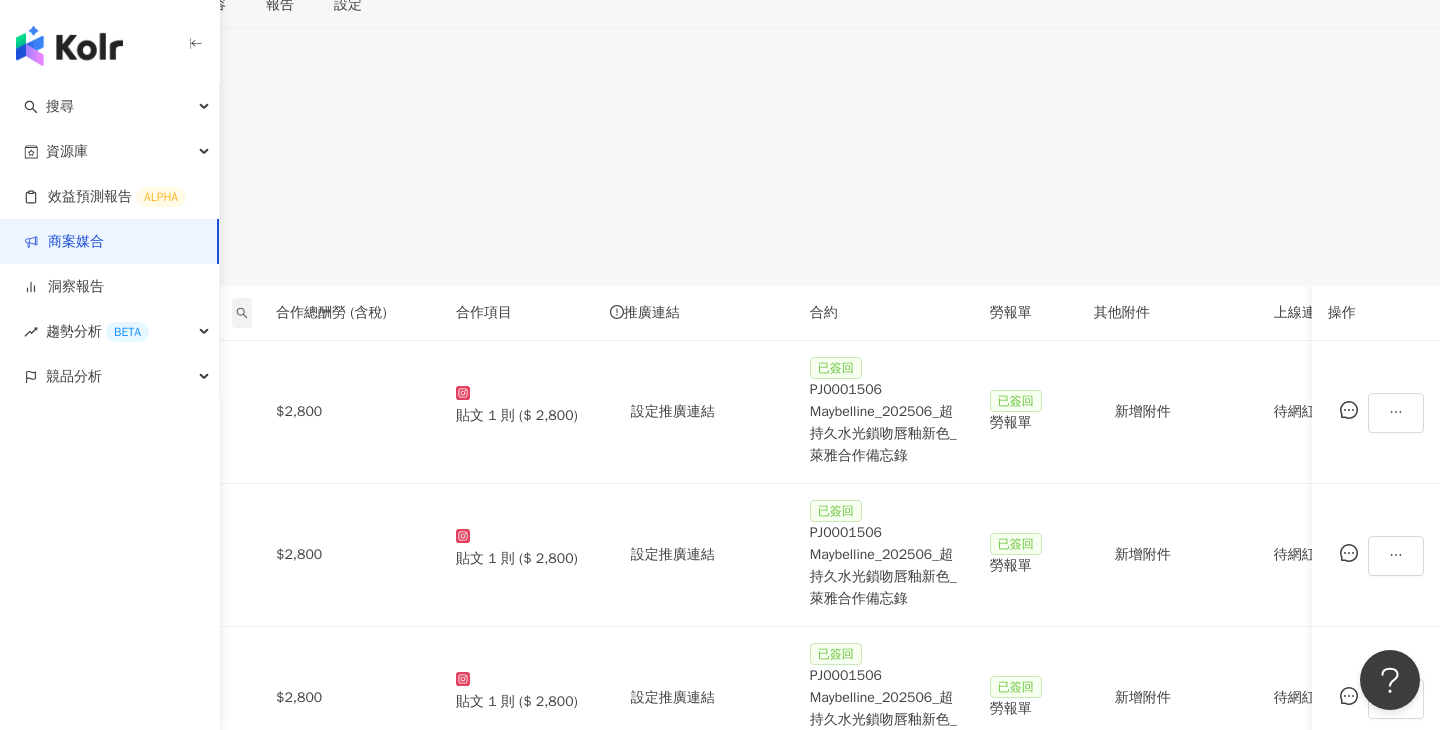 click at bounding box center (242, 313) 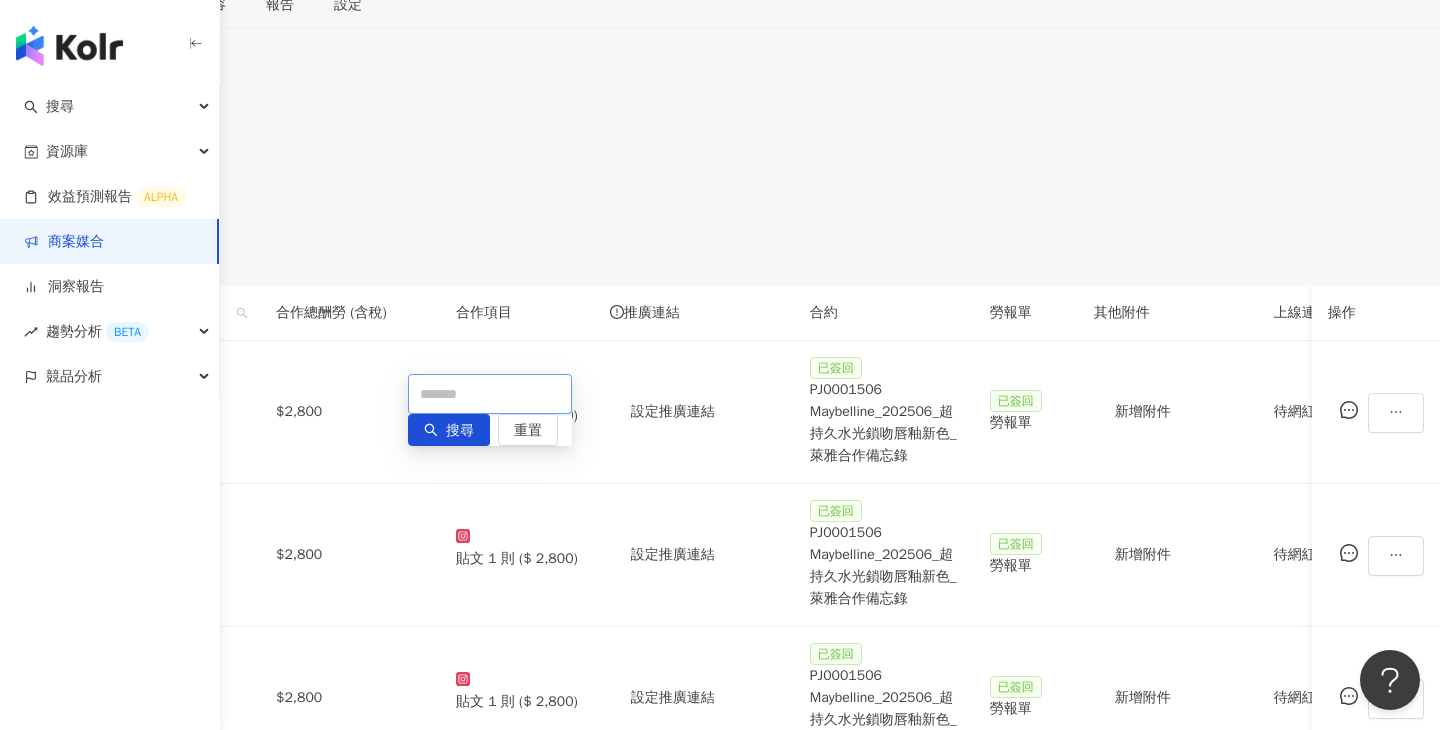 click at bounding box center [490, 394] 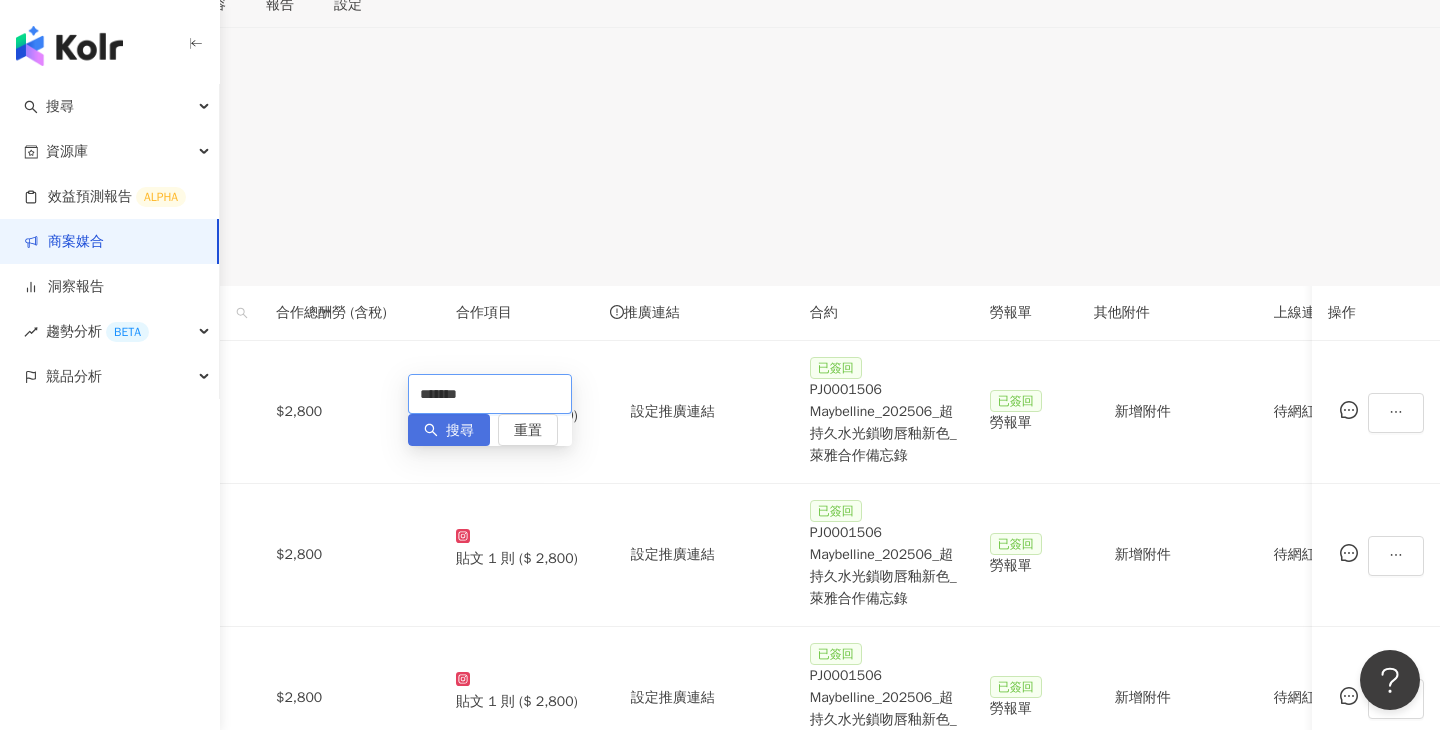 type on "*******" 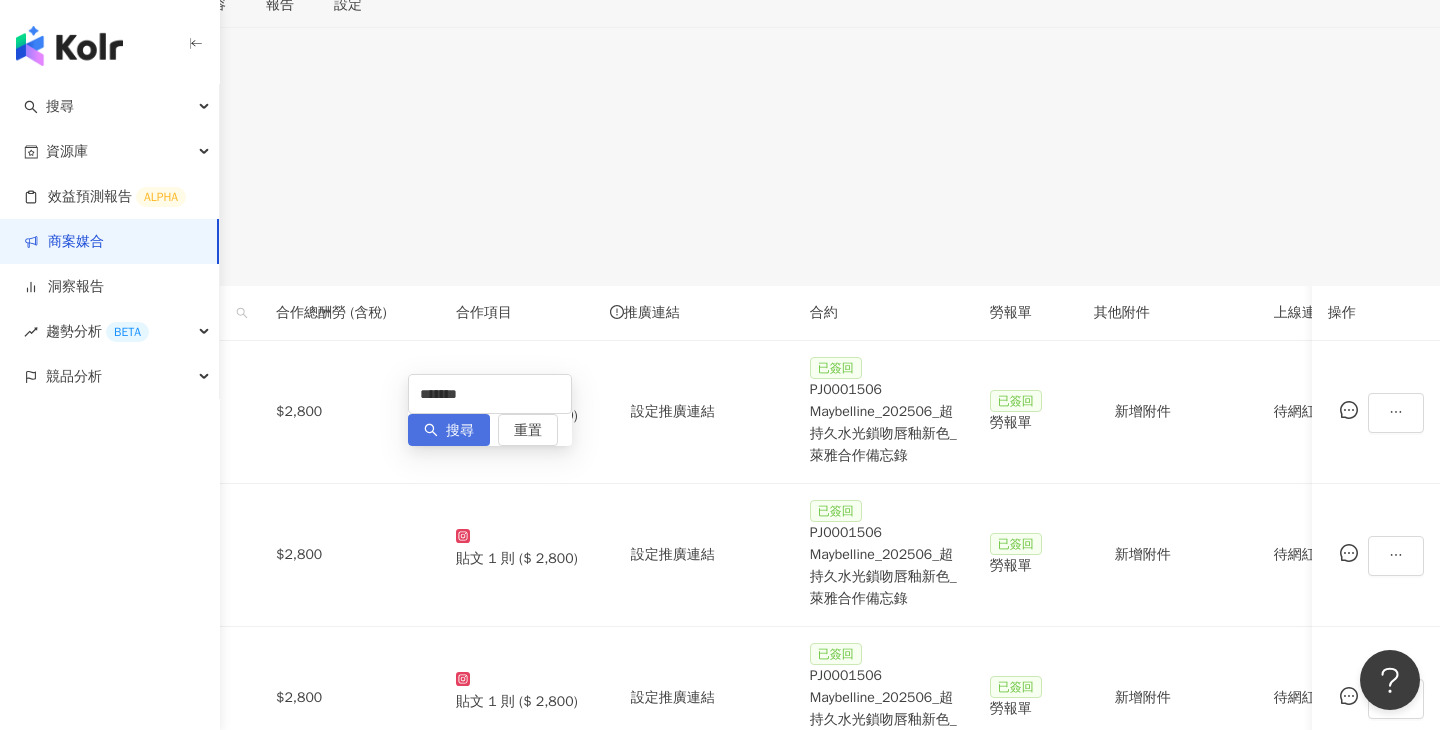click on "搜尋" at bounding box center [460, 431] 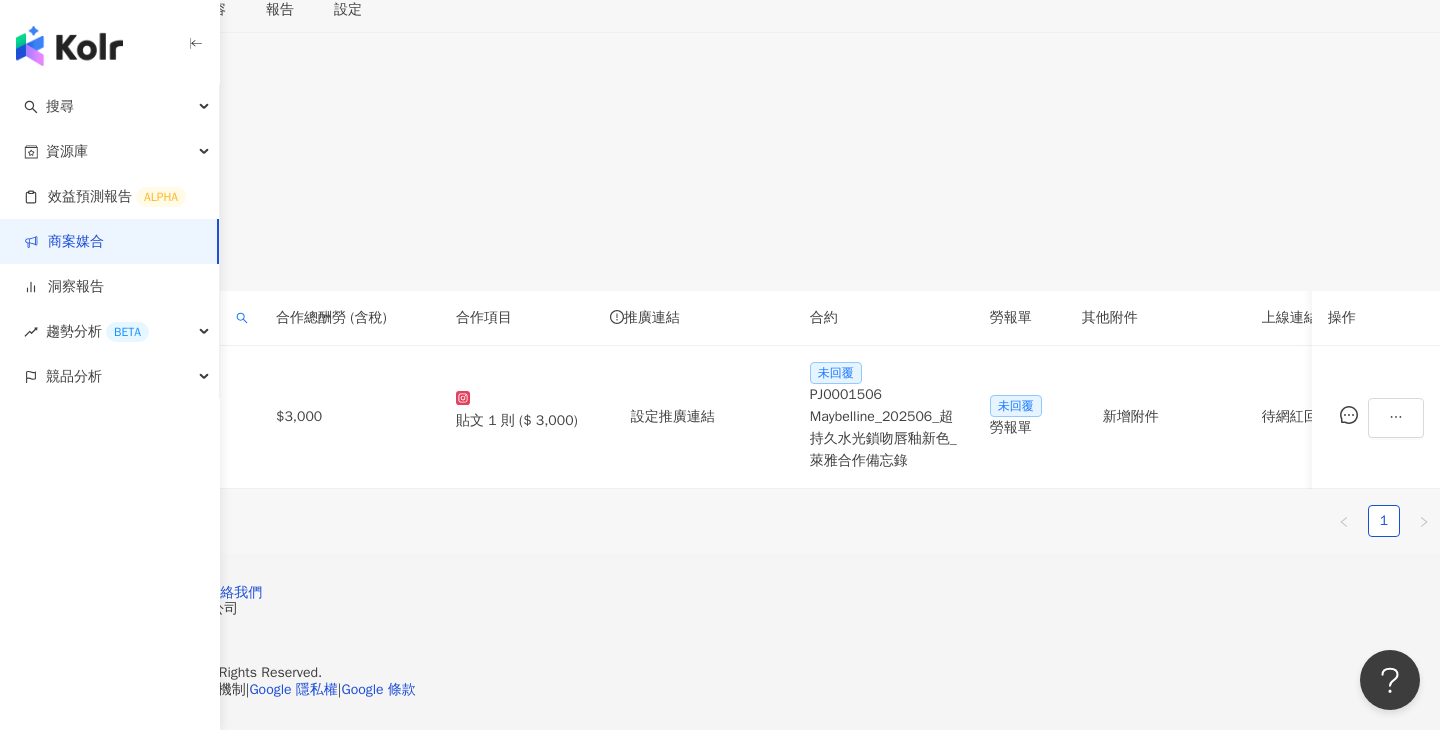 scroll, scrollTop: 399, scrollLeft: 0, axis: vertical 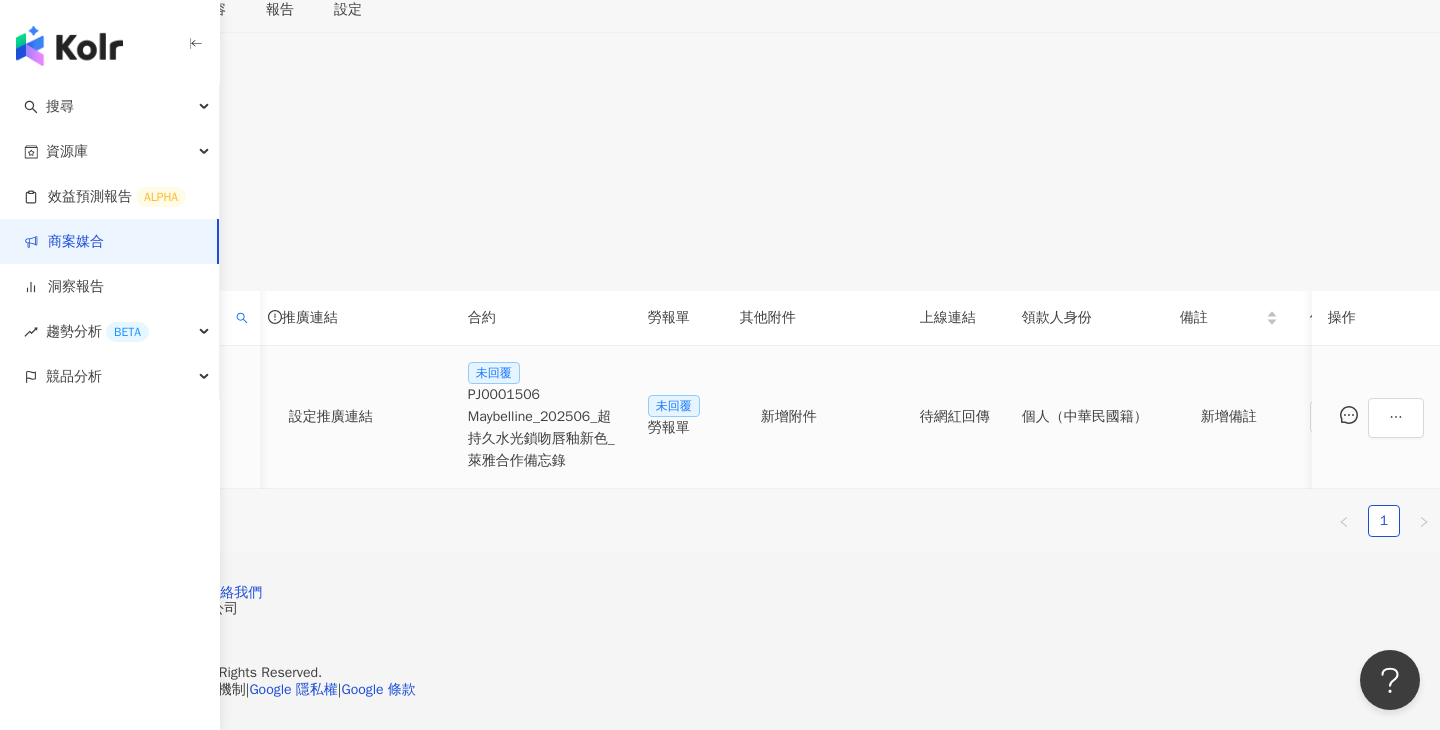 click on "勞報單" at bounding box center [678, 428] 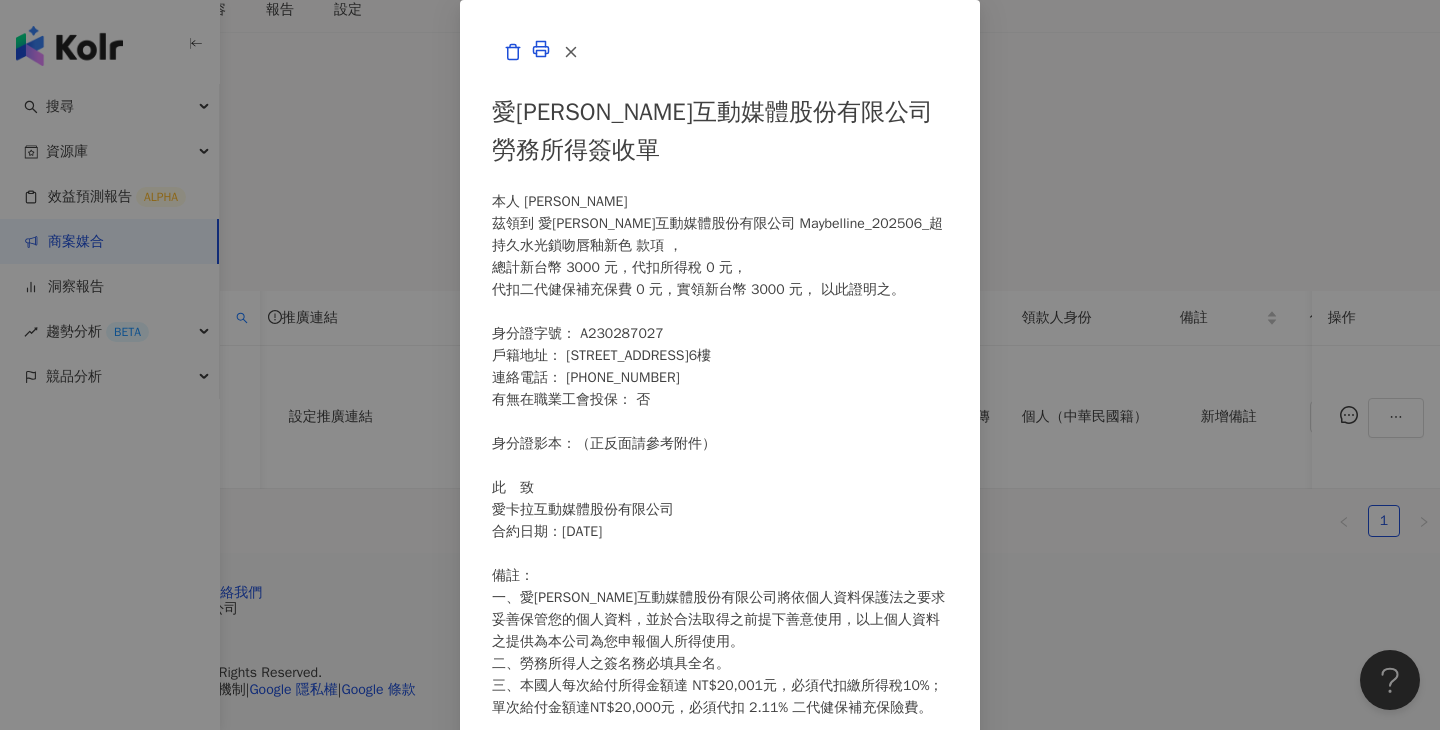 scroll, scrollTop: 585, scrollLeft: 0, axis: vertical 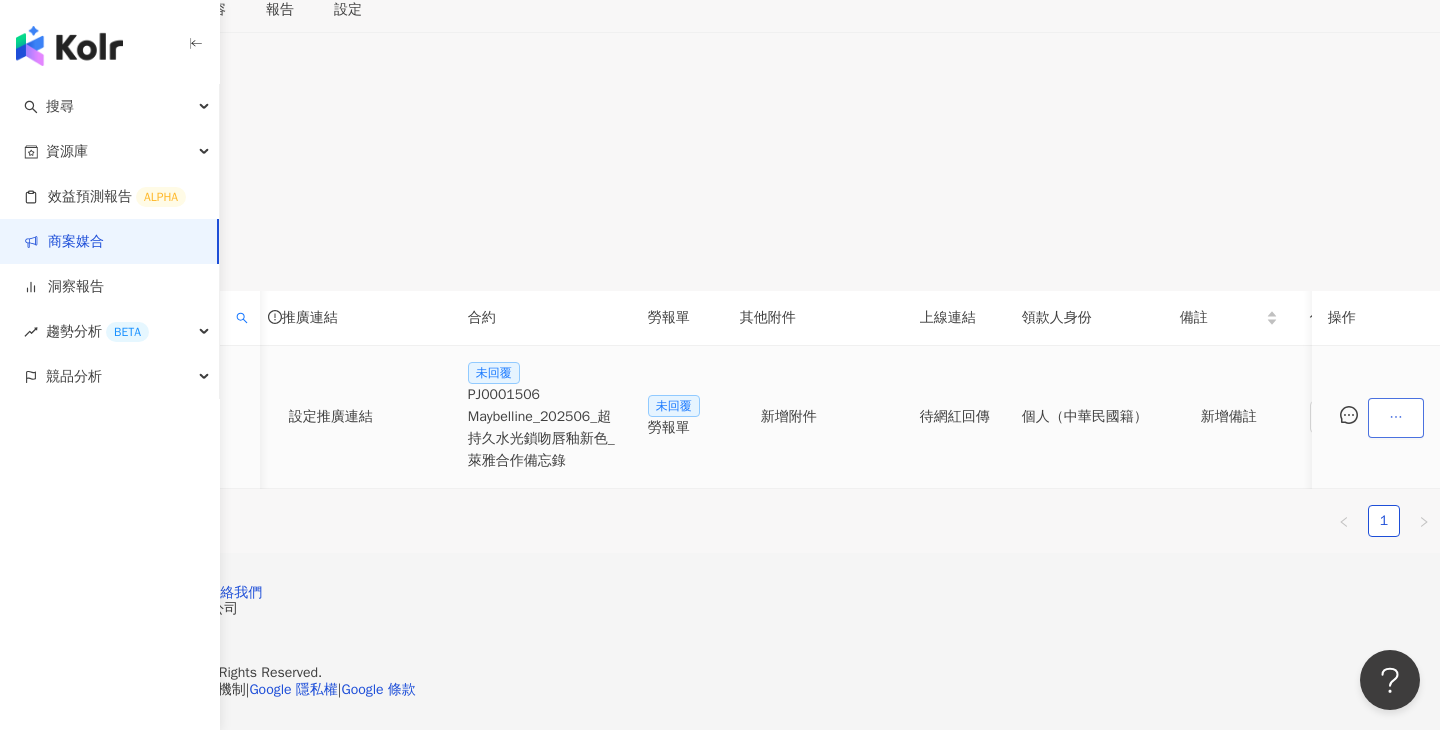 click 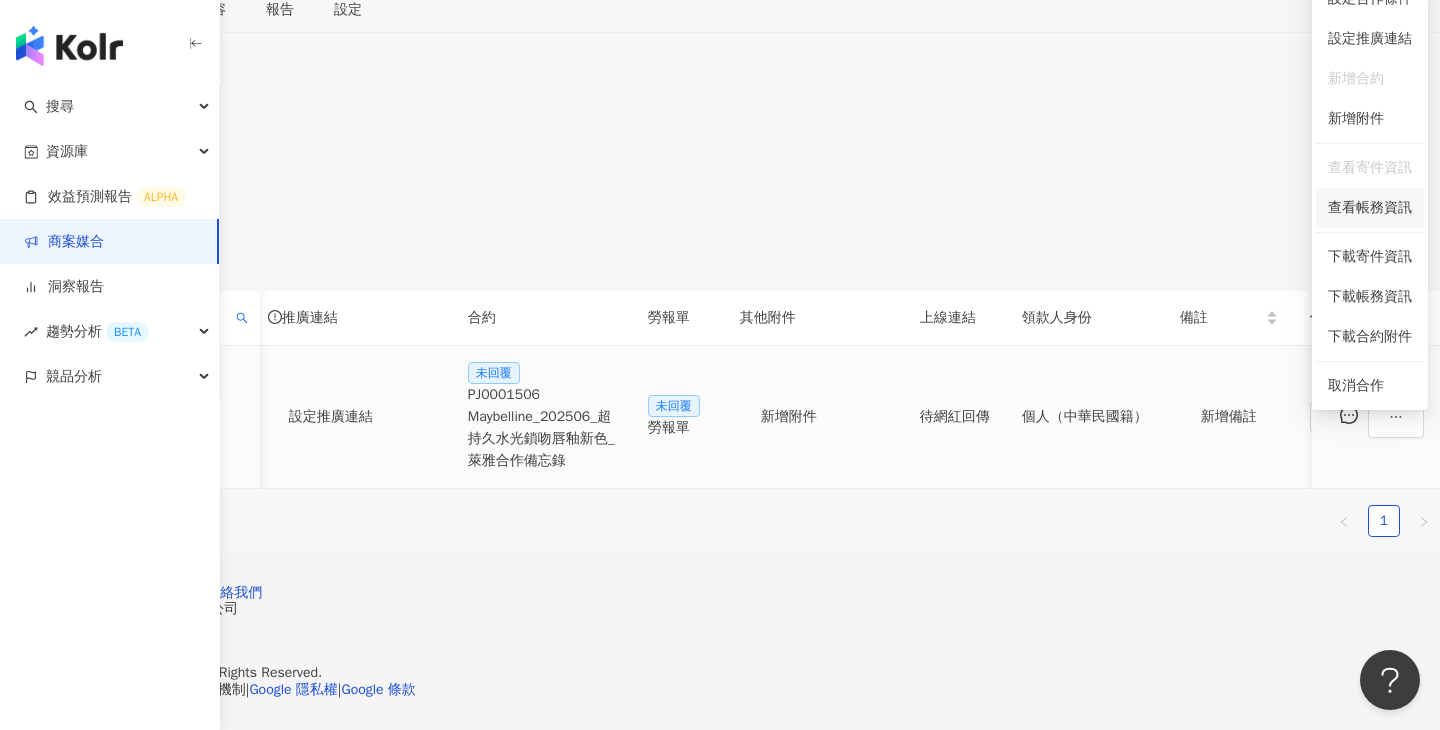 click on "查看帳務資訊" at bounding box center (1370, 208) 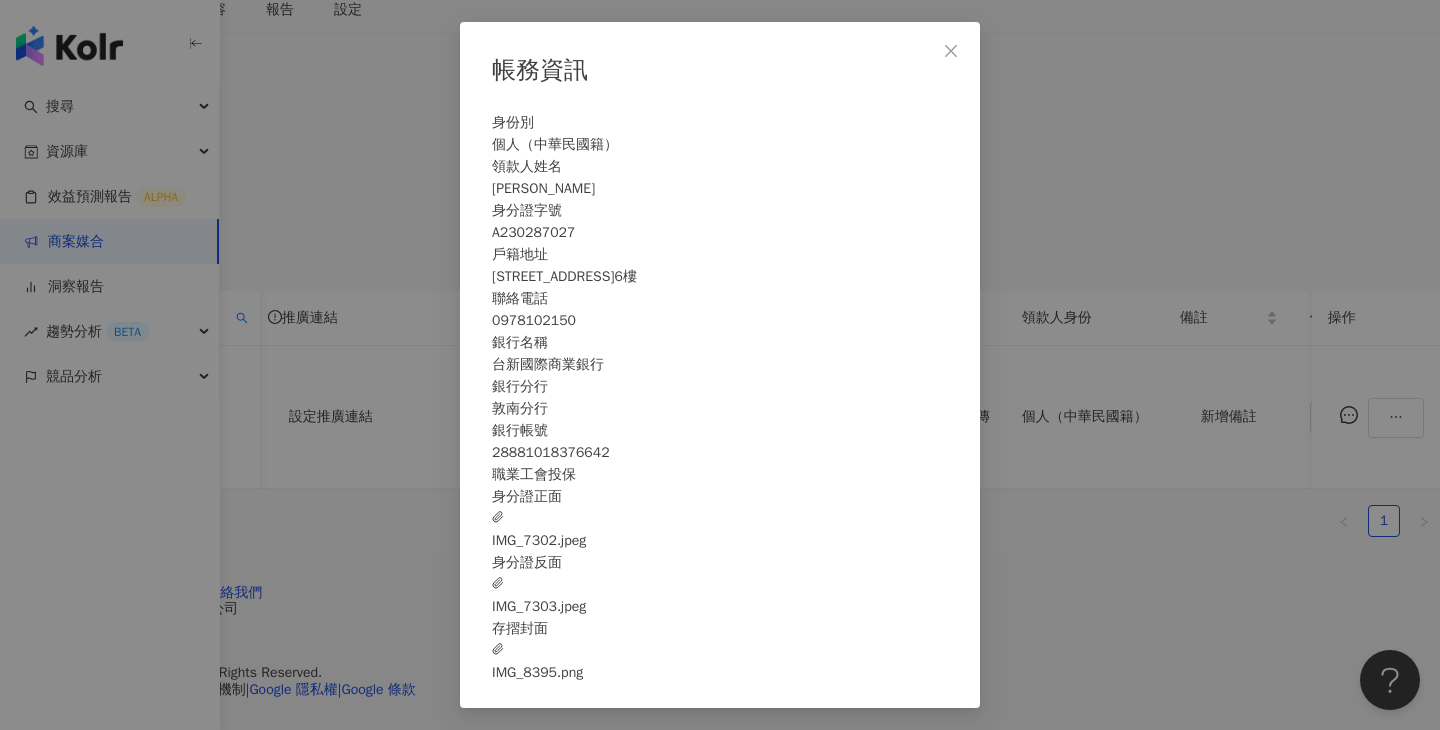 scroll, scrollTop: 41, scrollLeft: 0, axis: vertical 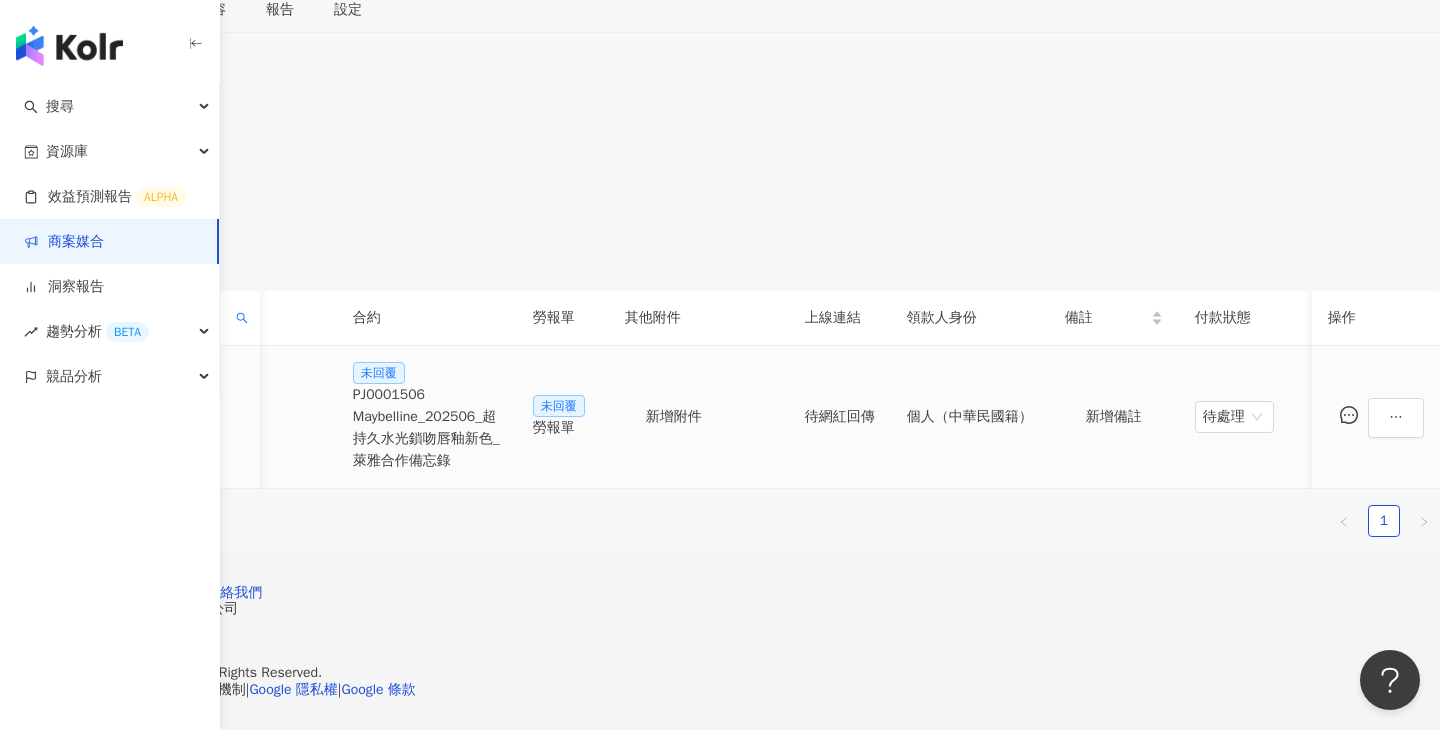 click on "勞報單" at bounding box center [563, 428] 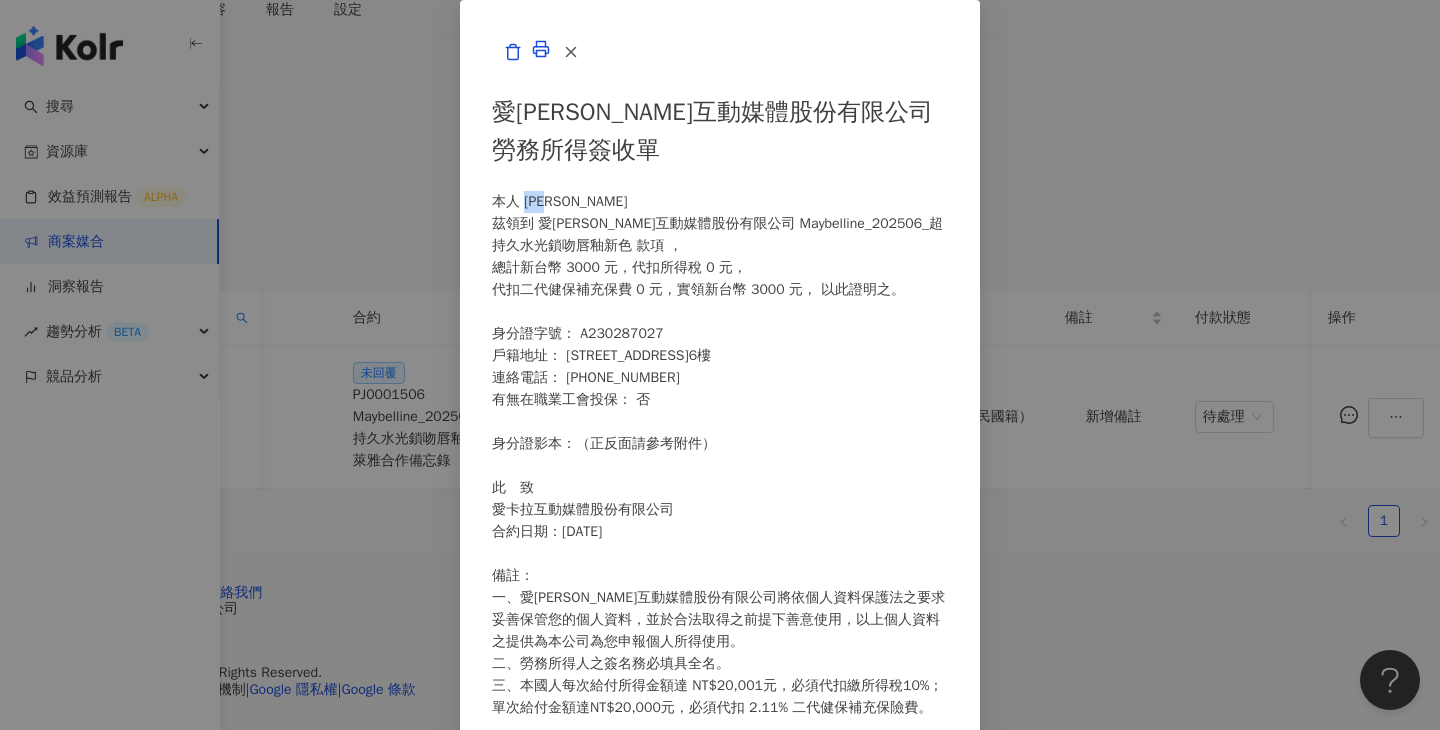 drag, startPoint x: 410, startPoint y: 246, endPoint x: 368, endPoint y: 244, distance: 42.047592 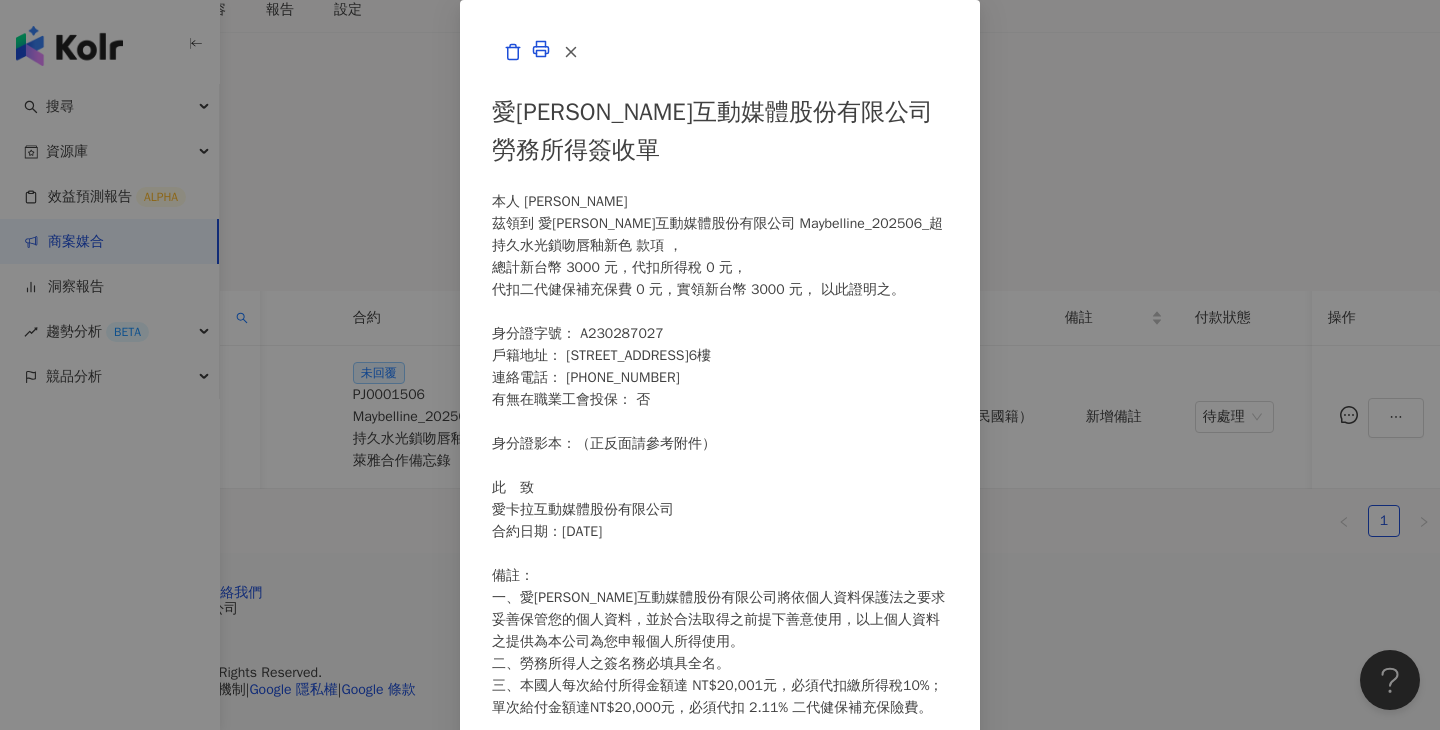 click on "愛[PERSON_NAME]互動媒體股份有限公司 勞務所得簽收單 本人 [PERSON_NAME]領到 愛[PERSON_NAME]互動媒體股份有限公司 Maybelline_202506_超持久水光鎖吻唇釉新色 款項 ，  總計新台幣 3000 元，代扣所得稅 0 元， 代扣二代健保補充保費 0 元，實領新台幣 3000 元， 以此證明之。 身分證字號： A230287027 戶籍地址： [STREET_ADDRESS] 連絡電話： [PHONE_NUMBER] 有無在職業工會投保： 否 身分證影本：（正反面請參考附件） 此　致 愛[PERSON_NAME]互動媒體股份有限公司 合約日期：[DATE] 備註： 一、愛[PERSON_NAME]互動媒體股份有限公司將依個人資料保護法之要求妥善保管您的個人資料，並於合法取得之前提下善意使用，以上個人資料之提供為本公司為您申報個人所得使用。 二、勞務所得人之簽名務必填具全名。 身分證正面 身分證反面" at bounding box center (720, 365) 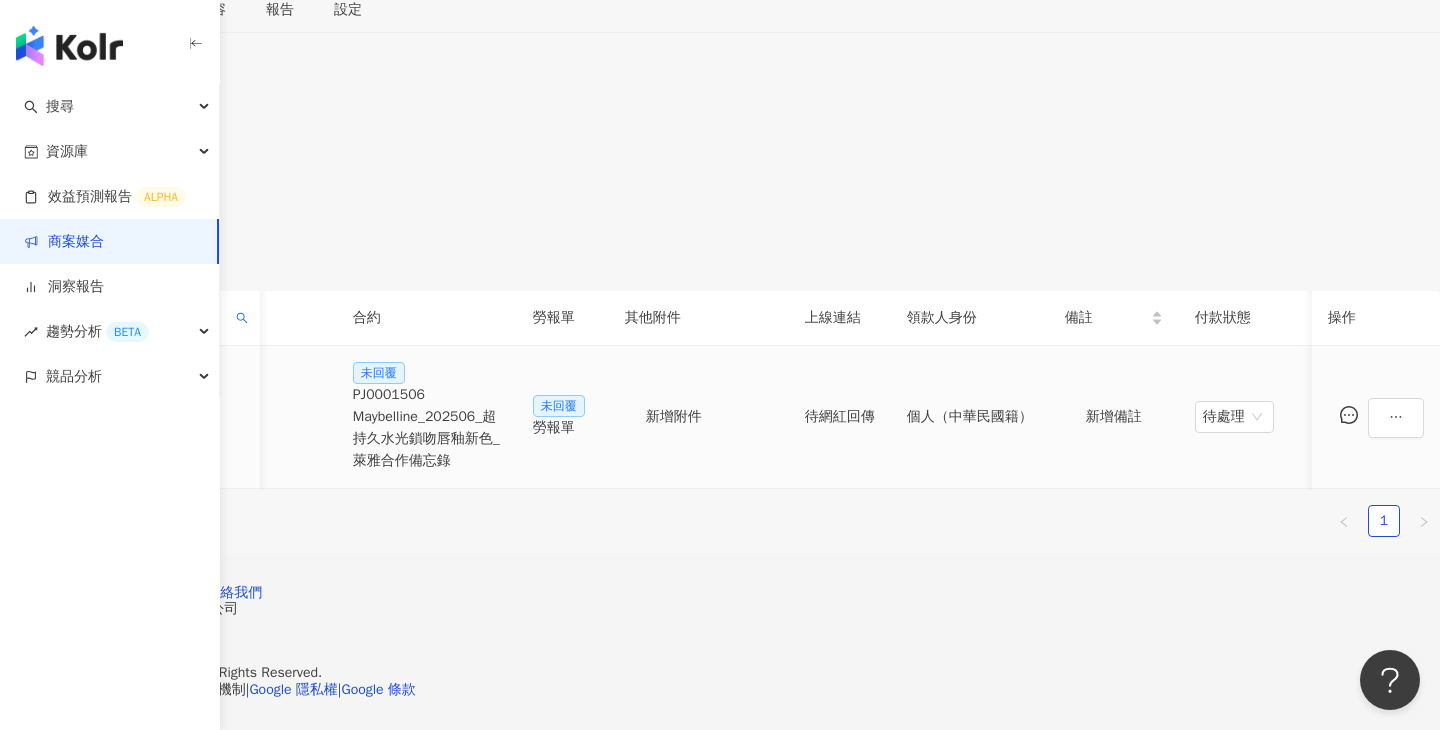scroll, scrollTop: 398, scrollLeft: 0, axis: vertical 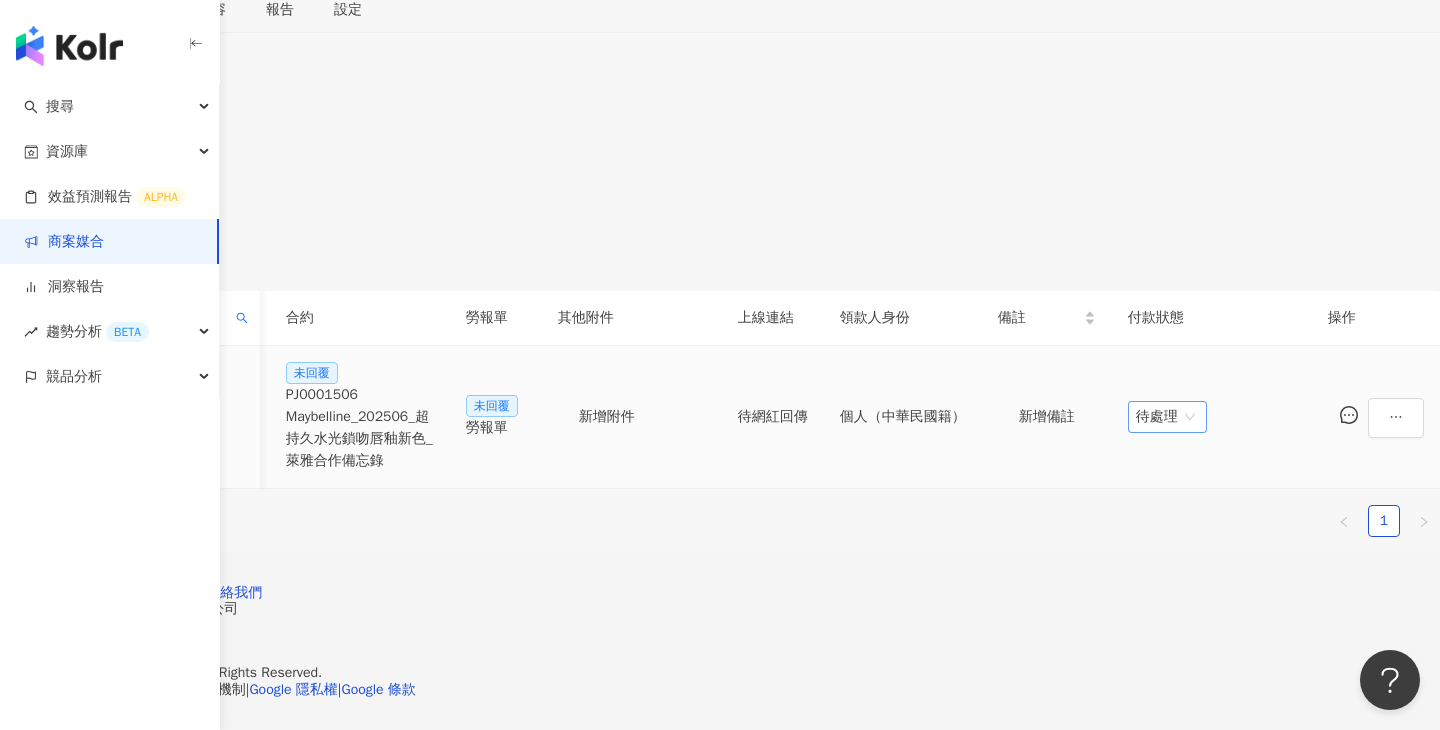 click on "待處理" at bounding box center (1167, 417) 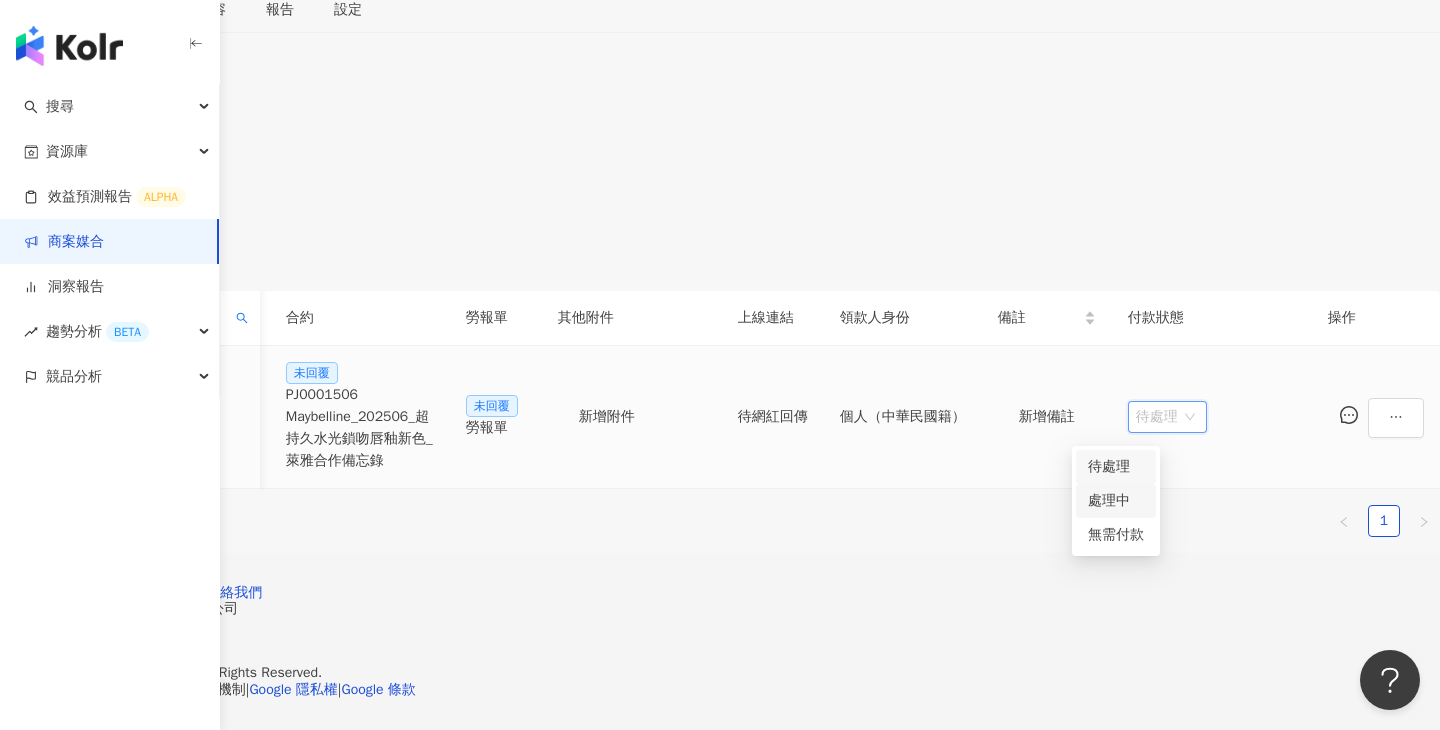 click on "處理中" at bounding box center [1116, 501] 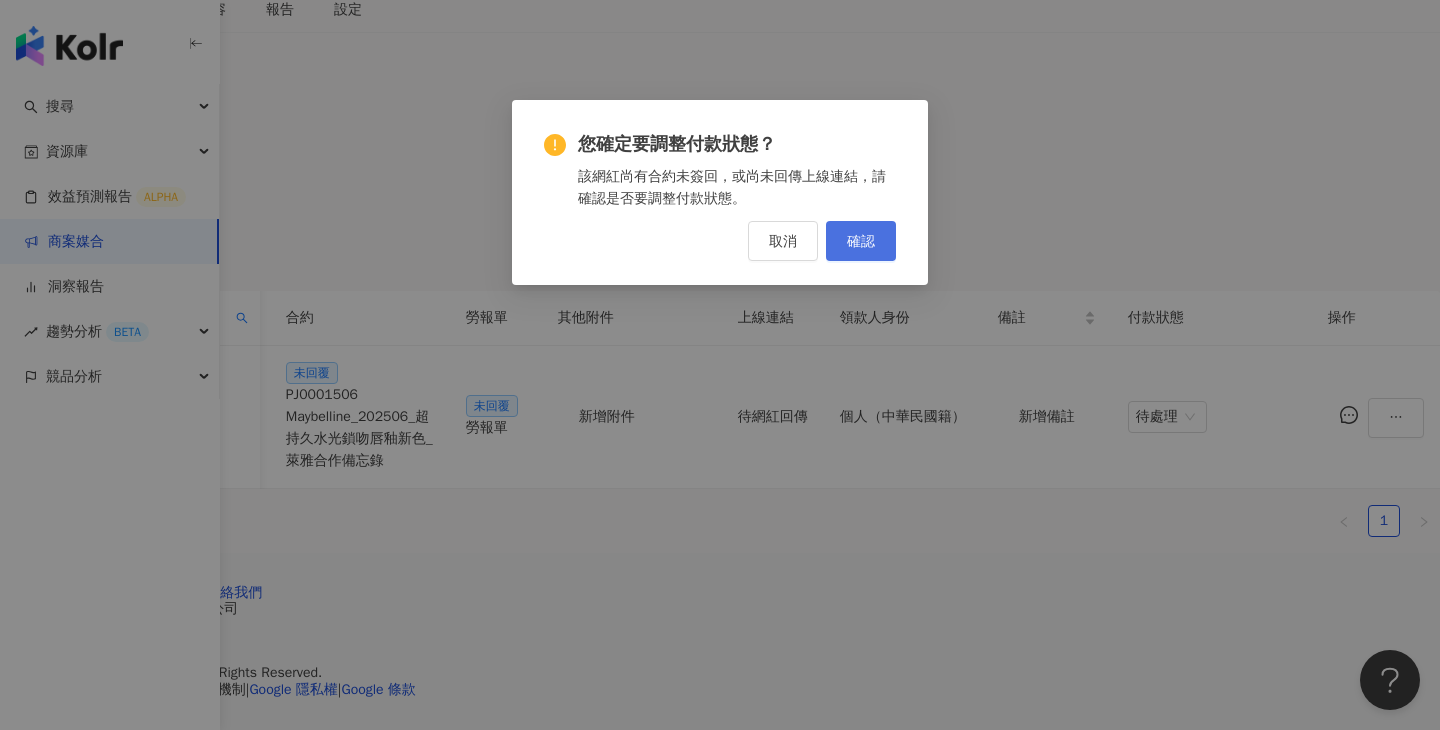 click on "確認" at bounding box center (861, 241) 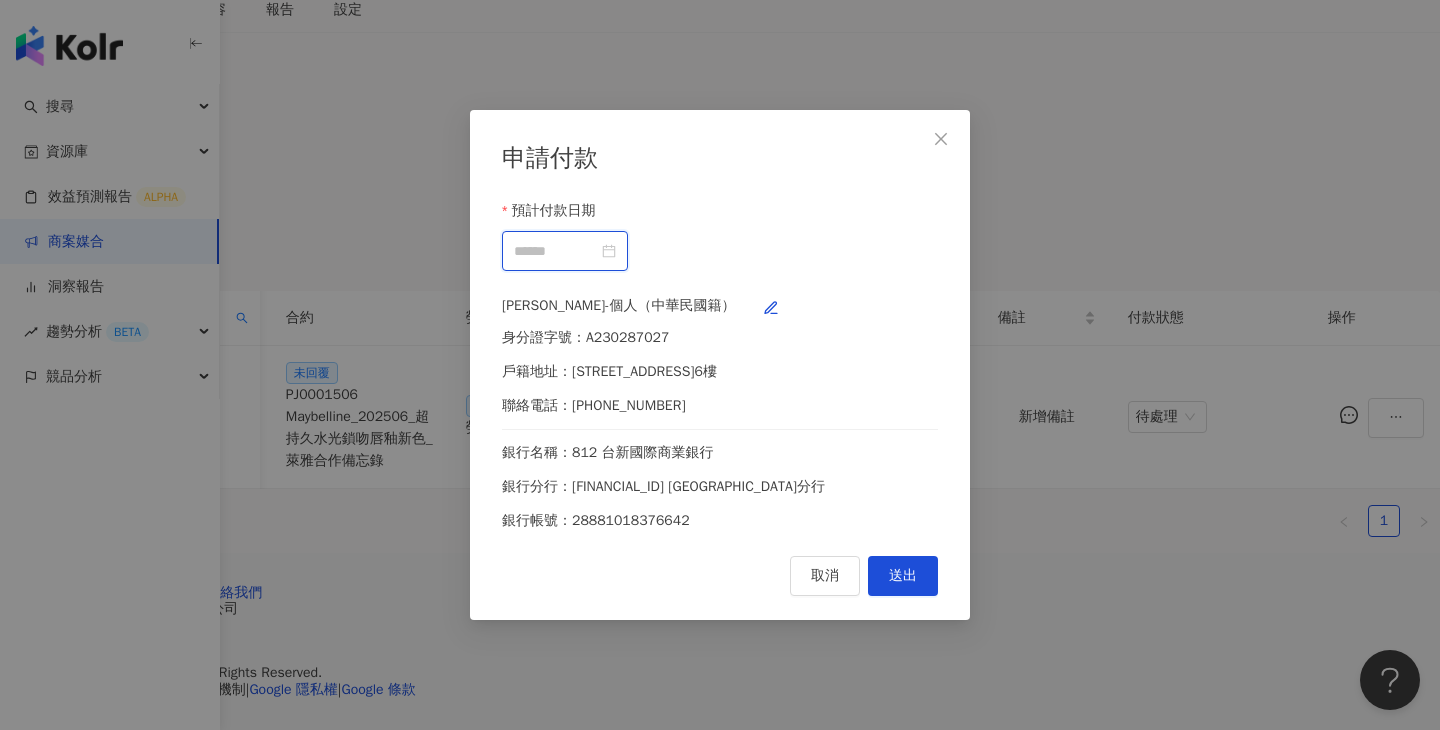 click on "預計付款日期" at bounding box center (556, 251) 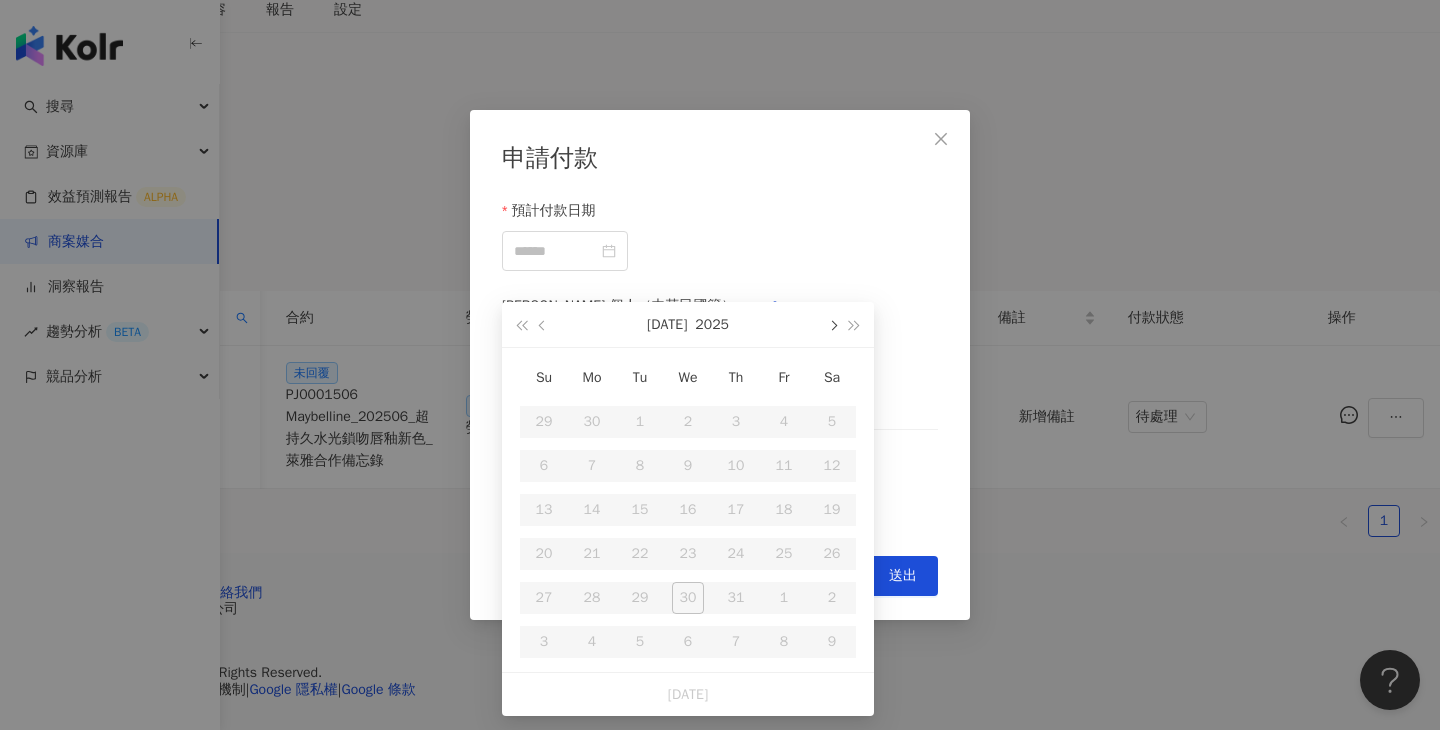 click at bounding box center (832, 324) 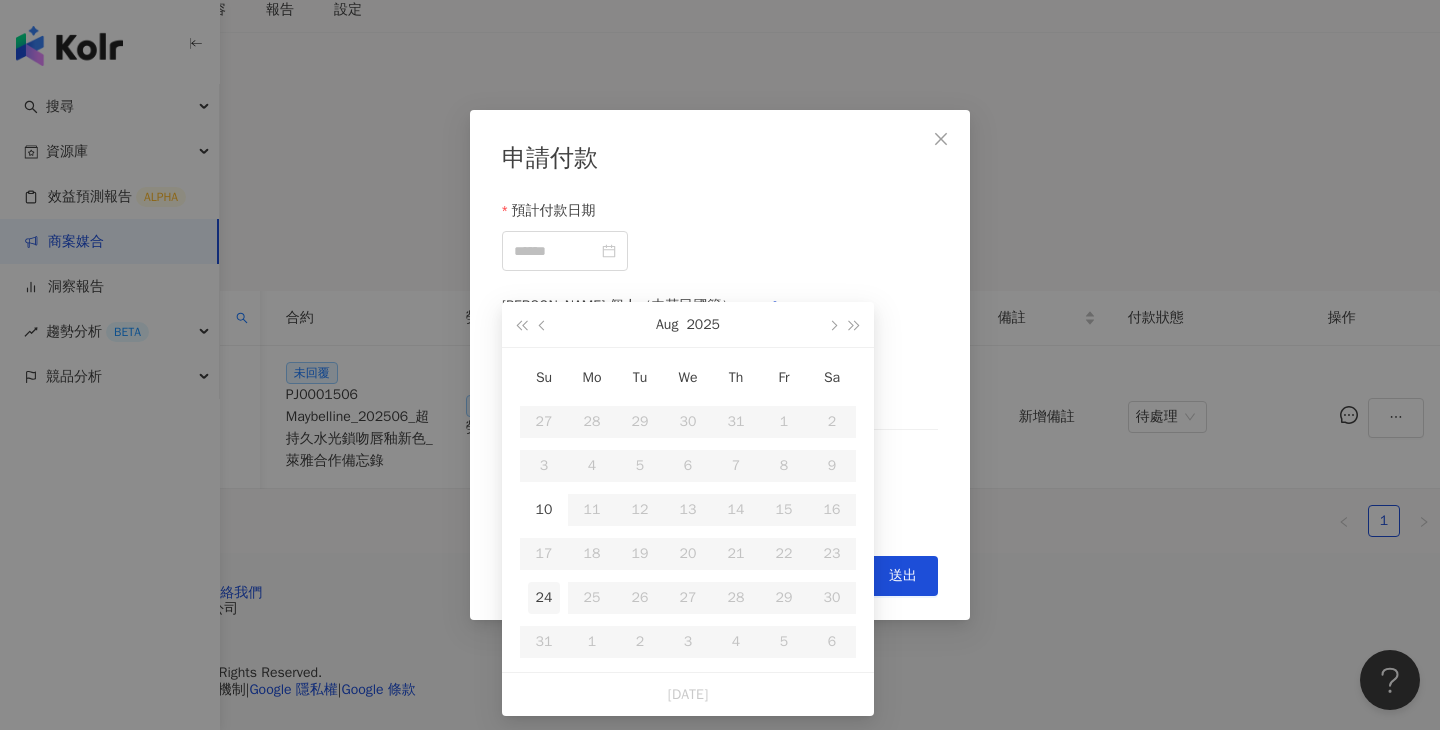 type on "**********" 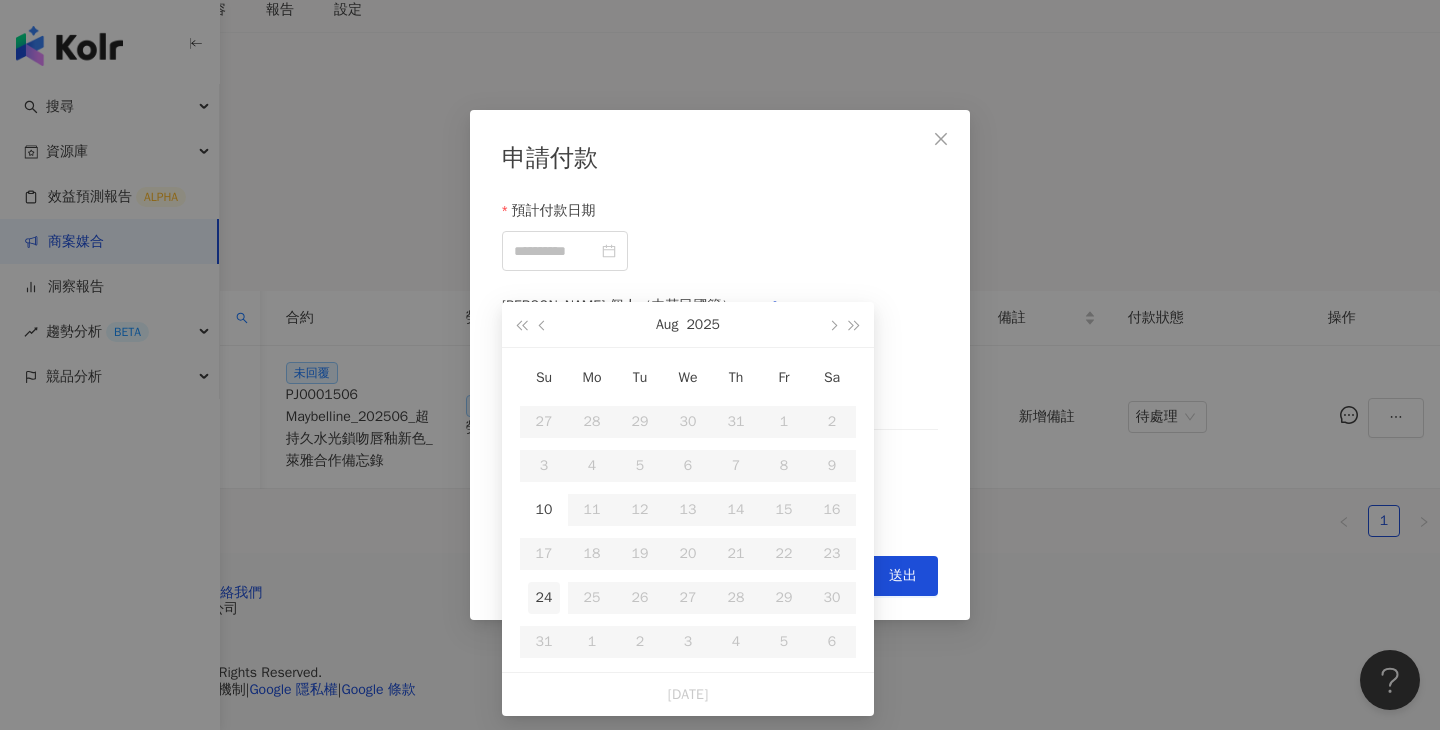 click on "24" at bounding box center [544, 598] 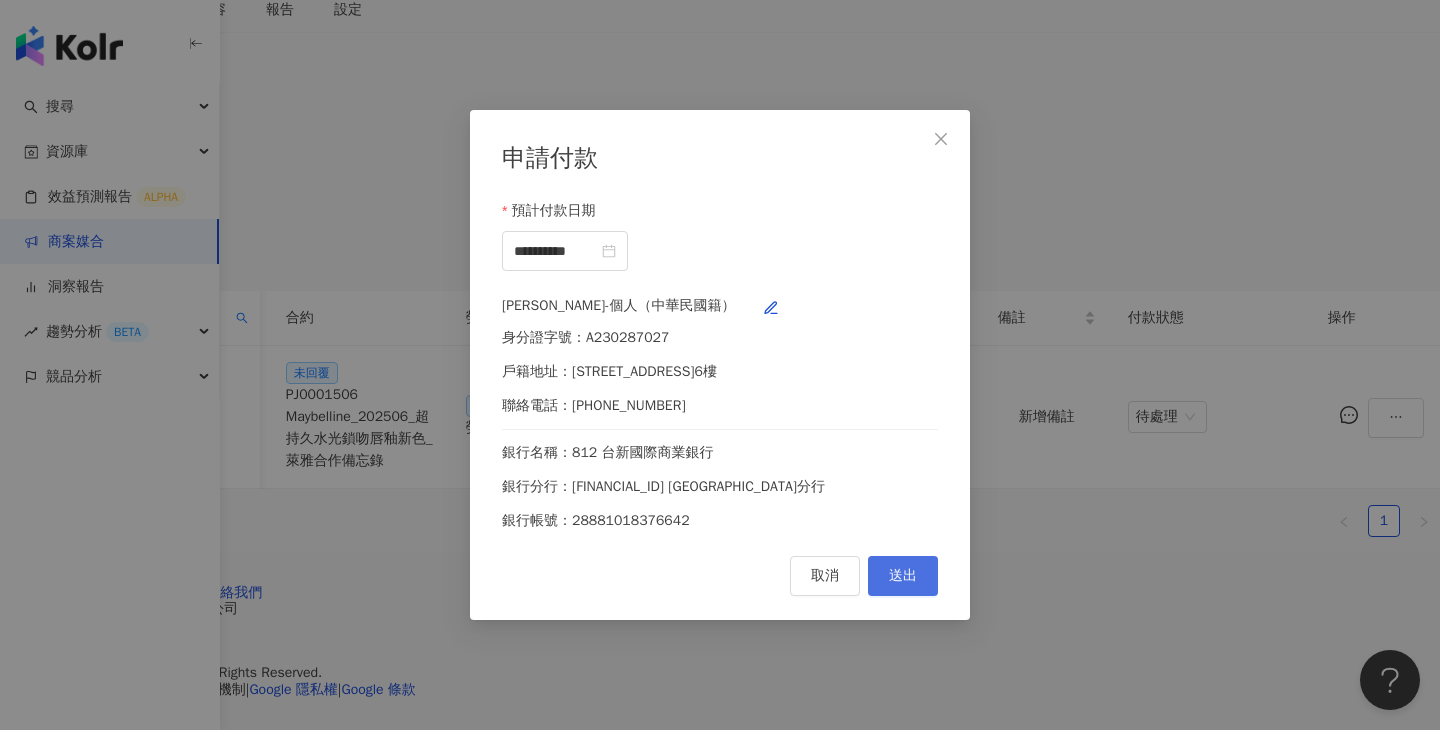 click on "送出" at bounding box center [903, 576] 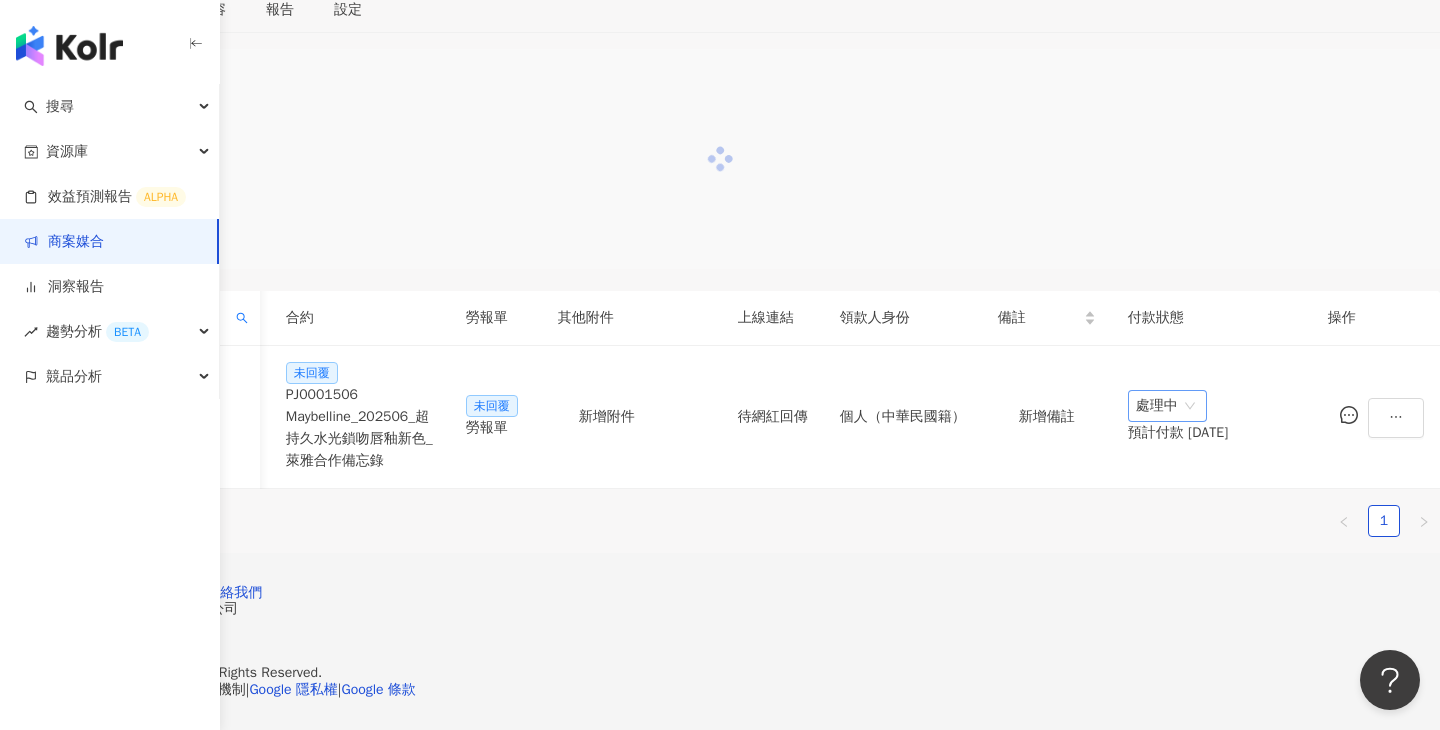click on "處理中" at bounding box center [1167, 406] 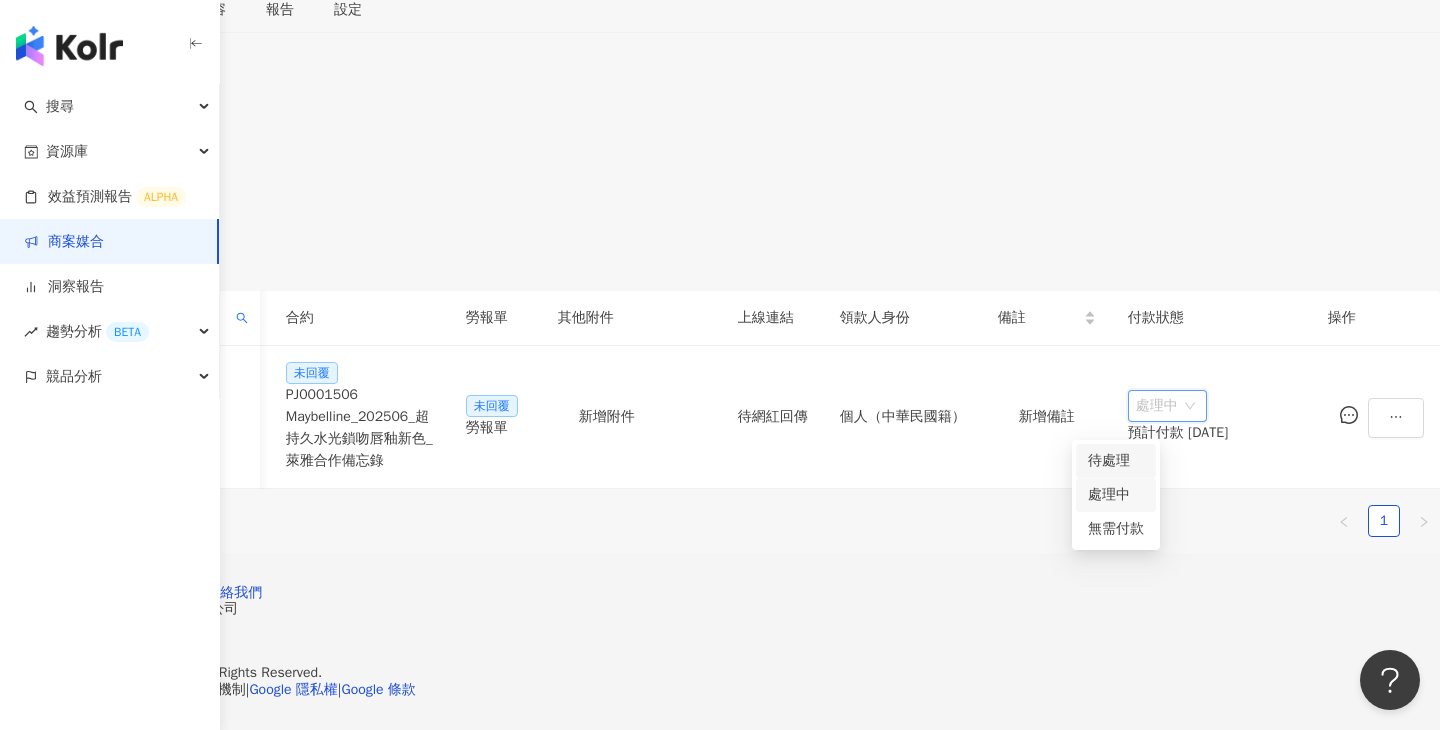 click on "待處理" at bounding box center (1116, 461) 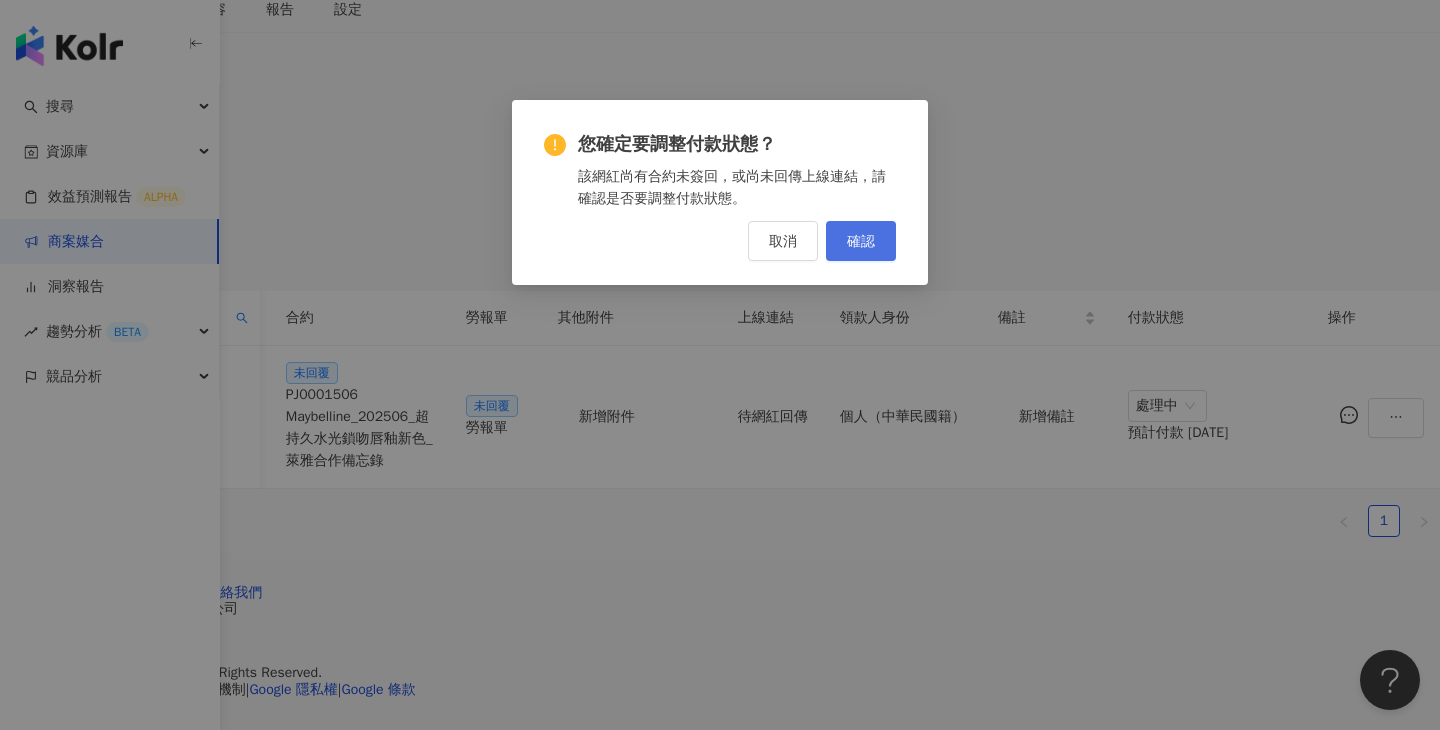 click on "確認" at bounding box center (861, 241) 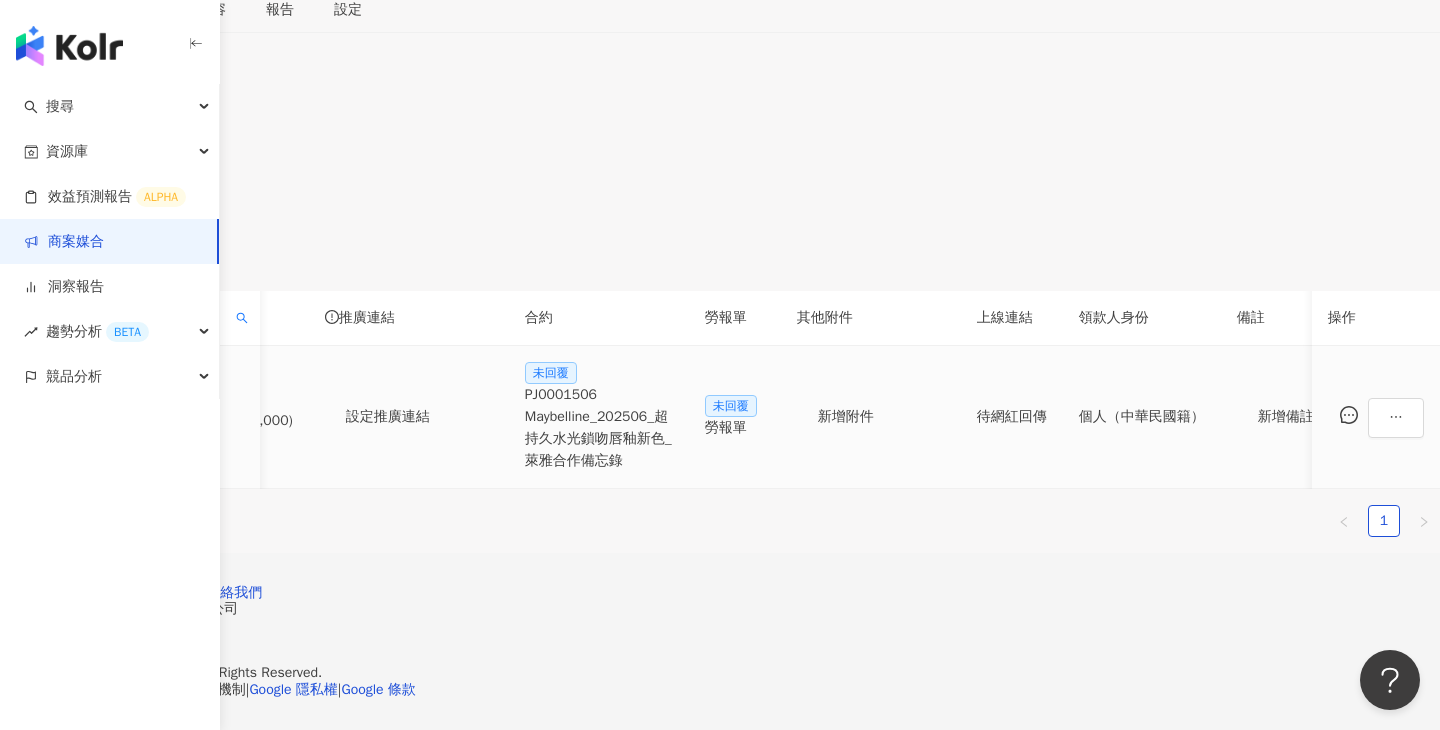 scroll, scrollTop: 0, scrollLeft: 548, axis: horizontal 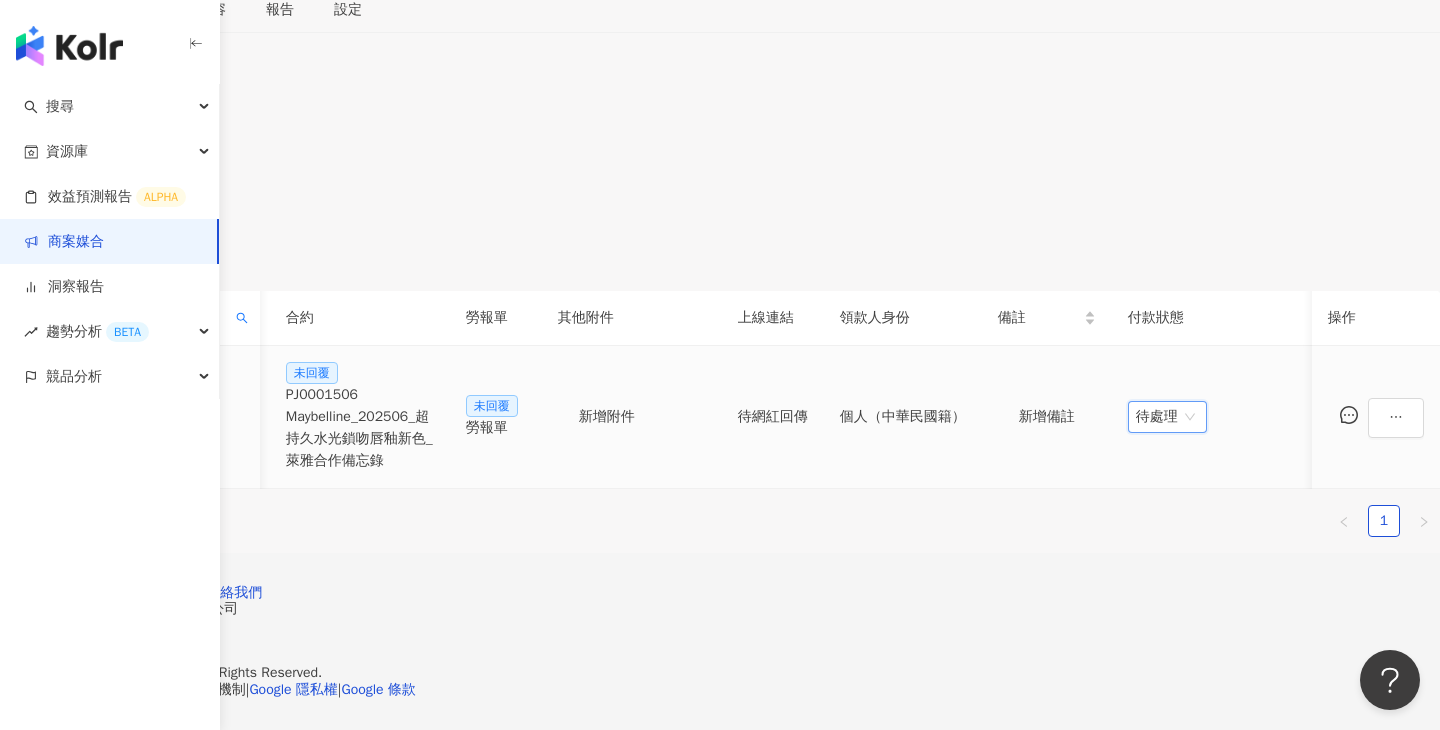 click on "_hu.w16" at bounding box center (150, 415) 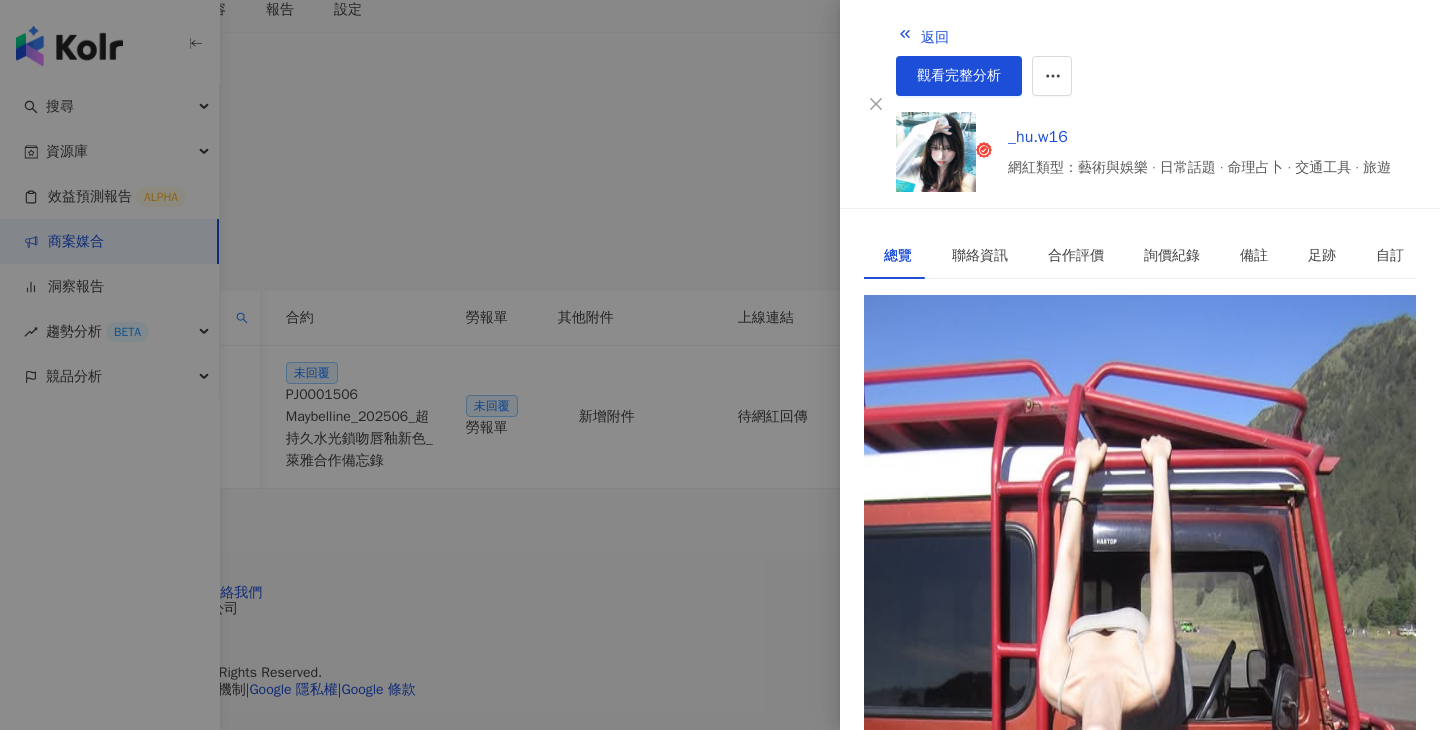 drag, startPoint x: 979, startPoint y: 339, endPoint x: 889, endPoint y: 341, distance: 90.02222 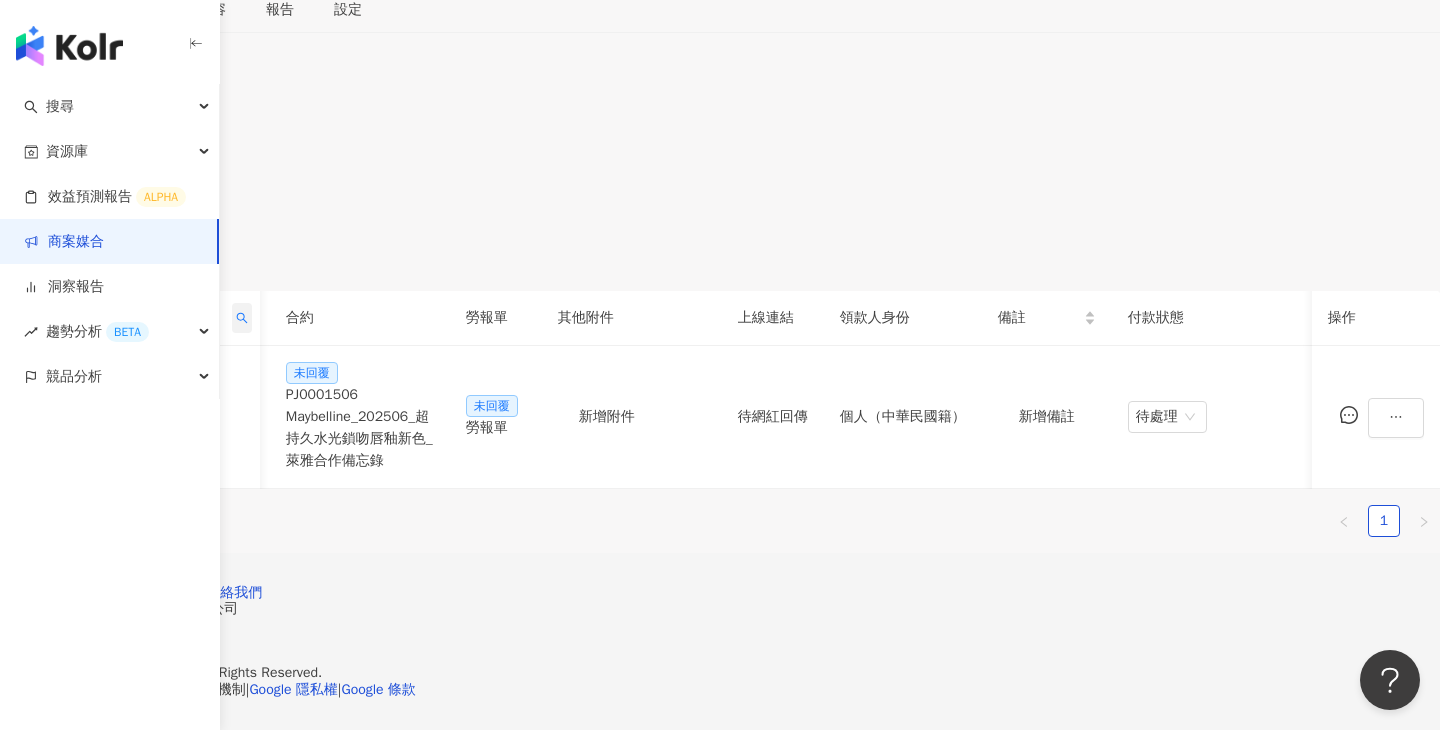 click at bounding box center (242, 318) 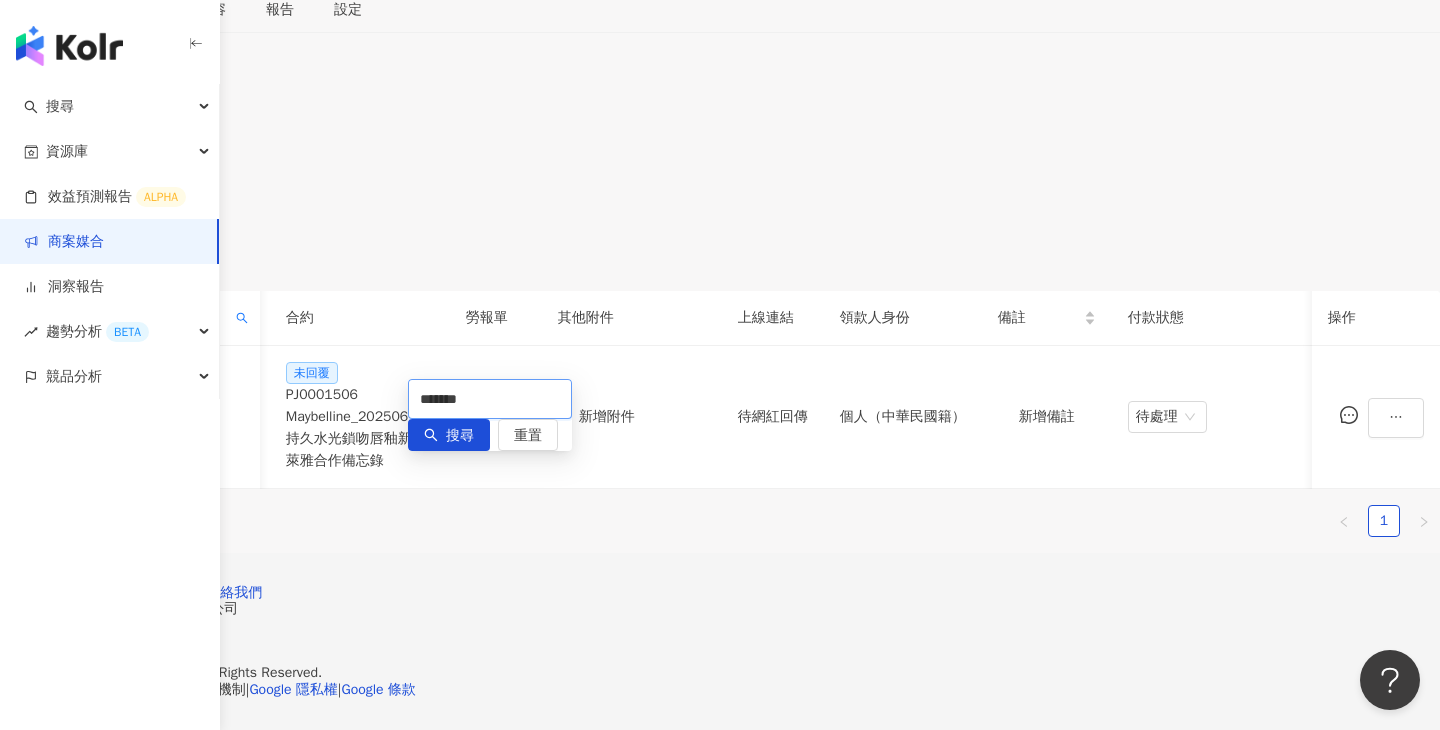 click on "*******" at bounding box center (490, 399) 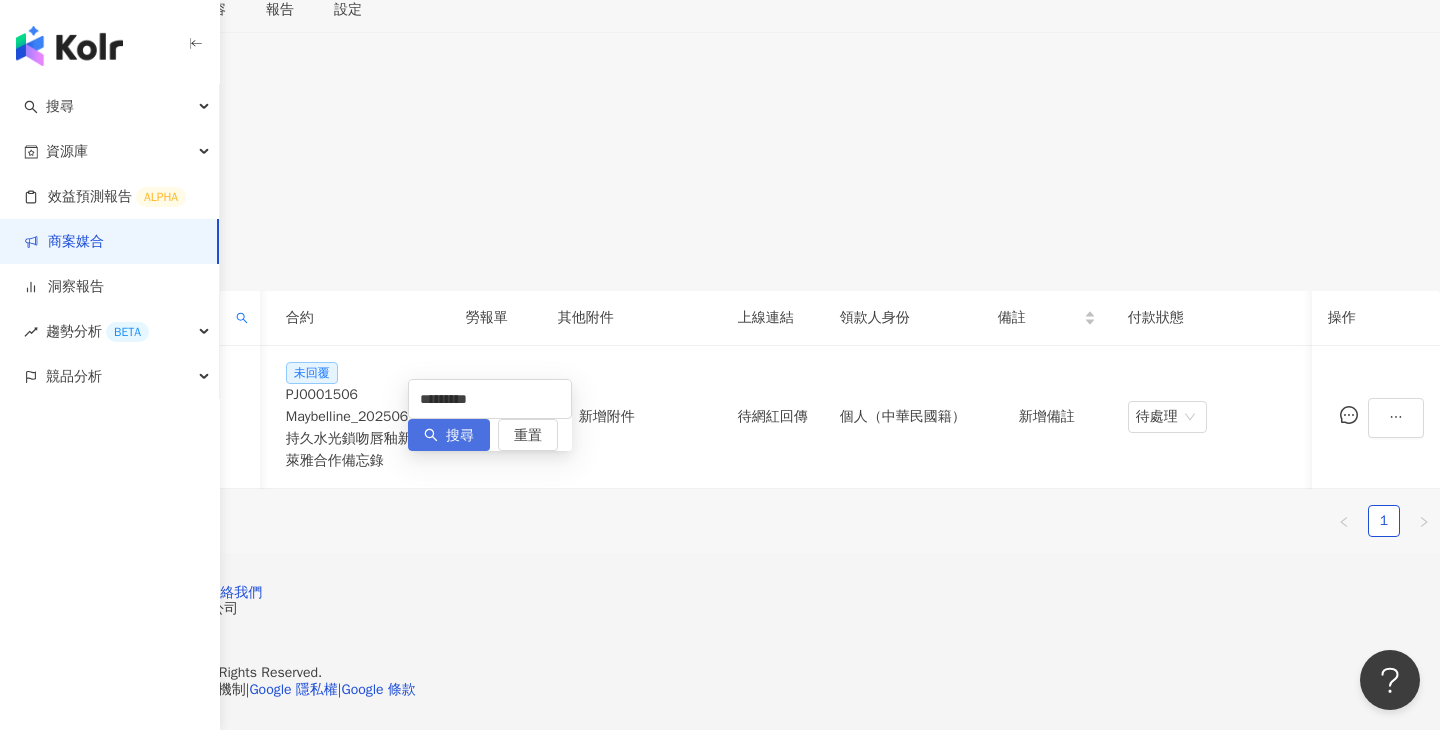 click on "搜尋" at bounding box center (460, 436) 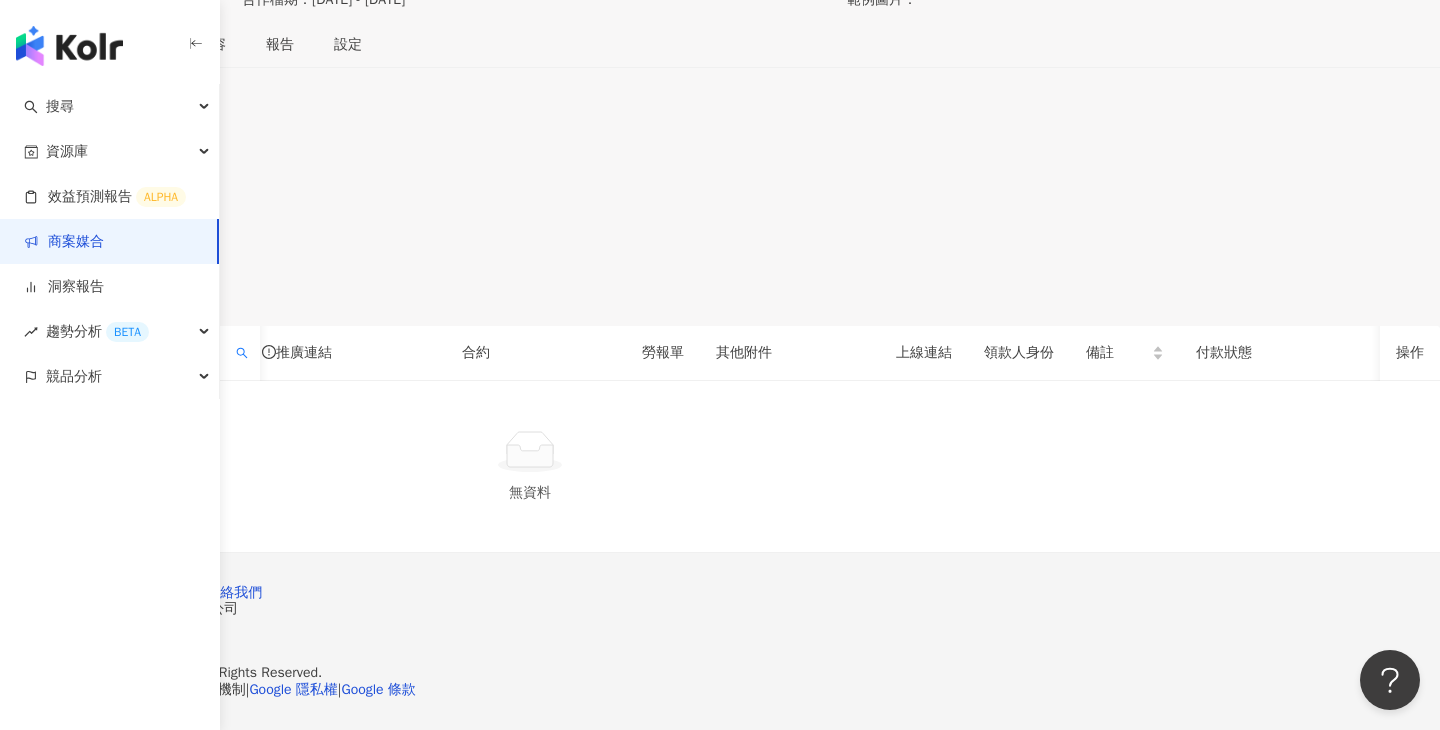 click on "網紅名稱" at bounding box center [142, 353] 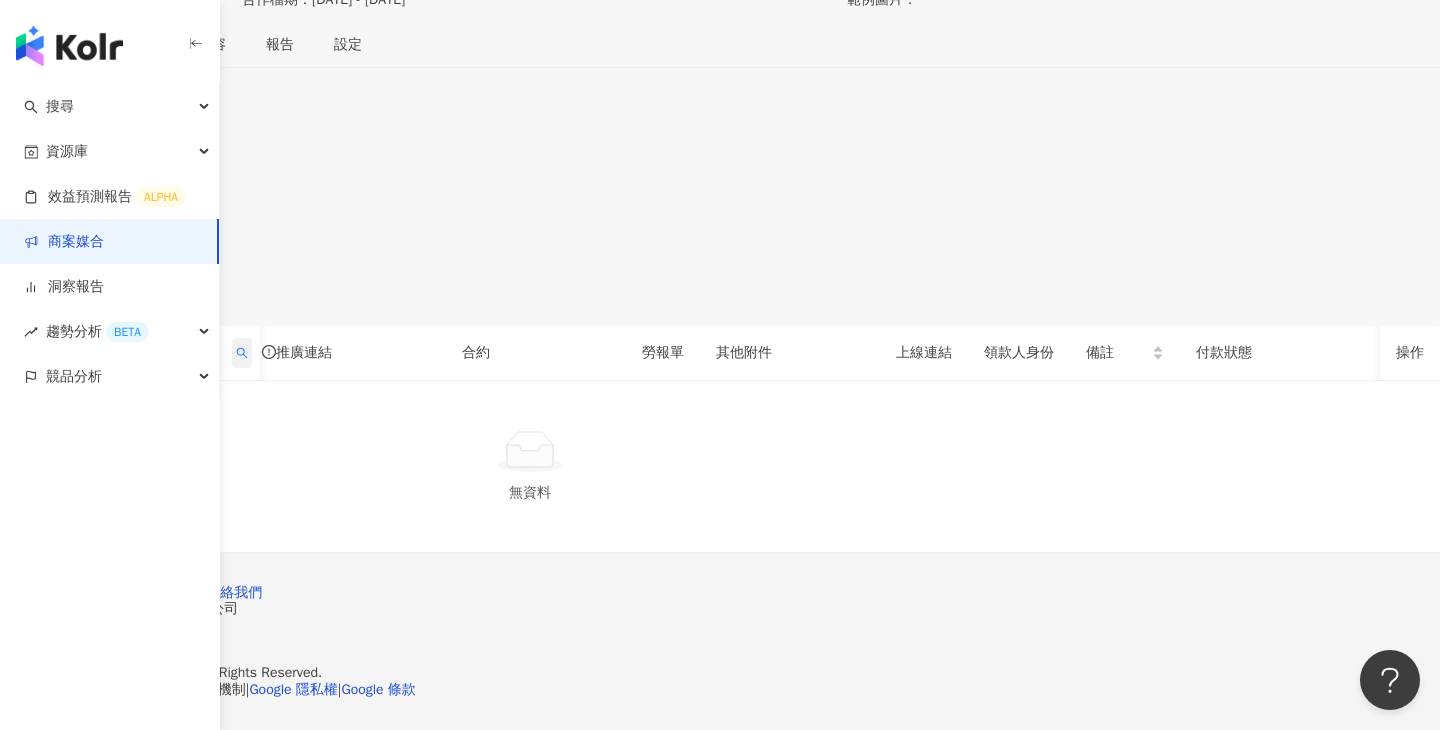 click 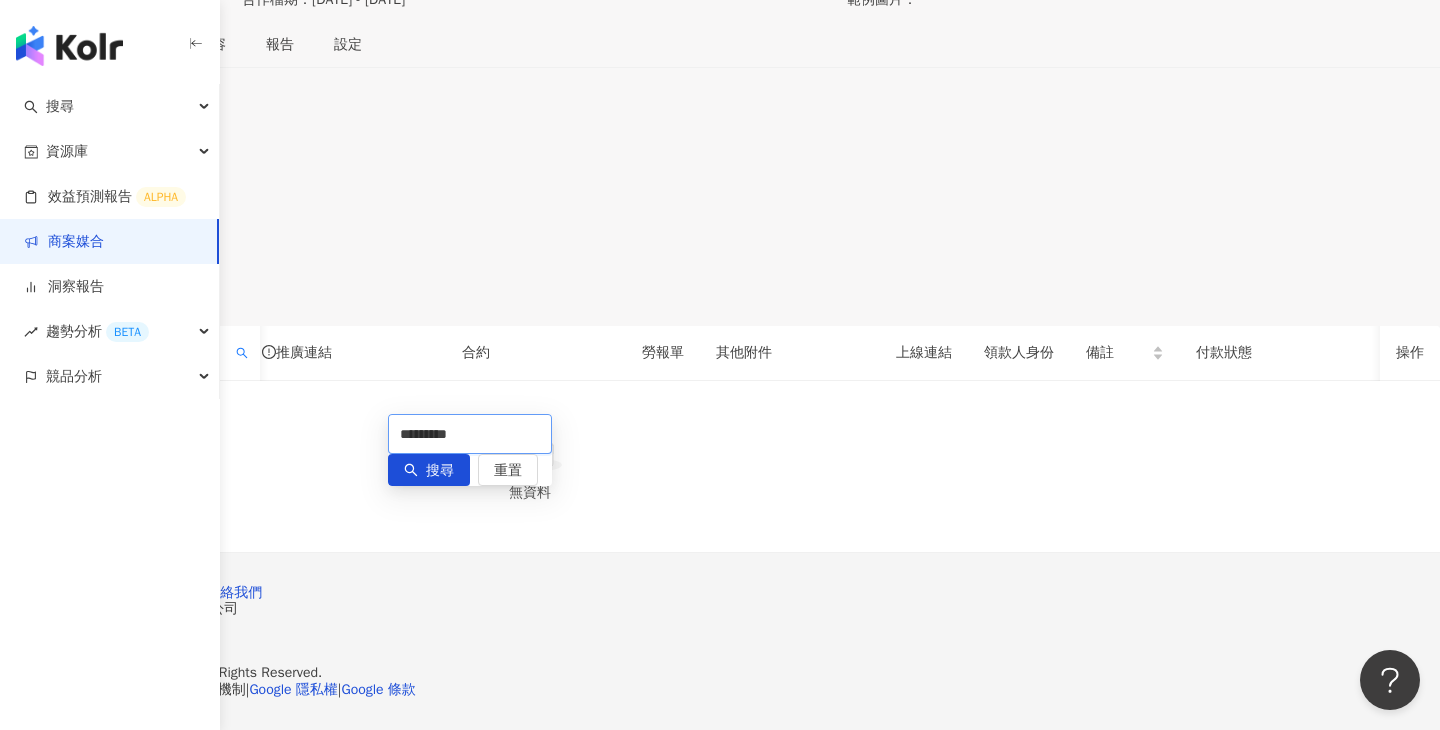 click on "*********" at bounding box center [470, 434] 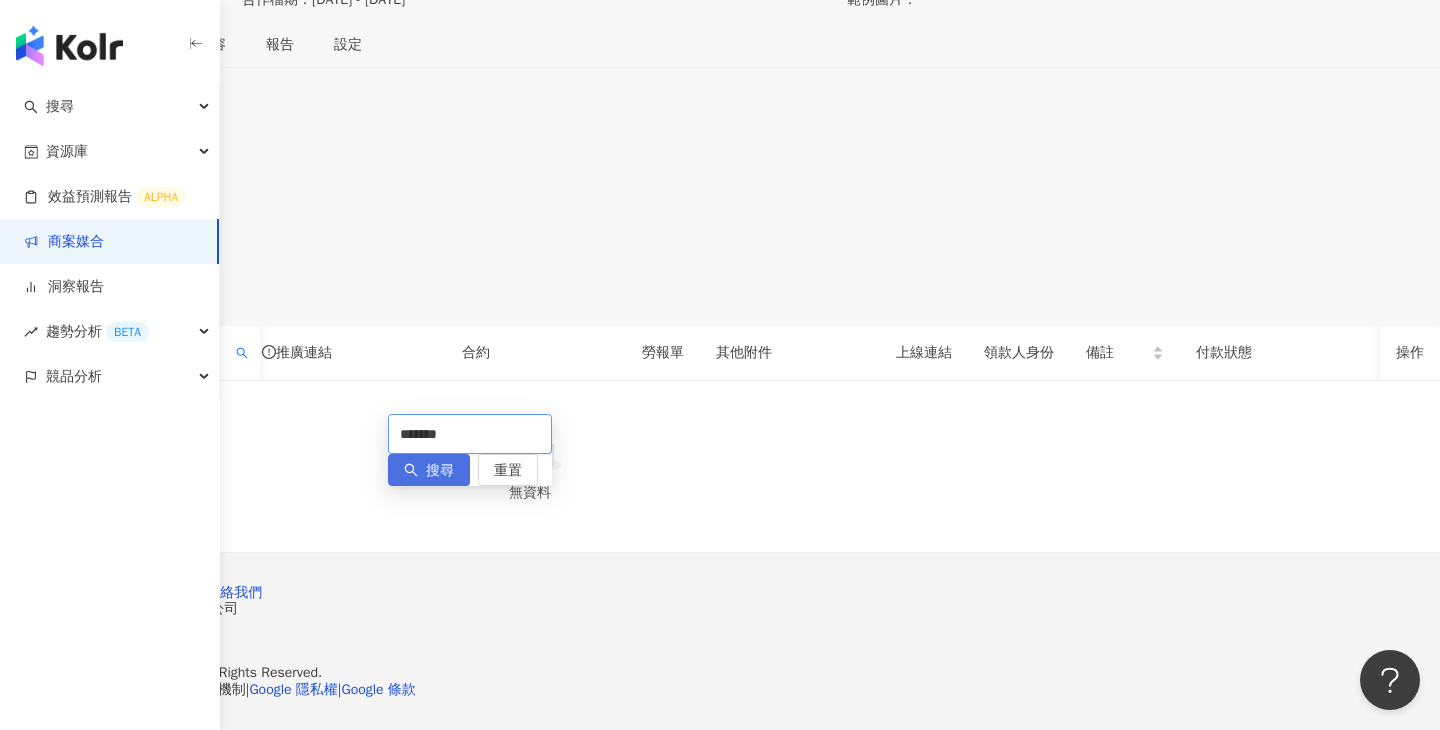 type on "*******" 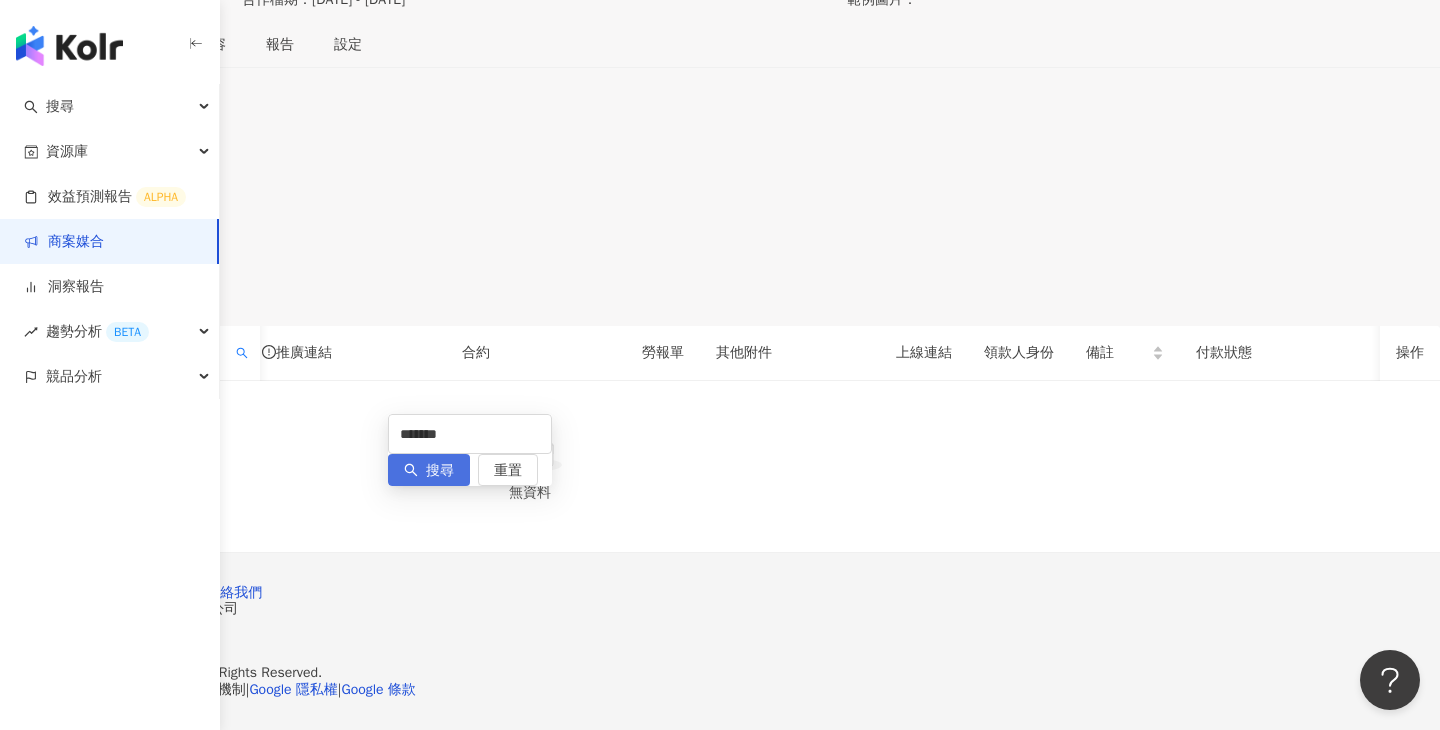 click on "搜尋" at bounding box center (440, 471) 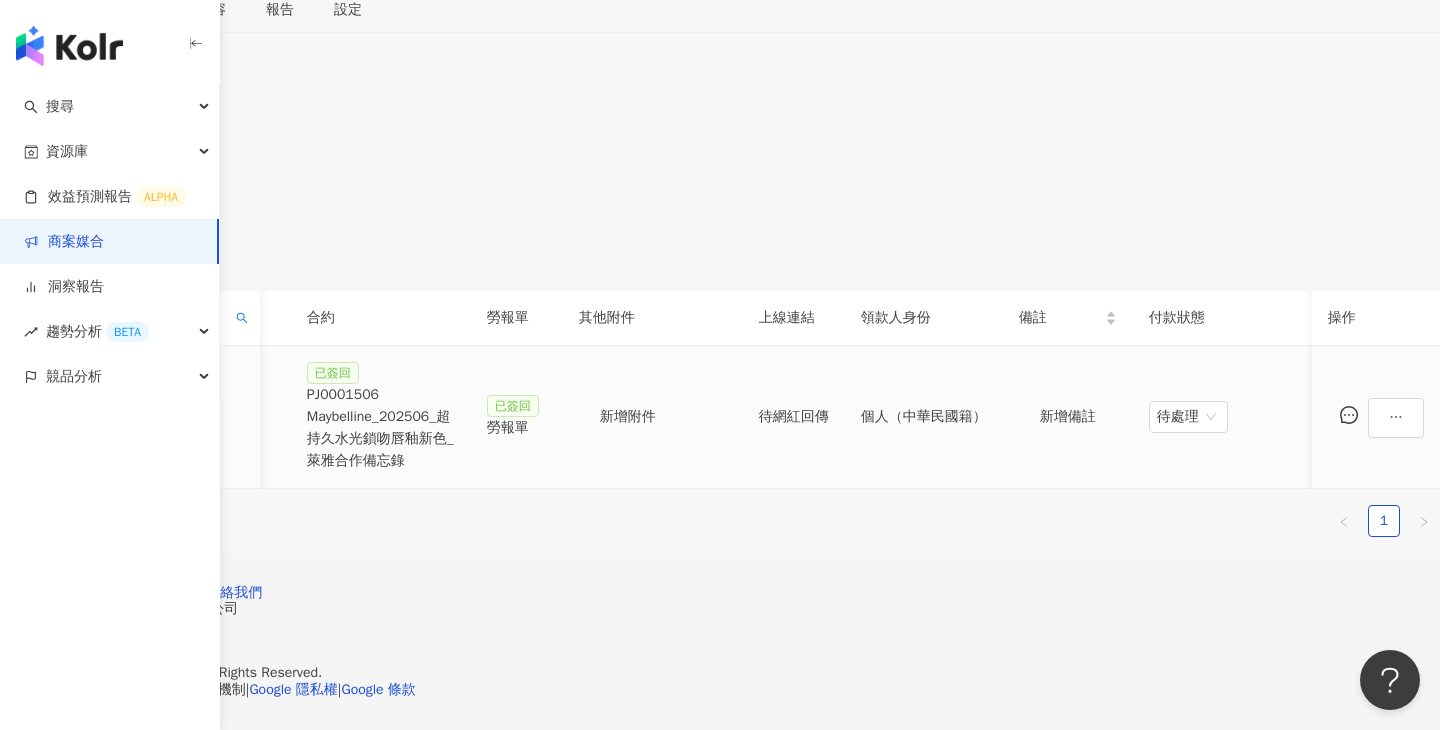 scroll, scrollTop: 0, scrollLeft: 553, axis: horizontal 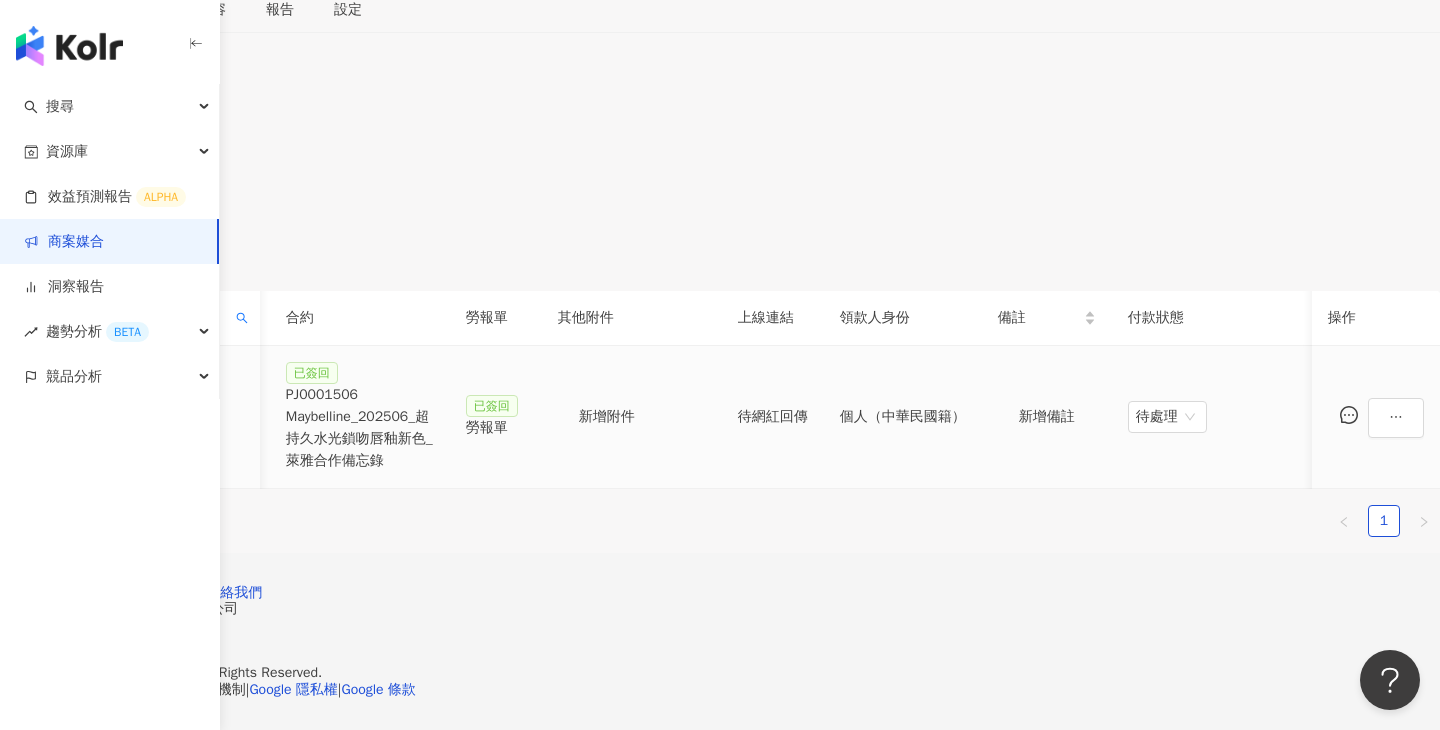click on "PJ0001506 Maybelline_202506_超持久水光鎖吻唇釉新色_萊雅合作備忘錄" at bounding box center (360, 428) 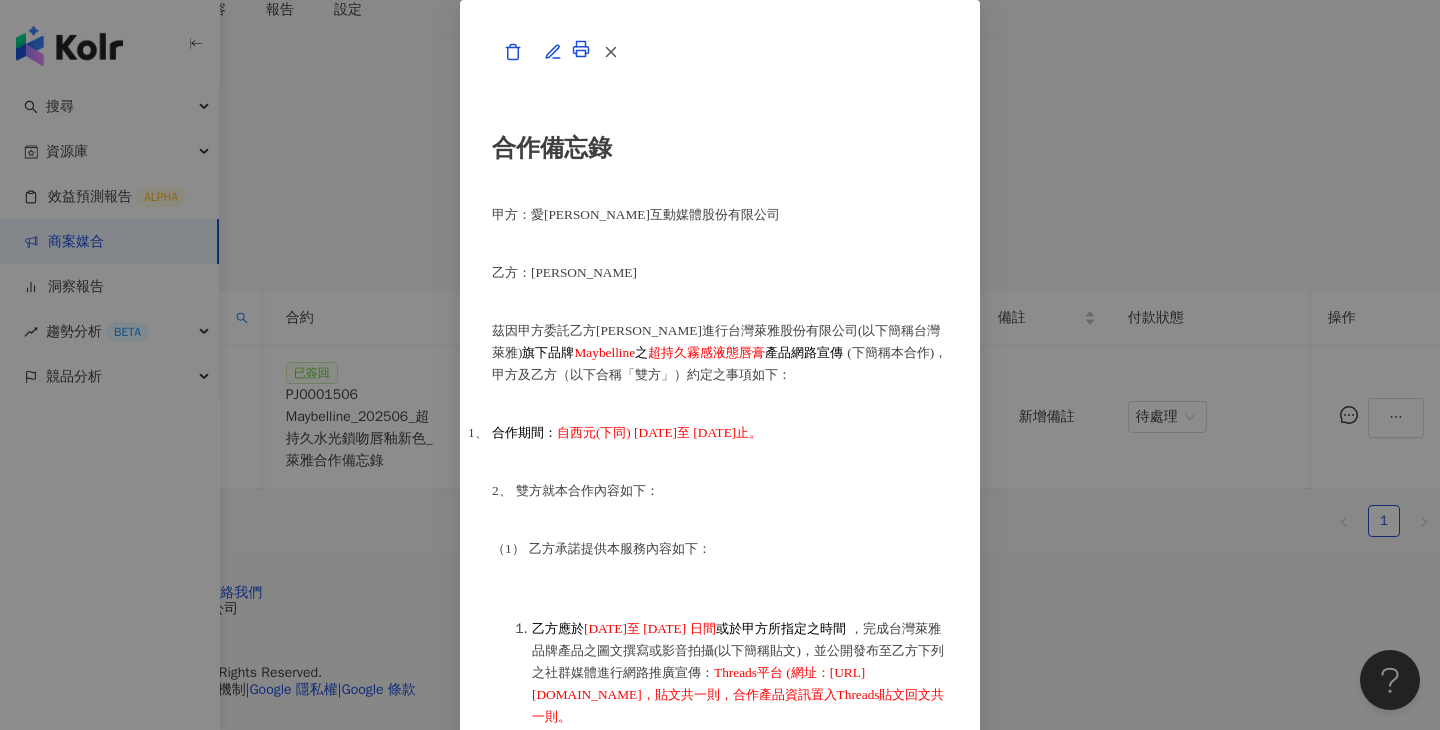 scroll, scrollTop: 4010, scrollLeft: 0, axis: vertical 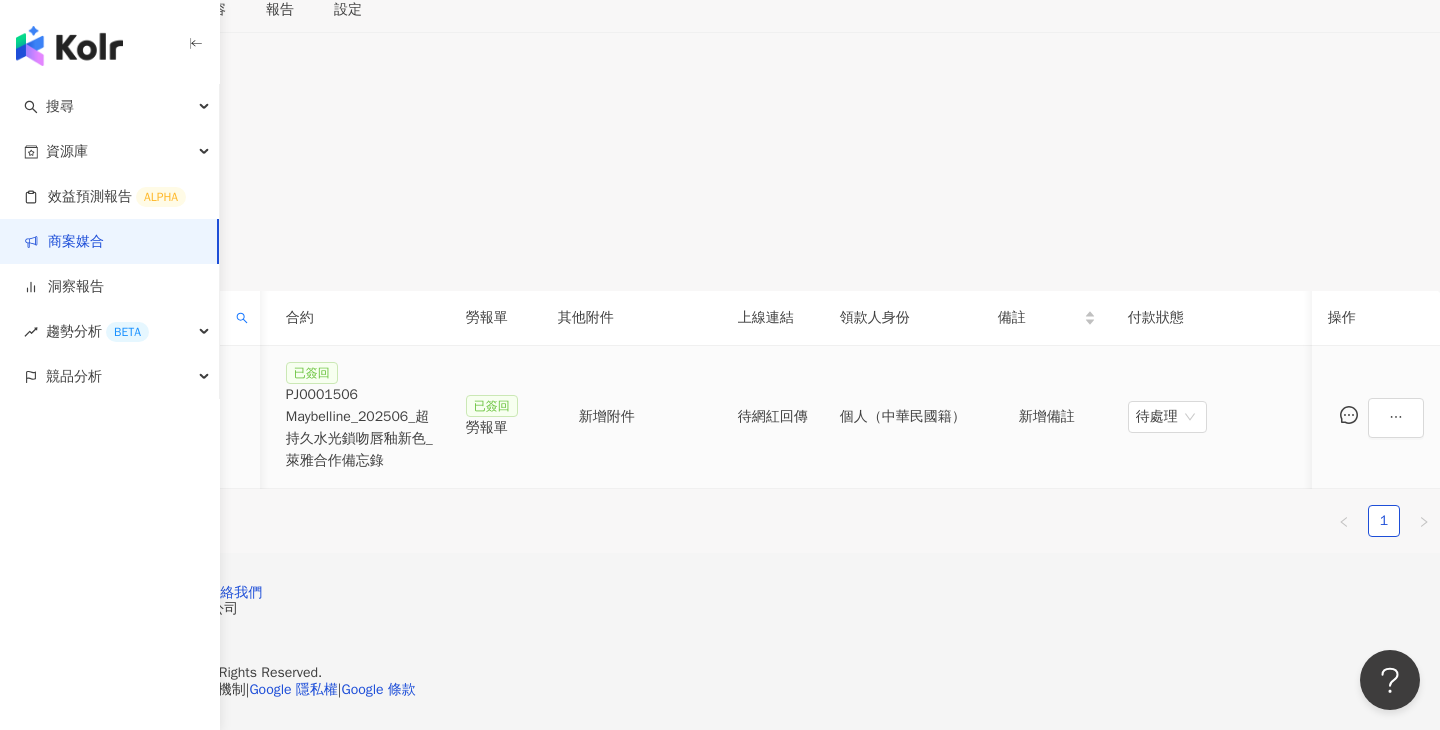 click on "已簽回 勞報單" at bounding box center [496, 417] 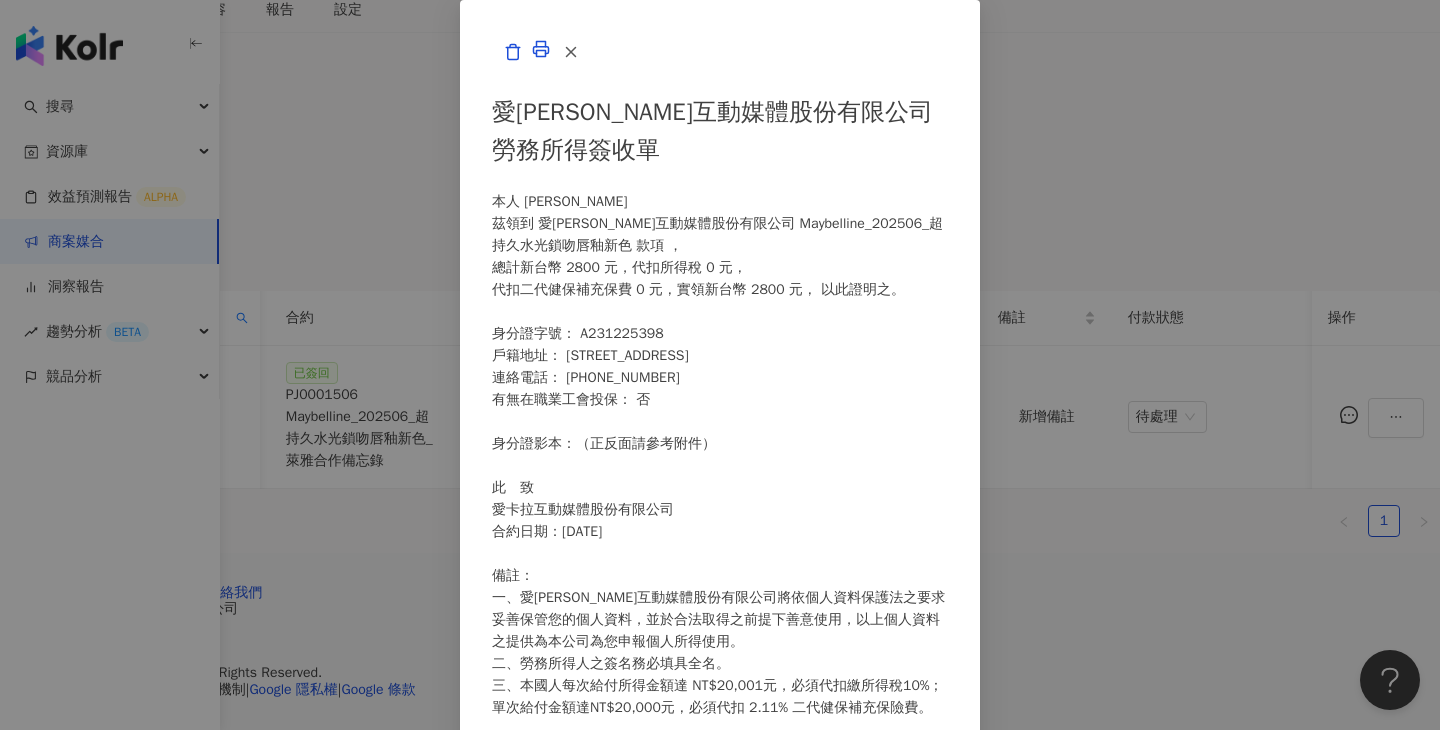 scroll, scrollTop: 651, scrollLeft: 0, axis: vertical 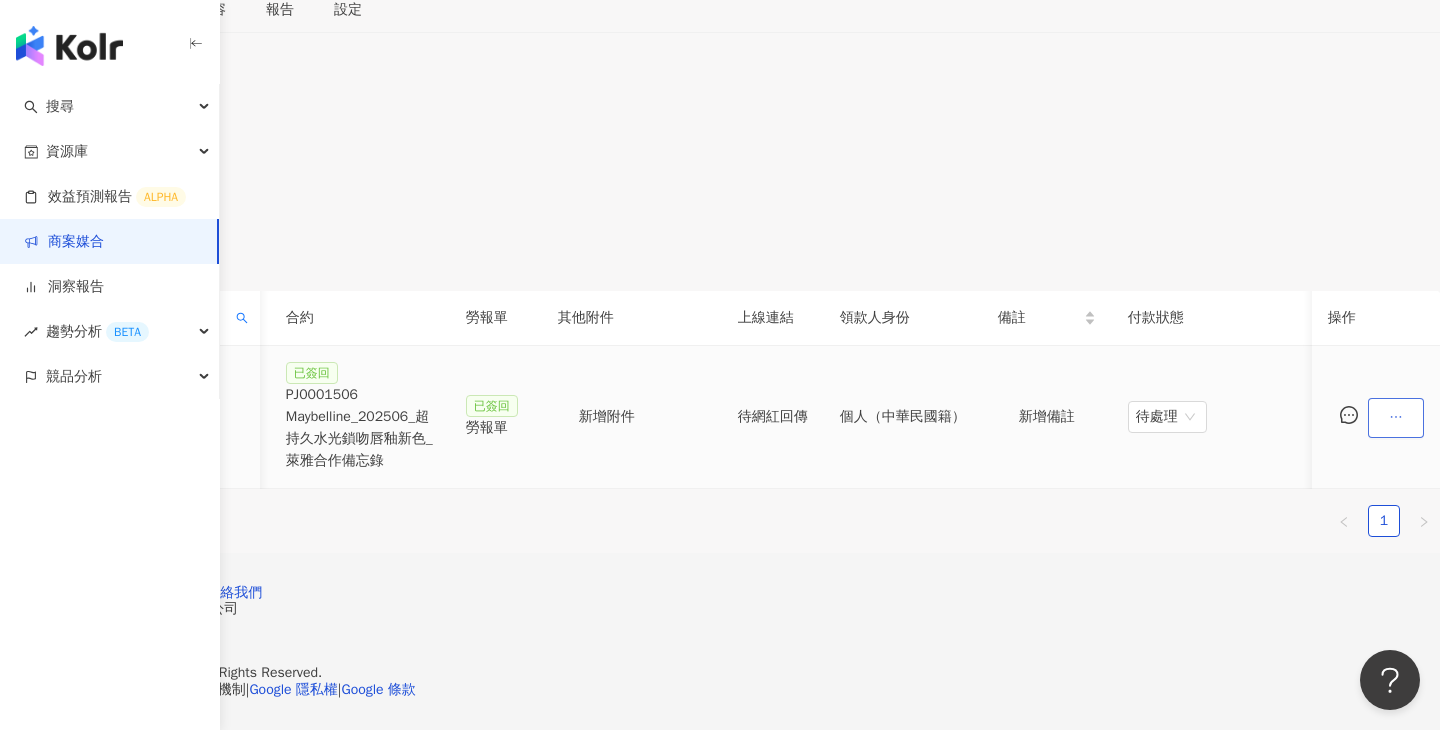 click 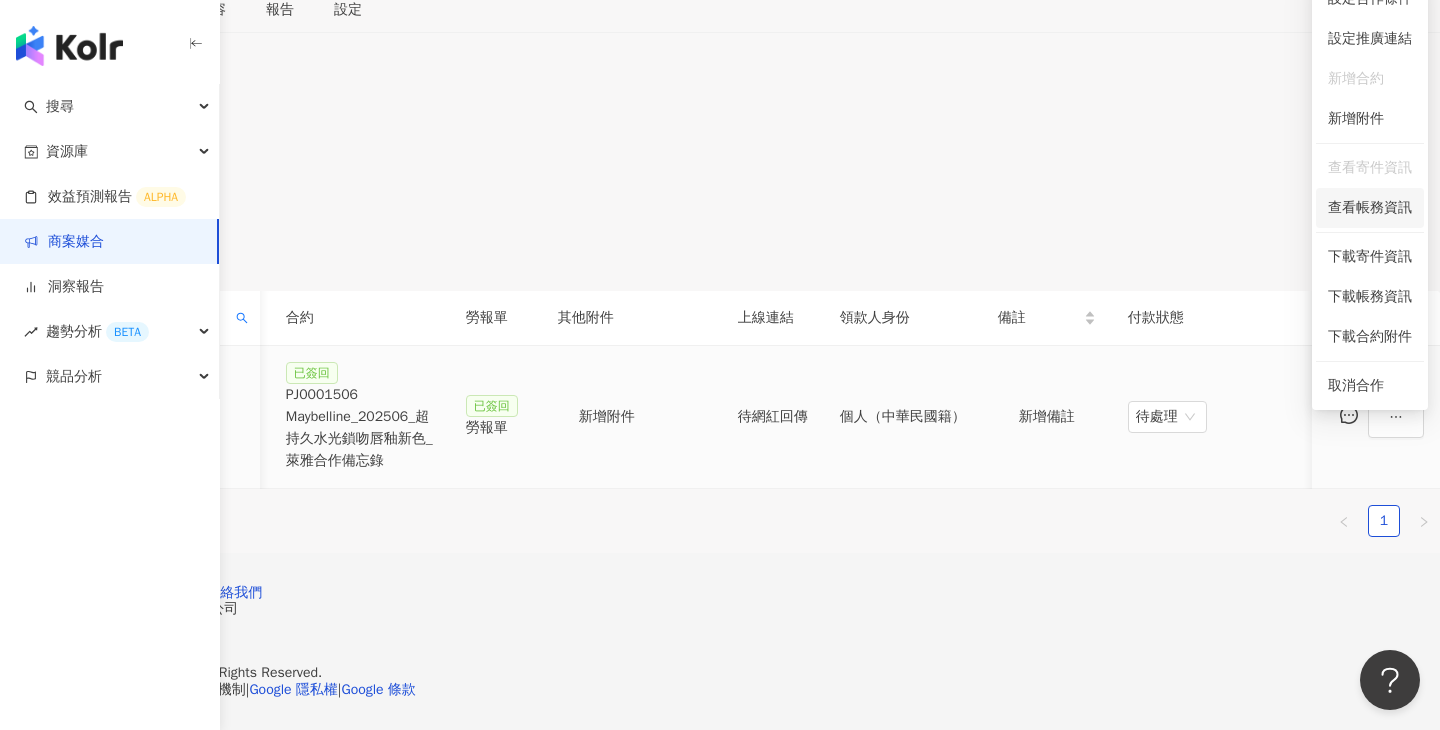 click on "查看帳務資訊" at bounding box center [1370, 208] 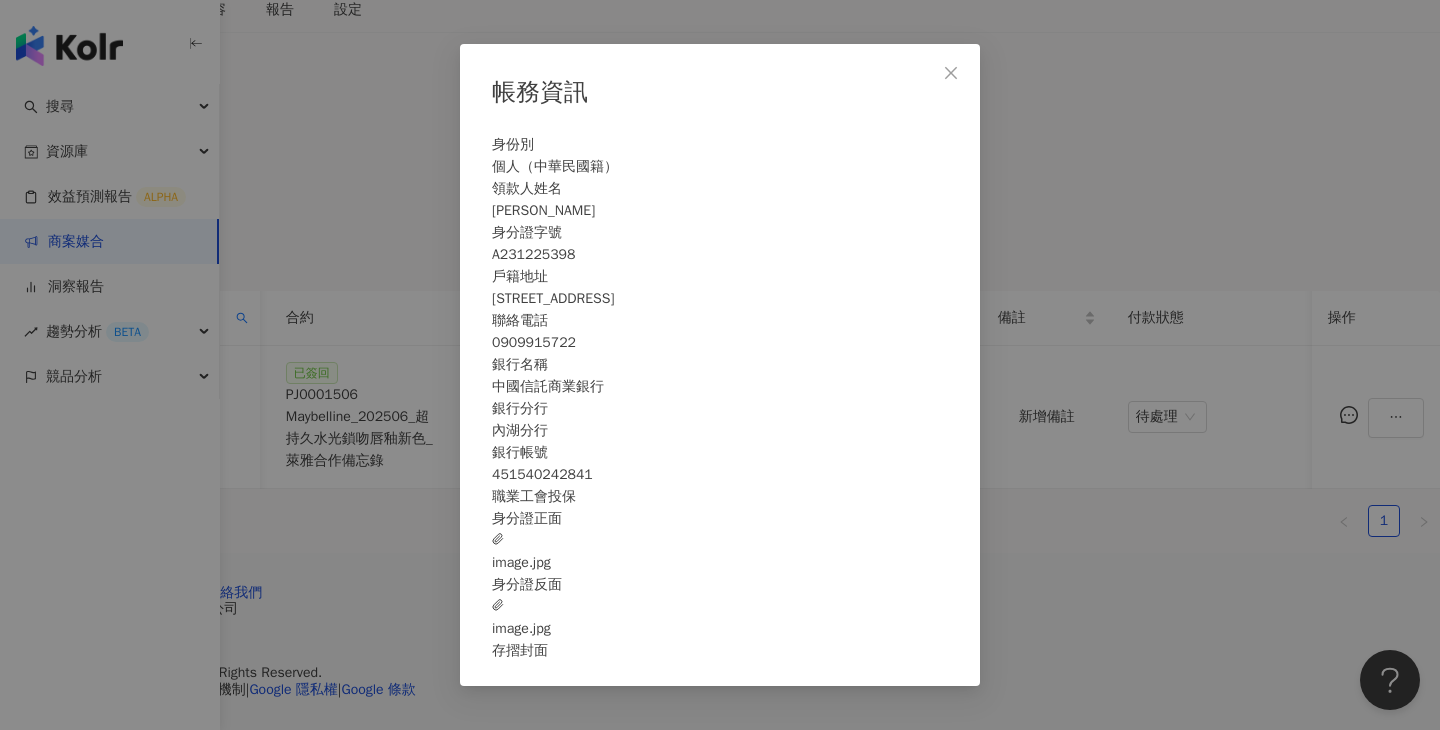 scroll, scrollTop: 39, scrollLeft: 0, axis: vertical 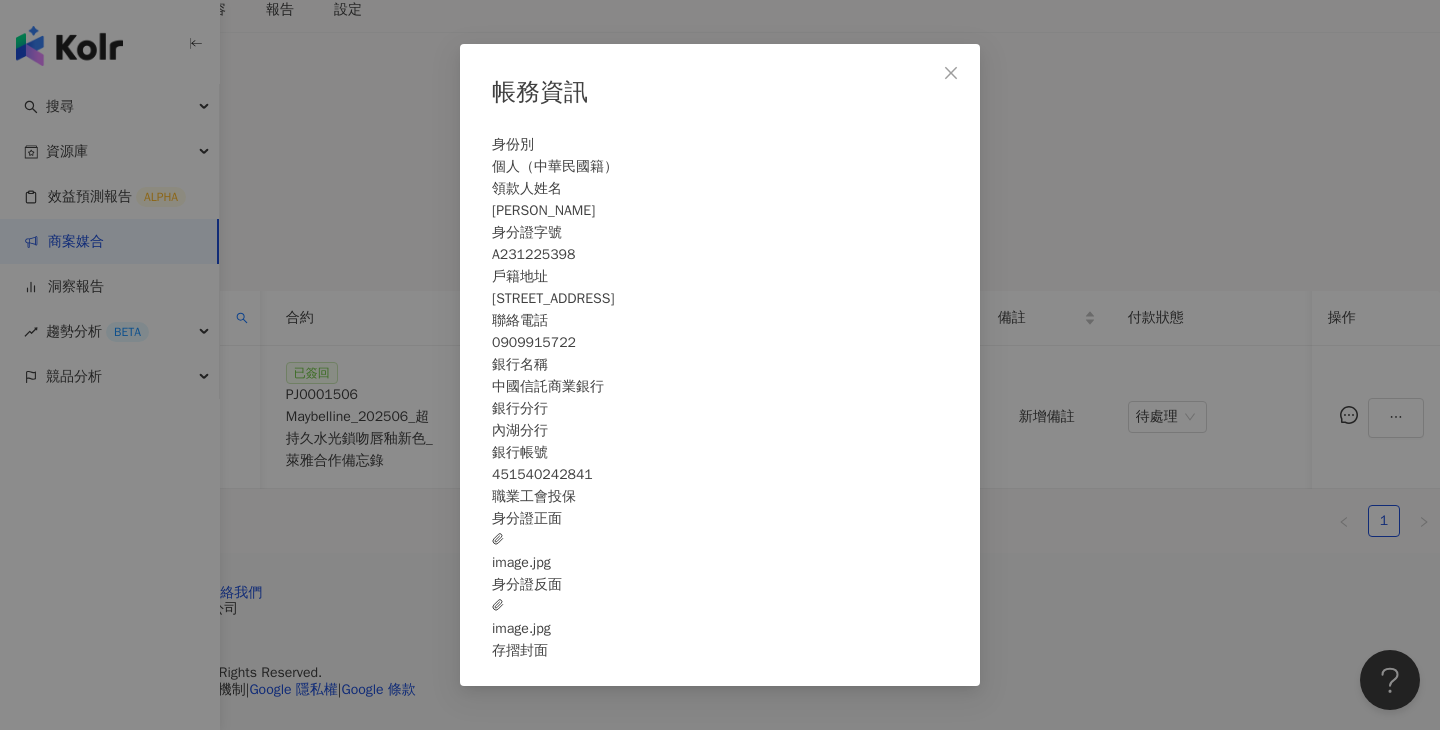 click on "帳務資訊 身份別 個人（中華民國籍） 領款人姓名 [PERSON_NAME] 身分證字號 A231225398 戶籍地址 [STREET_ADDRESS]十一樓之8 聯絡電話 [PHONE_NUMBER] 銀行名稱 中國信託商業銀行 銀行分行 內湖分行 銀行帳號 451540242841 職業工會投保 身分證正面 image.jpg 身分證反面 image.jpg 存摺封面" at bounding box center (720, 365) 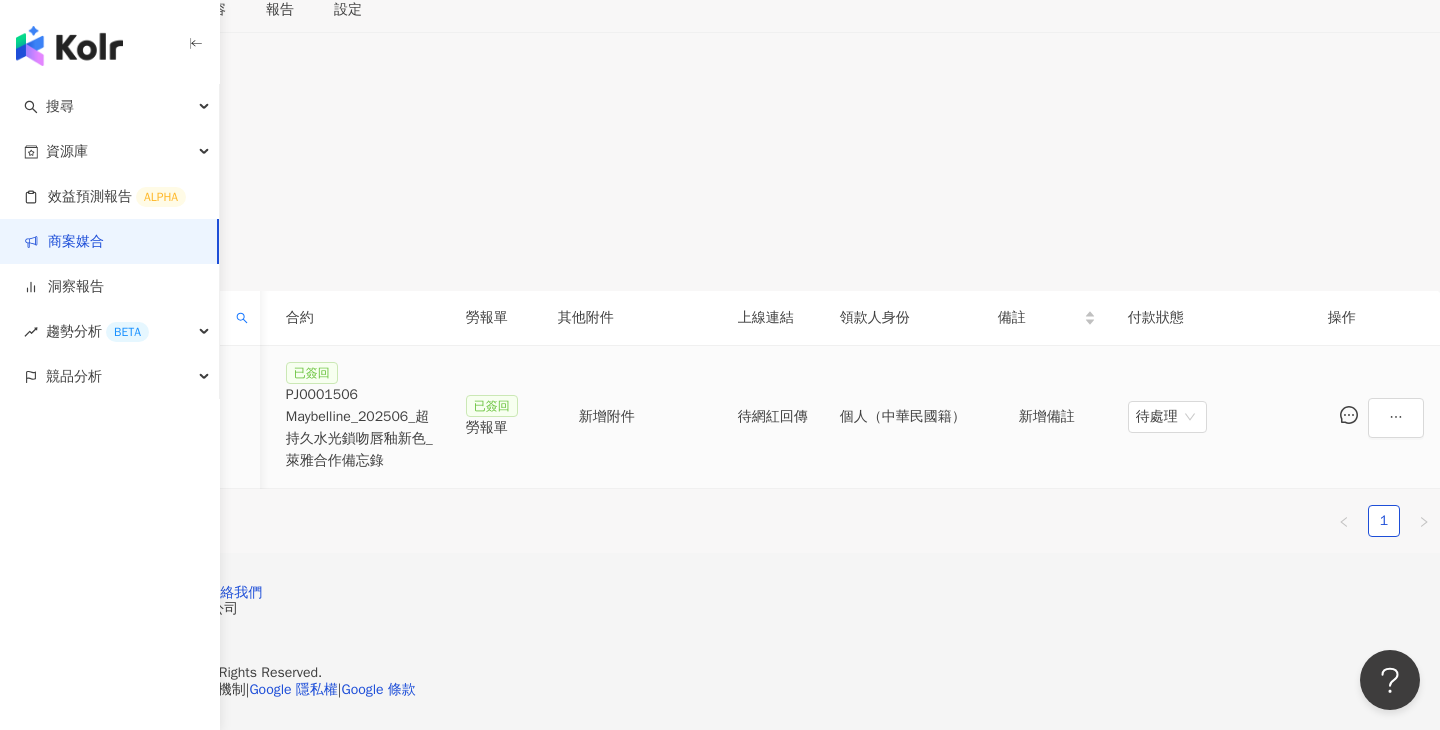 scroll, scrollTop: 0, scrollLeft: 939, axis: horizontal 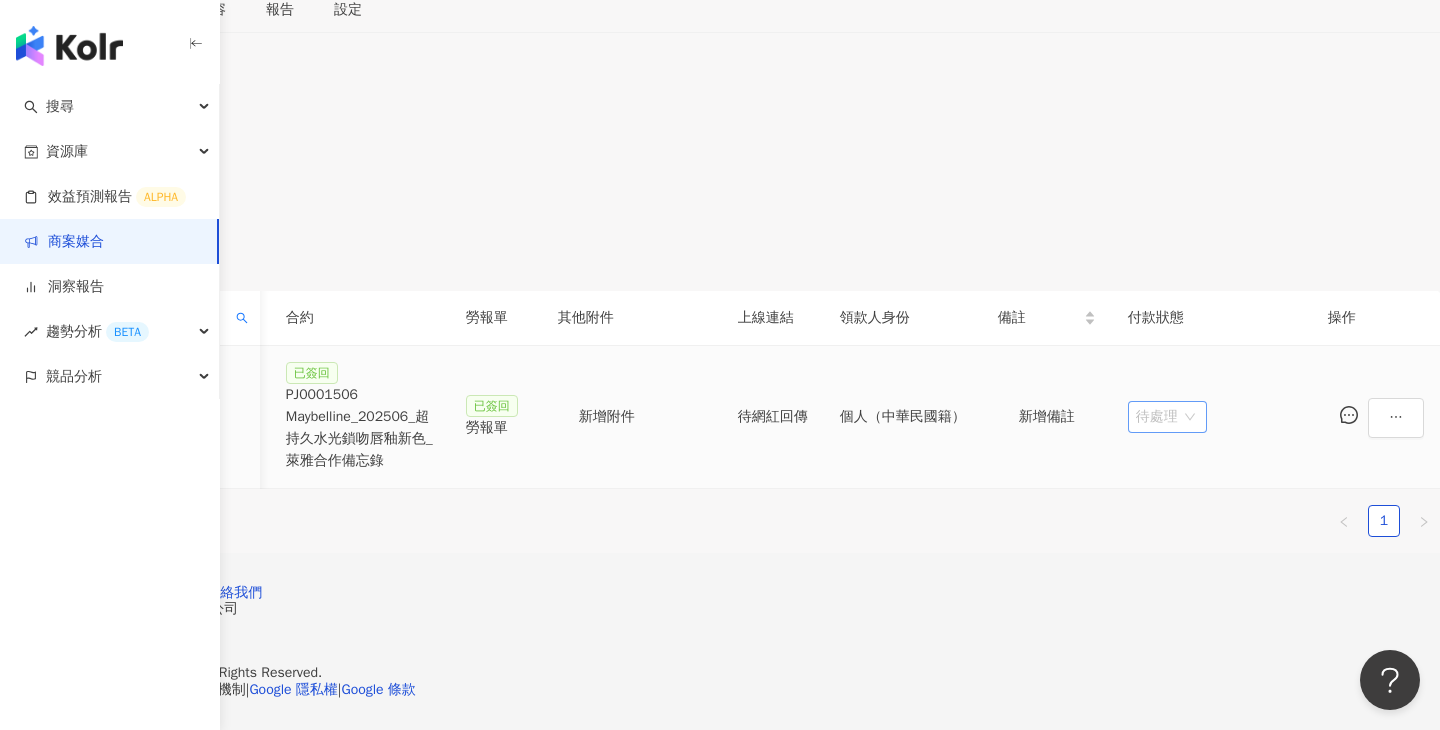 click on "待處理" at bounding box center (1167, 417) 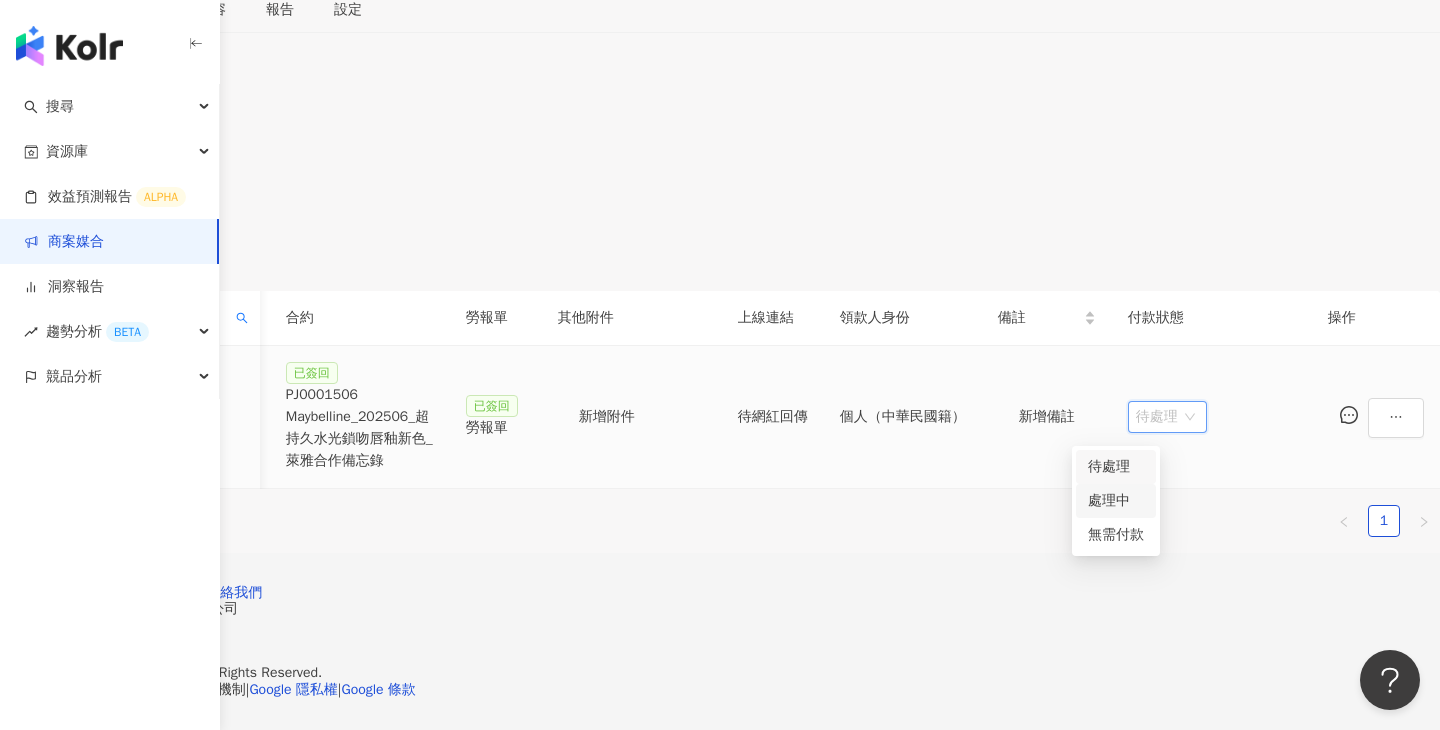 click on "處理中" at bounding box center [1116, 501] 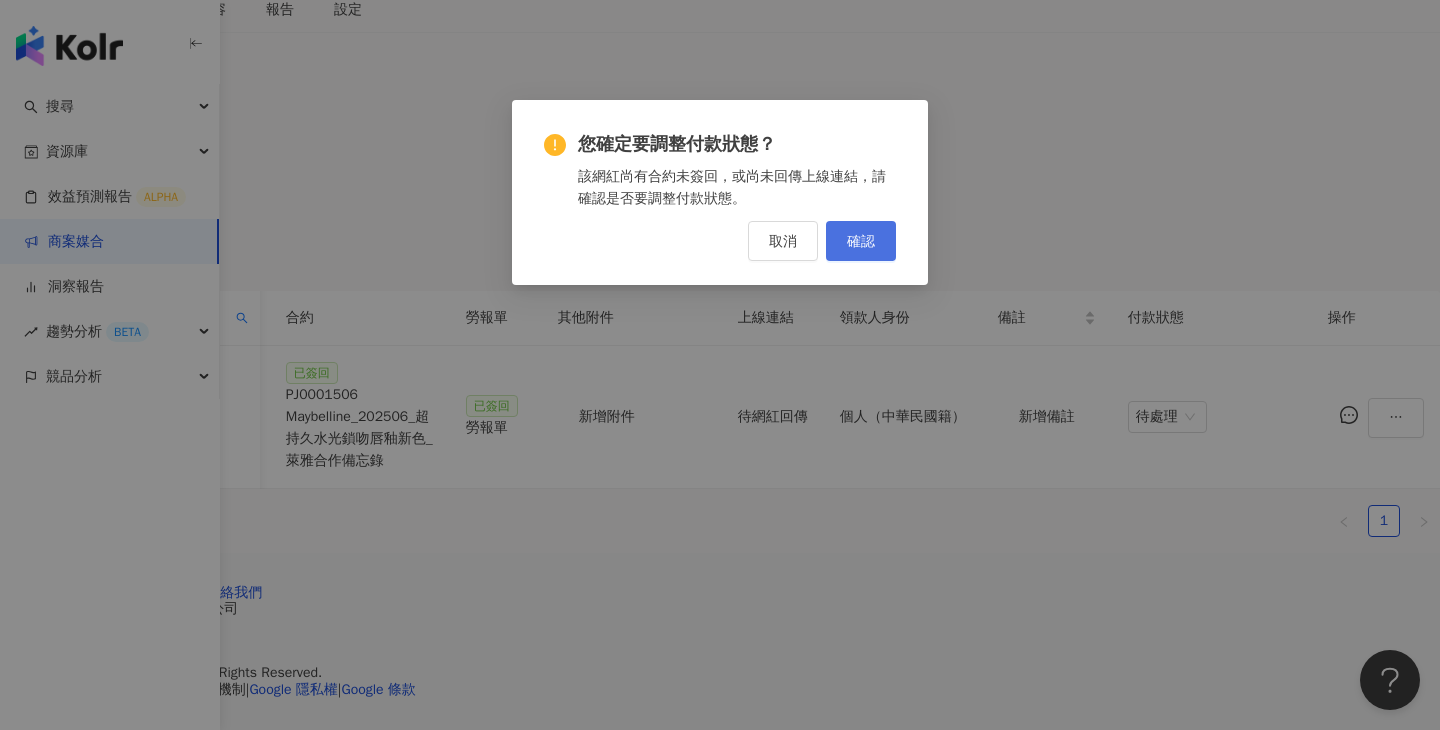 click on "確認" at bounding box center (861, 241) 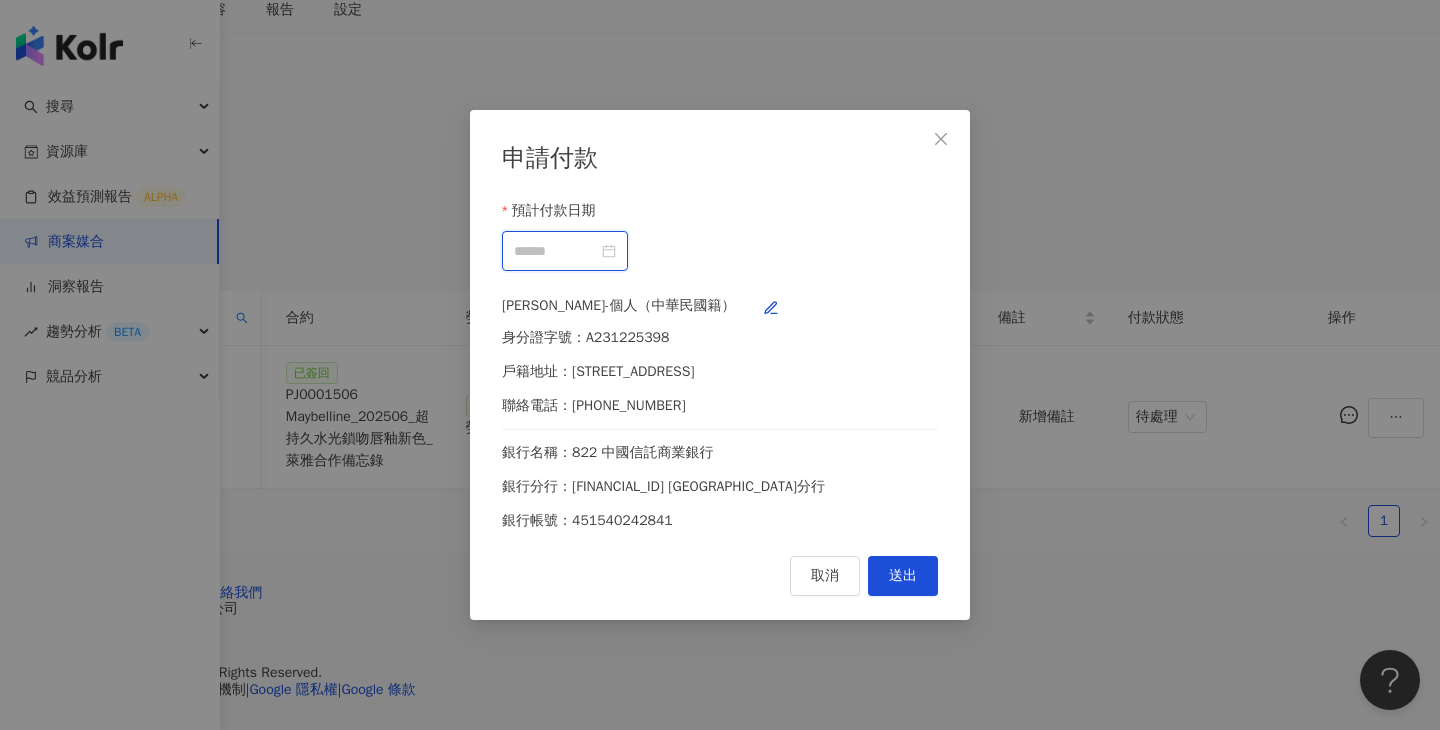 click on "預計付款日期" at bounding box center [556, 251] 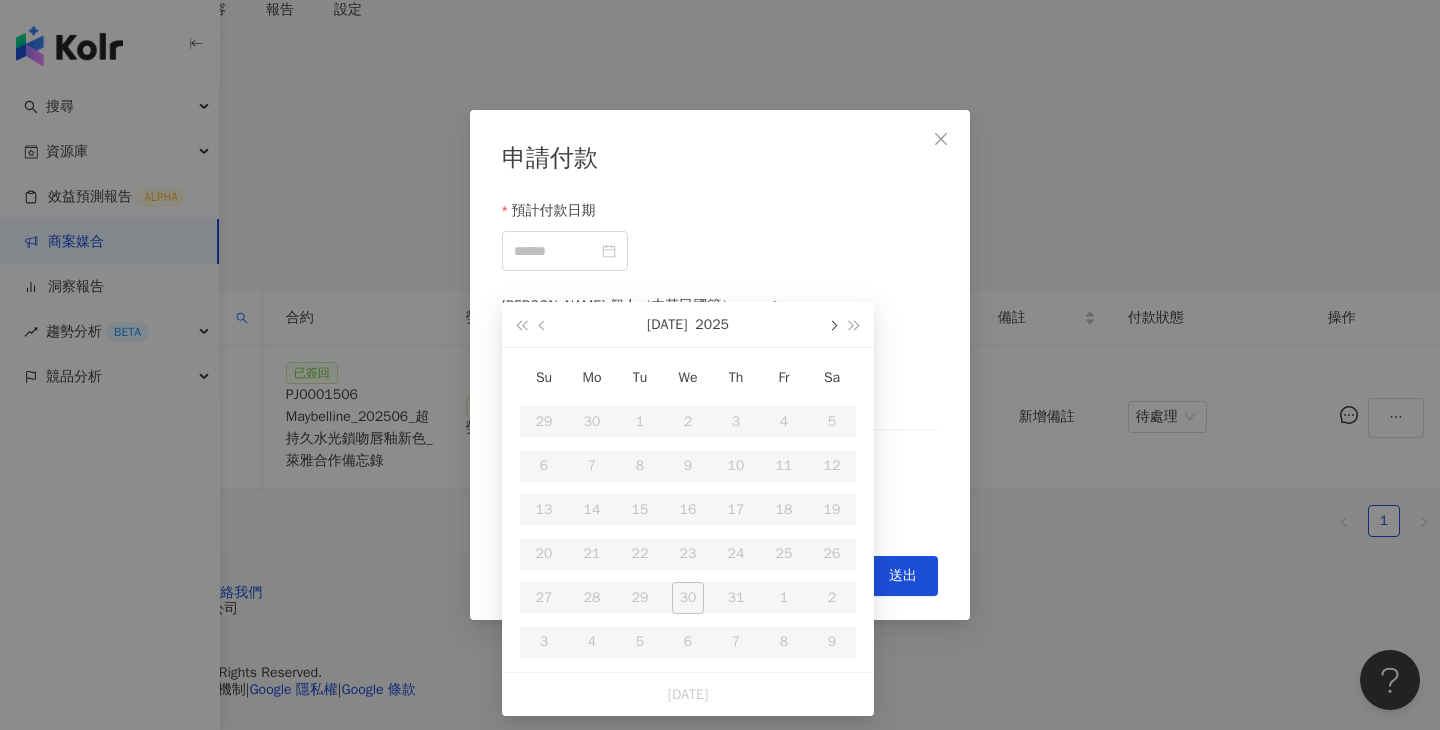 click at bounding box center [832, 324] 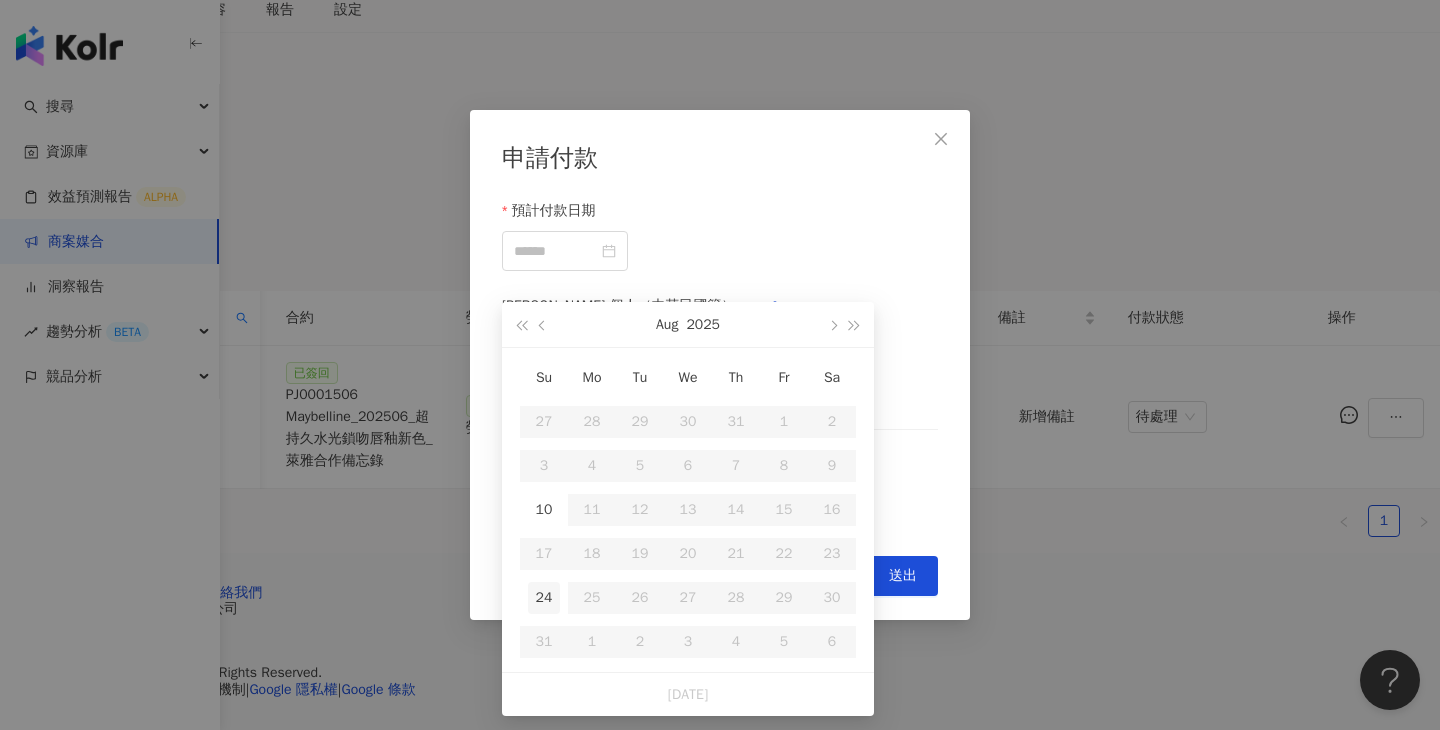 type on "**********" 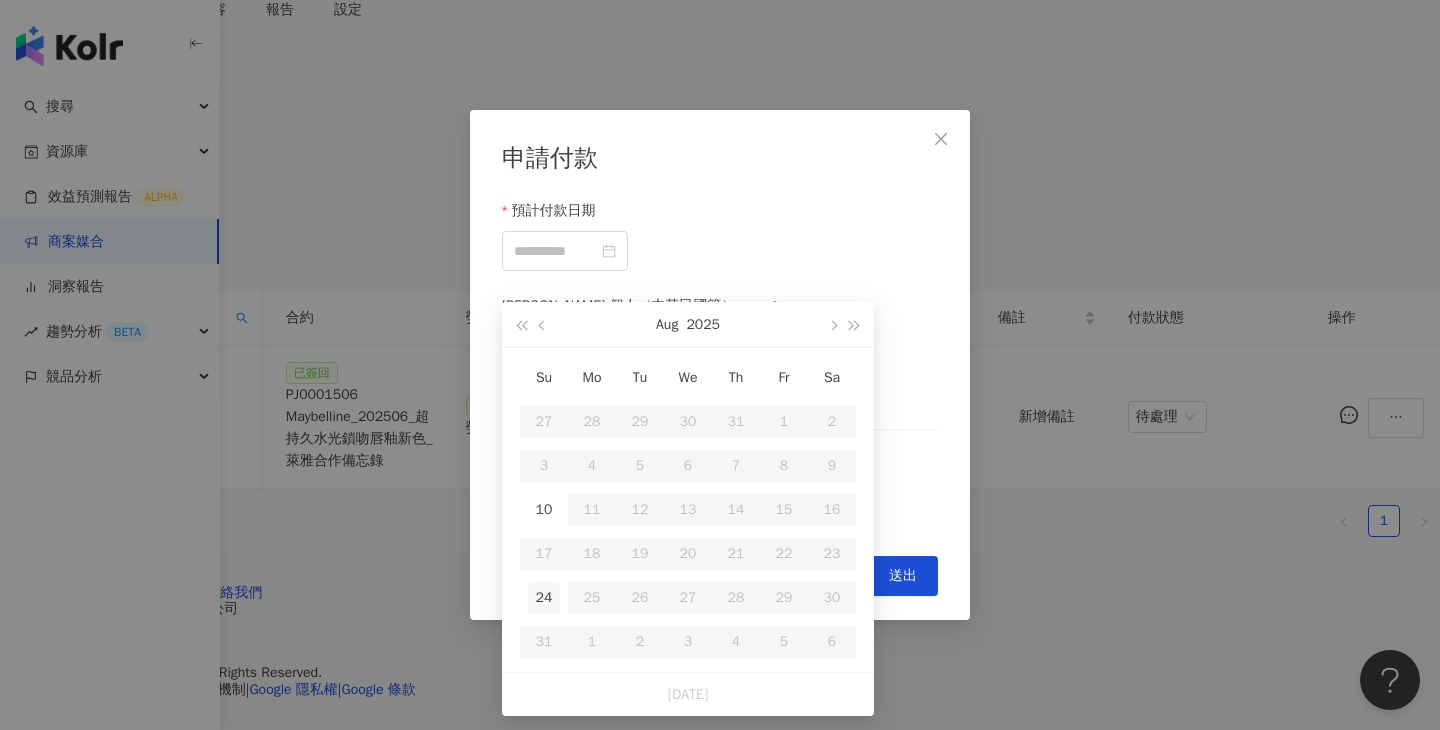click on "24" at bounding box center (544, 598) 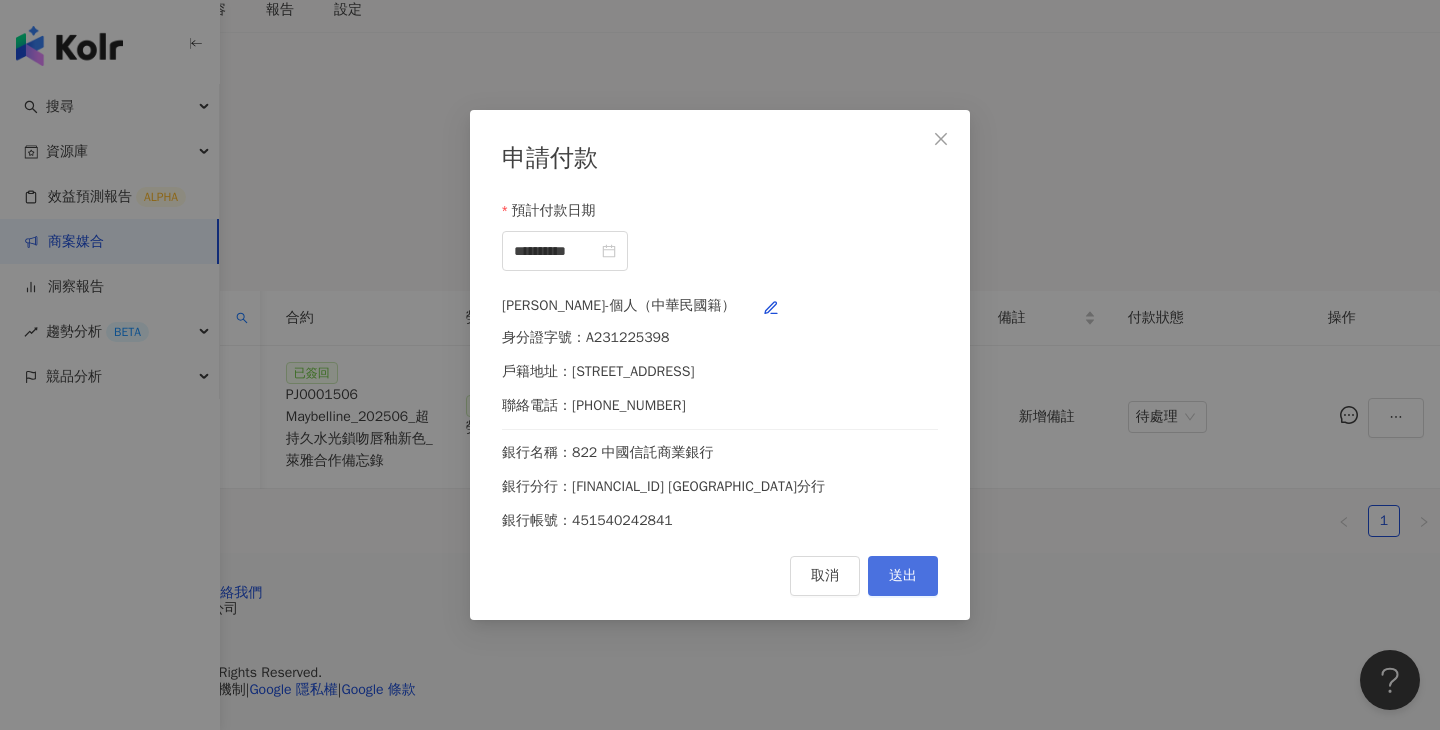 click on "送出" at bounding box center (903, 576) 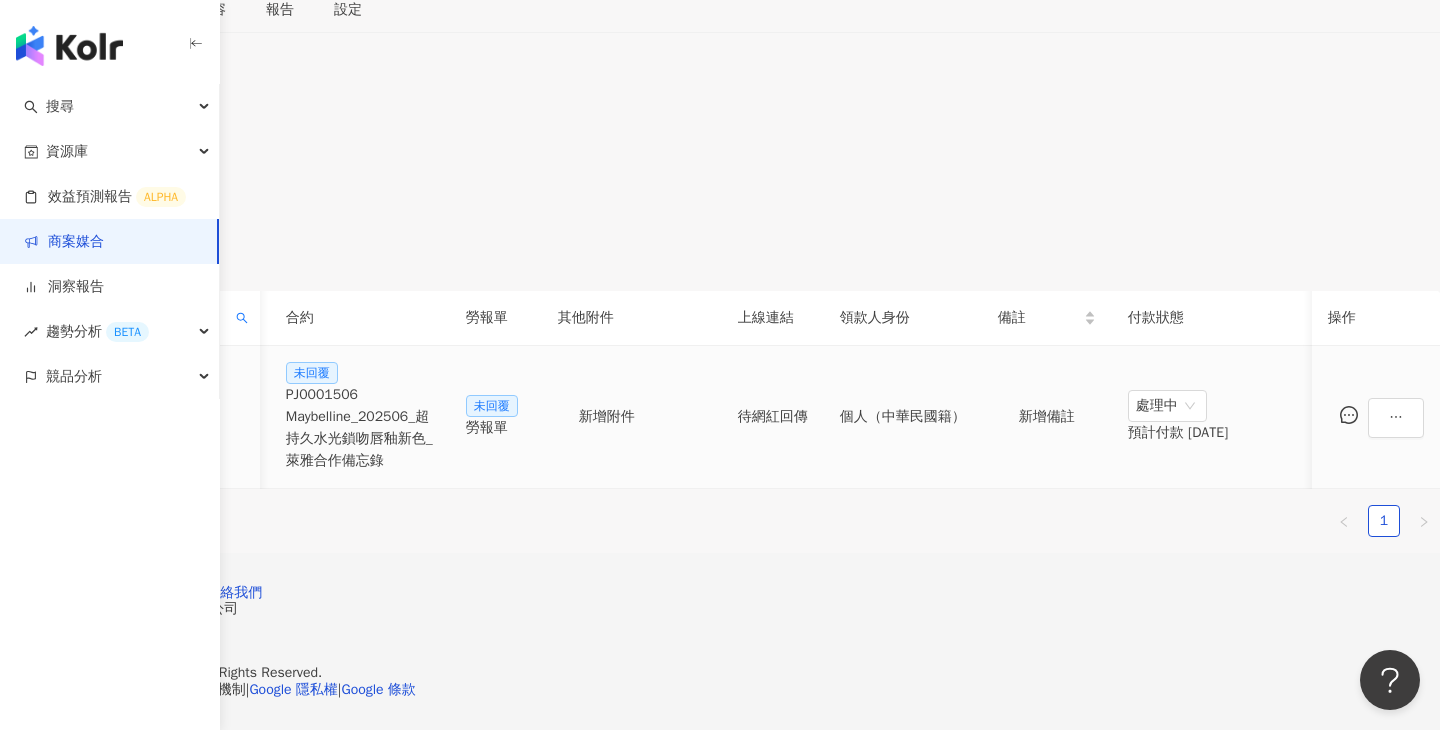 scroll, scrollTop: 0, scrollLeft: 587, axis: horizontal 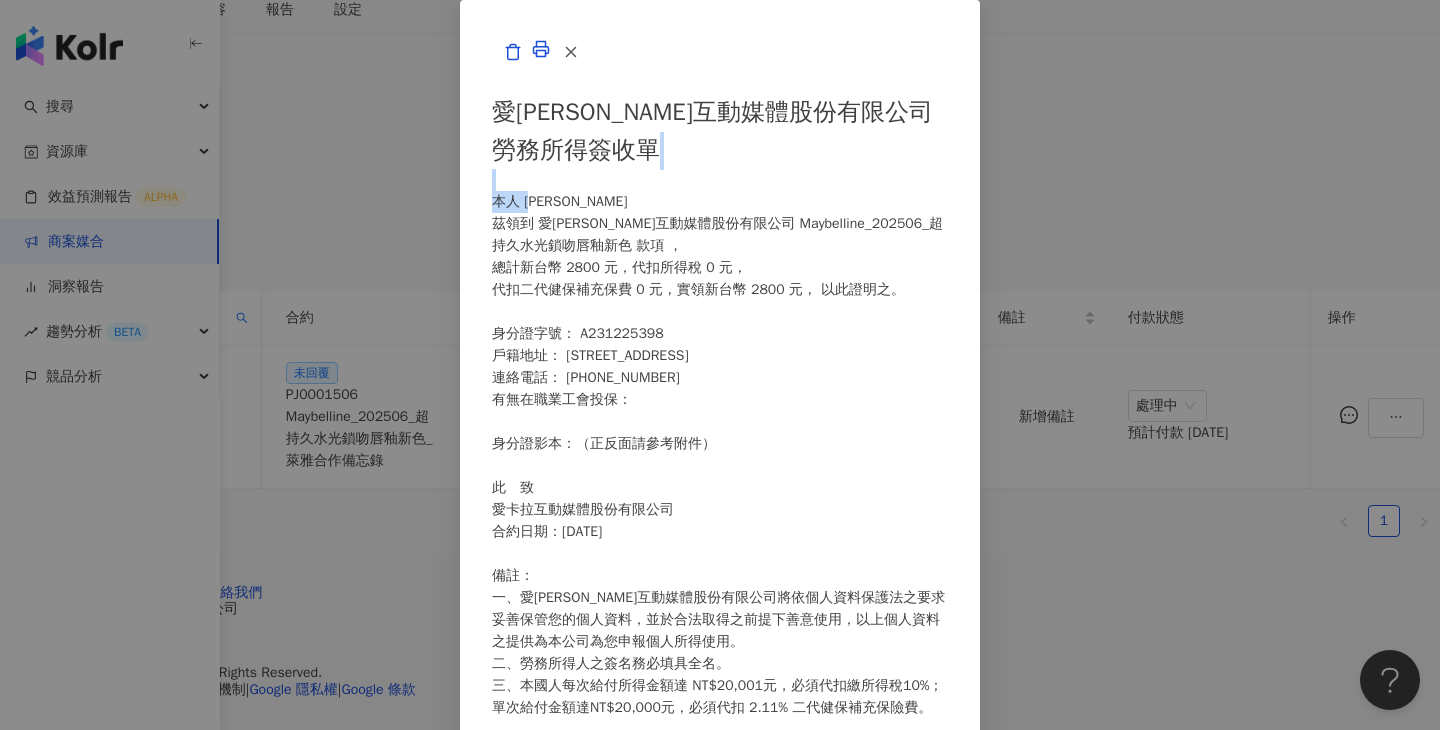 drag, startPoint x: 404, startPoint y: 232, endPoint x: 369, endPoint y: 235, distance: 35.128338 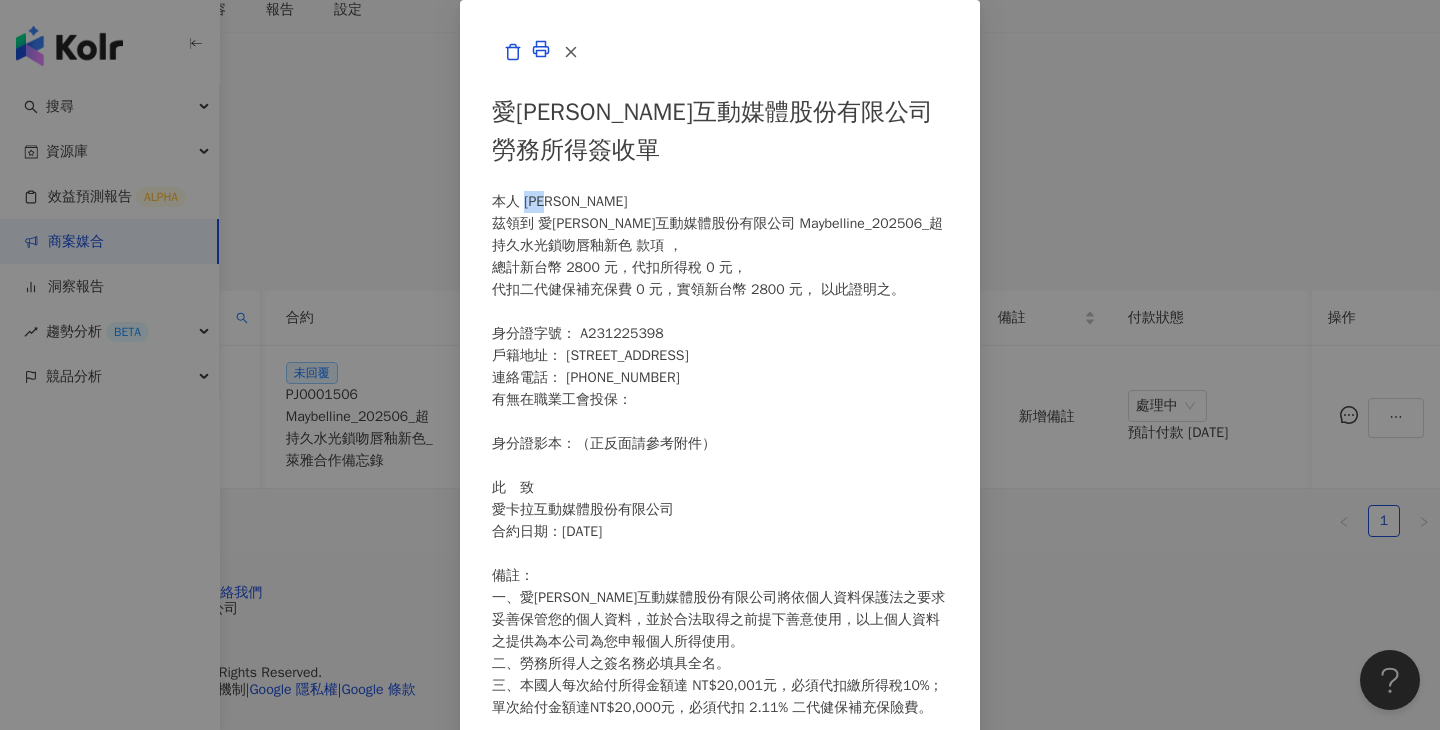drag, startPoint x: 422, startPoint y: 241, endPoint x: 361, endPoint y: 241, distance: 61 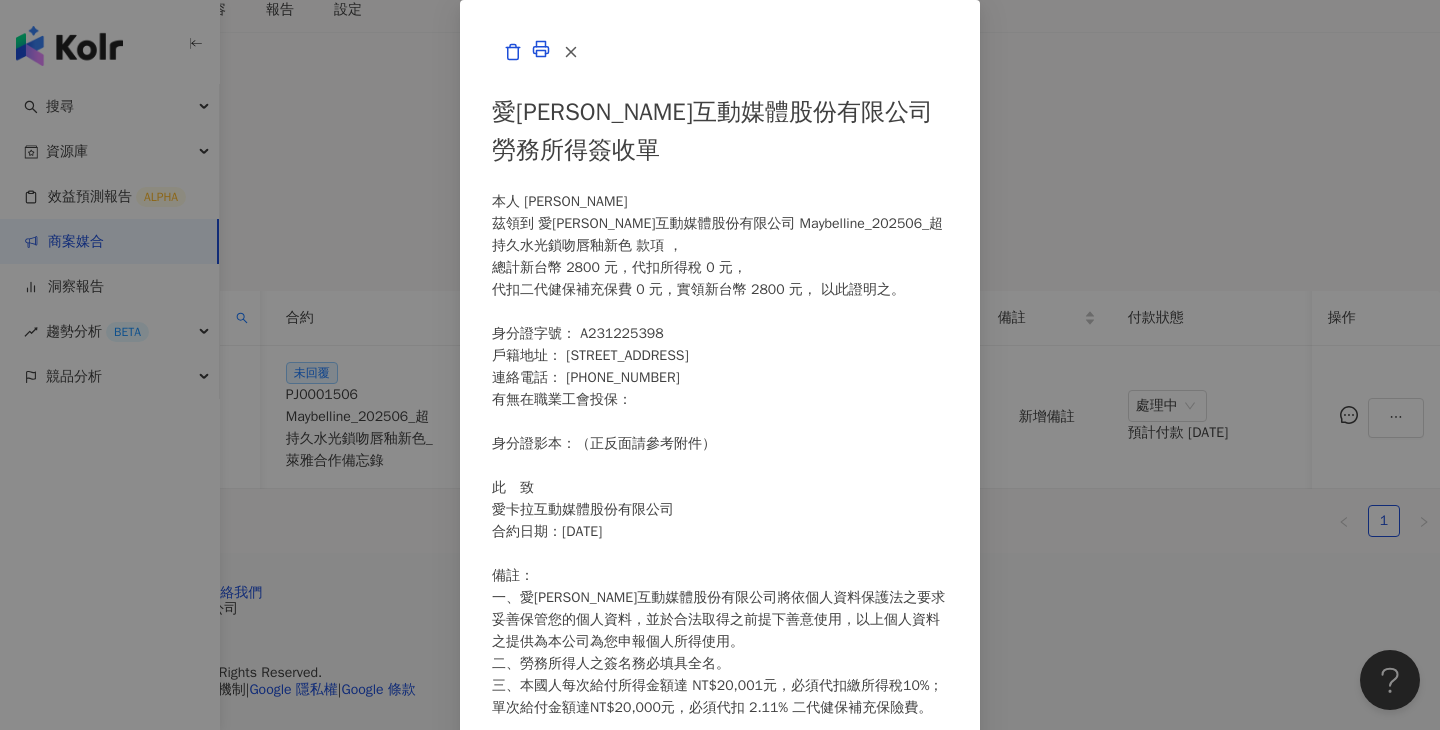 click on "愛[PERSON_NAME]互動媒體股份有限公司 勞務所得簽收單 本人 [PERSON_NAME]領到 愛[PERSON_NAME]互動媒體股份有限公司 Maybelline_202506_超持久水光鎖吻唇釉新色 款項 ，  總計新台幣 2800 元，代扣所得稅 0 元， 代扣二代健保補充保費 0 元，實領新台幣 2800 元， 以此證明之。 身分證字號： A231225398 戶籍地址： [STREET_ADDRESS]十一樓之8 連絡電話： [PHONE_NUMBER] 有無在職業工會投保：  身分證影本：（正反面請參考附件） 此　致 愛[PERSON_NAME]互動媒體股份有限公司 合約日期：[DATE] 備註： 一、愛[PERSON_NAME]互動媒體股份有限公司將依個人資料保護法之要求妥善保管您的個人資料，並於合法取得之前提下善意使用，以上個人資料之提供為本公司為您申報個人所得使用。 二、勞務所得人之簽名務必填具全名。 身分證正面 身分證反面" at bounding box center [720, 365] 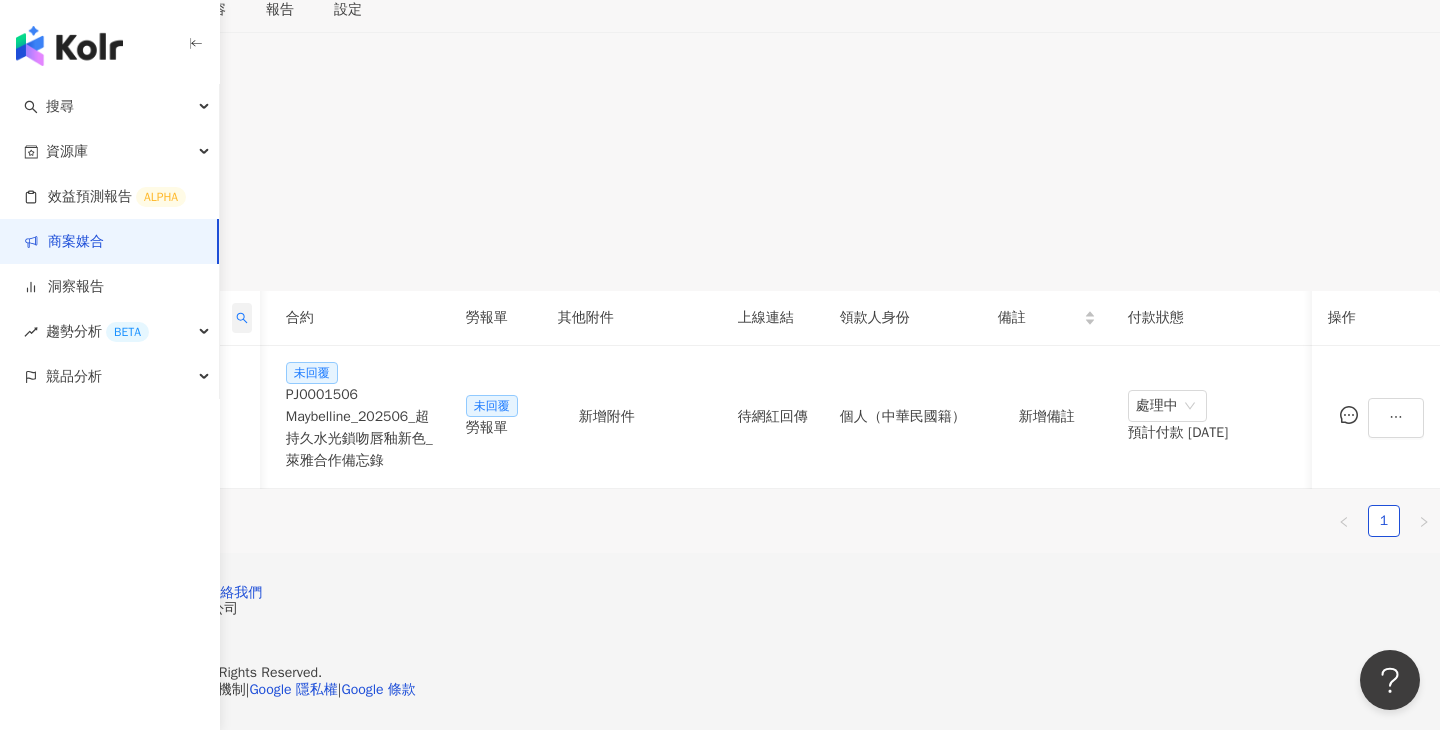 click 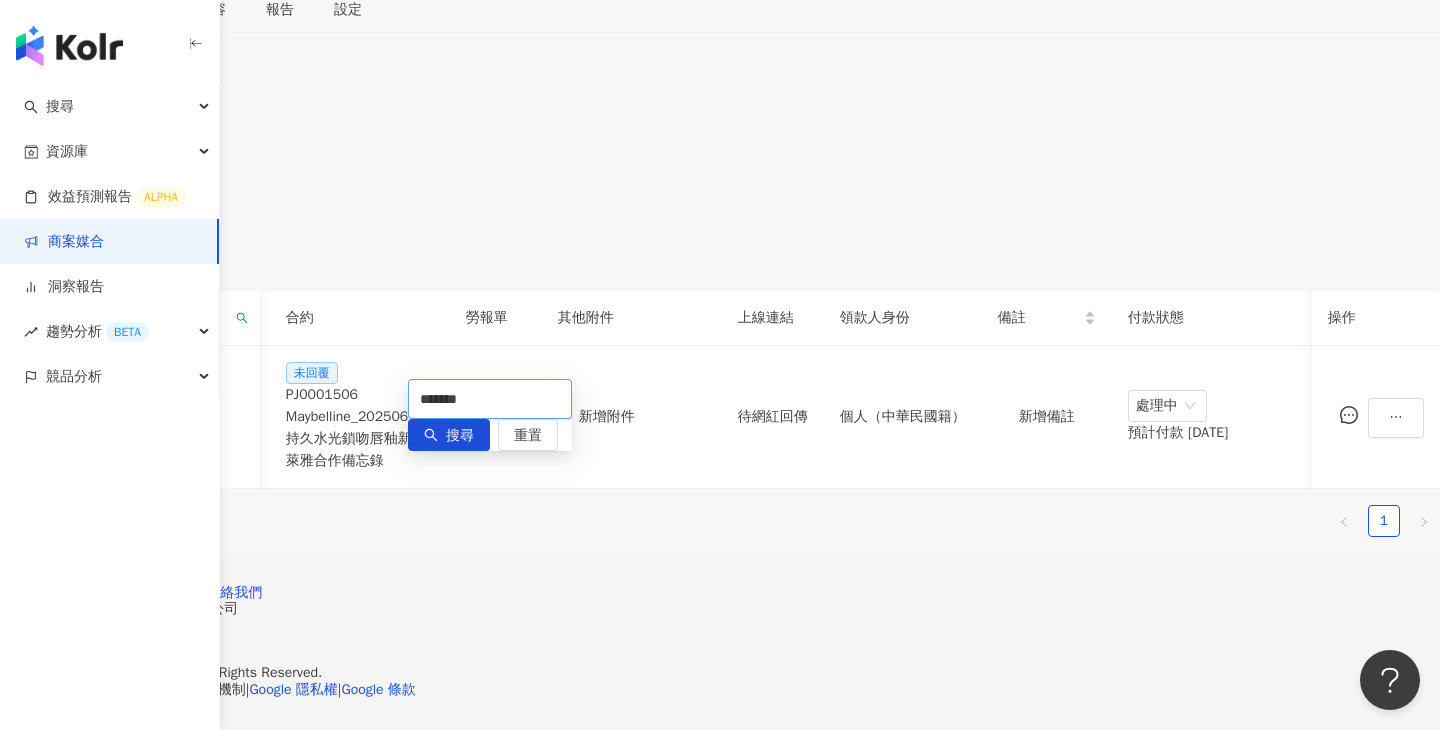 click on "*******" at bounding box center (490, 399) 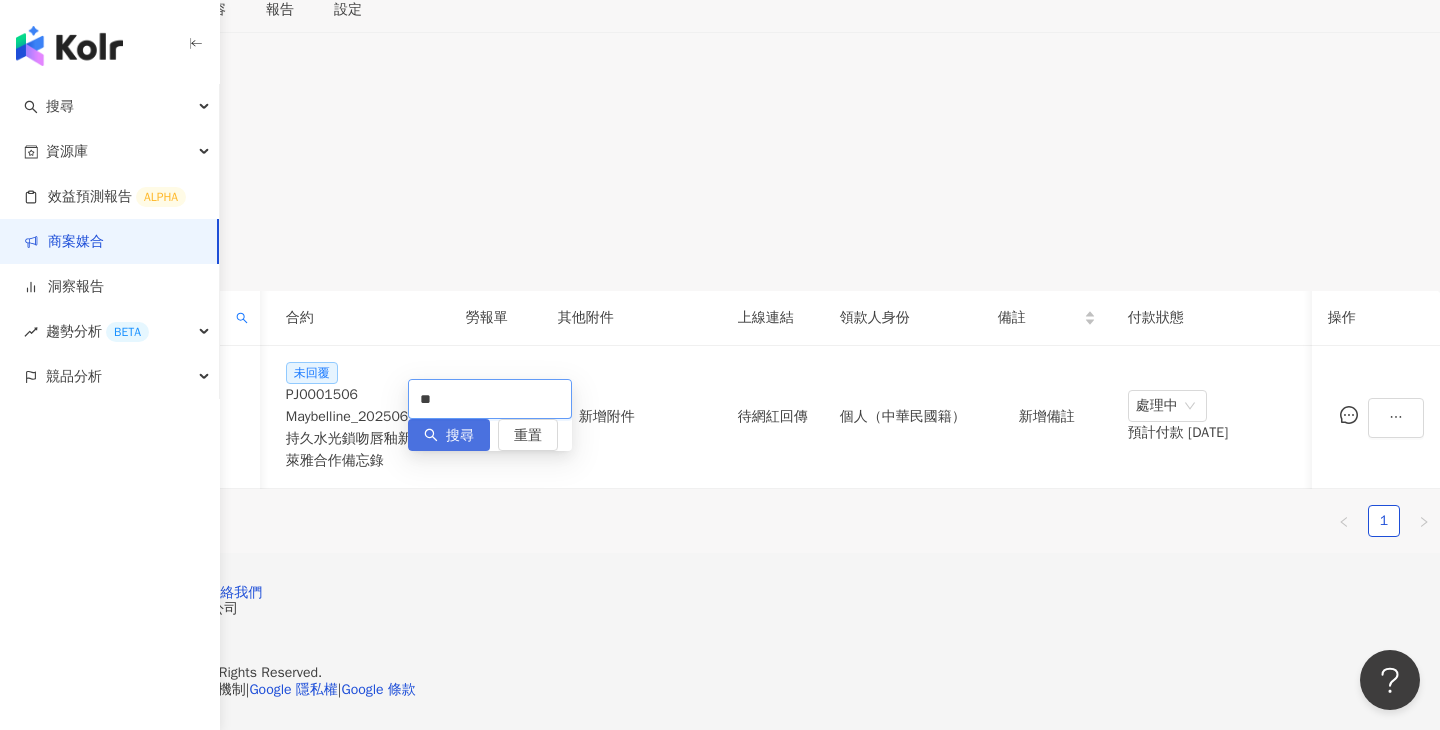 type on "**" 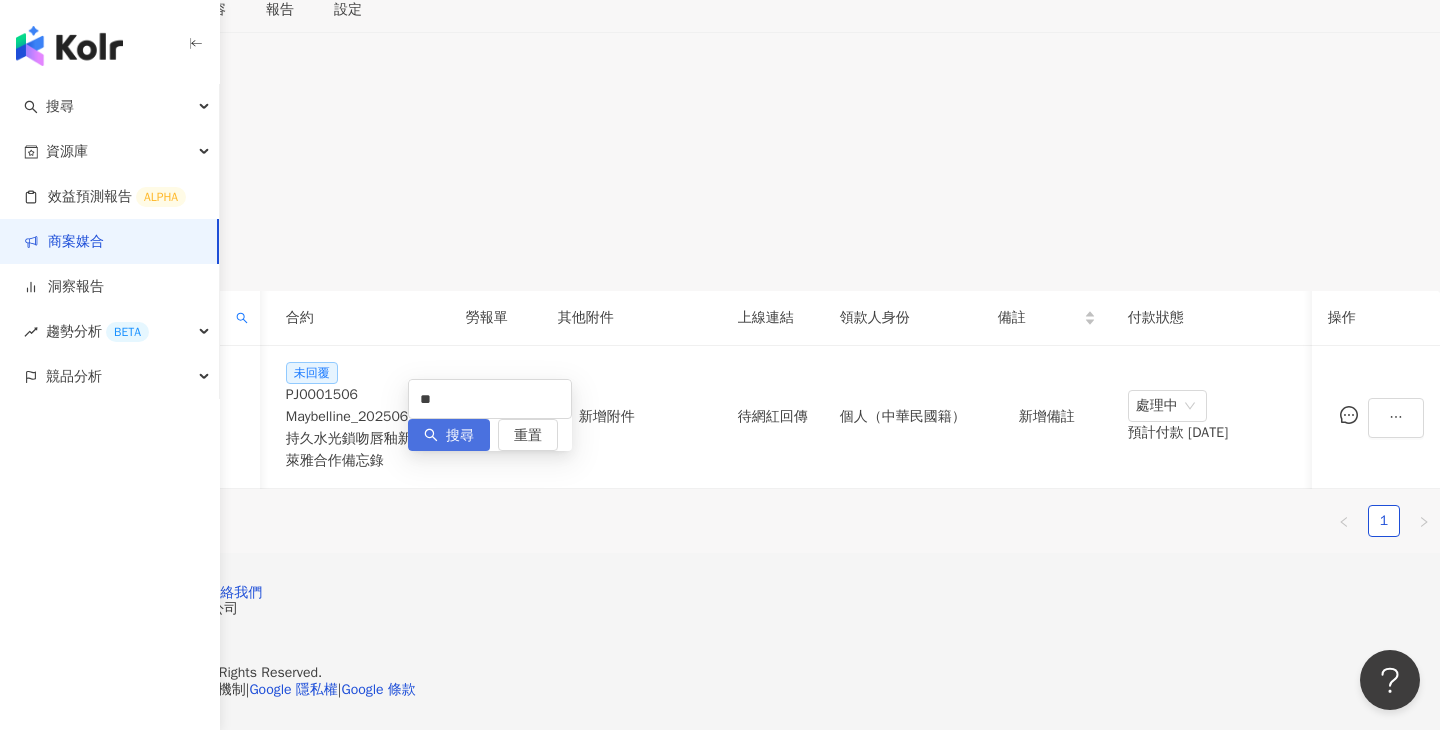 click on "搜尋" at bounding box center (460, 436) 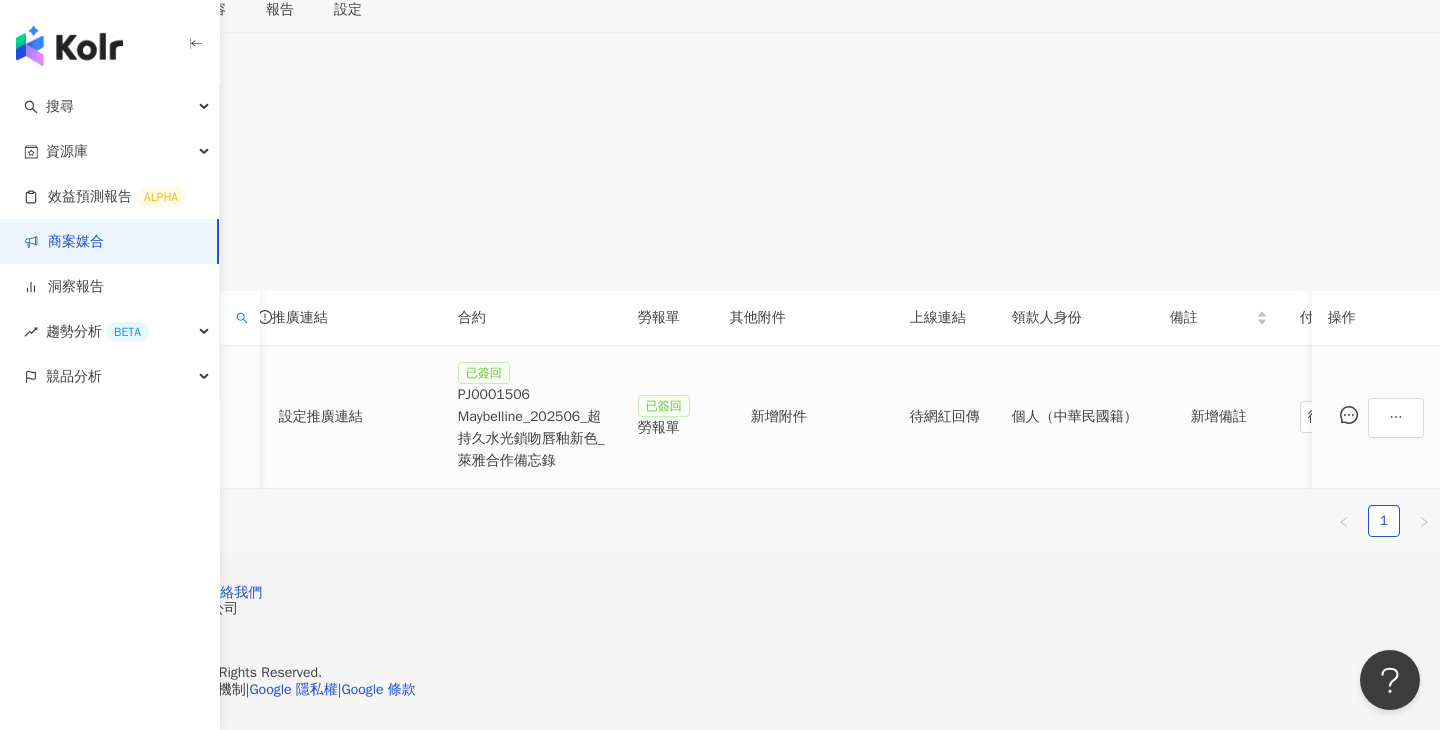 scroll, scrollTop: 0, scrollLeft: 473, axis: horizontal 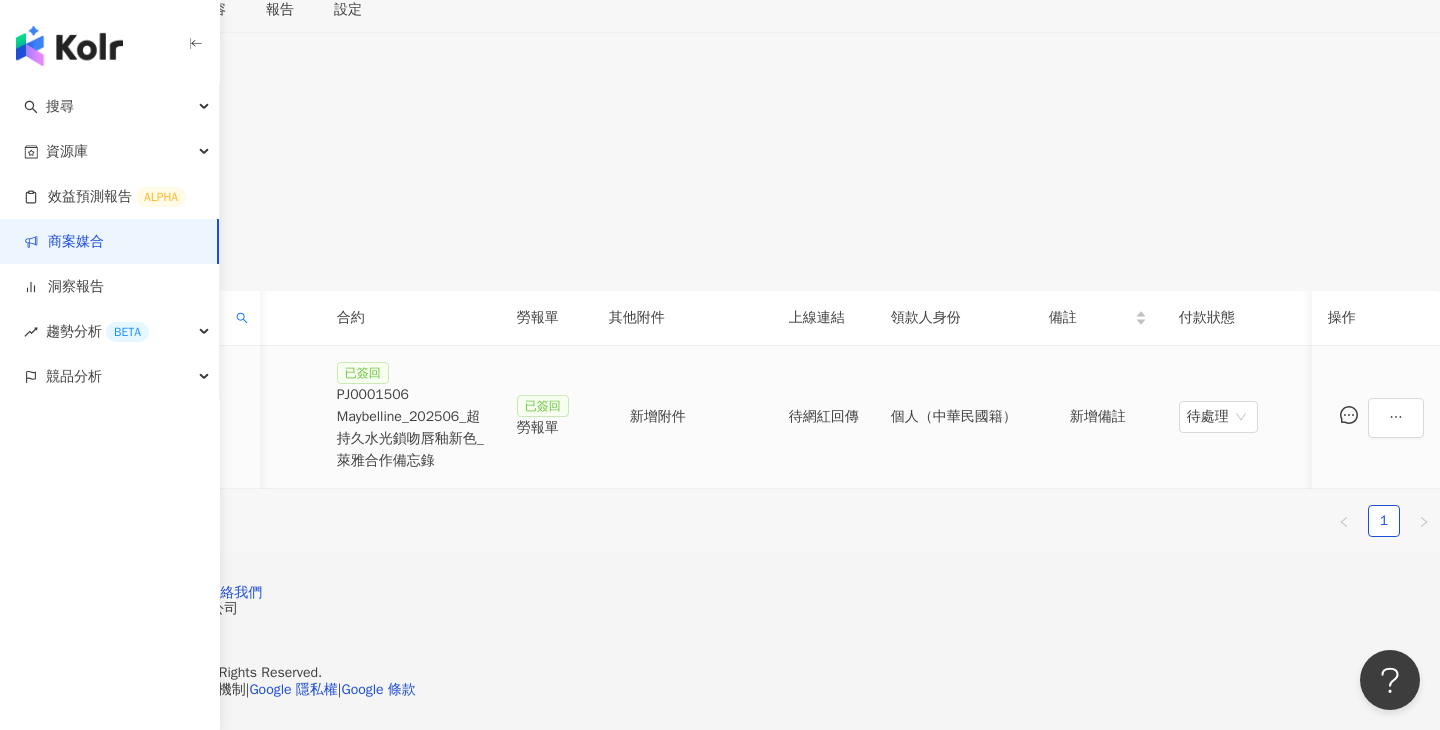 click on "PJ0001506 Maybelline_202506_超持久水光鎖吻唇釉新色_萊雅合作備忘錄" at bounding box center [411, 428] 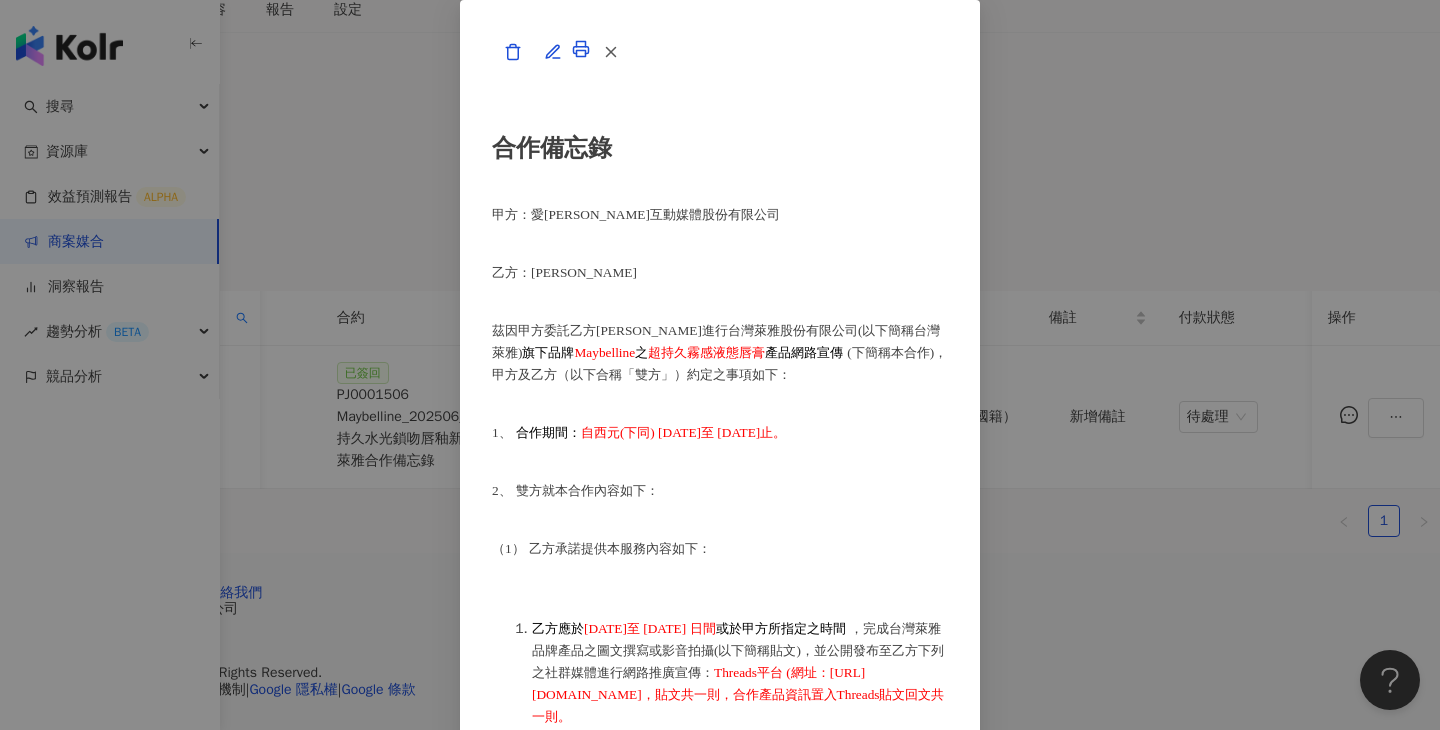 scroll, scrollTop: 0, scrollLeft: 0, axis: both 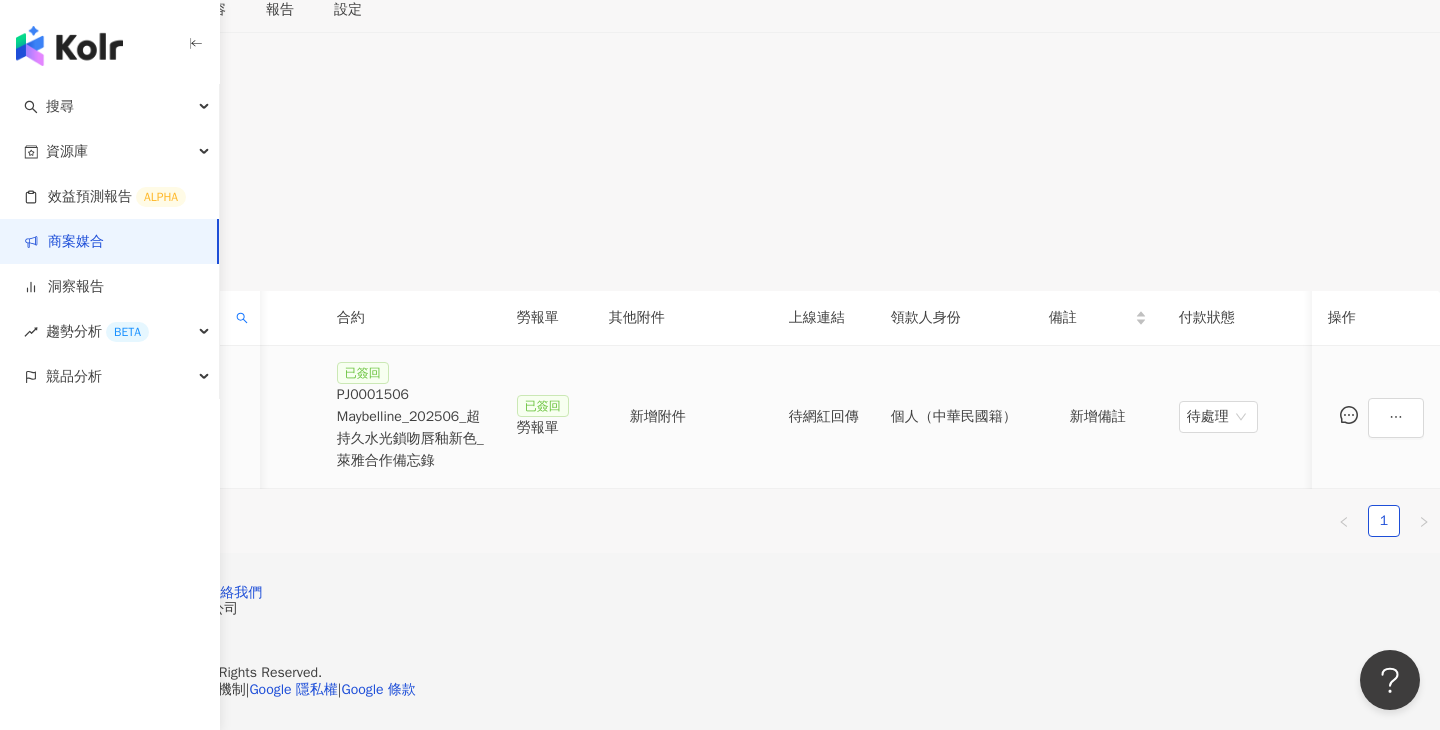 click on "勞報單" at bounding box center [547, 428] 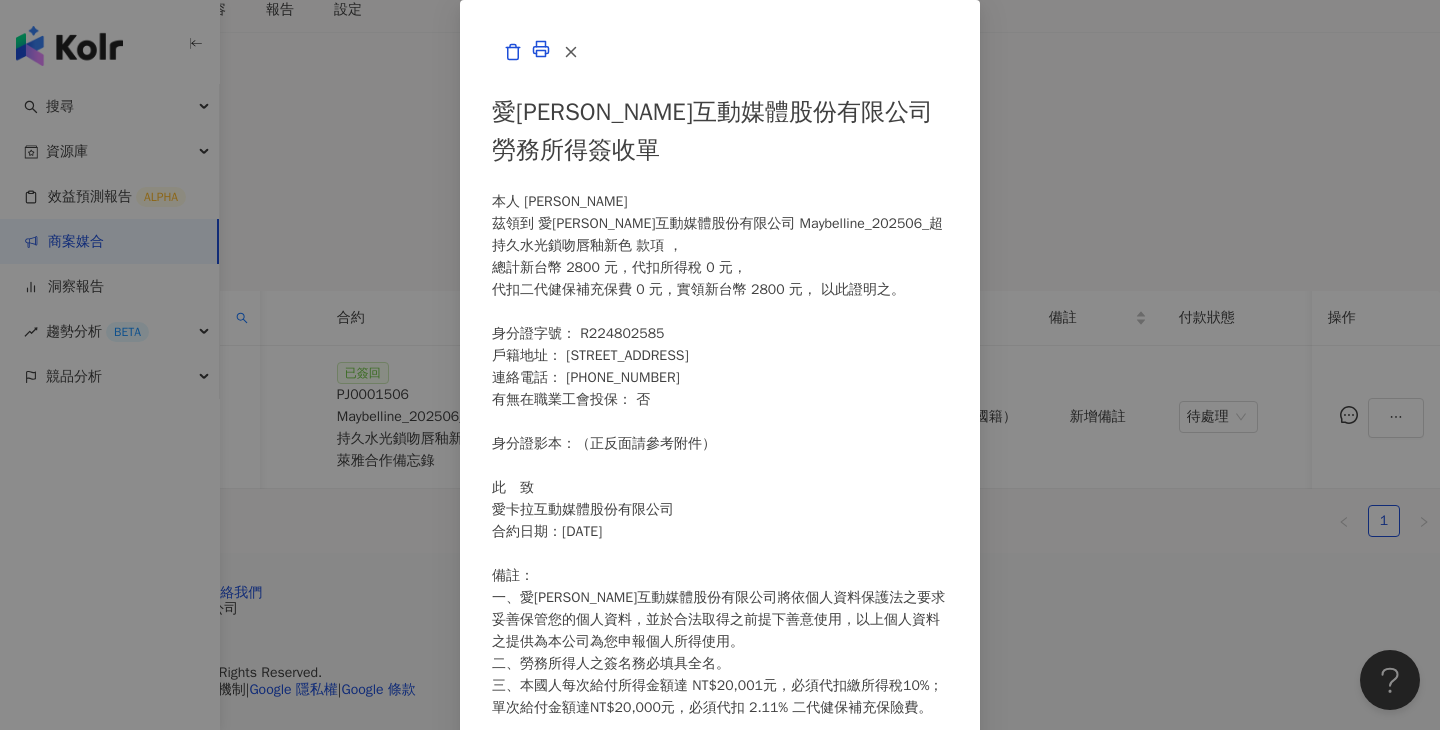 scroll, scrollTop: 4, scrollLeft: 0, axis: vertical 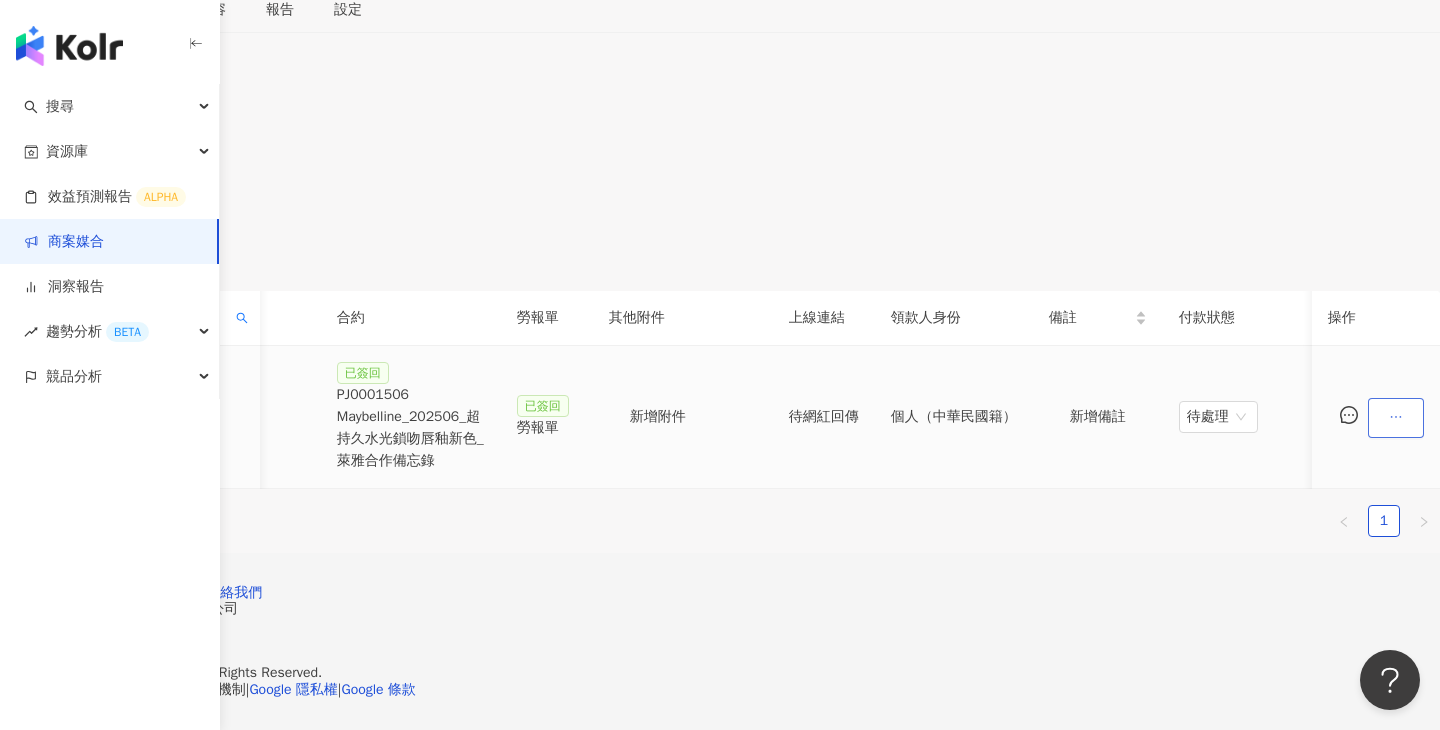 click 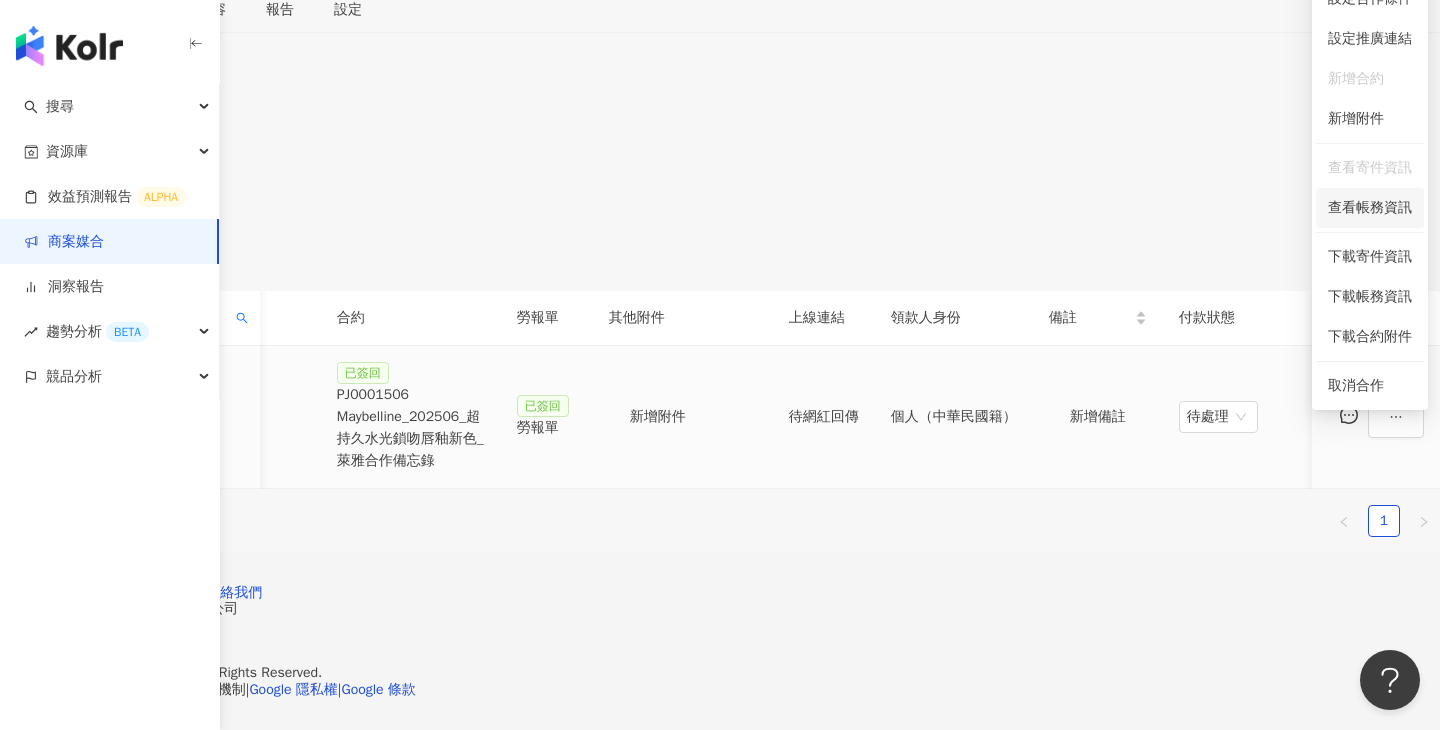 click on "查看帳務資訊" at bounding box center (1370, 208) 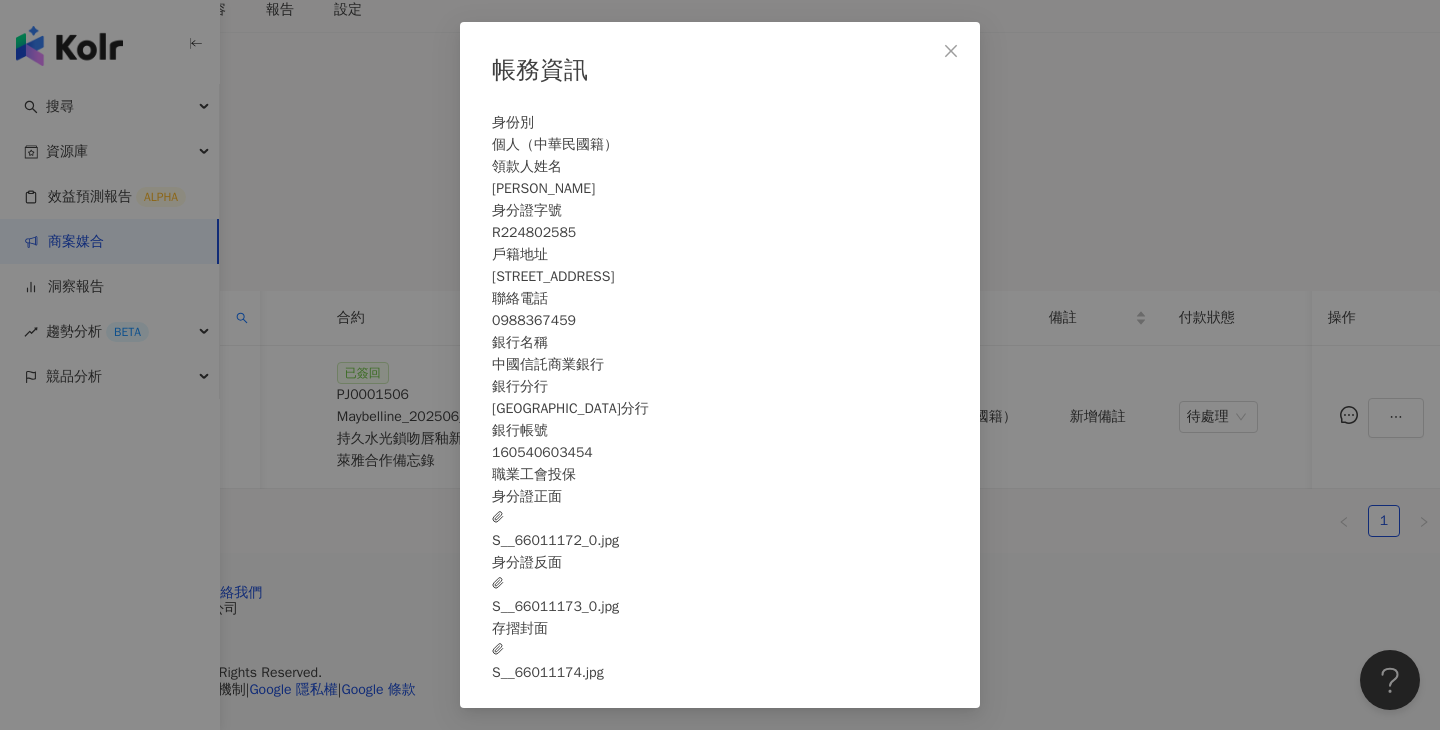scroll, scrollTop: 22, scrollLeft: 0, axis: vertical 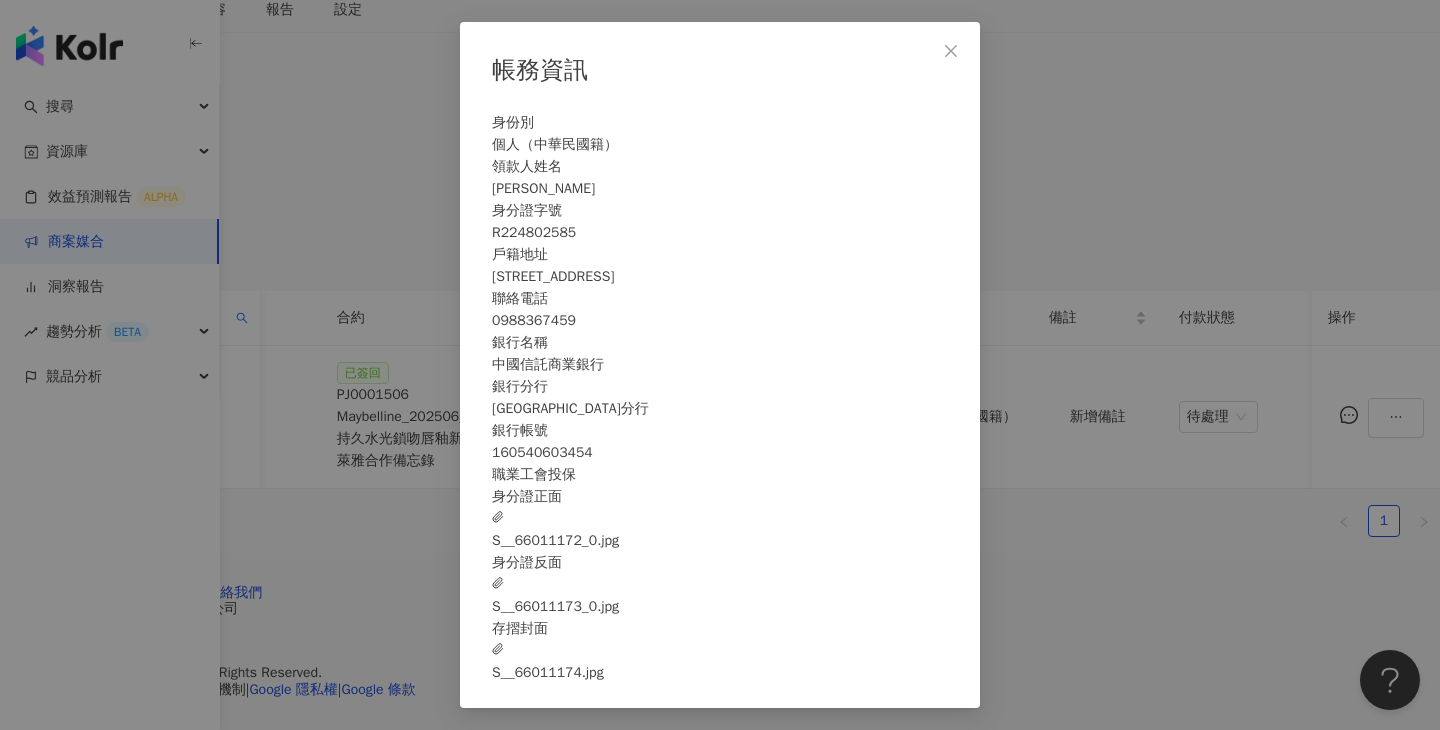 click on "S__66011174.jpg" at bounding box center [548, 662] 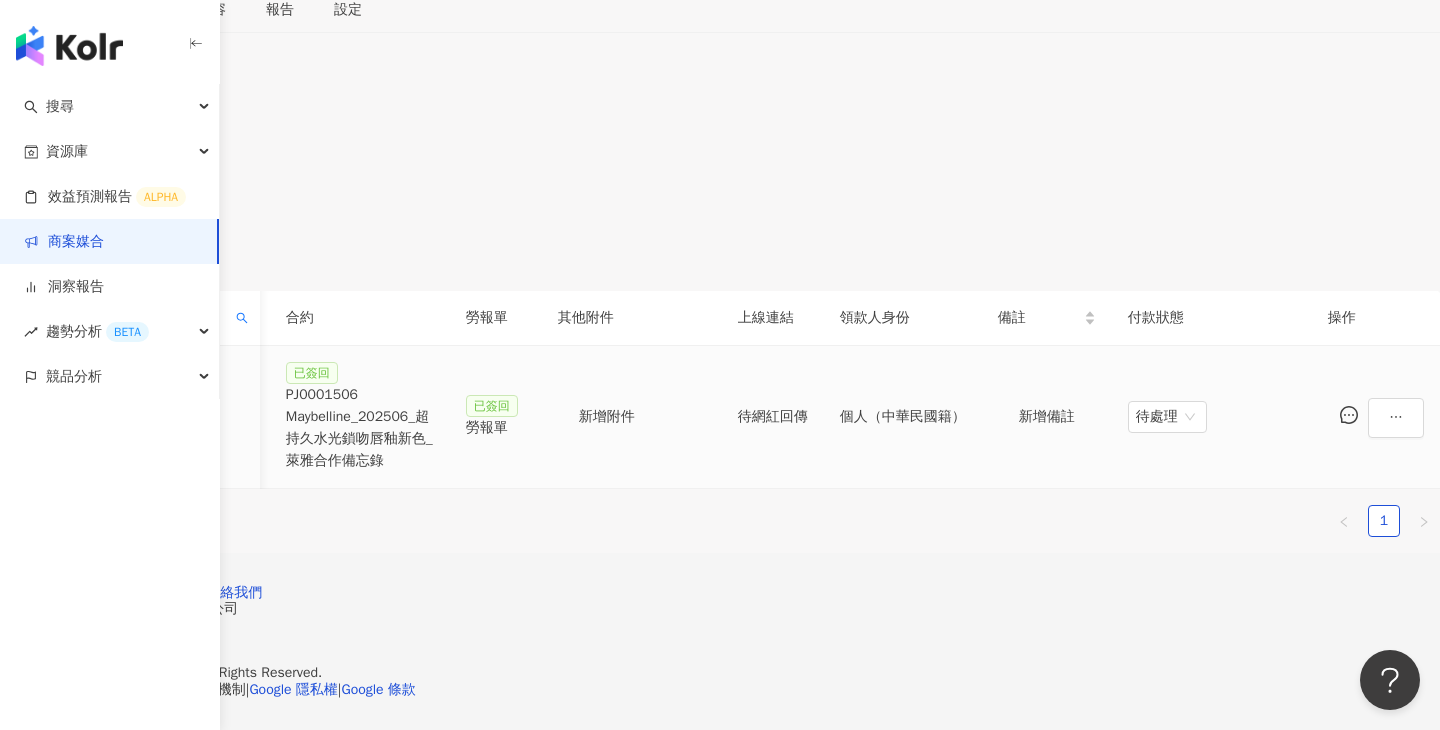 scroll, scrollTop: 0, scrollLeft: 939, axis: horizontal 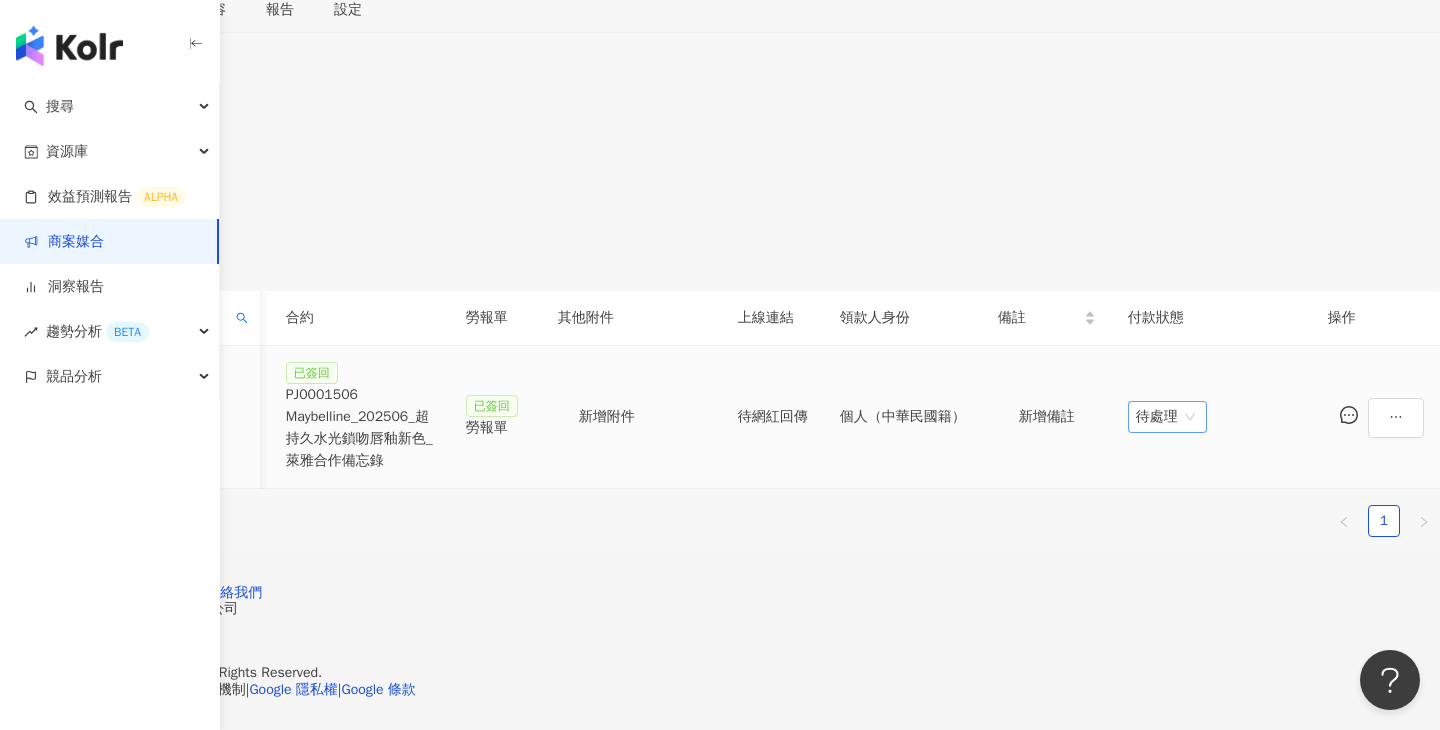 click on "待處理" at bounding box center (1167, 417) 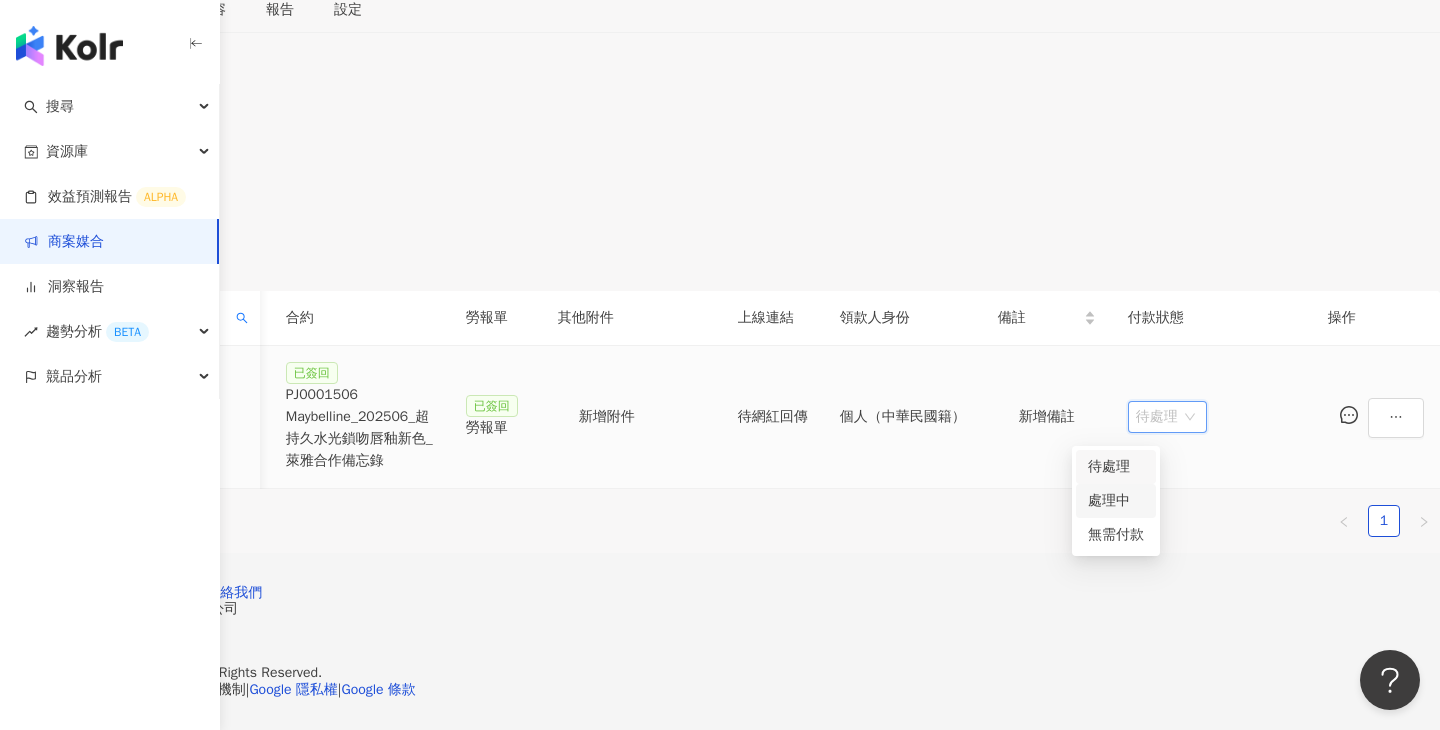click on "處理中" at bounding box center [1116, 501] 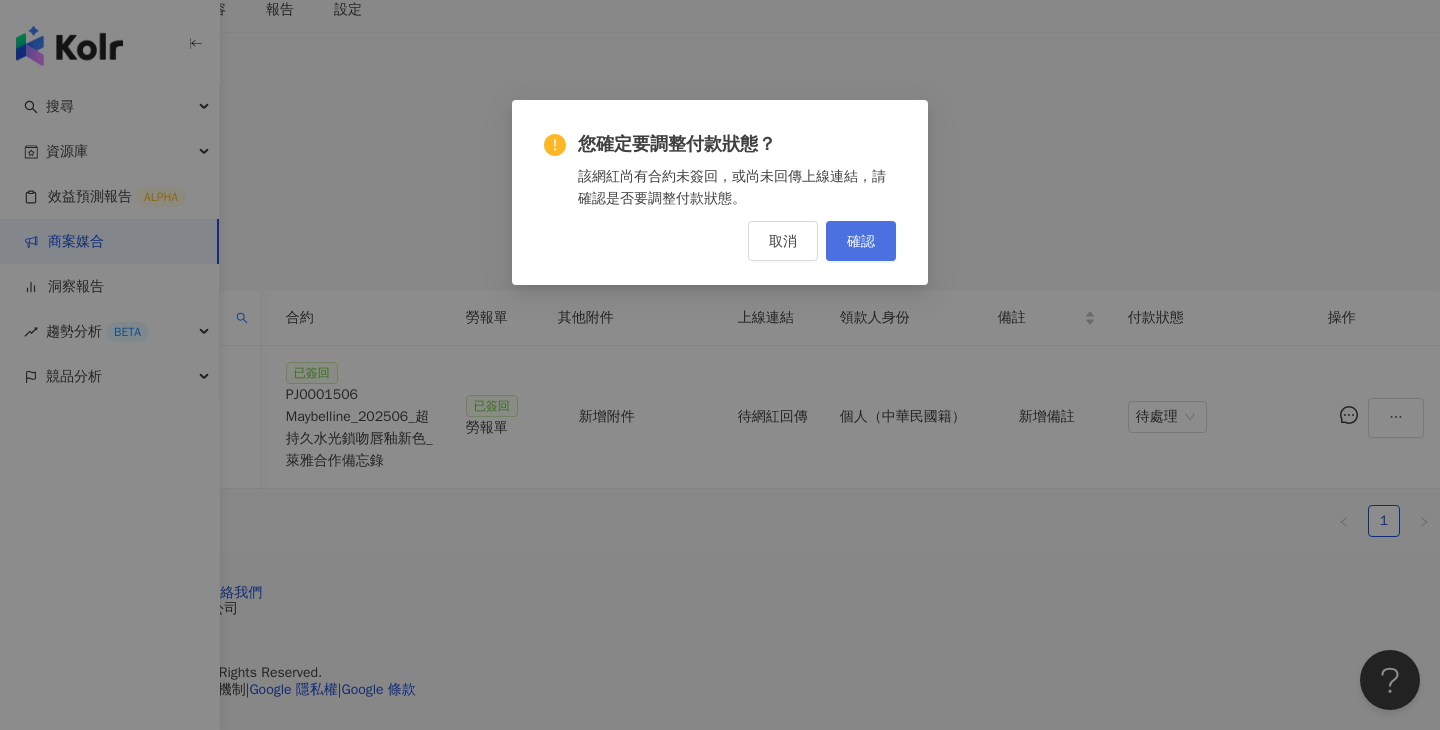 click on "確認" at bounding box center (861, 241) 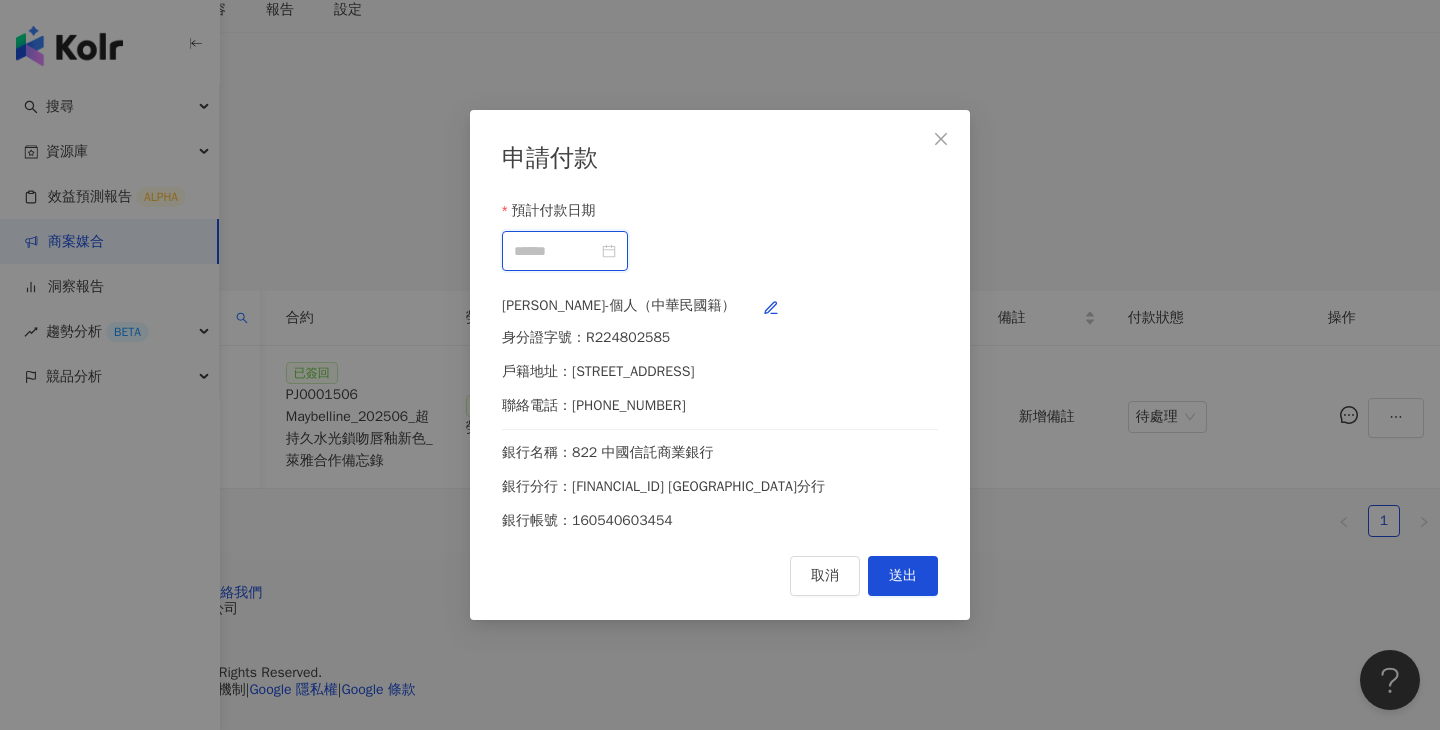 click on "預計付款日期" at bounding box center (556, 251) 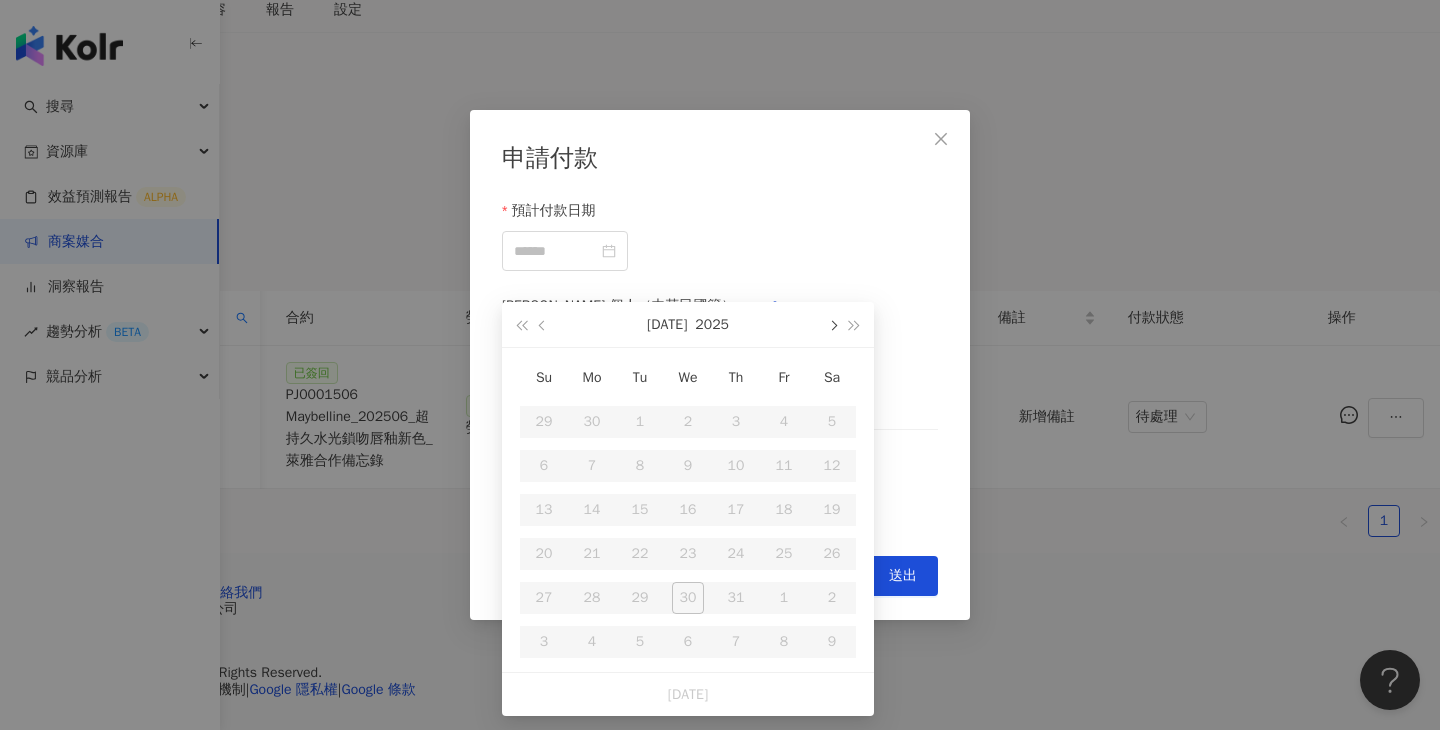 click at bounding box center (832, 324) 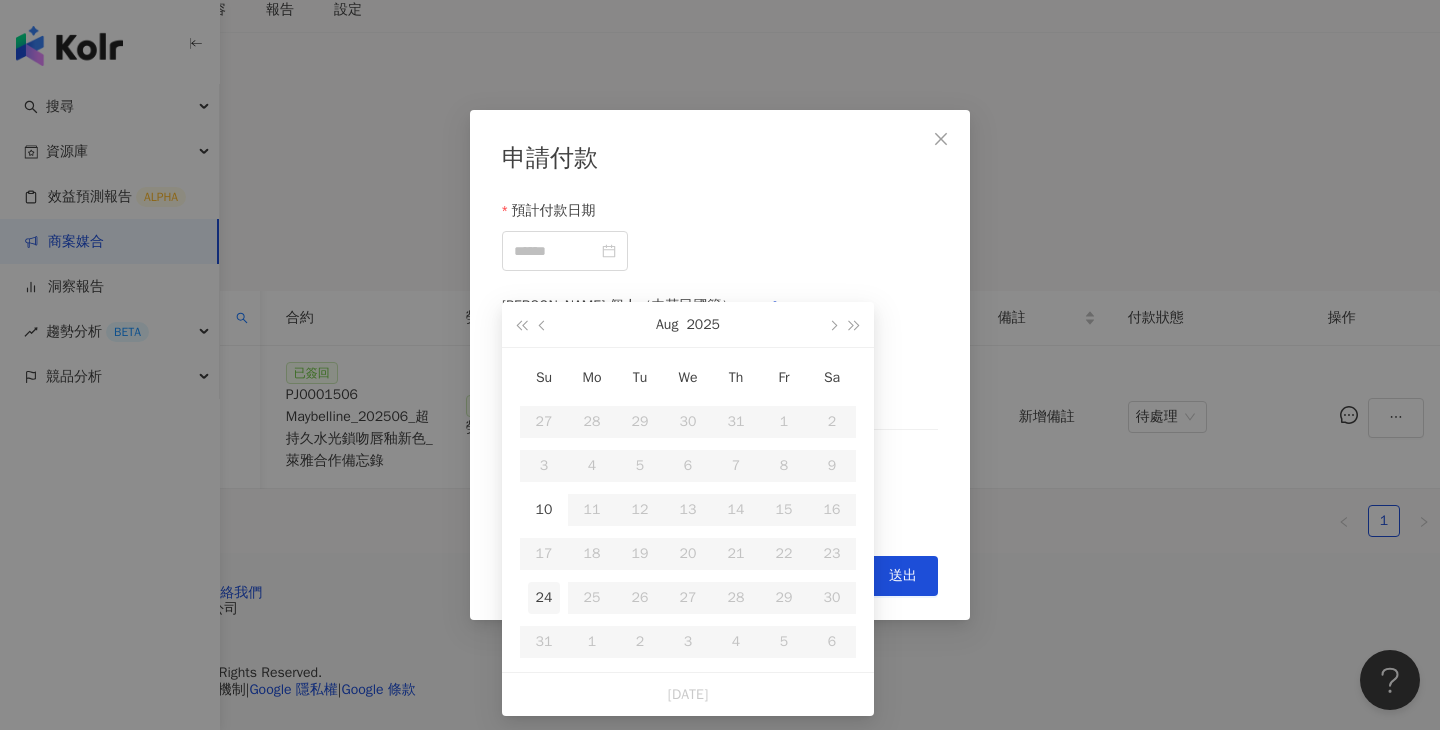 type on "**********" 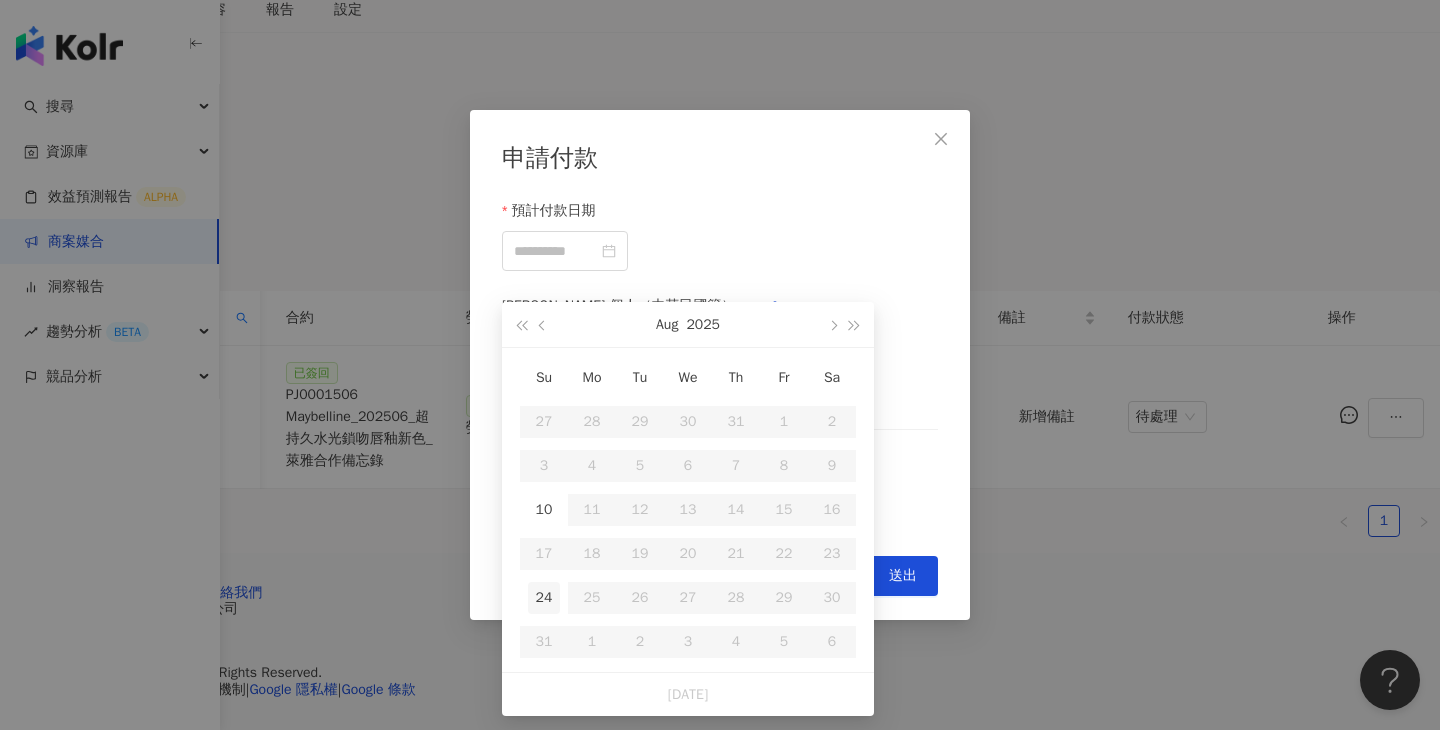 click on "24" at bounding box center [544, 598] 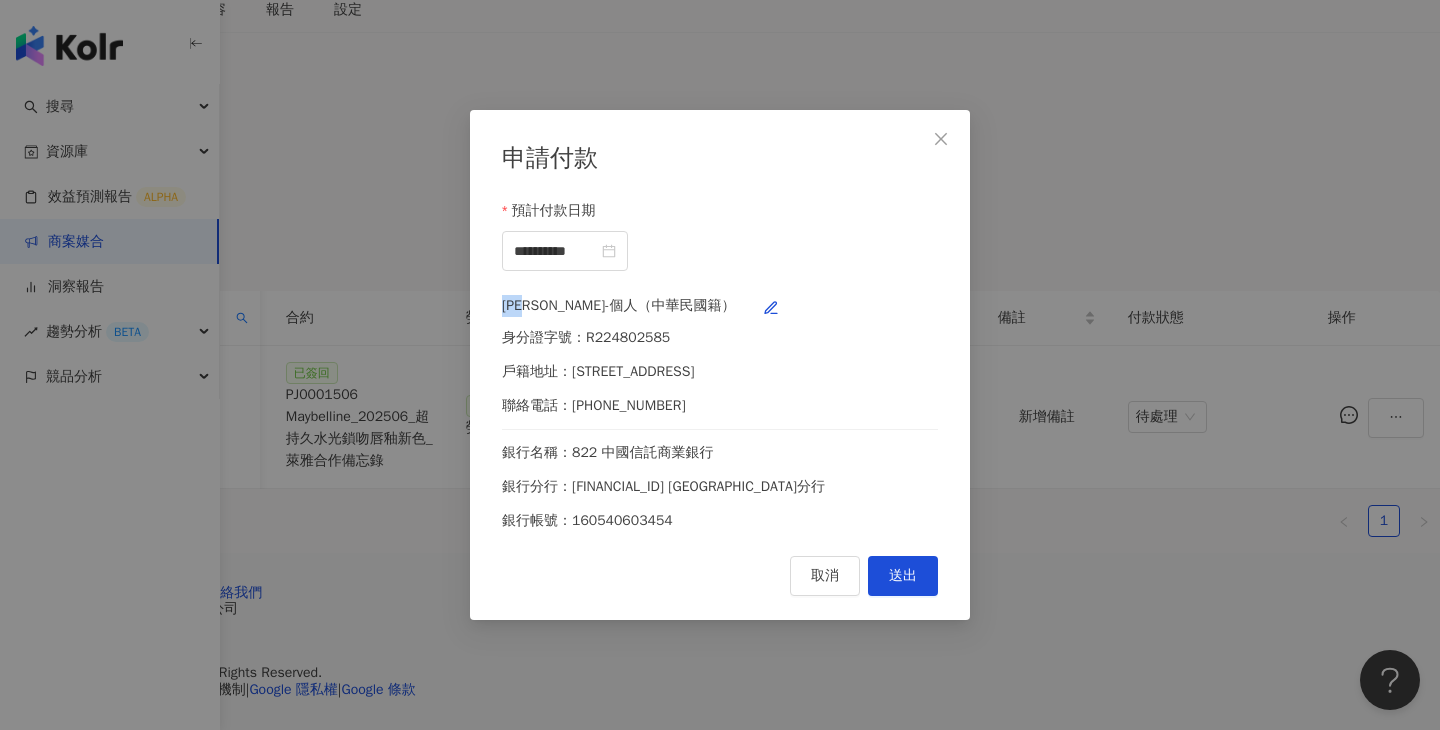 drag, startPoint x: 571, startPoint y: 306, endPoint x: 509, endPoint y: 304, distance: 62.03225 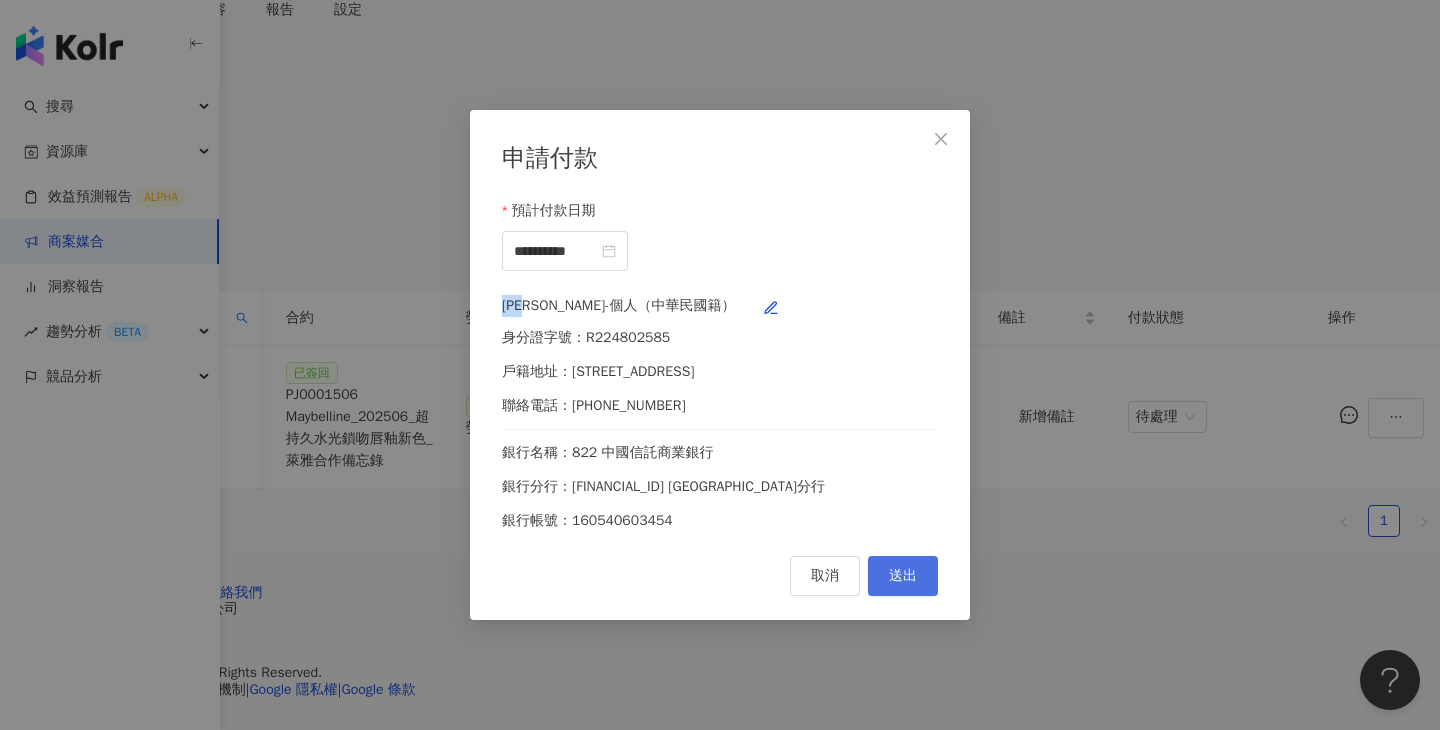 click on "送出" at bounding box center [903, 576] 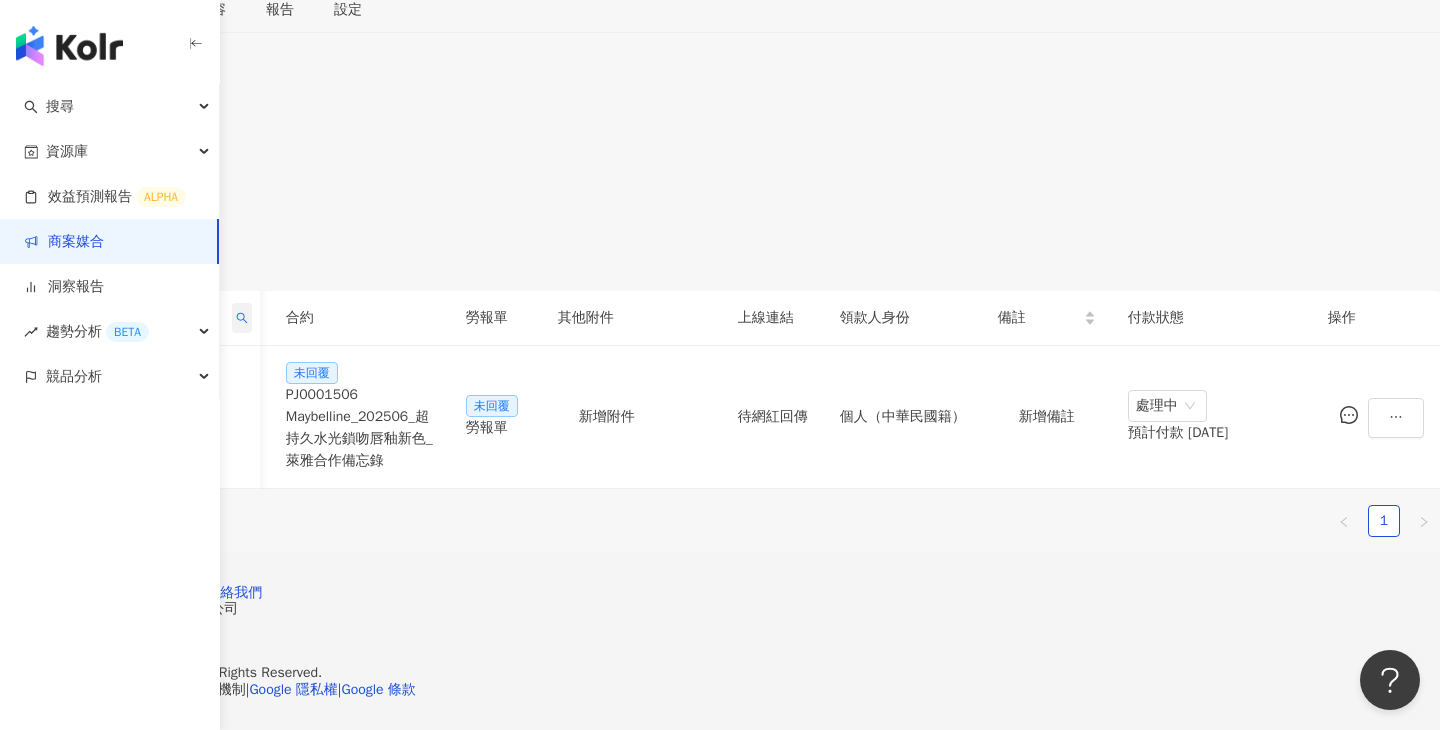 click 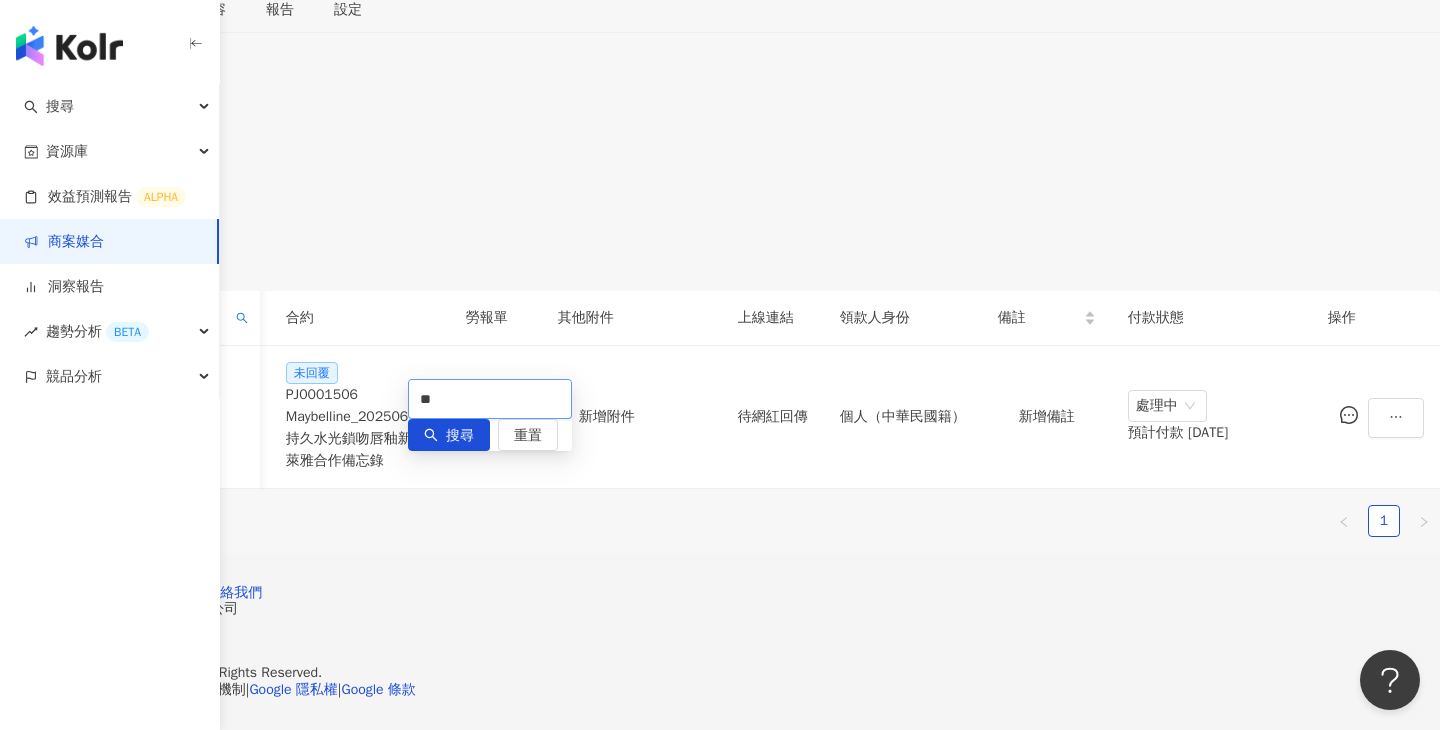click on "**" at bounding box center (490, 399) 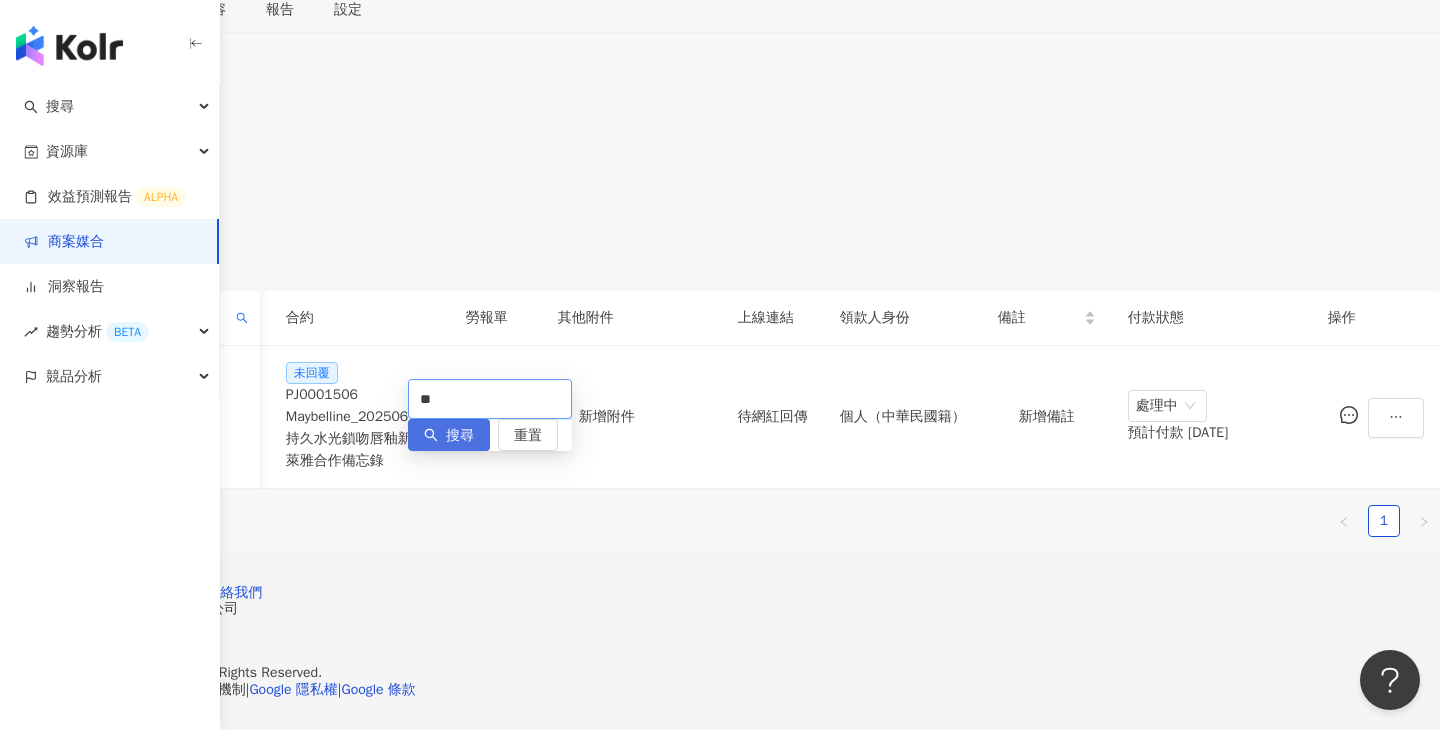 type on "**" 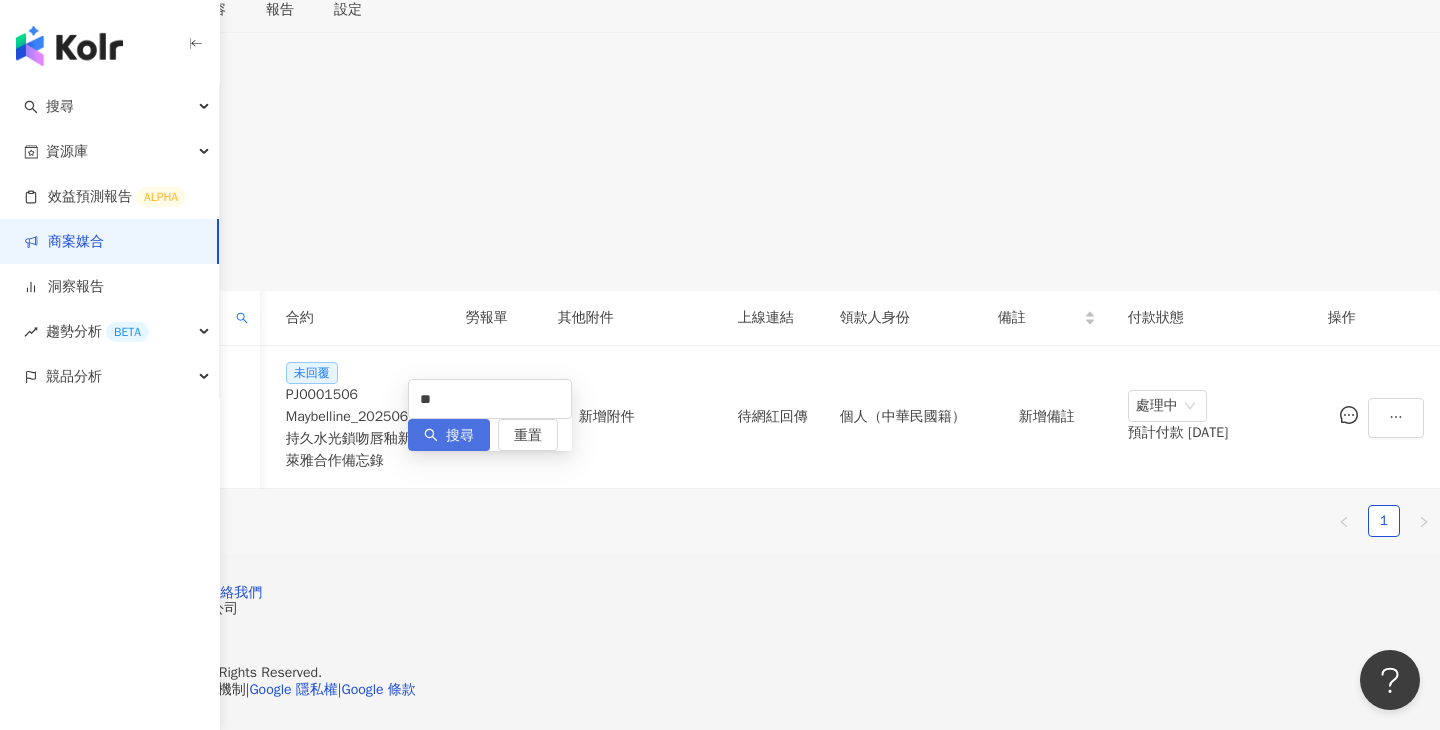 click on "搜尋" at bounding box center (460, 436) 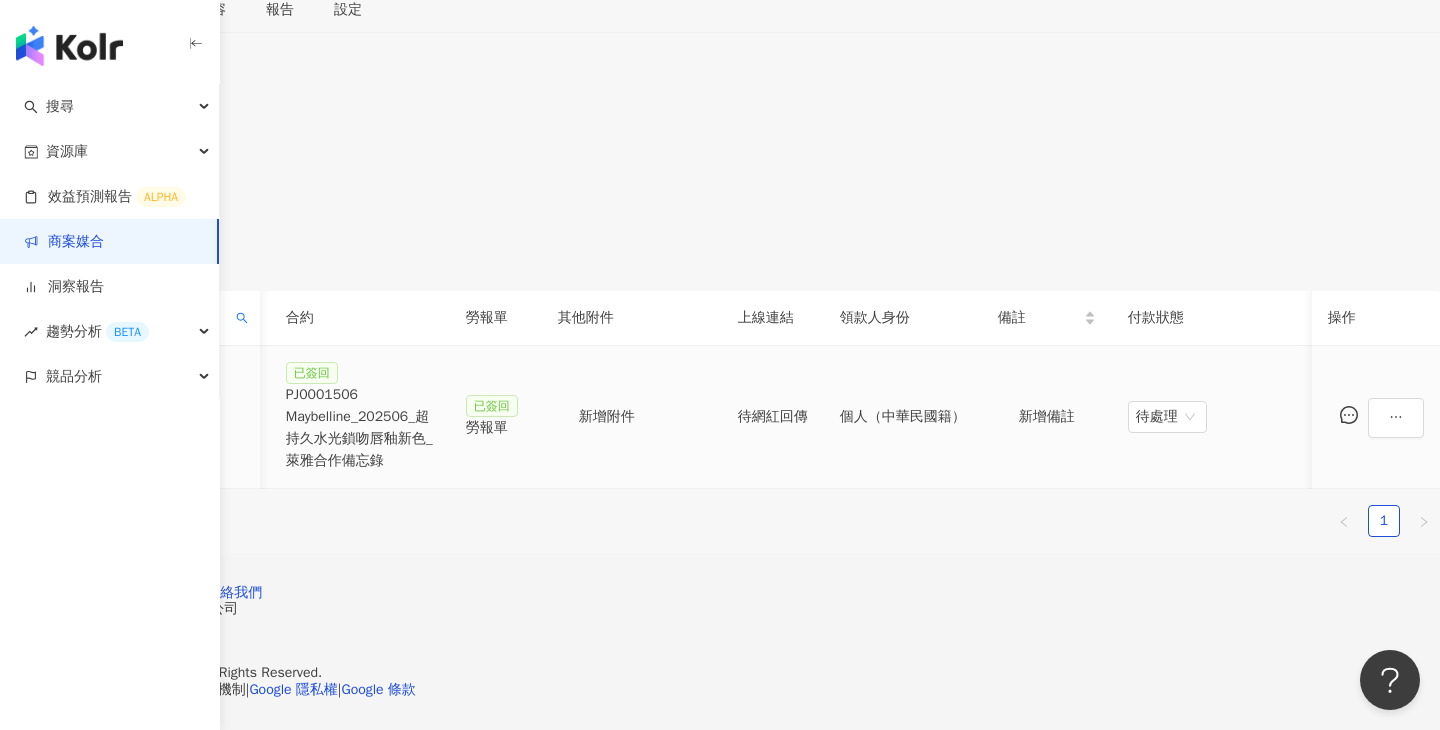 scroll, scrollTop: 0, scrollLeft: 586, axis: horizontal 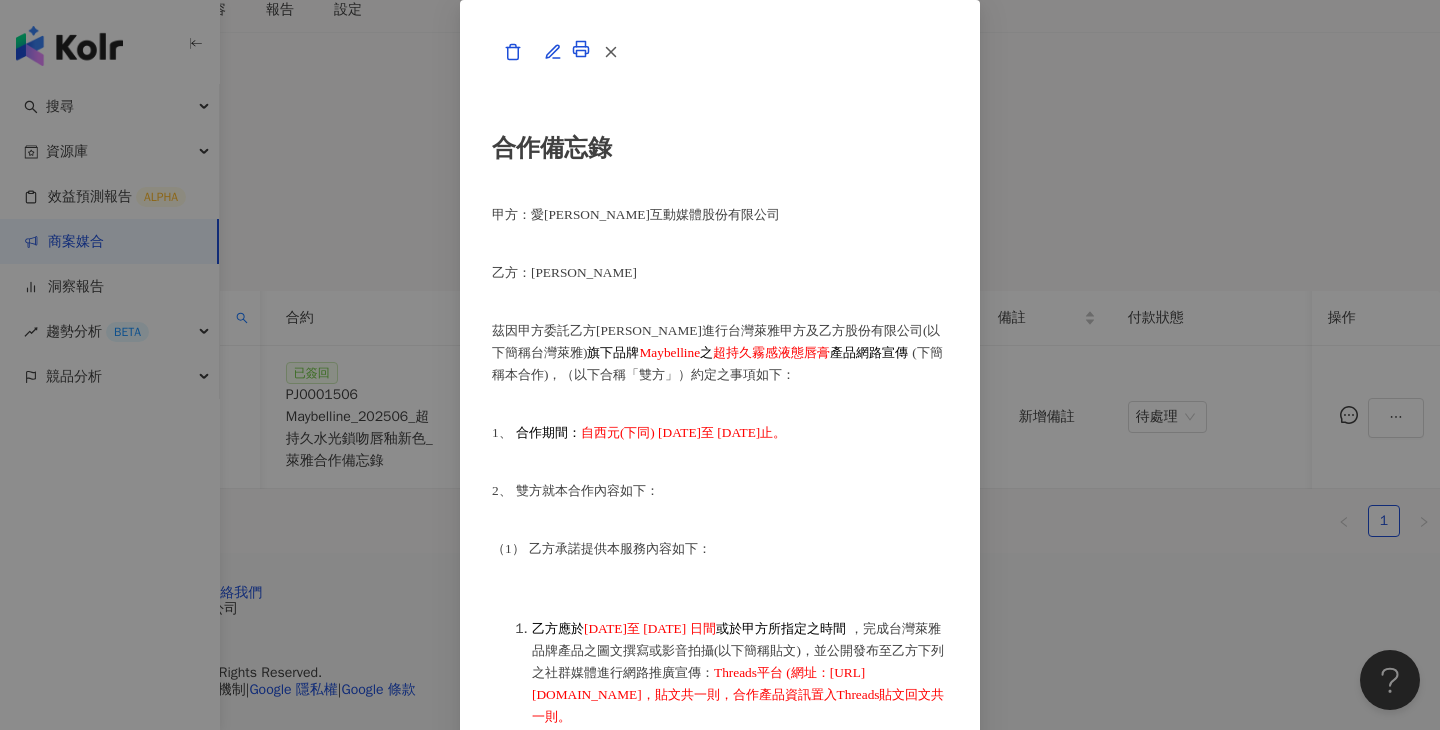click on "合作備忘錄
甲方：愛[PERSON_NAME]互動媒體股份有限公司
乙方：[PERSON_NAME]
茲因甲方委託乙方[PERSON_NAME]進行台灣萊雅甲方及乙方股份有限公司(以下簡稱台灣萊雅) 旗下品牌 Maybelline 之 超持久霧感液態唇膏 產品網路宣傳   (下簡稱本合作)，（以下合稱「雙方」）約定之事項如下：
1、   合作期間： 自西元(下同)  [DATE]至 [DATE]止。
2、   雙方就本合作內容如下：
（1）   [PERSON_NAME]提供本服務內容如下：
乙方應於  [DATE]至 [DATE] 日間 或於甲方所指定之時間   ，完成台灣萊雅品牌產品之圖文撰寫或影音拍攝(以下簡稱貼文)，並公開發布至乙方下列之社群媒體進行網路推廣宣傳：
乙方須於甲方所要求之截稿時間之前完成相關貼文。
乙方應持續將該貼文公開並保留於乙方之 Threads 平台至少 6個月 。" at bounding box center (720, 365) 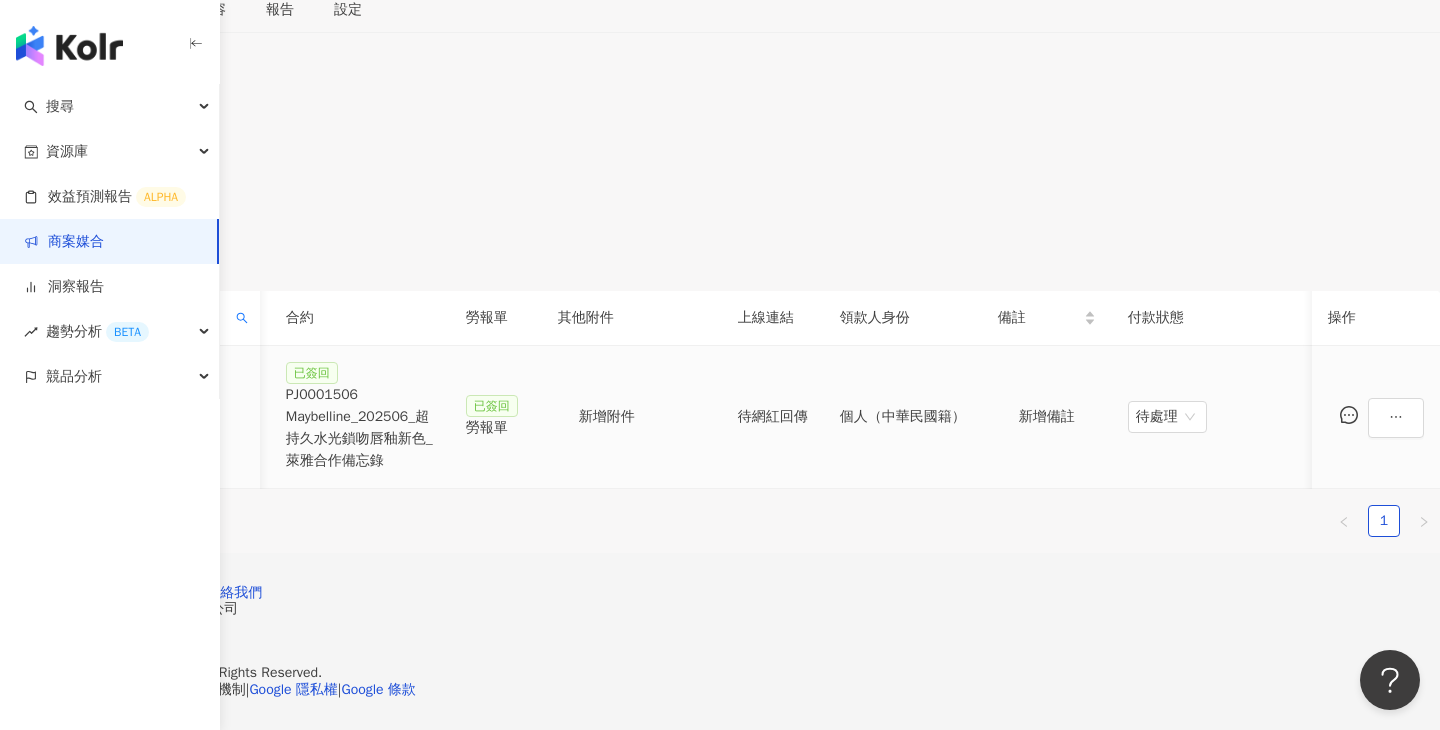 click on "勞報單" at bounding box center [496, 428] 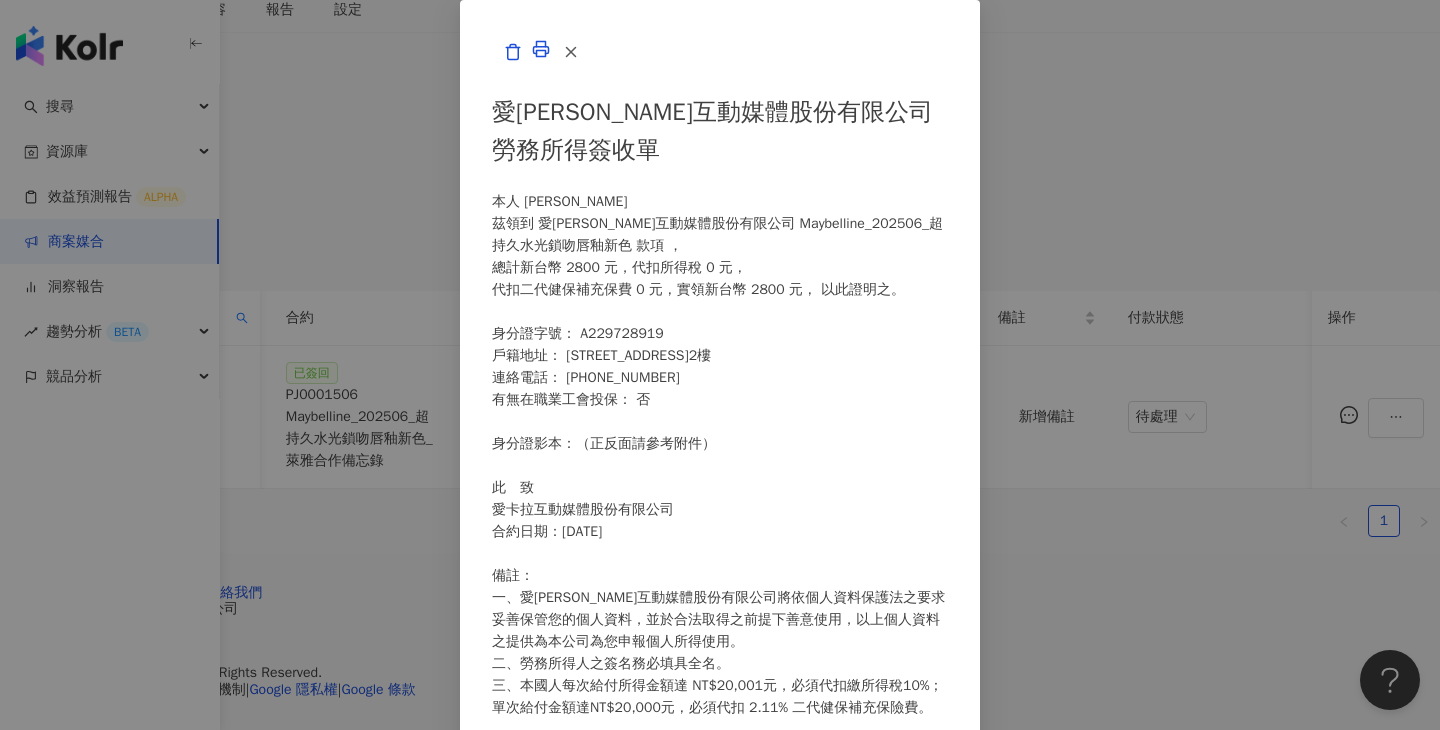 scroll, scrollTop: 455, scrollLeft: 0, axis: vertical 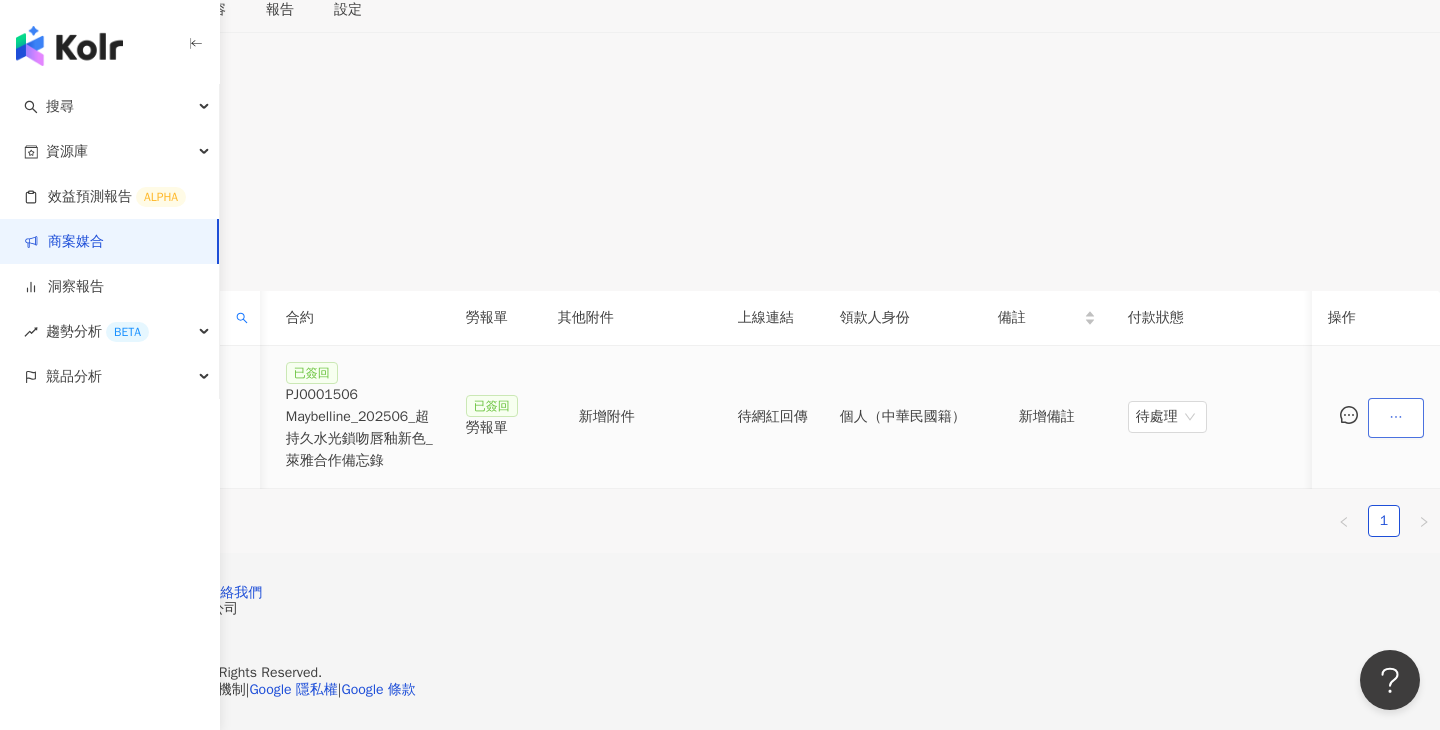 click 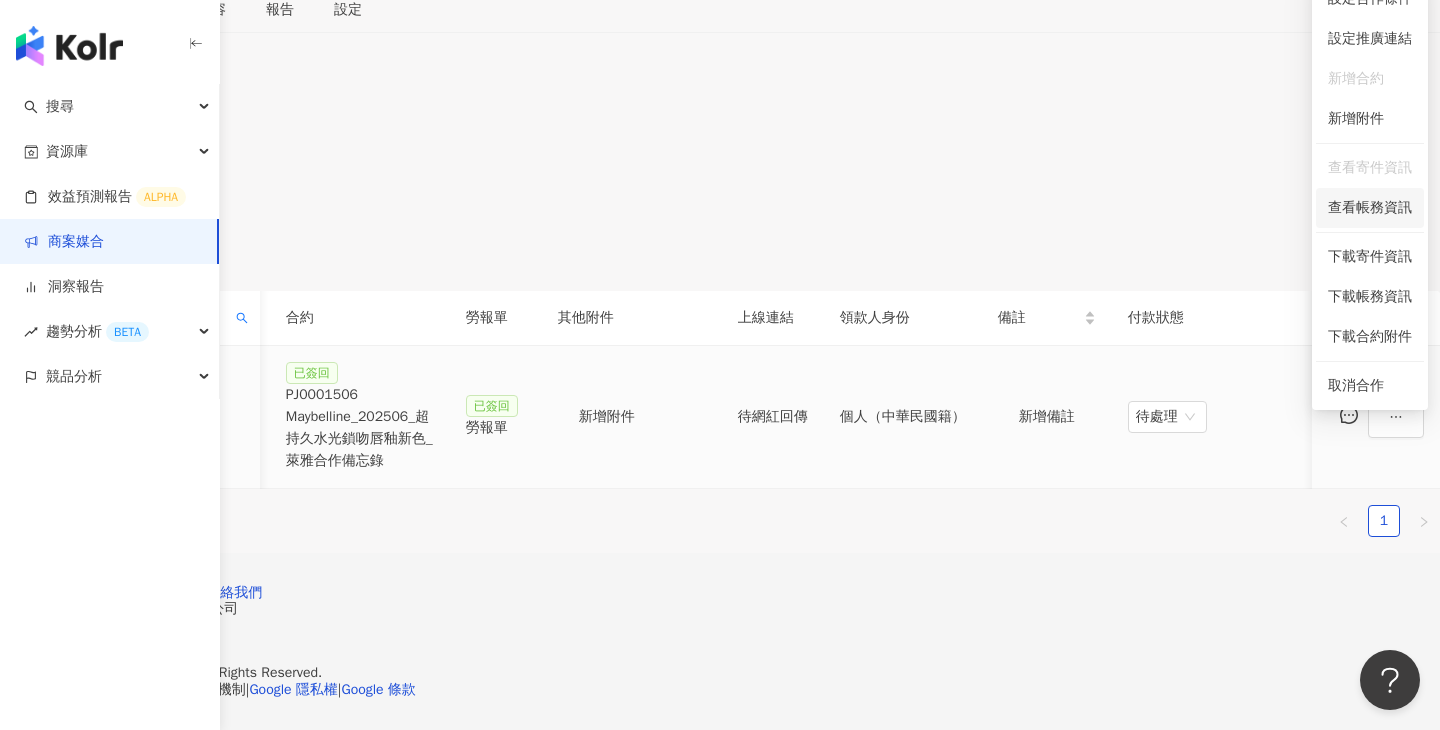 click on "查看帳務資訊" at bounding box center (1370, 208) 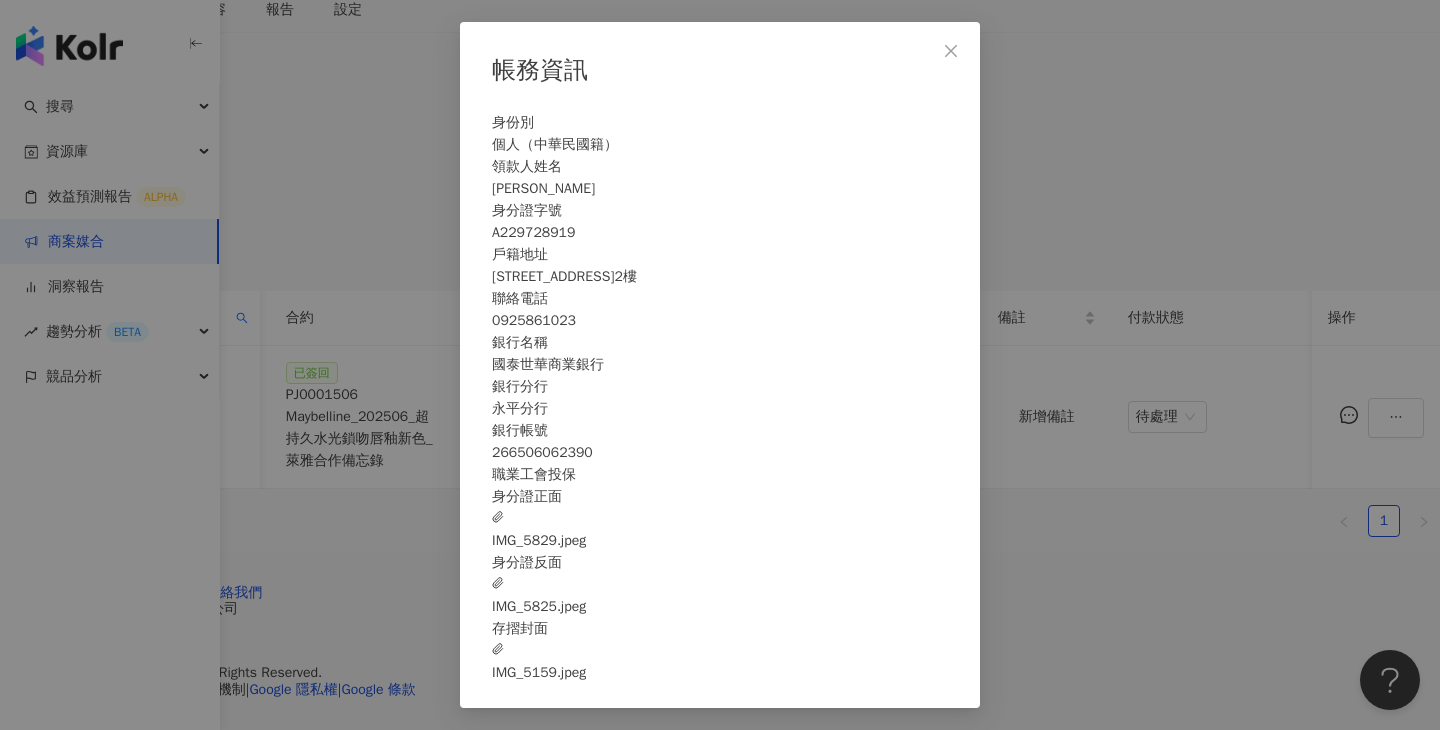 scroll, scrollTop: 41, scrollLeft: 0, axis: vertical 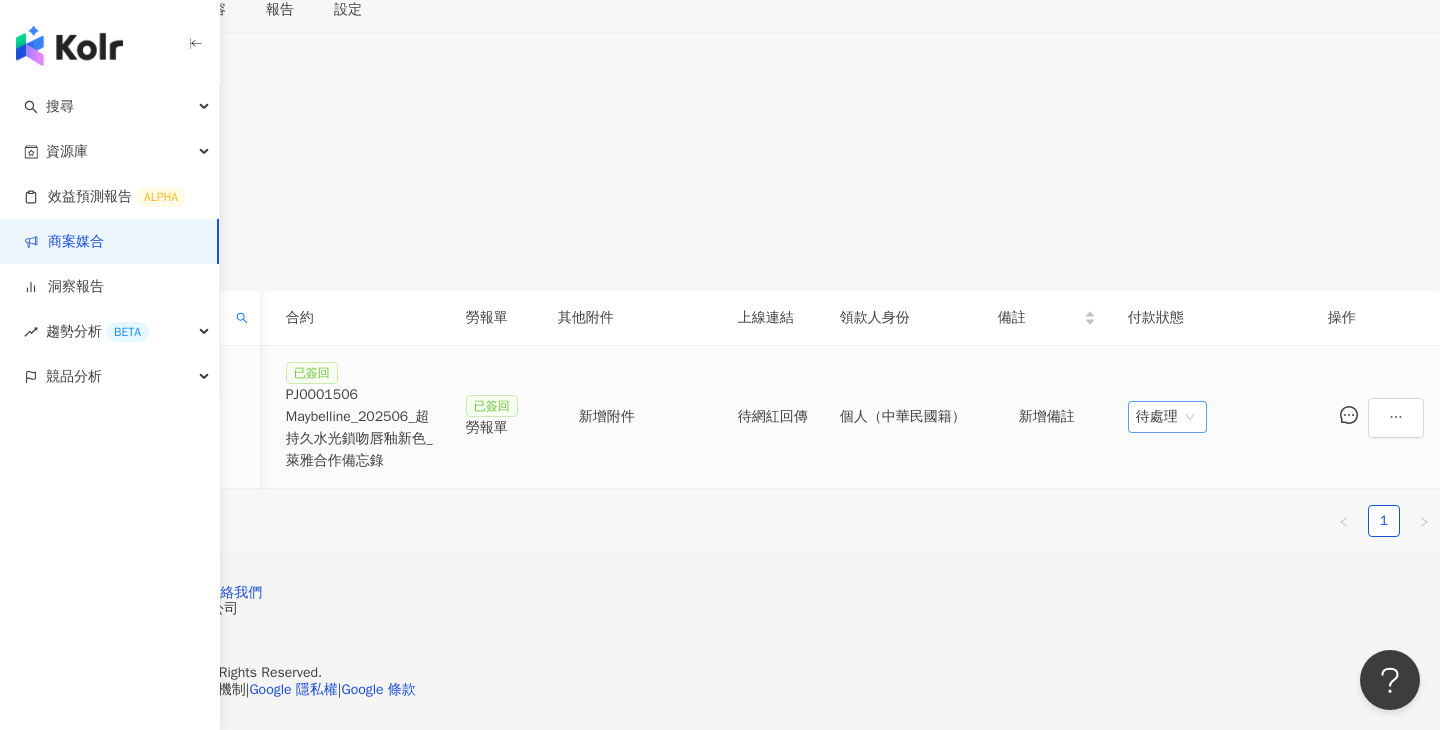 click on "待處理" at bounding box center [1167, 417] 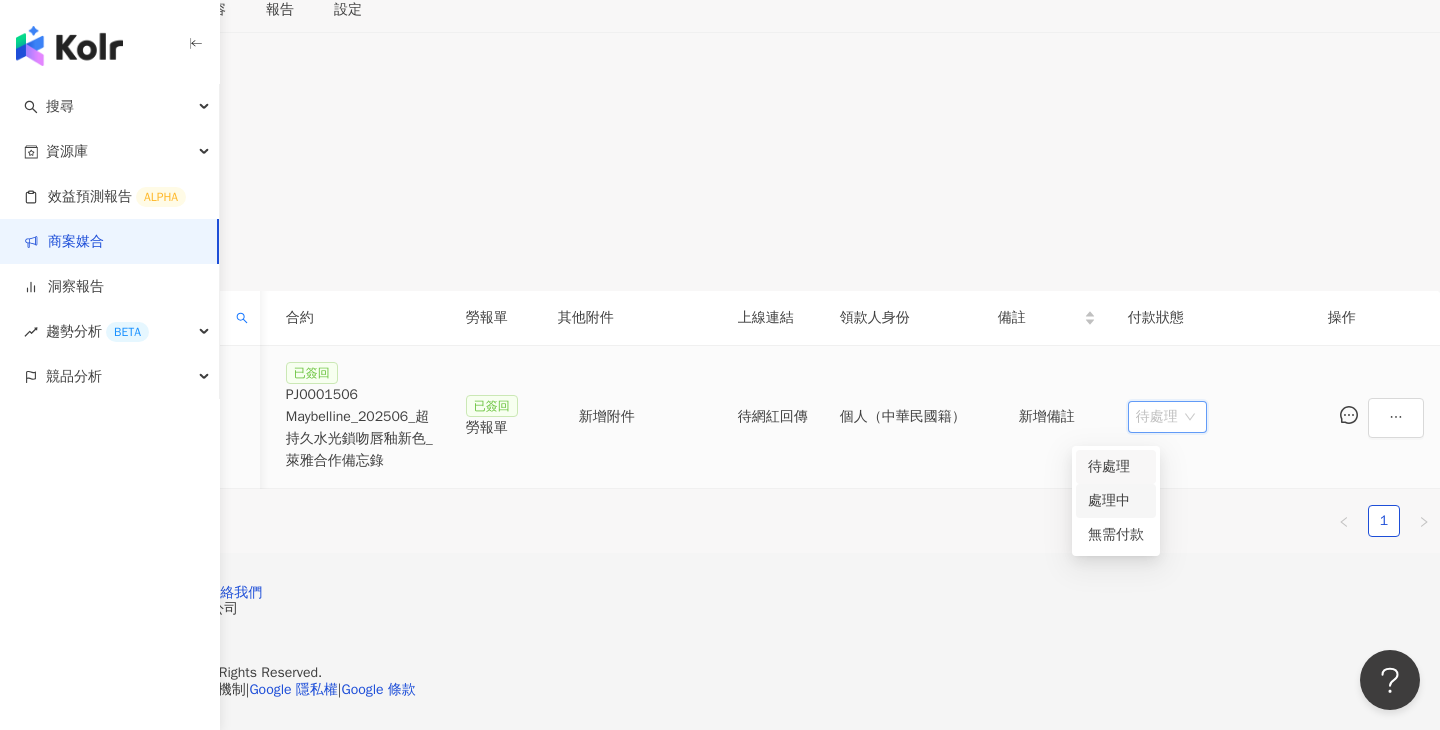 click on "處理中" at bounding box center [1116, 501] 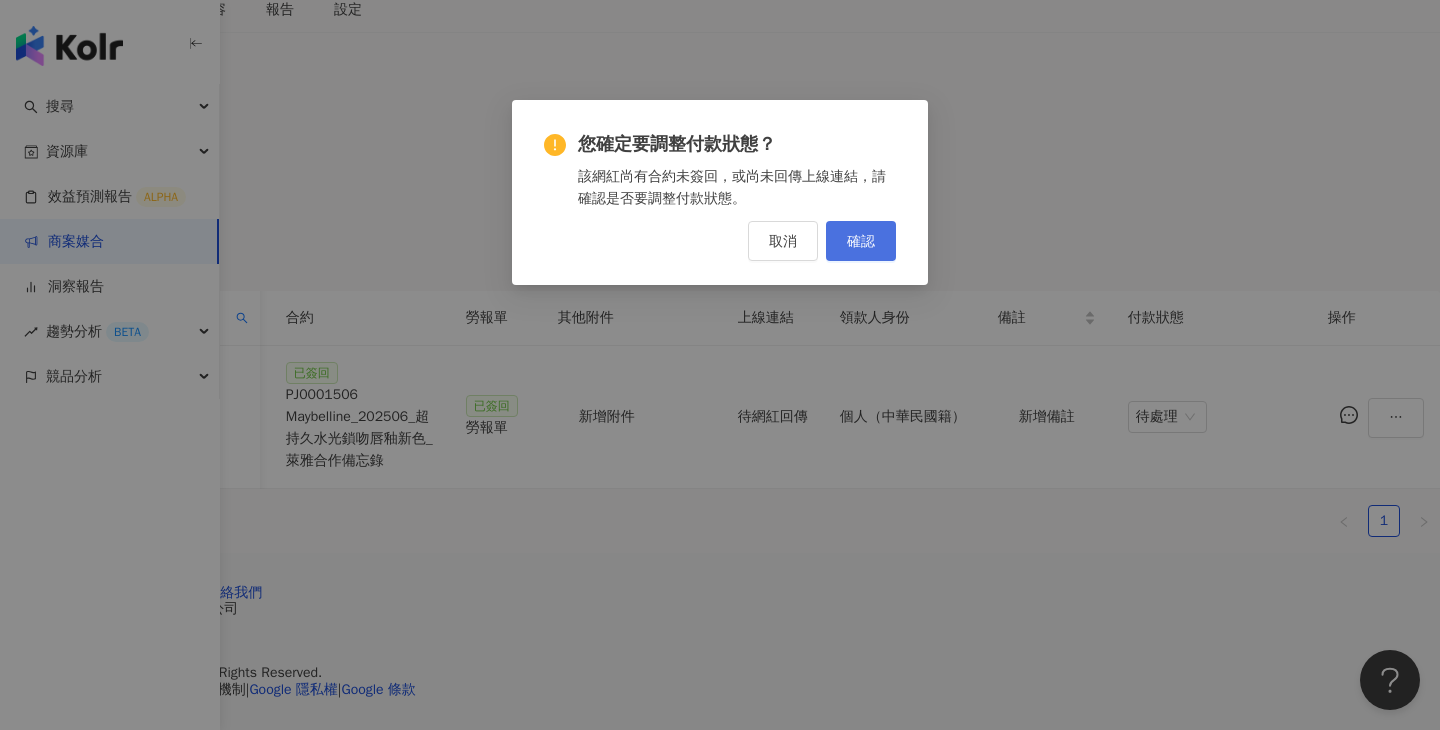 click on "確認" at bounding box center (861, 241) 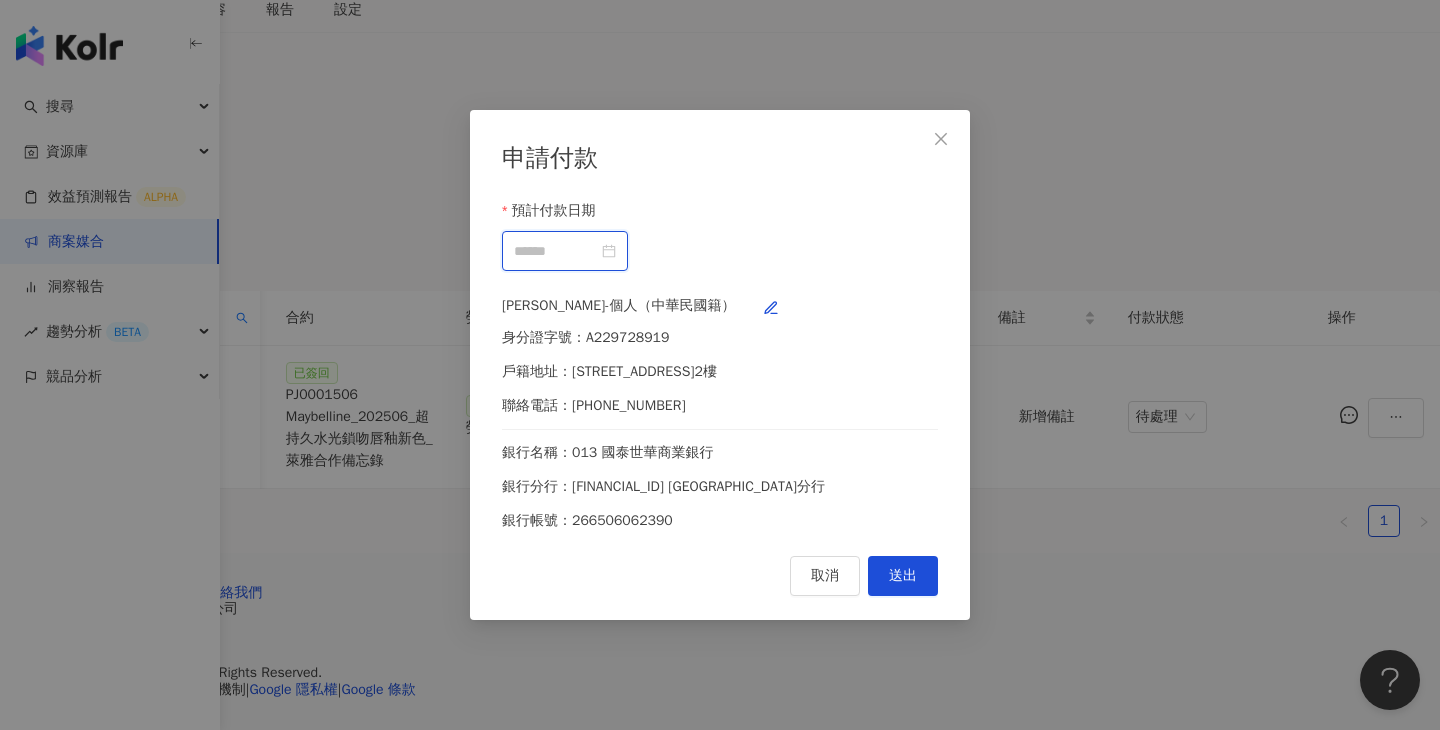 click on "預計付款日期" at bounding box center (556, 251) 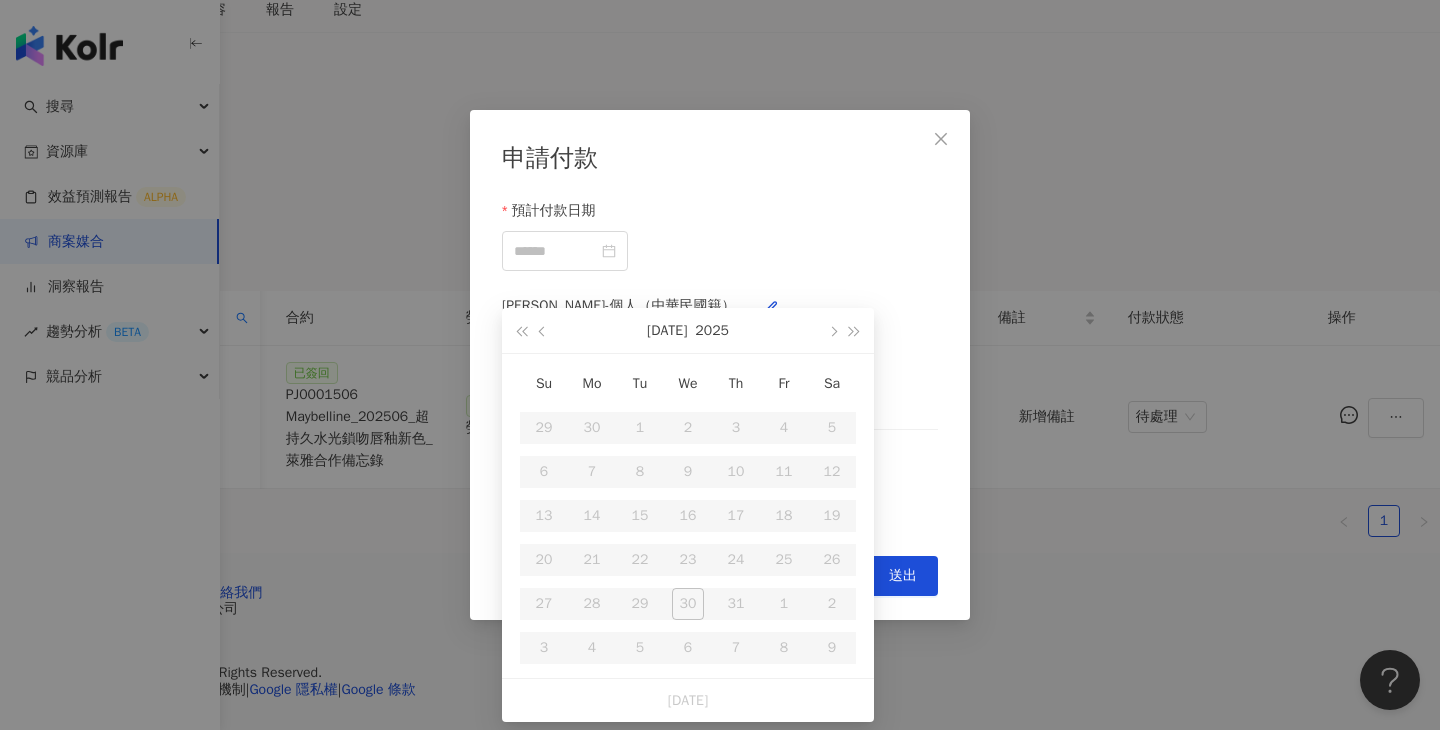 click on "申請付款 預計付款日期 [PERSON_NAME]-個人（中華民國籍） 身分證字號：A229728919 戶籍地址：[STREET_ADDRESS] 聯絡電話：[PHONE_NUMBER] 銀行名稱：013 國泰世華商業銀行 銀行分行：[FINANCIAL_ID] 永平分行 銀行帳號：266506062390 取消 送出" at bounding box center [720, 365] 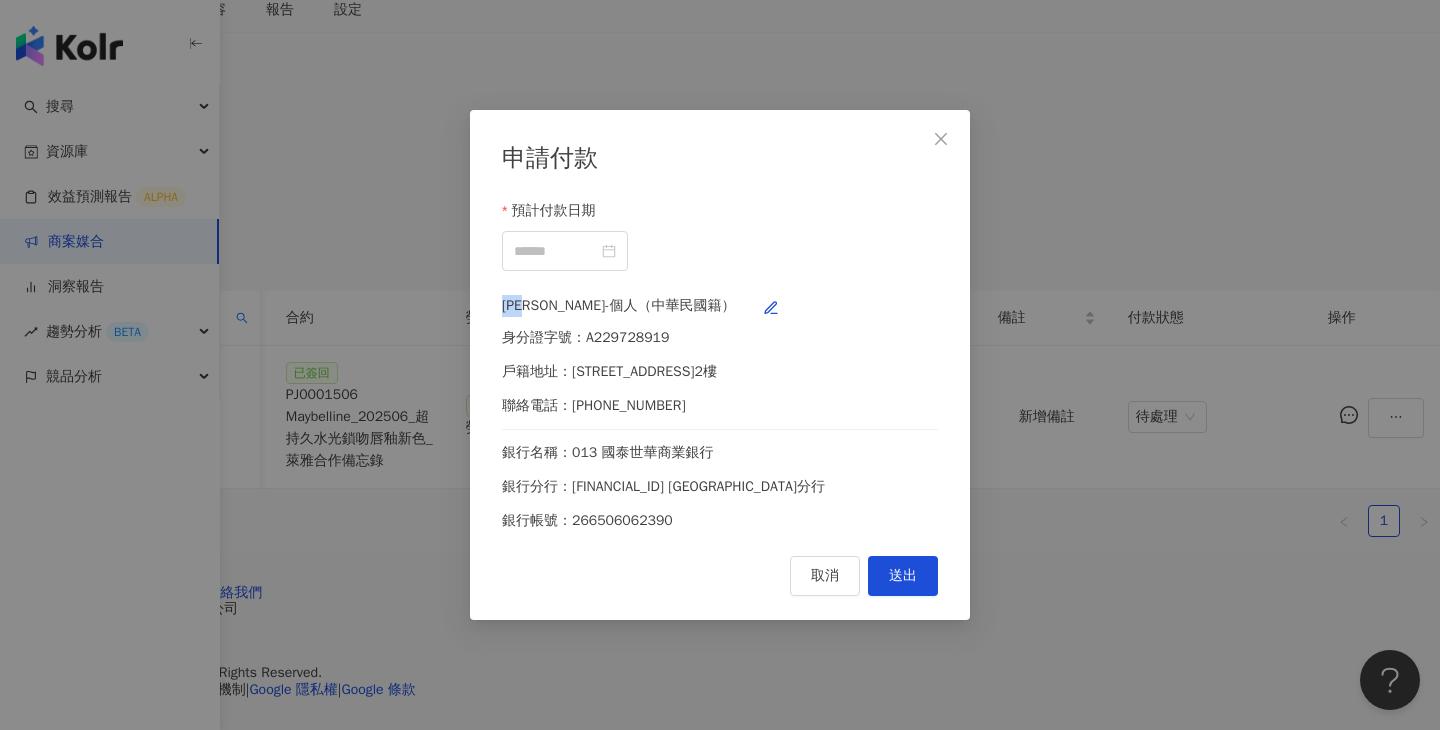 drag, startPoint x: 568, startPoint y: 312, endPoint x: 519, endPoint y: 310, distance: 49.0408 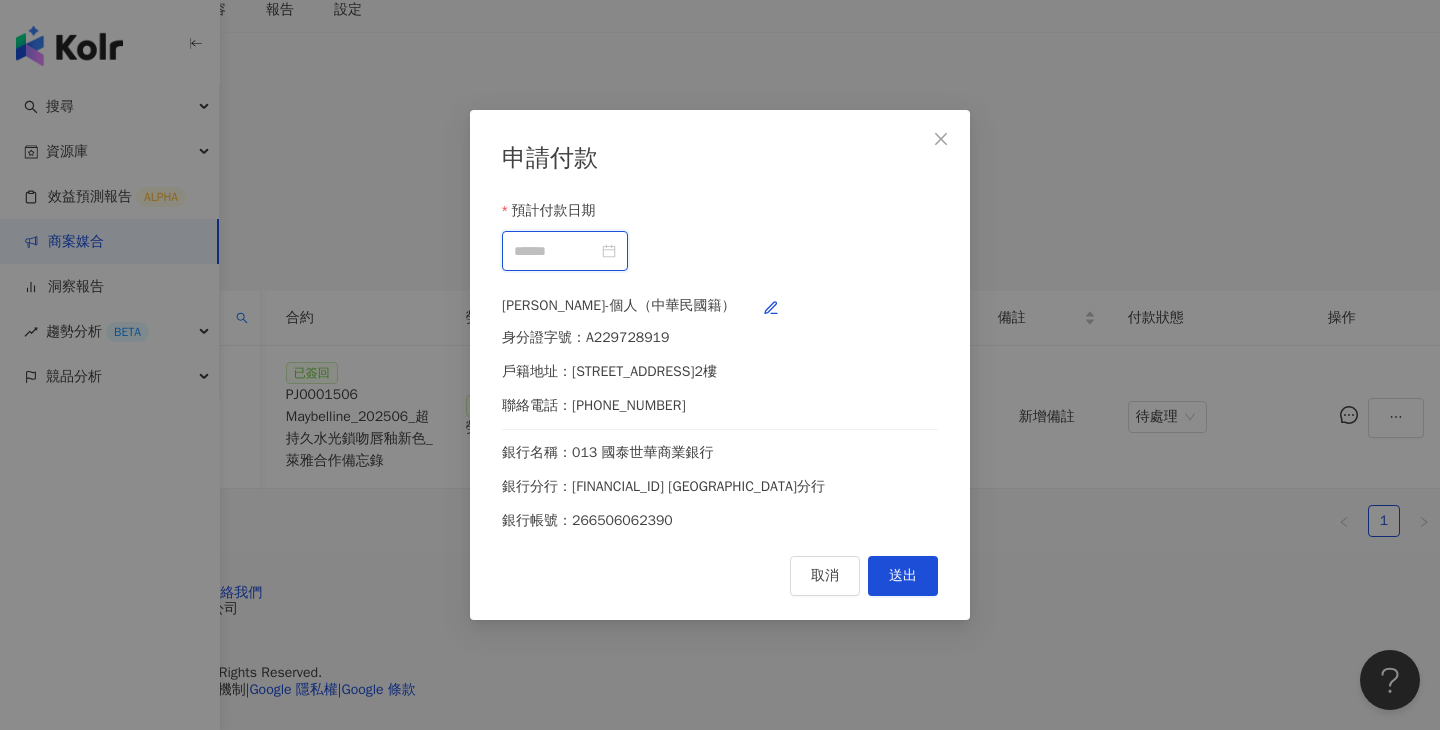click on "預計付款日期" at bounding box center [556, 251] 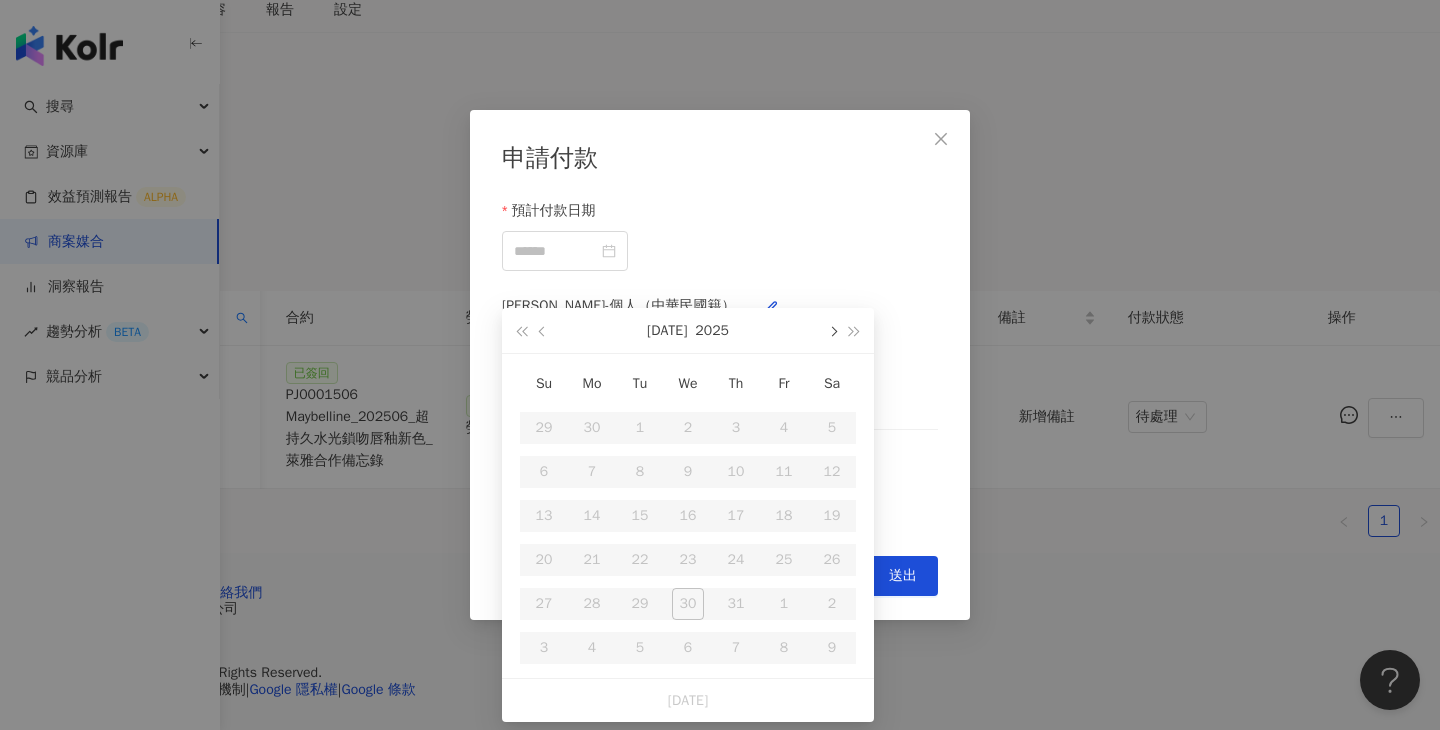 click at bounding box center (832, 330) 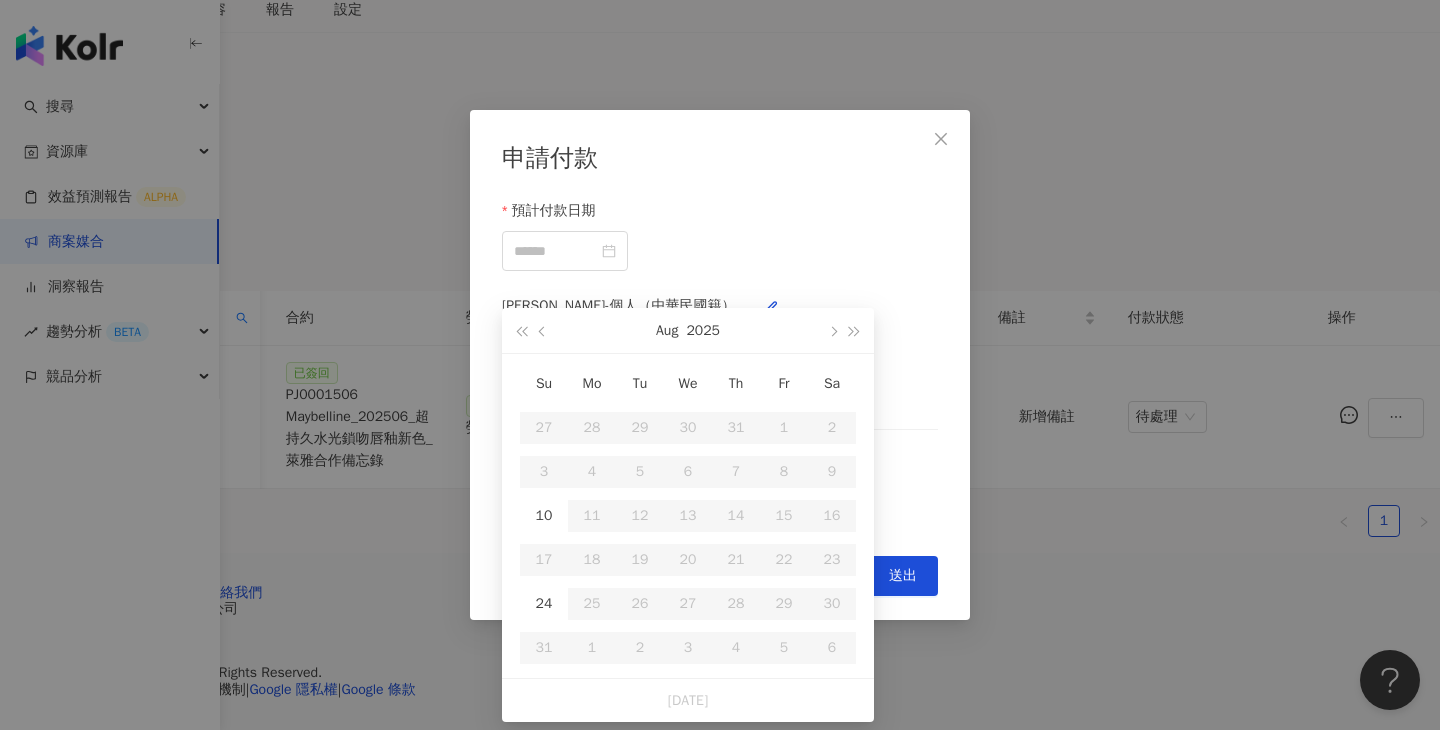 click on "Su Mo Tu We Th Fr Sa 27 28 29 30 31 1 2 3 4 5 6 7 8 9 10 11 12 13 14 15 16 17 18 19 20 21 22 23 24 25 26 27 28 29 30 31 1 2 3 4 5 6" at bounding box center [688, 516] 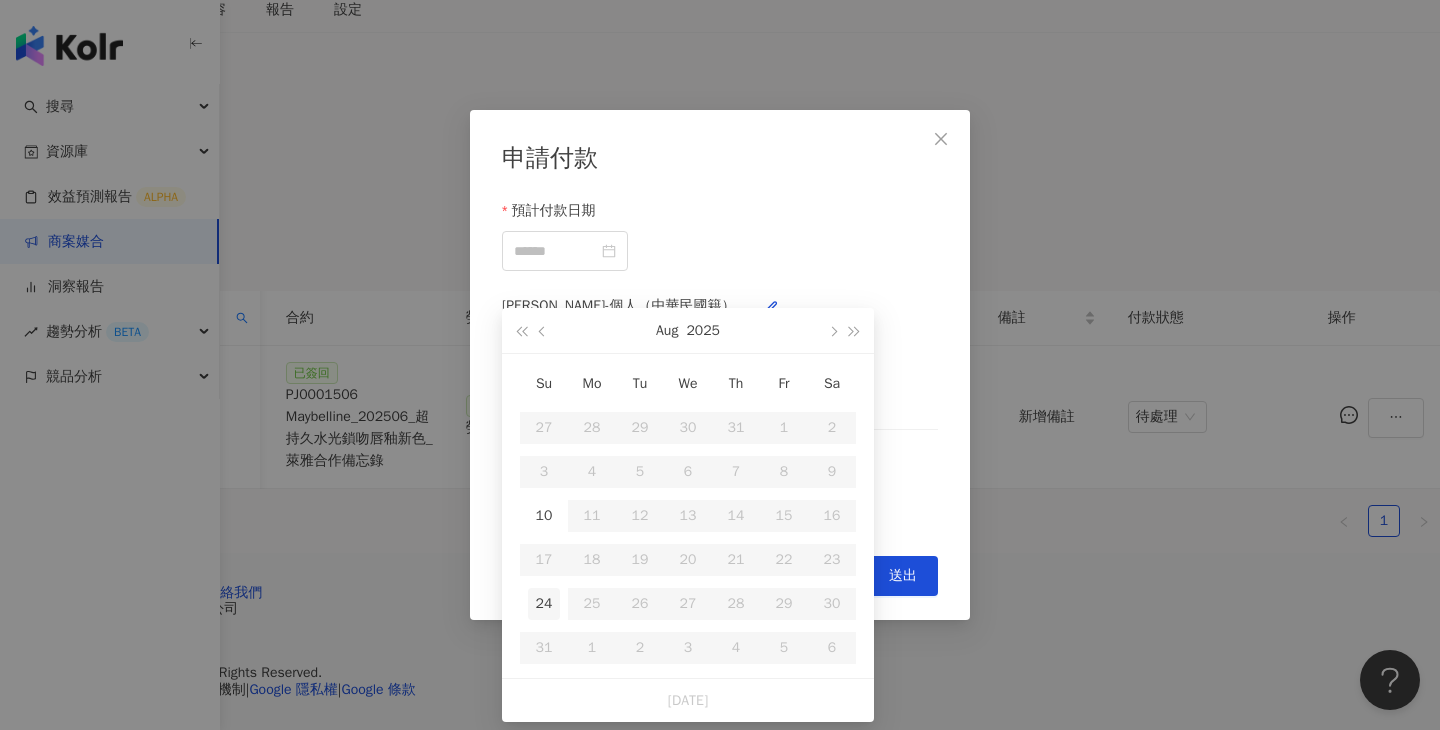 type on "**********" 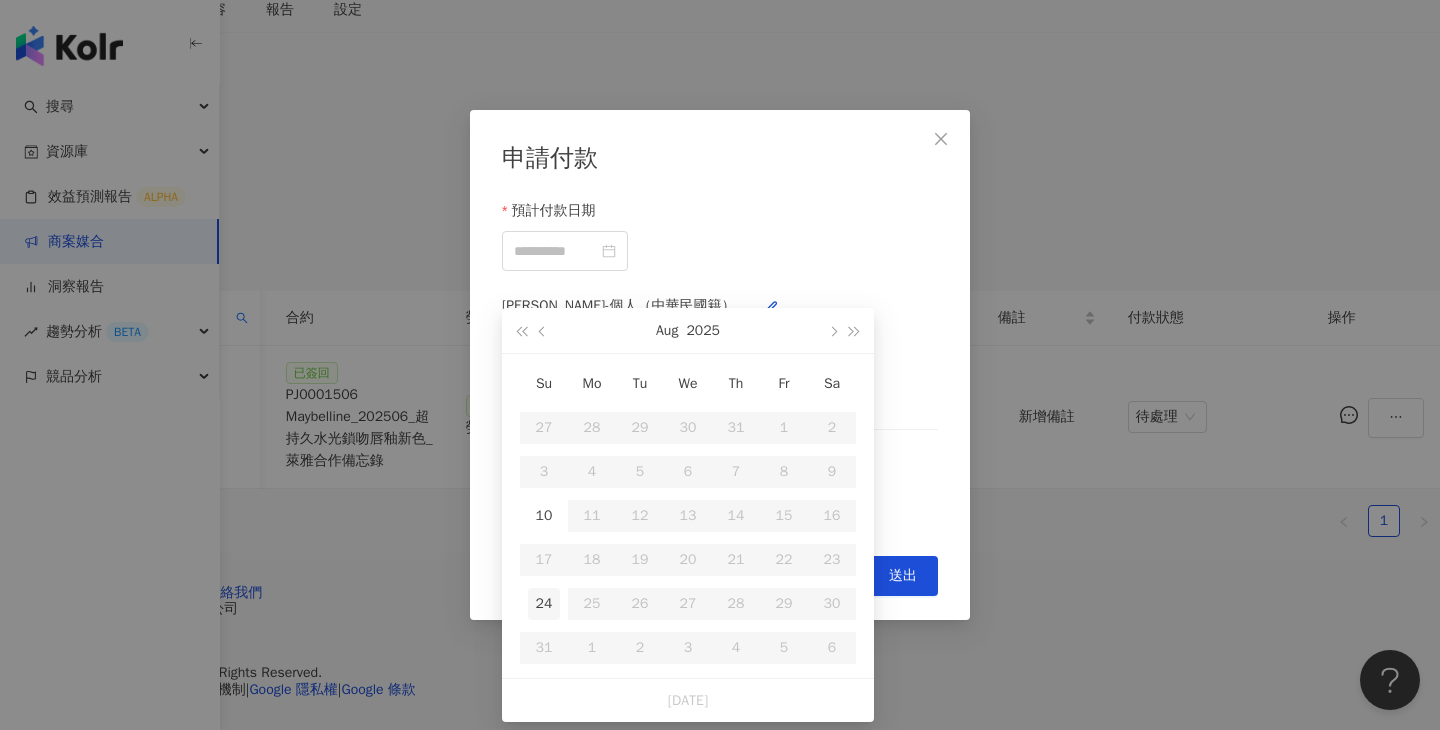 click on "24" at bounding box center (544, 604) 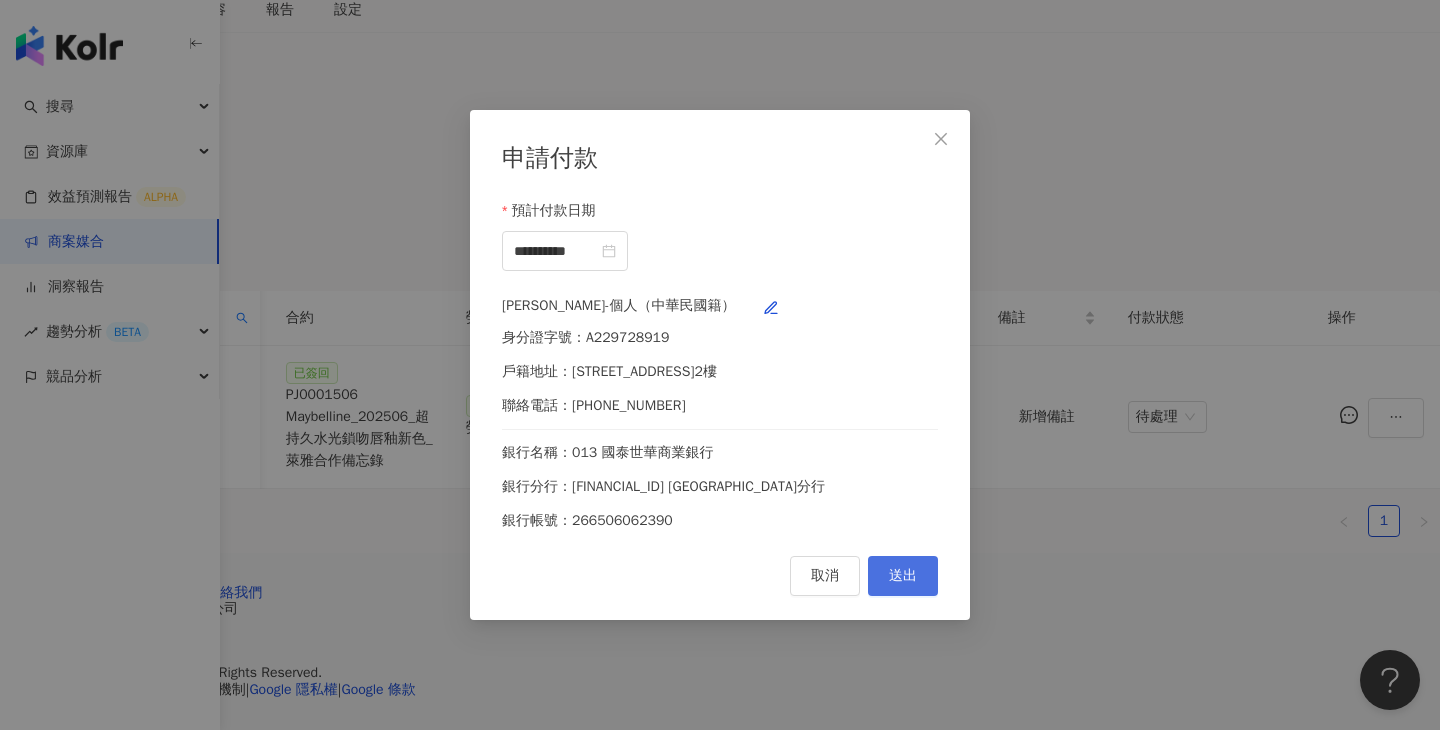click on "送出" at bounding box center [903, 576] 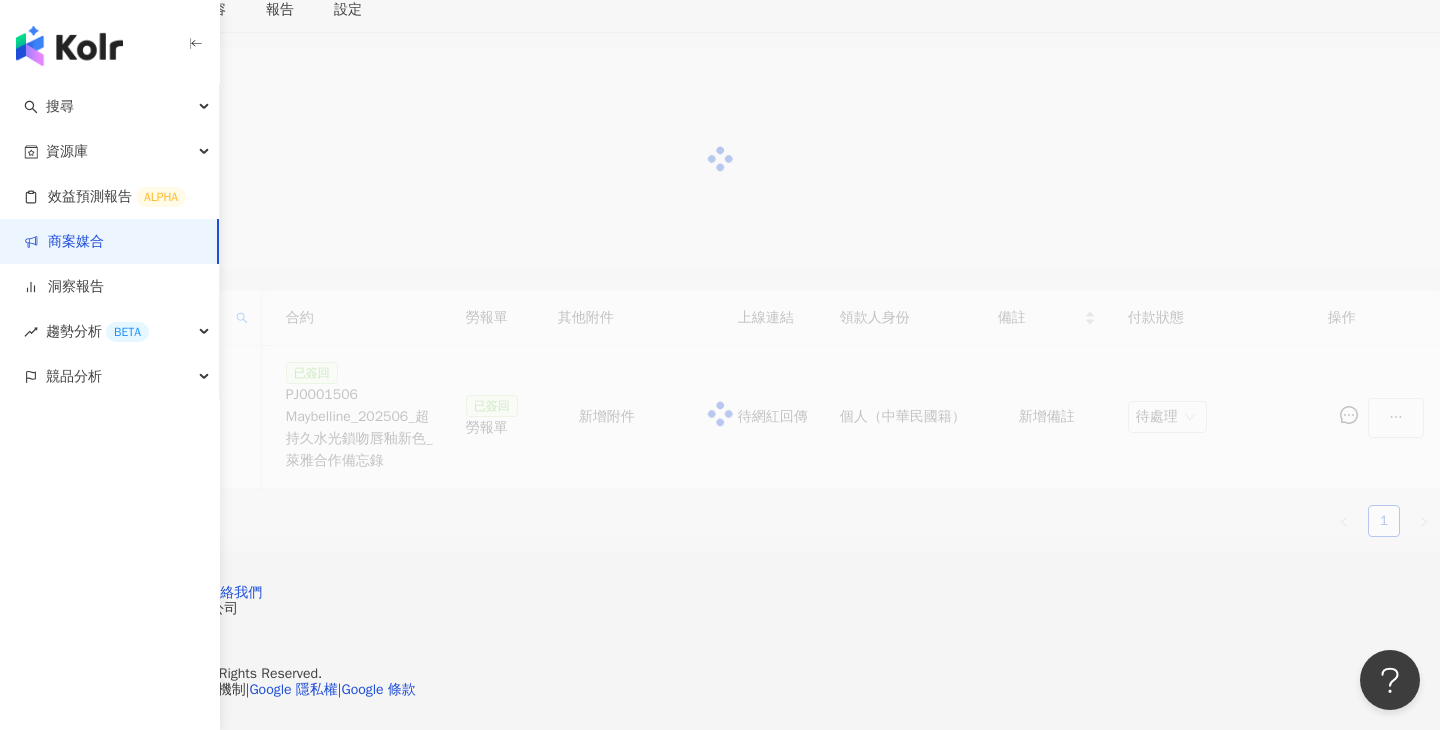 scroll, scrollTop: 404, scrollLeft: 0, axis: vertical 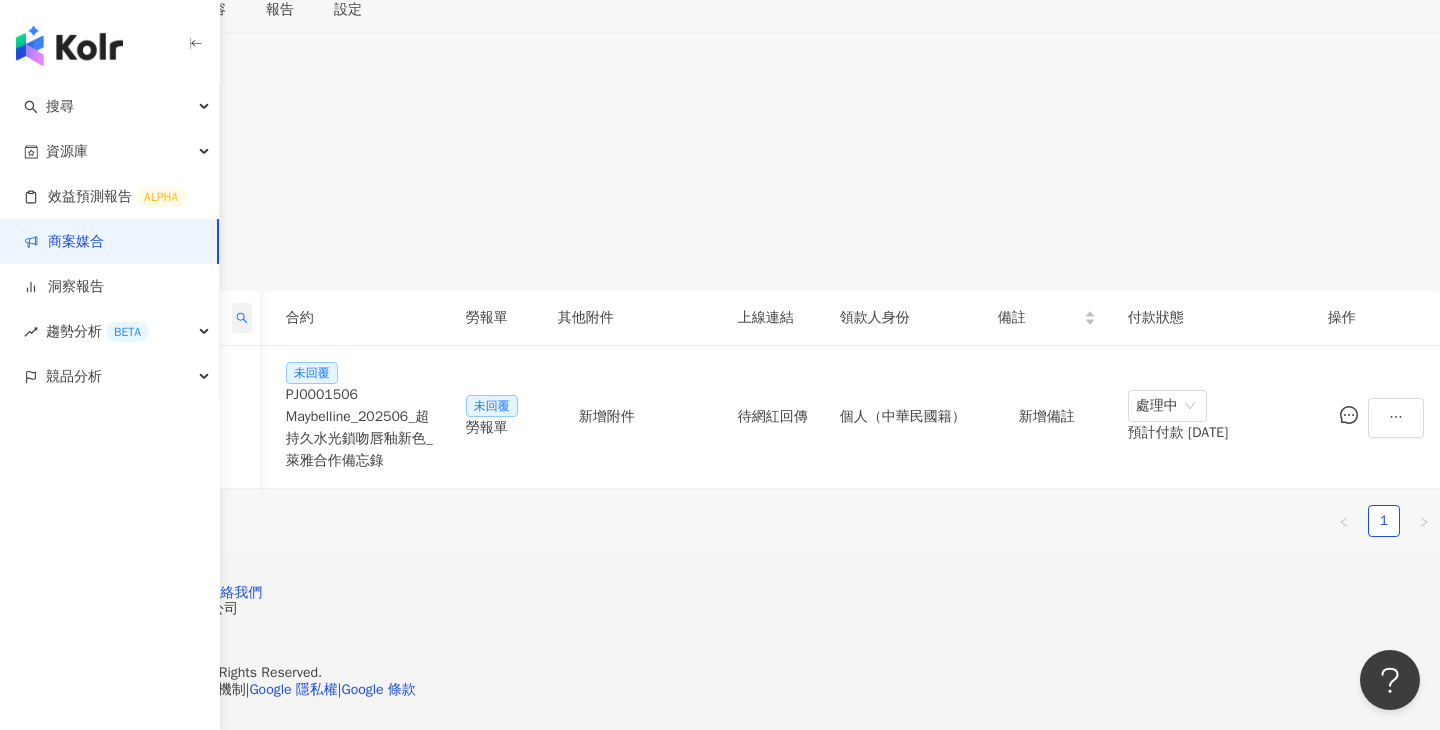 click at bounding box center [242, 318] 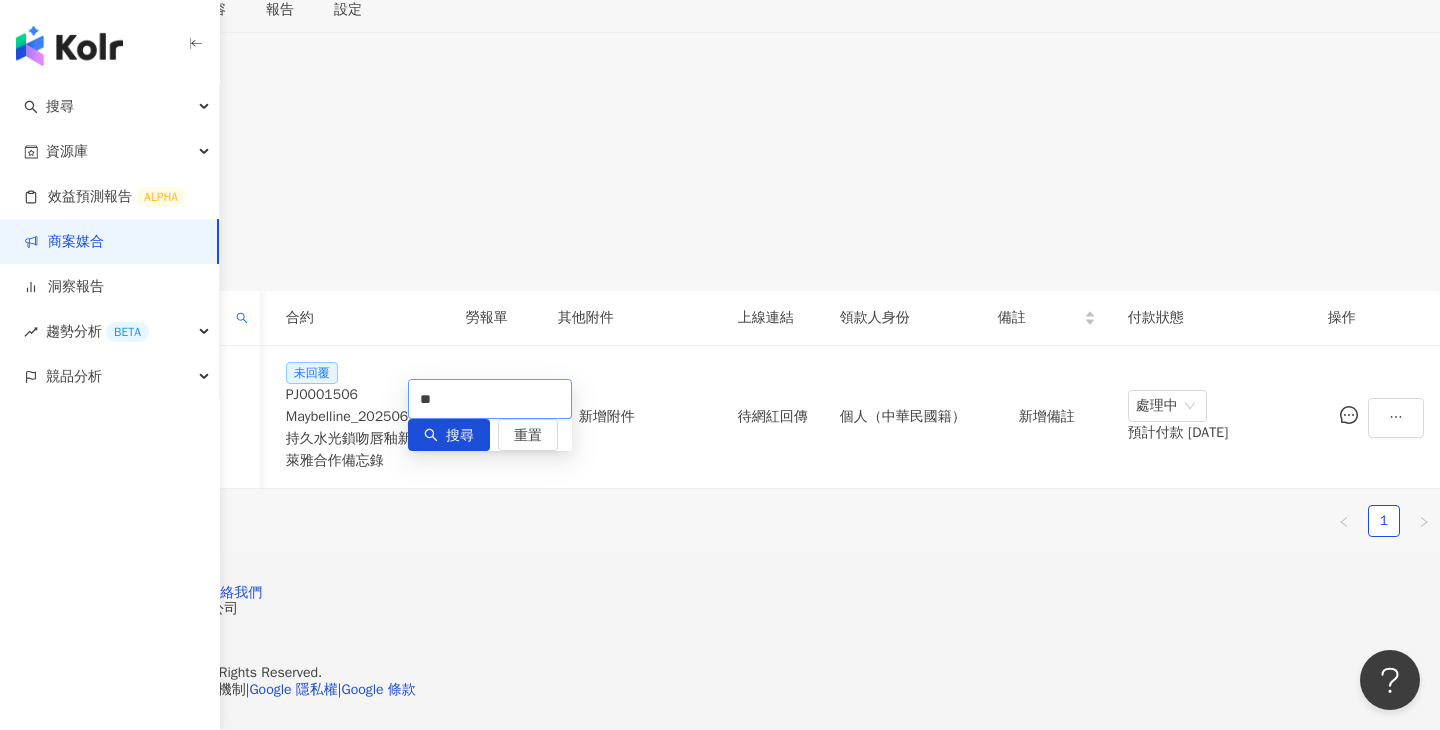 click on "**" at bounding box center (490, 399) 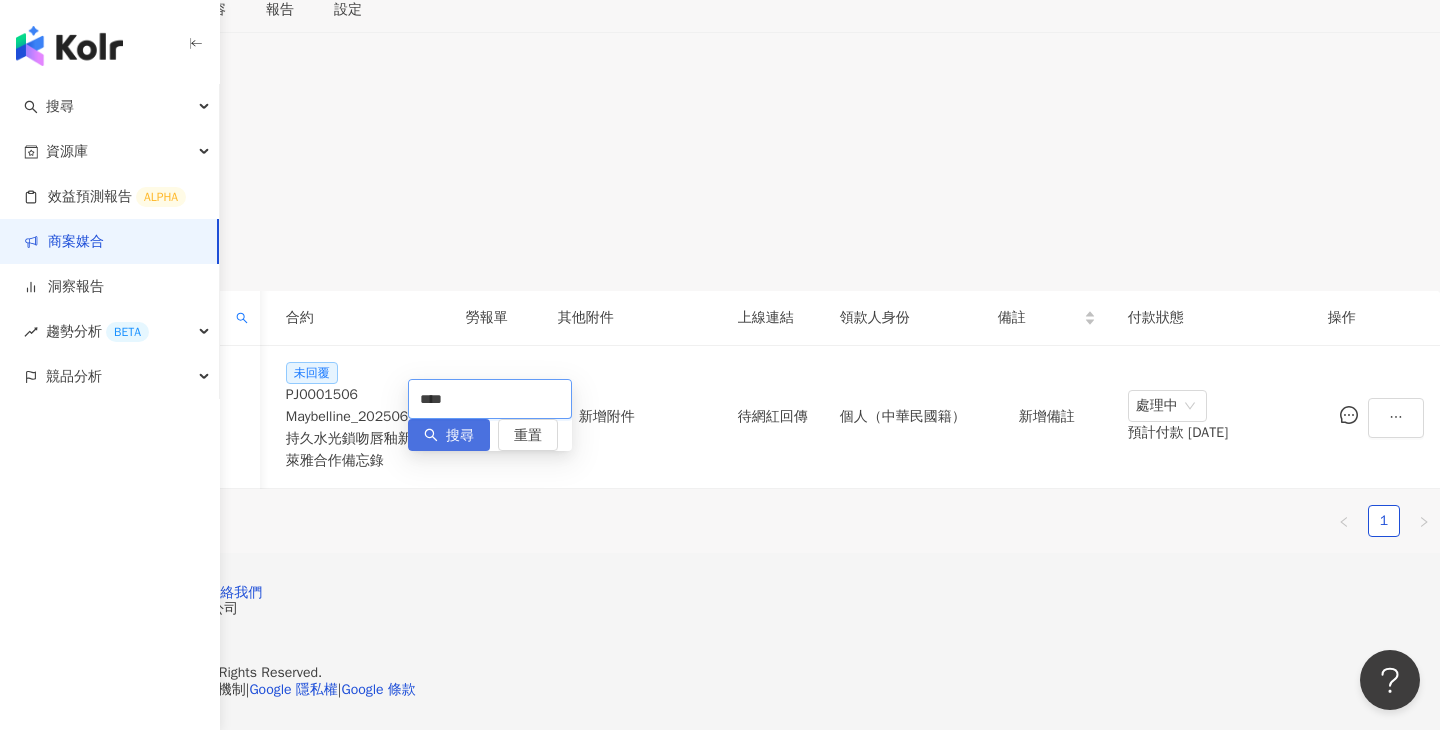 type on "****" 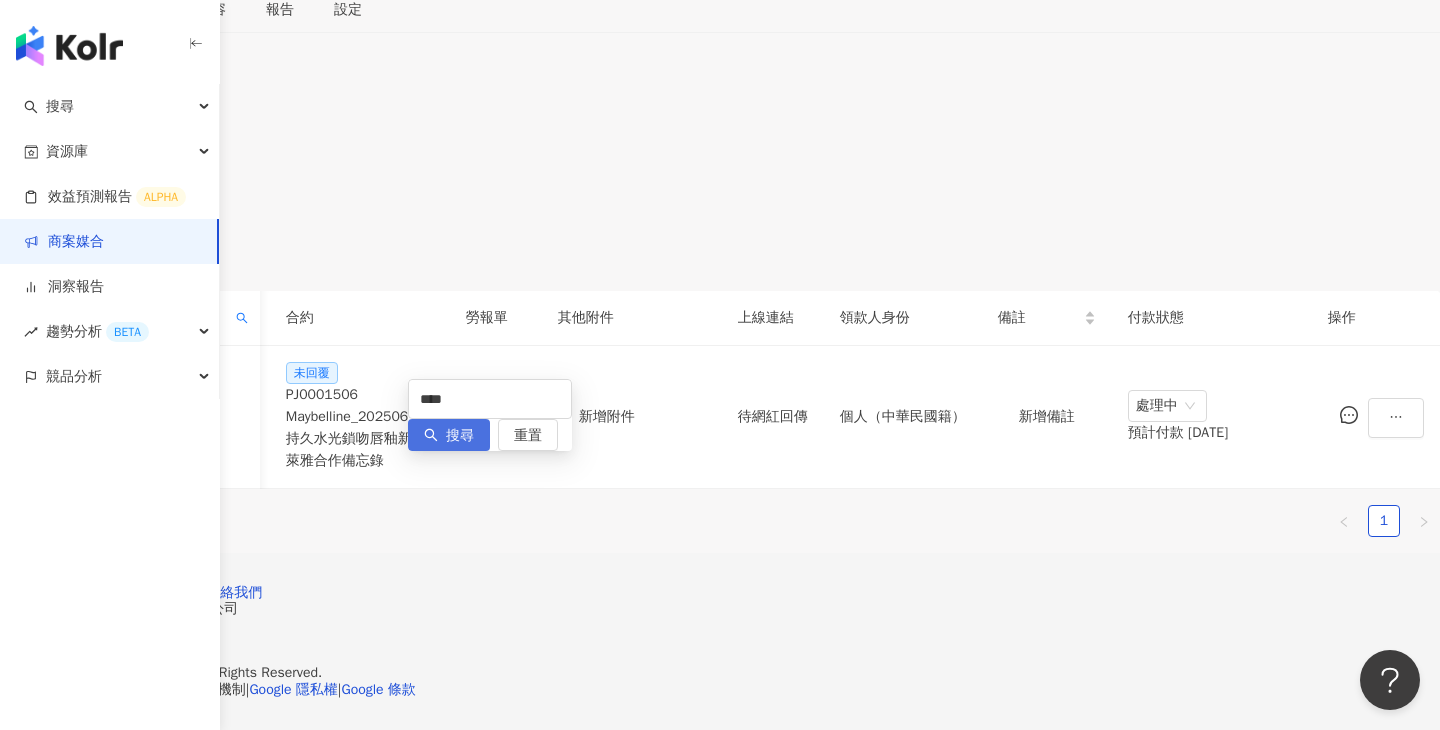 click on "搜尋" at bounding box center [460, 436] 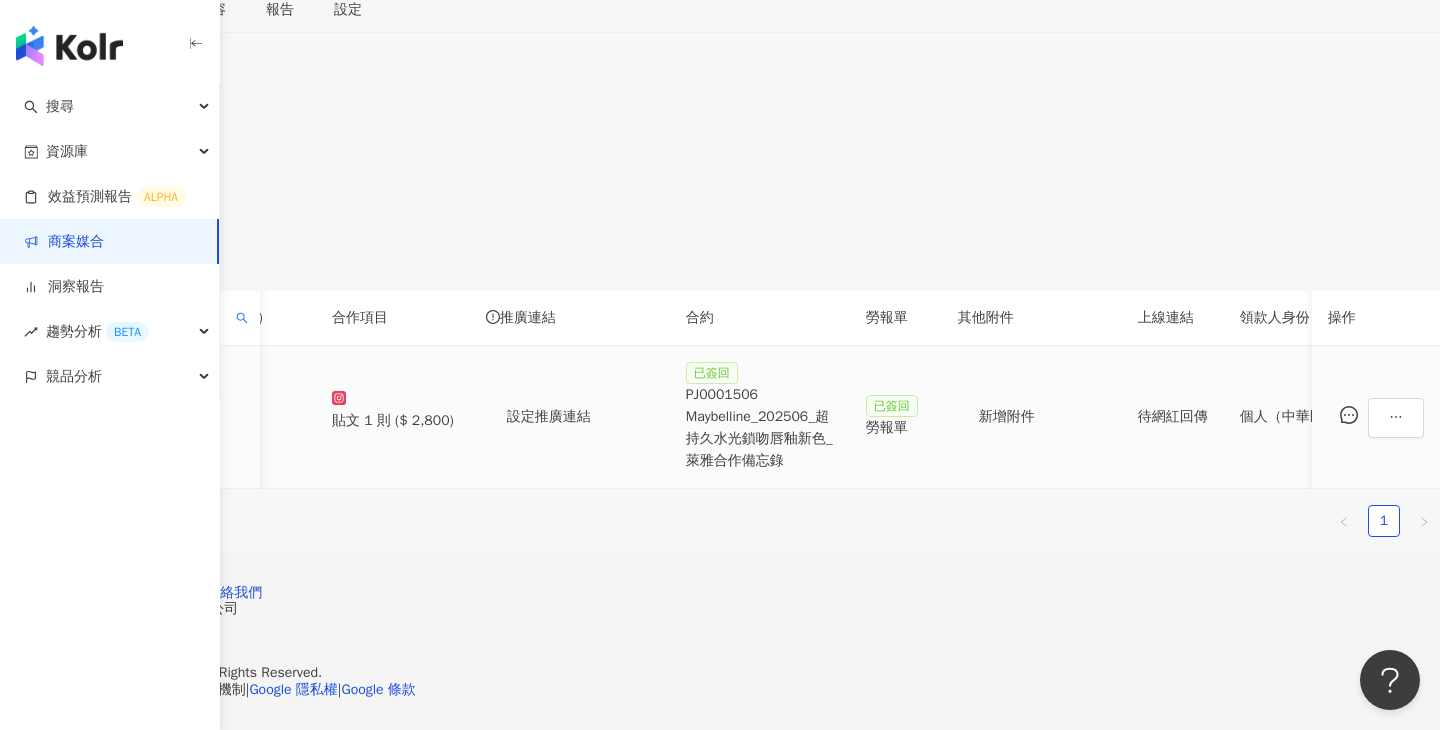 scroll, scrollTop: 0, scrollLeft: 0, axis: both 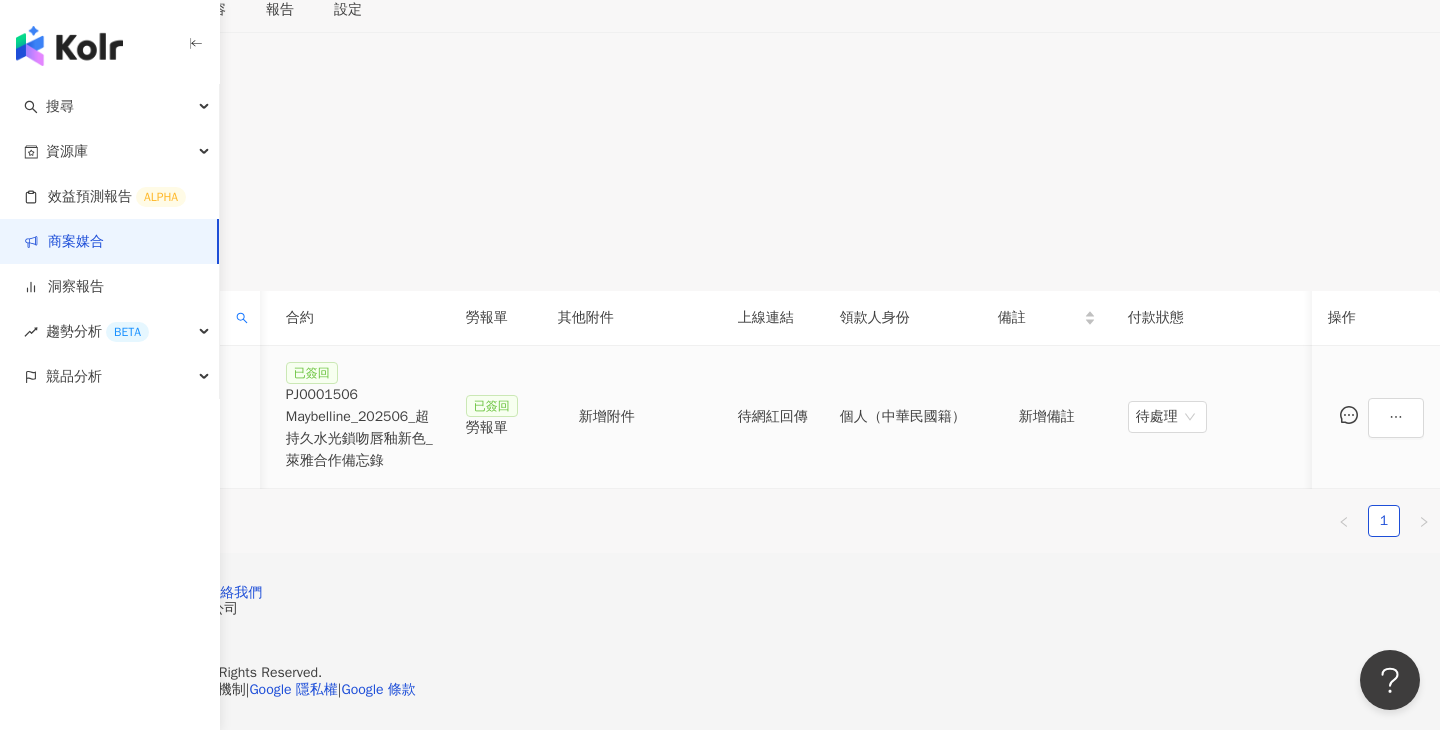 click on "PJ0001506 Maybelline_202506_超持久水光鎖吻唇釉新色_萊雅合作備忘錄" at bounding box center (360, 428) 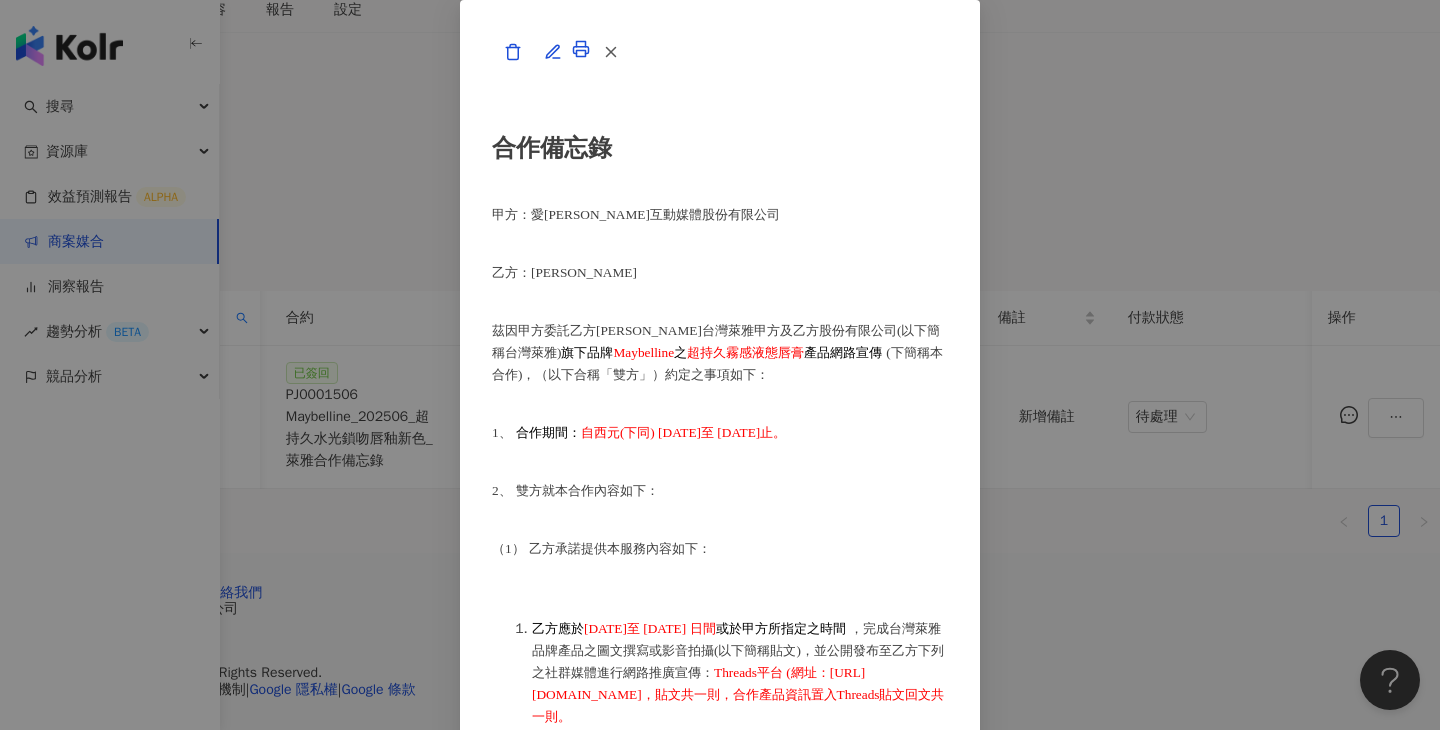 scroll, scrollTop: 5735, scrollLeft: 0, axis: vertical 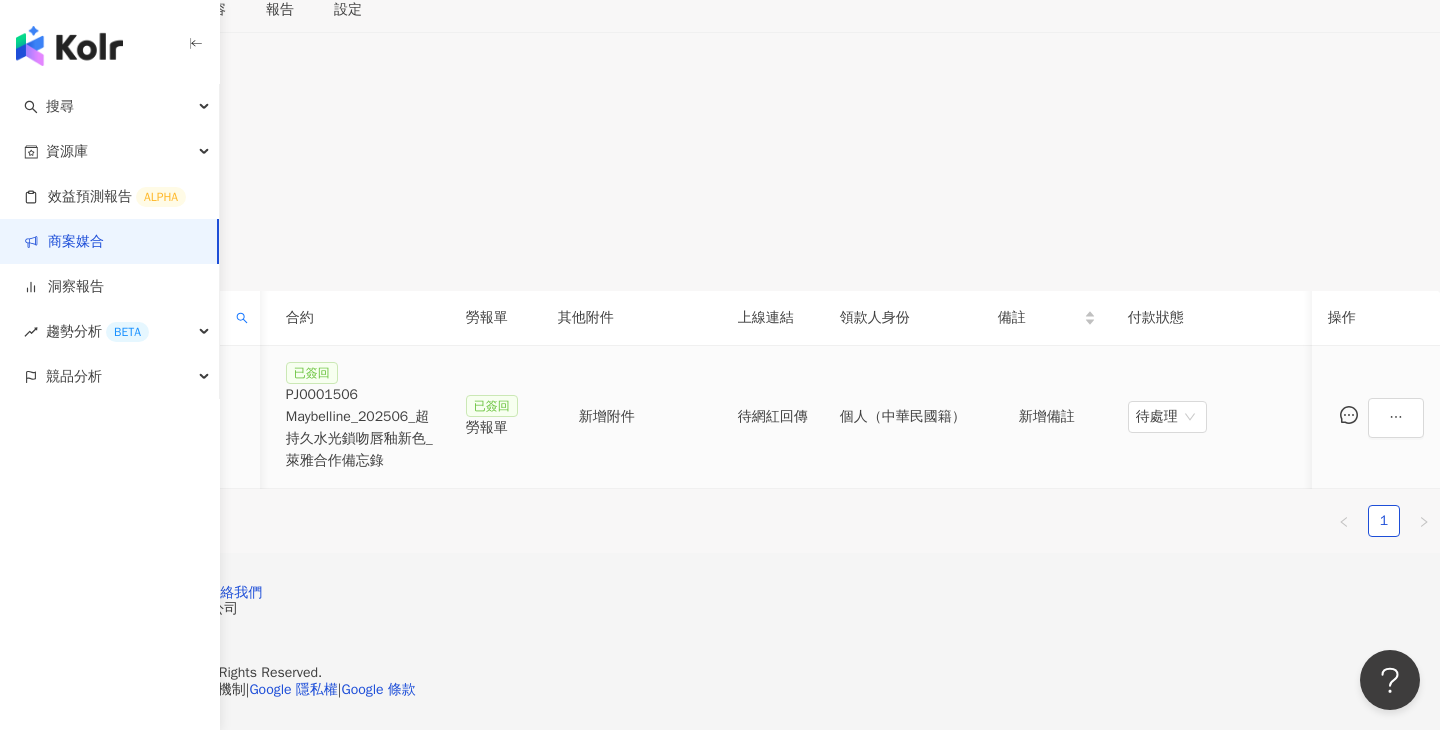 click on "勞報單" at bounding box center (496, 428) 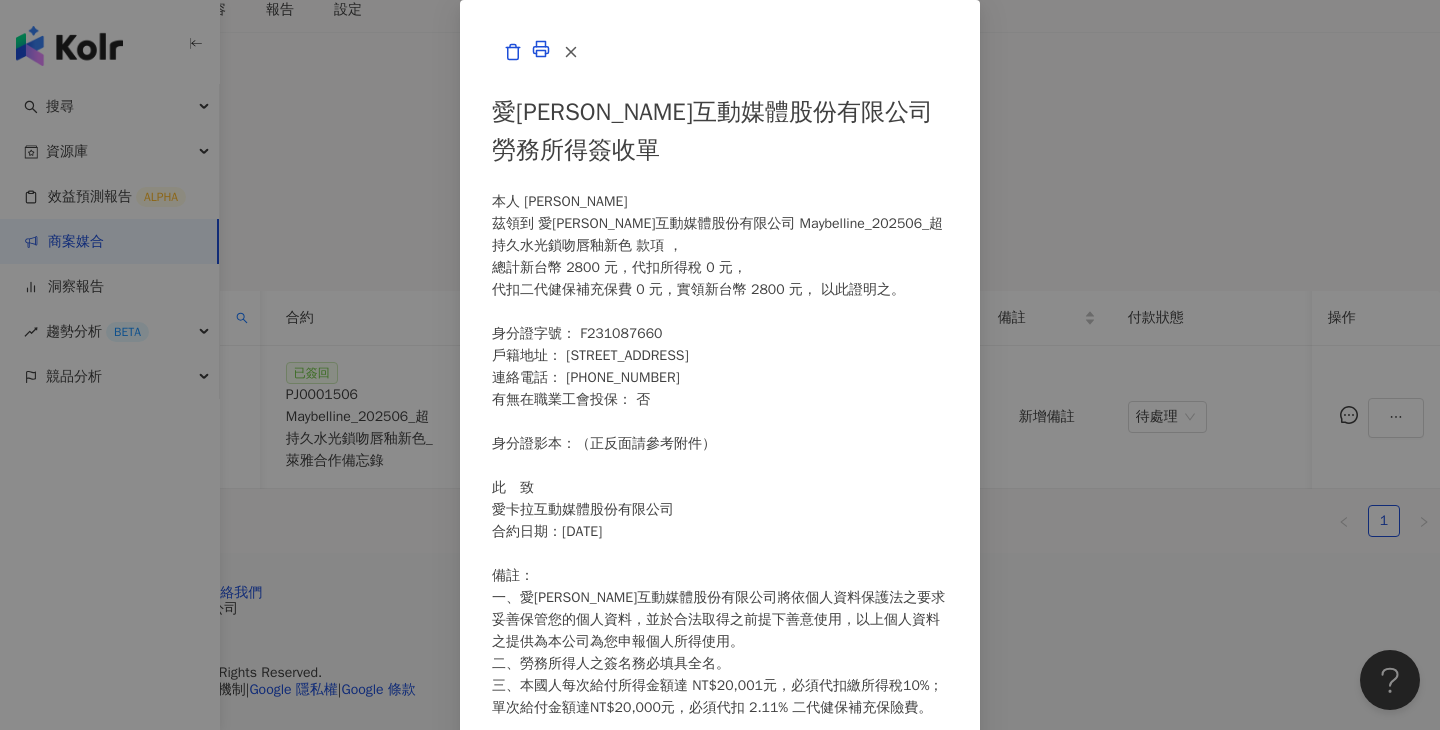 scroll, scrollTop: 461, scrollLeft: 0, axis: vertical 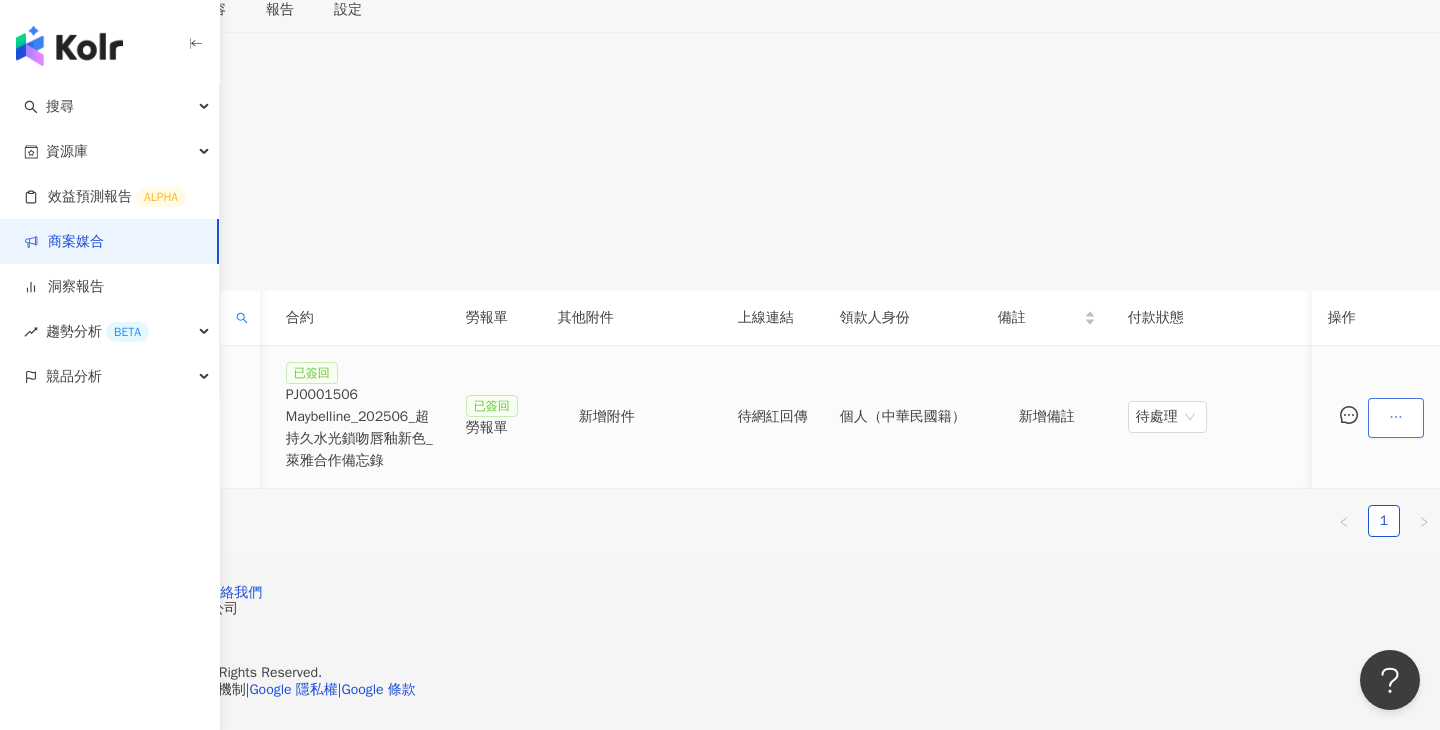 click at bounding box center [1396, 418] 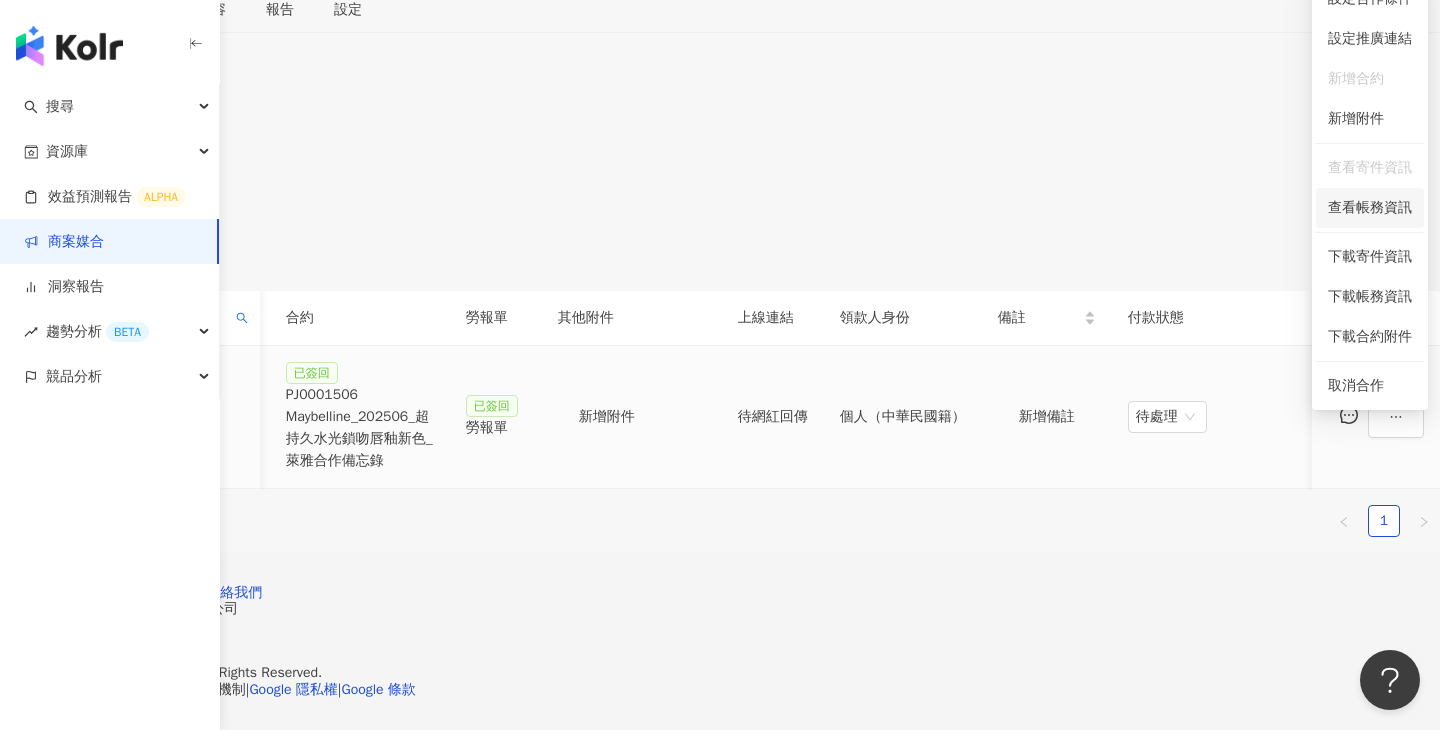 click on "查看帳務資訊" at bounding box center [1370, 208] 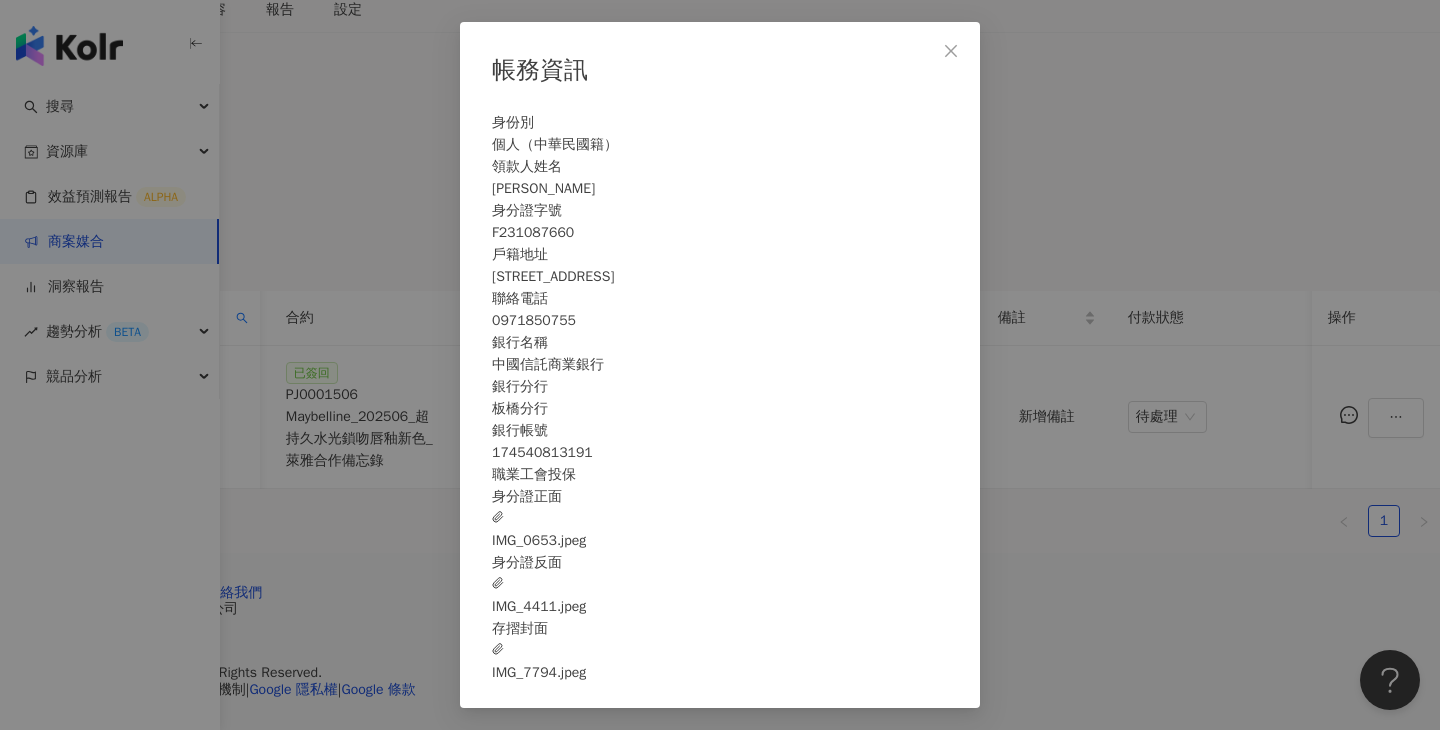 scroll, scrollTop: 41, scrollLeft: 0, axis: vertical 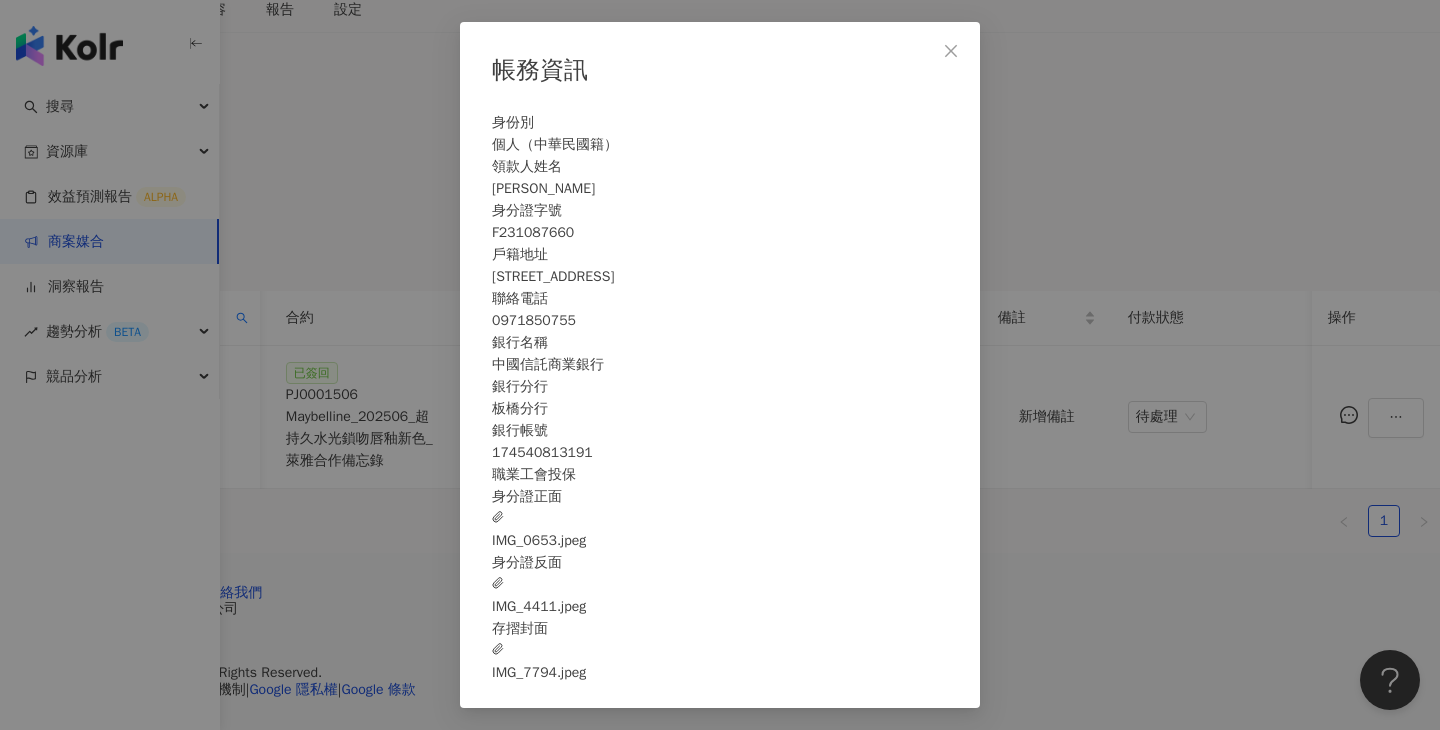 click on "IMG_7794.jpeg" at bounding box center [539, 662] 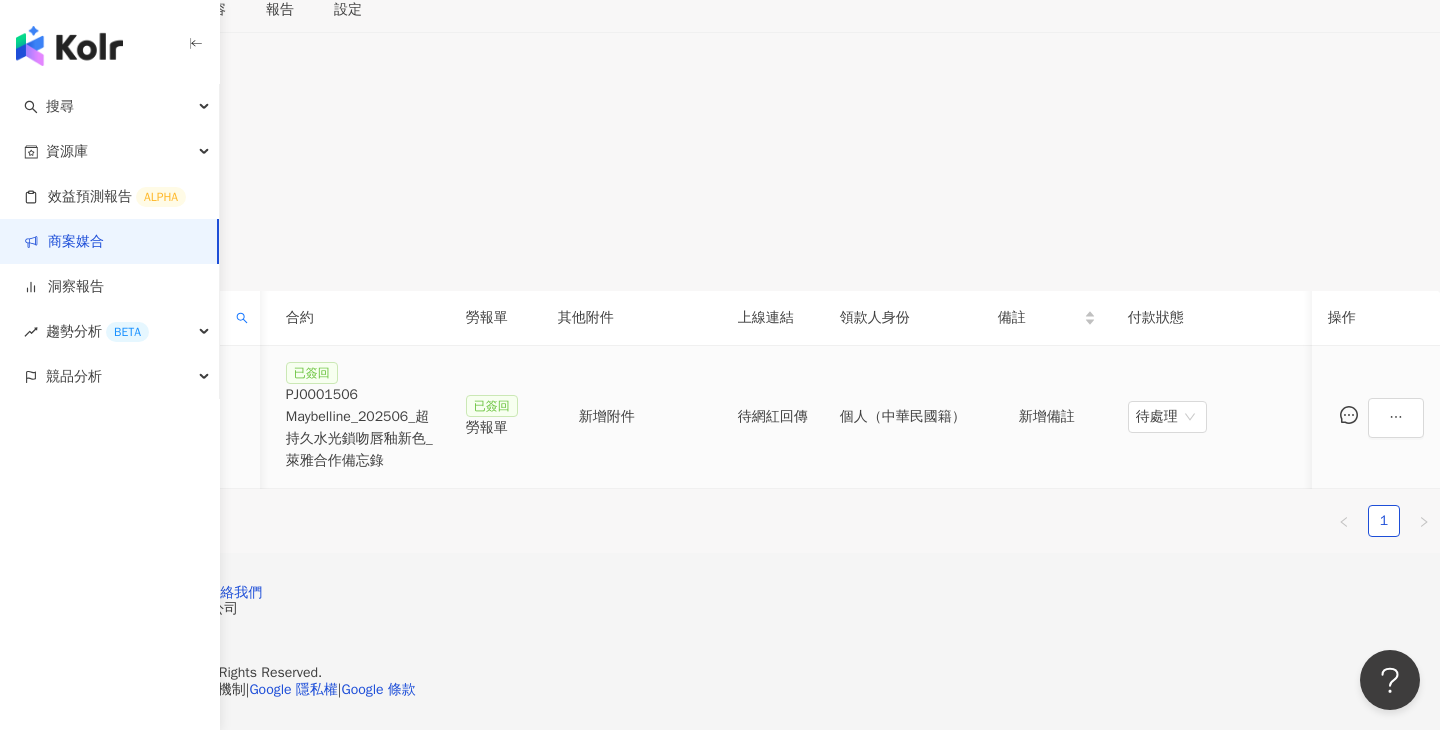 scroll, scrollTop: 0, scrollLeft: 939, axis: horizontal 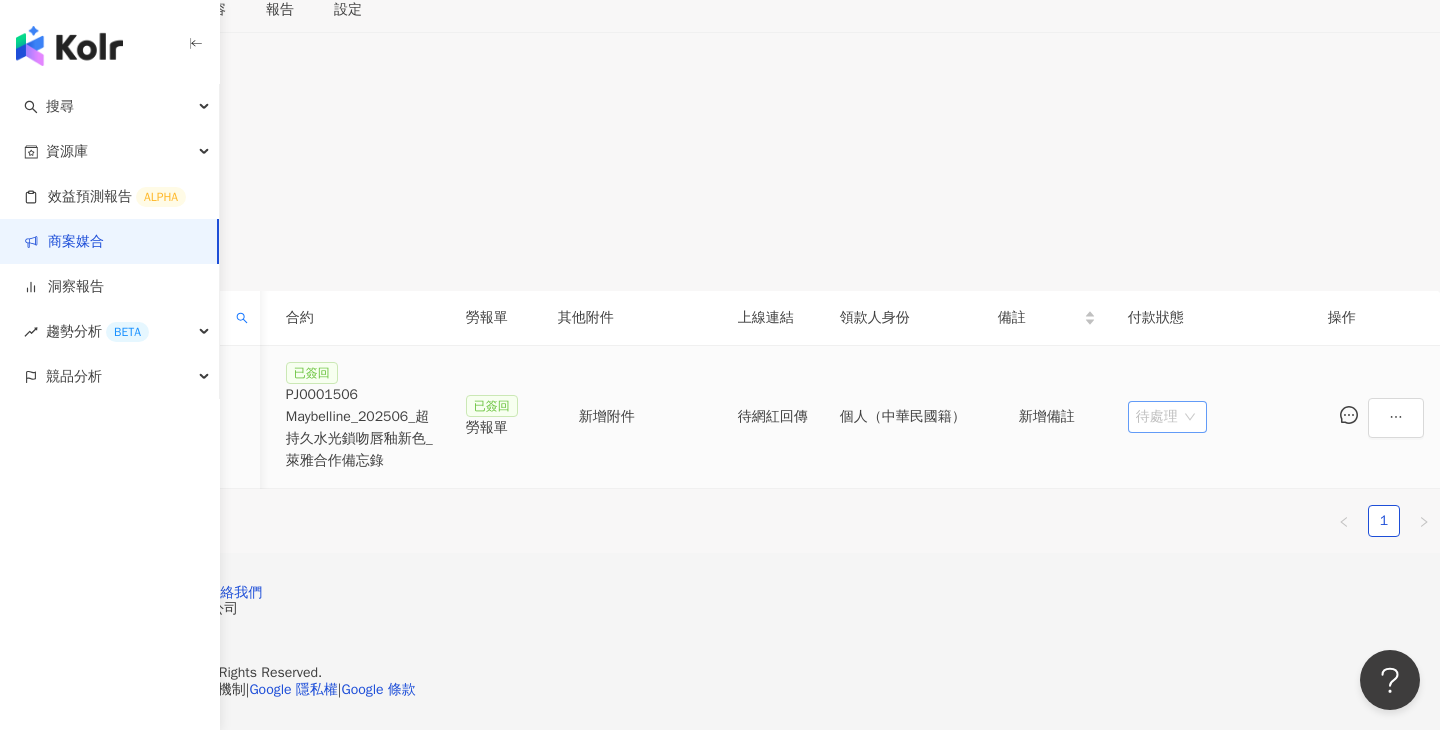click on "待處理" at bounding box center (1167, 417) 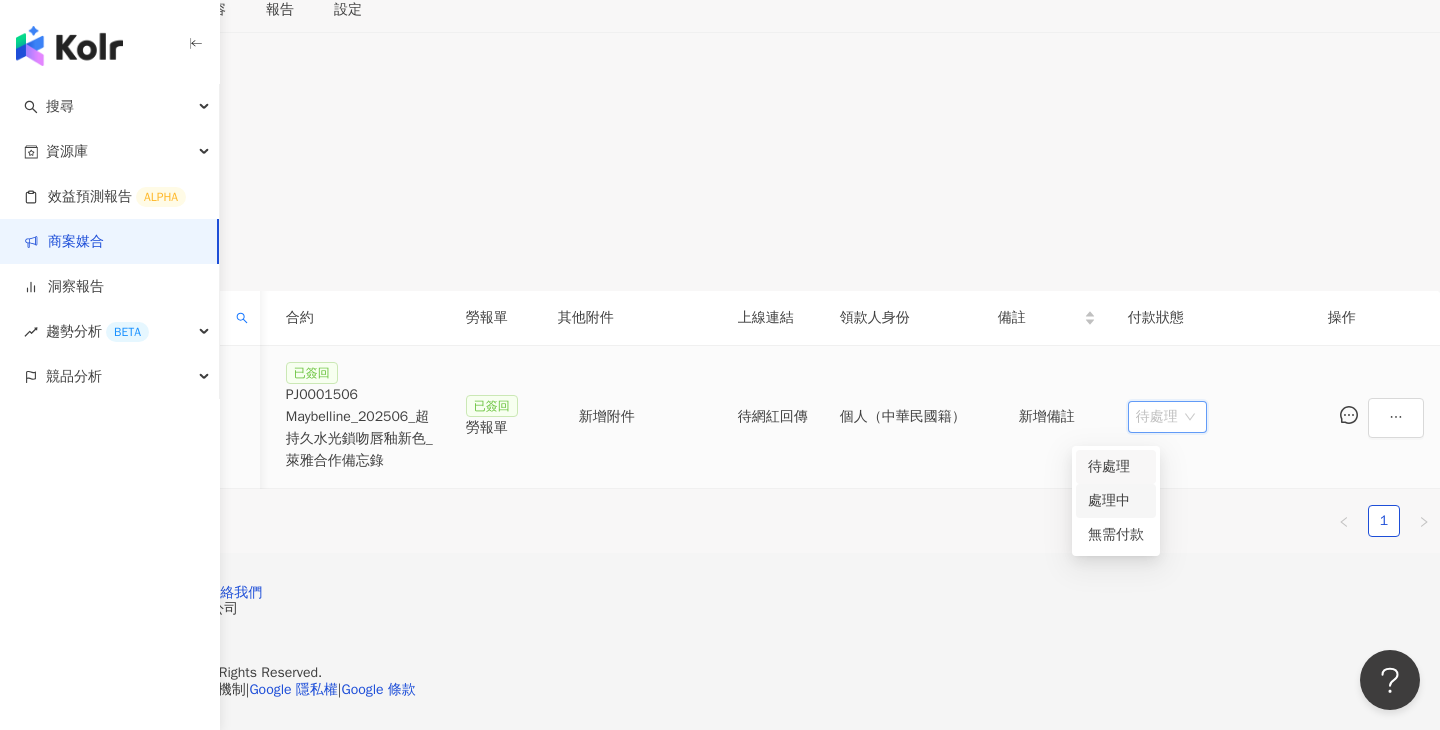 click on "處理中" at bounding box center (1116, 501) 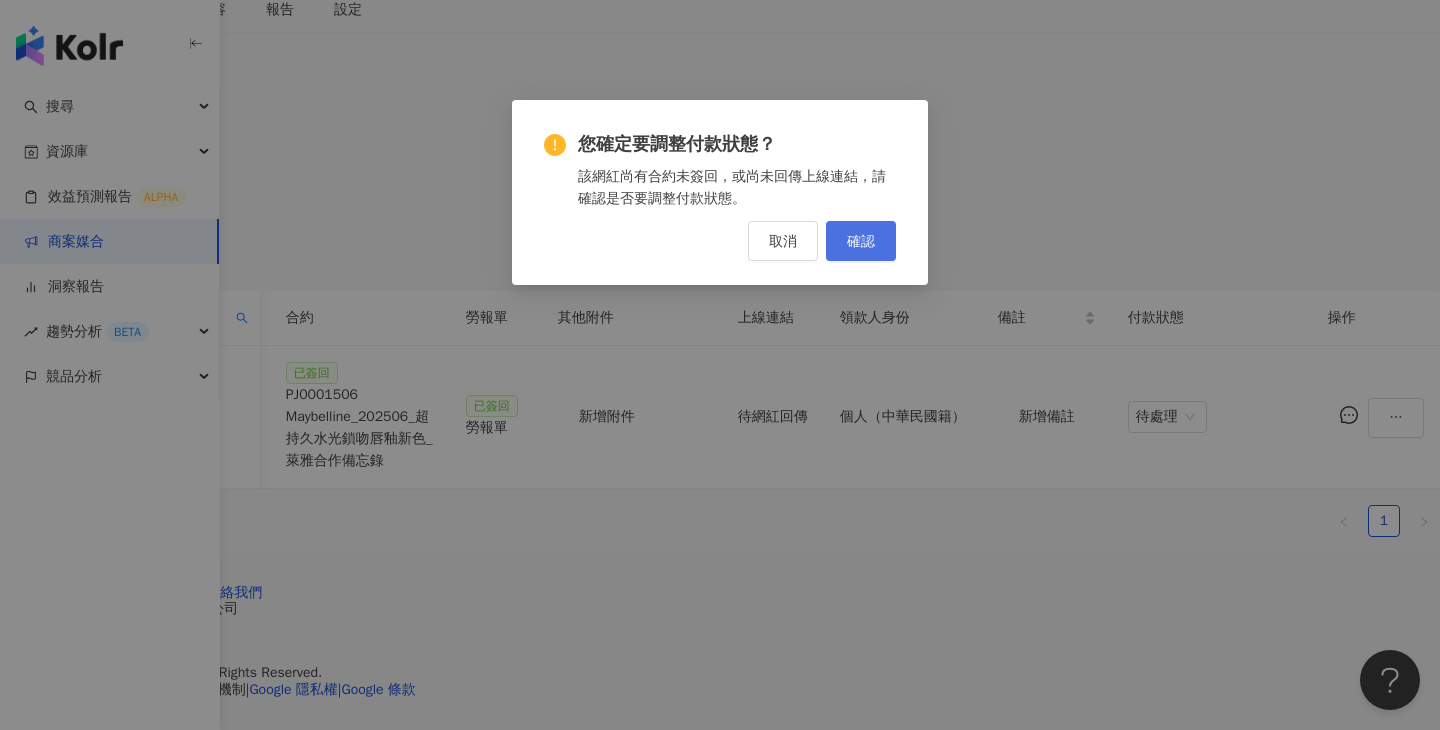 click on "確認" at bounding box center (861, 241) 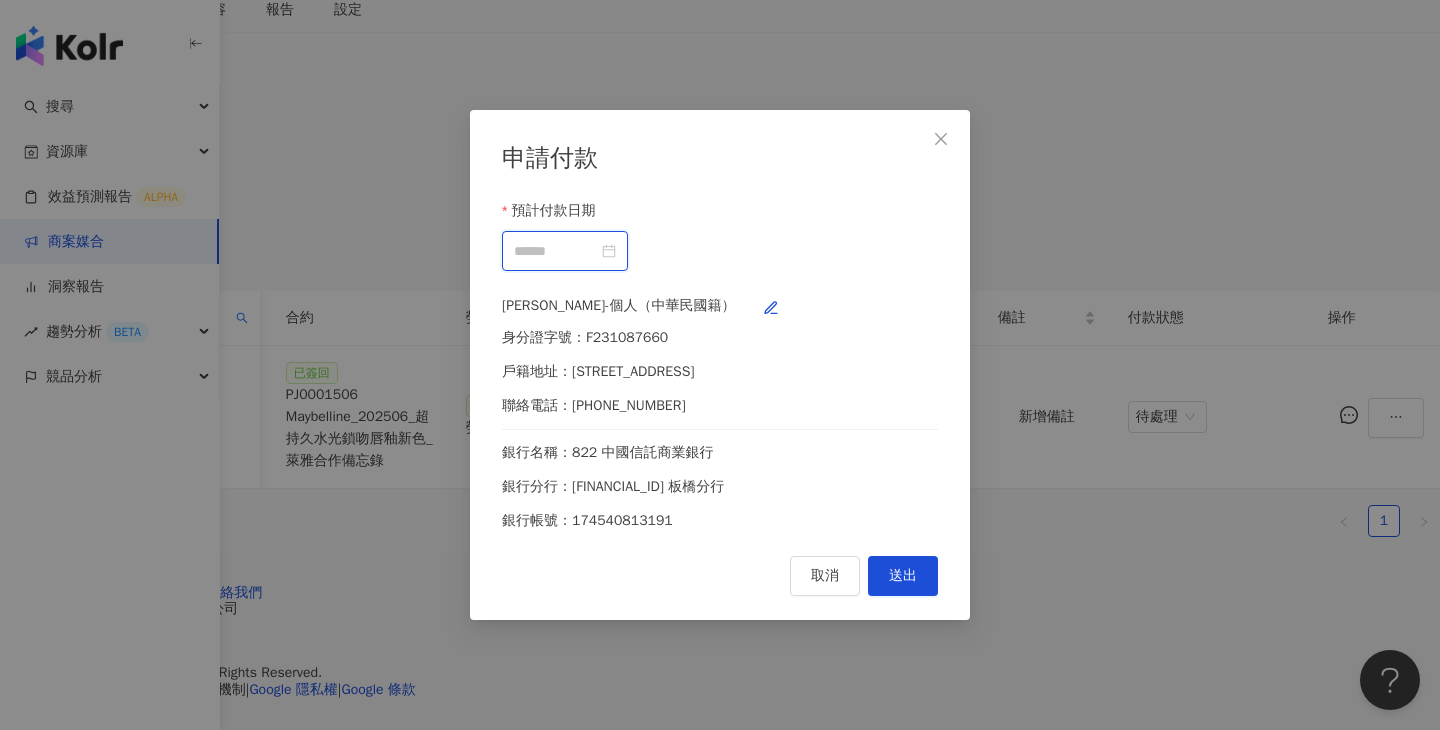 click on "預計付款日期" at bounding box center (556, 251) 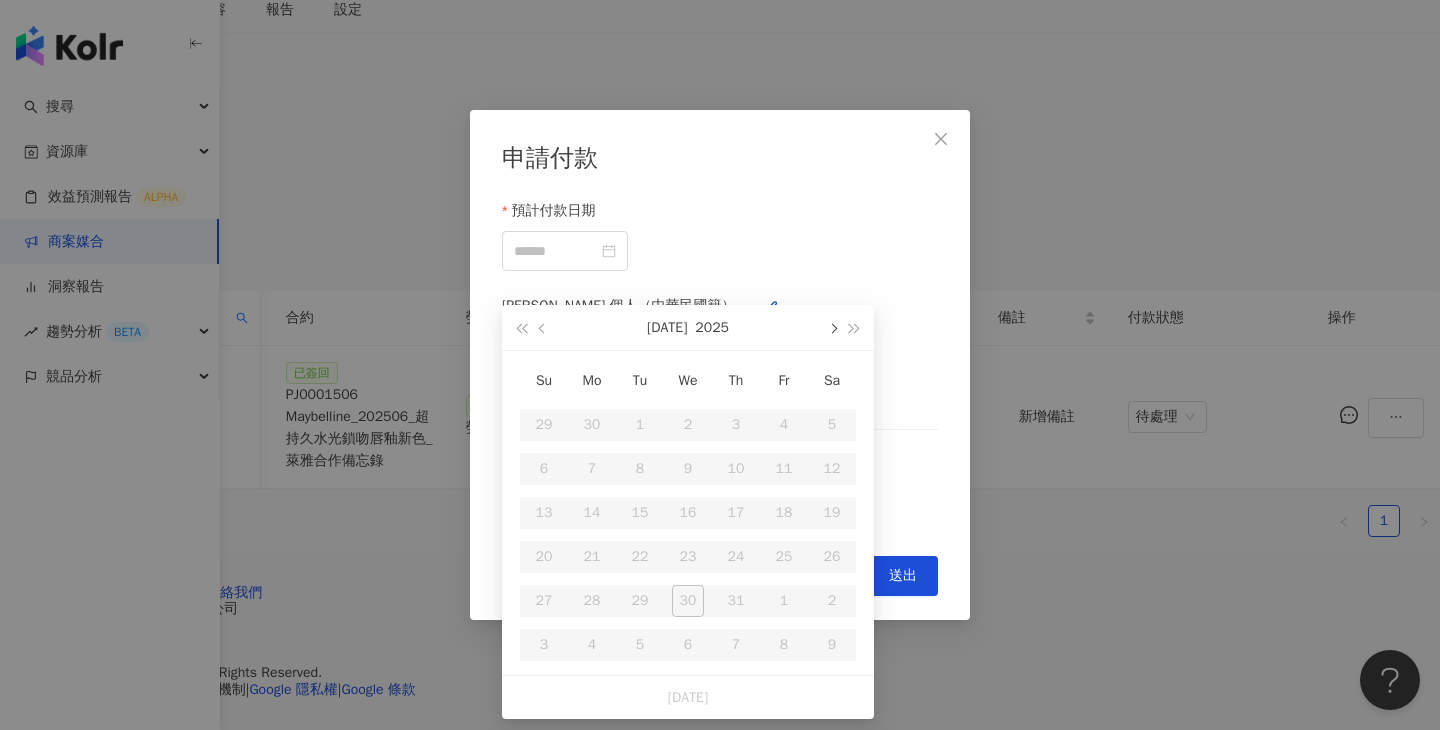 click at bounding box center (832, 327) 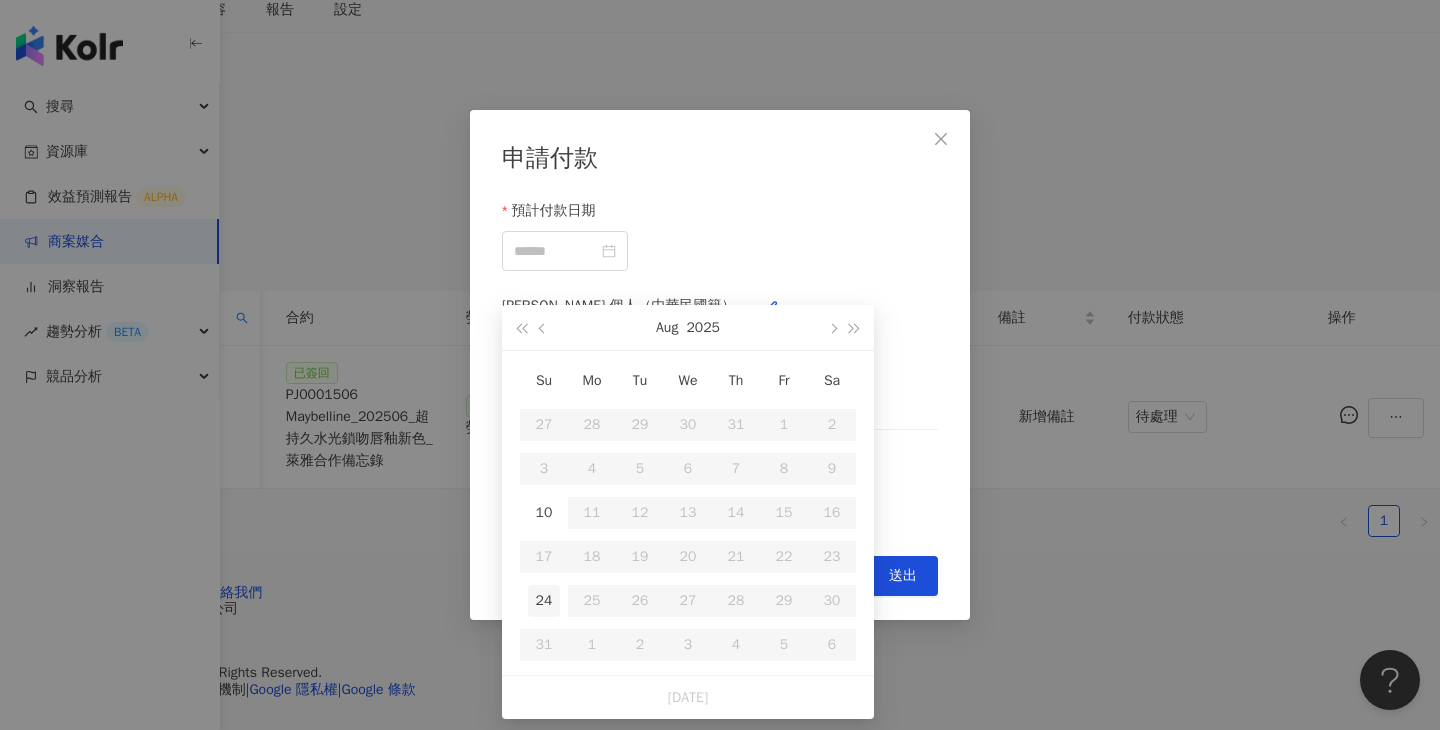 type on "**********" 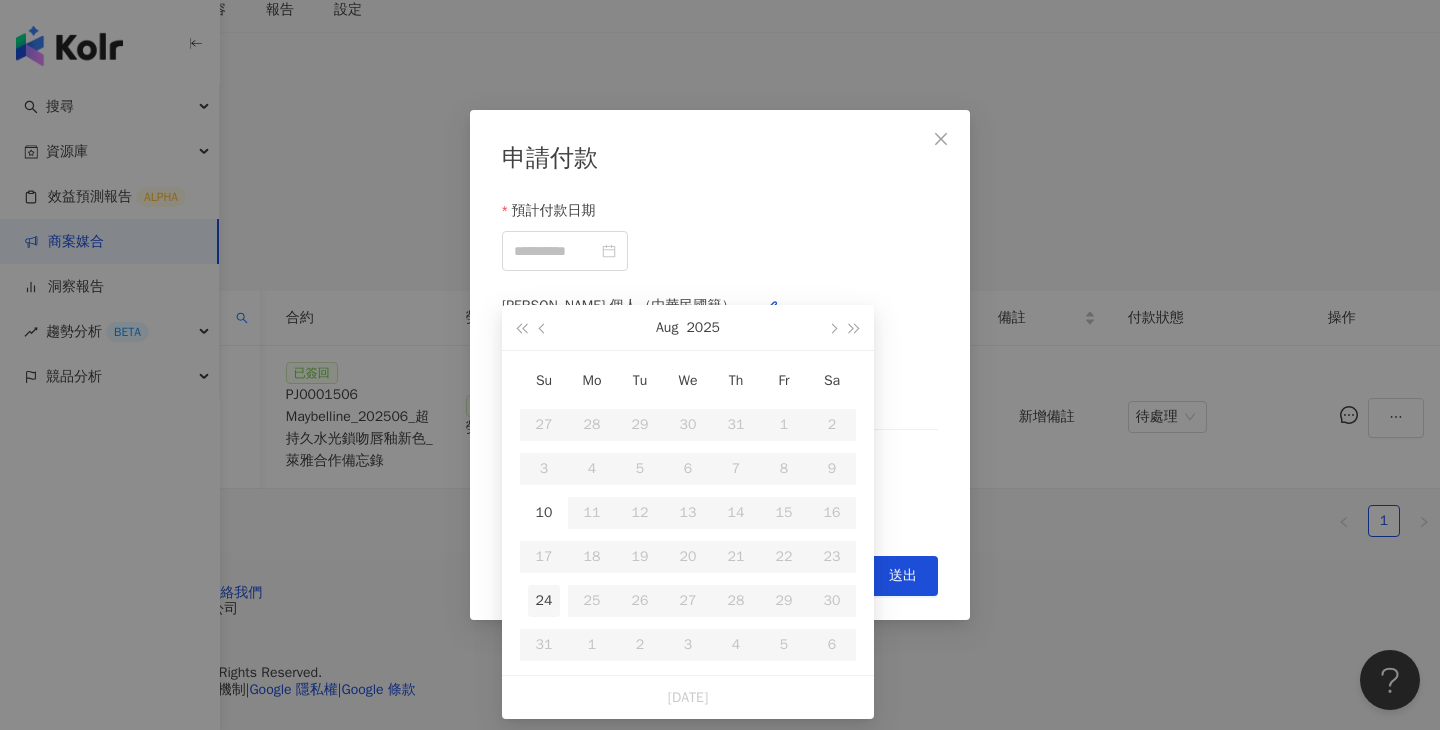 click on "24" at bounding box center (544, 601) 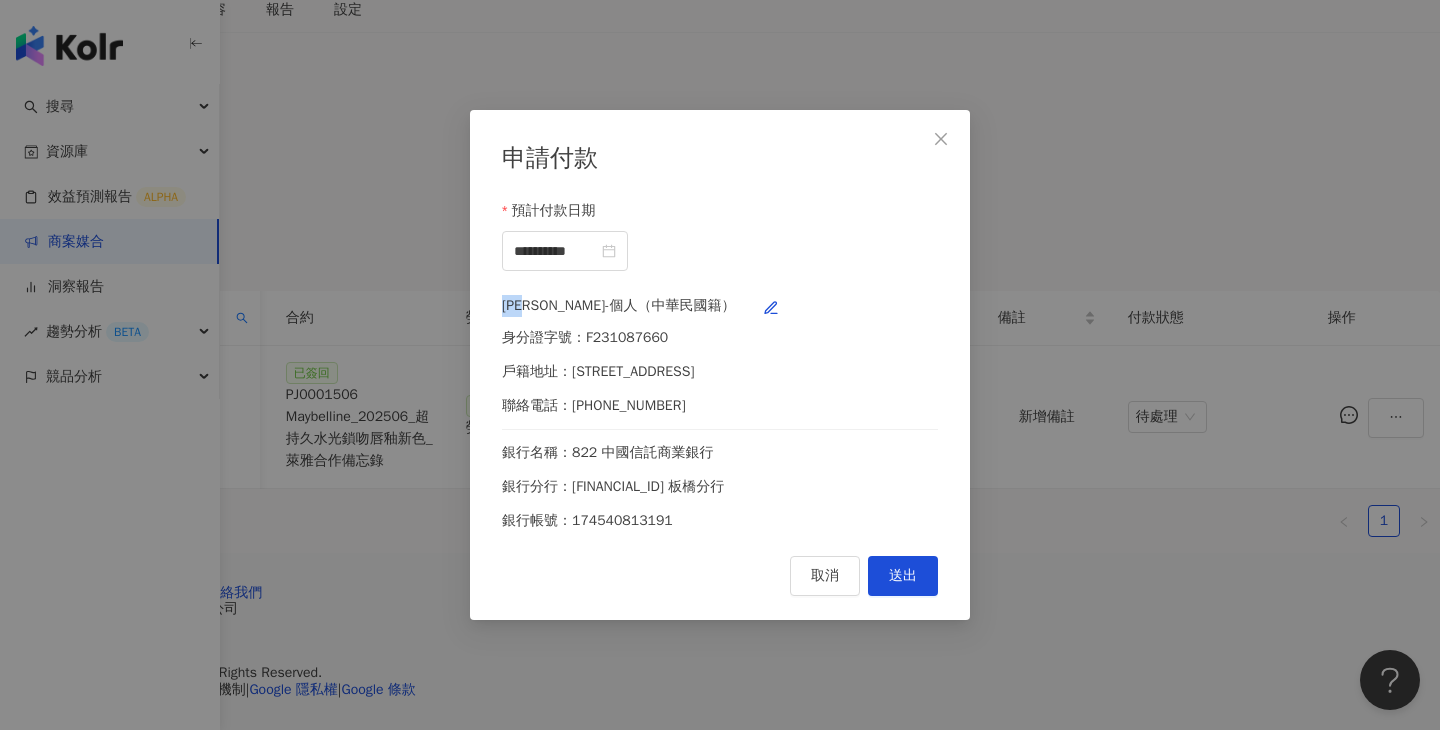 drag, startPoint x: 570, startPoint y: 306, endPoint x: 520, endPoint y: 305, distance: 50.01 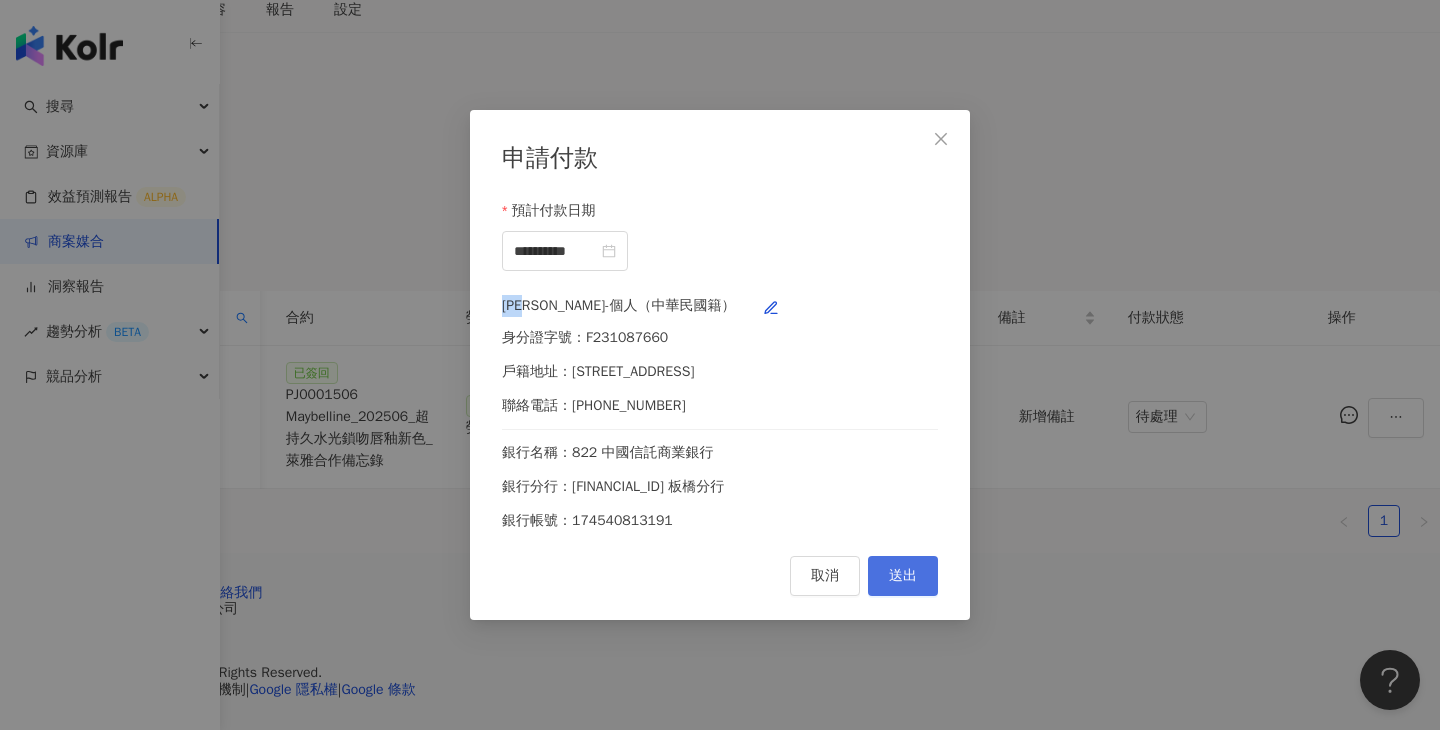 click on "送出" at bounding box center [903, 576] 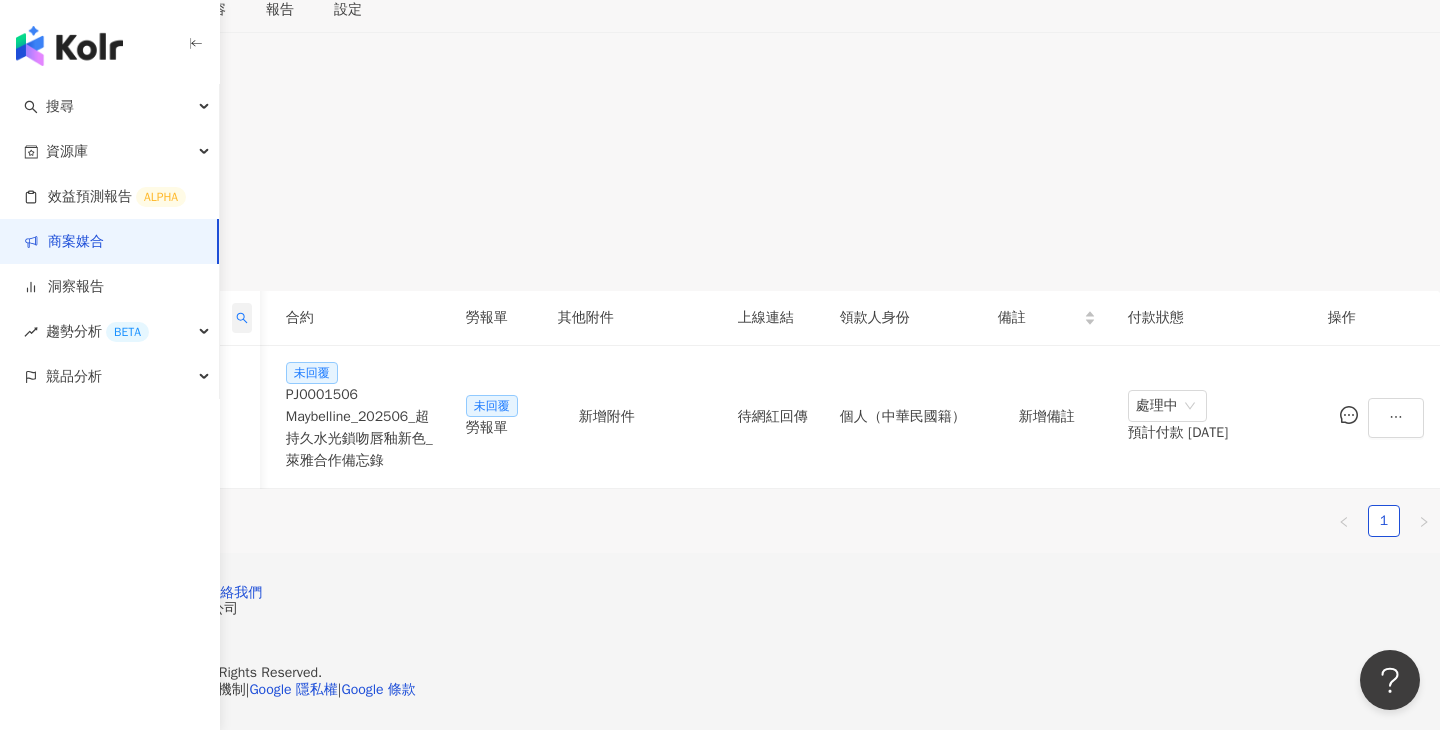 click 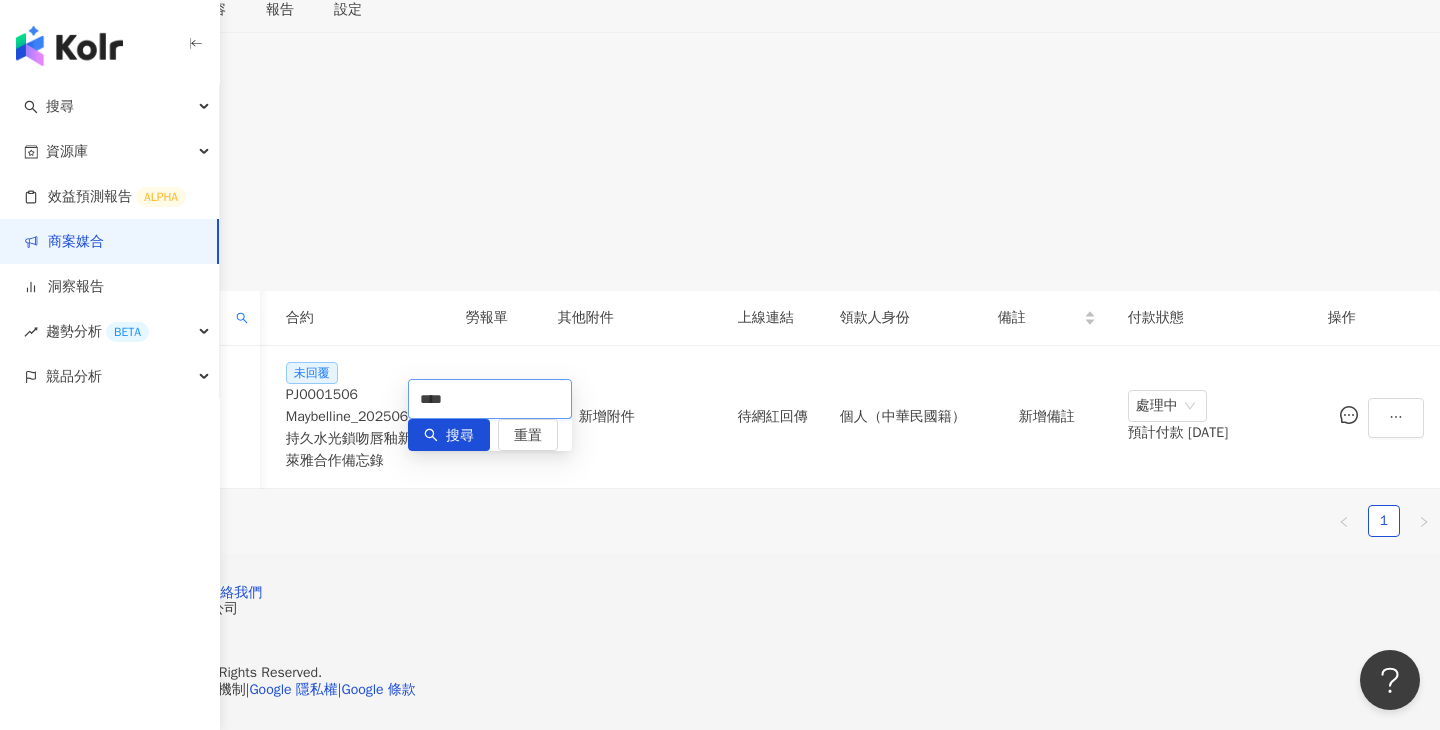 click on "****" at bounding box center [490, 399] 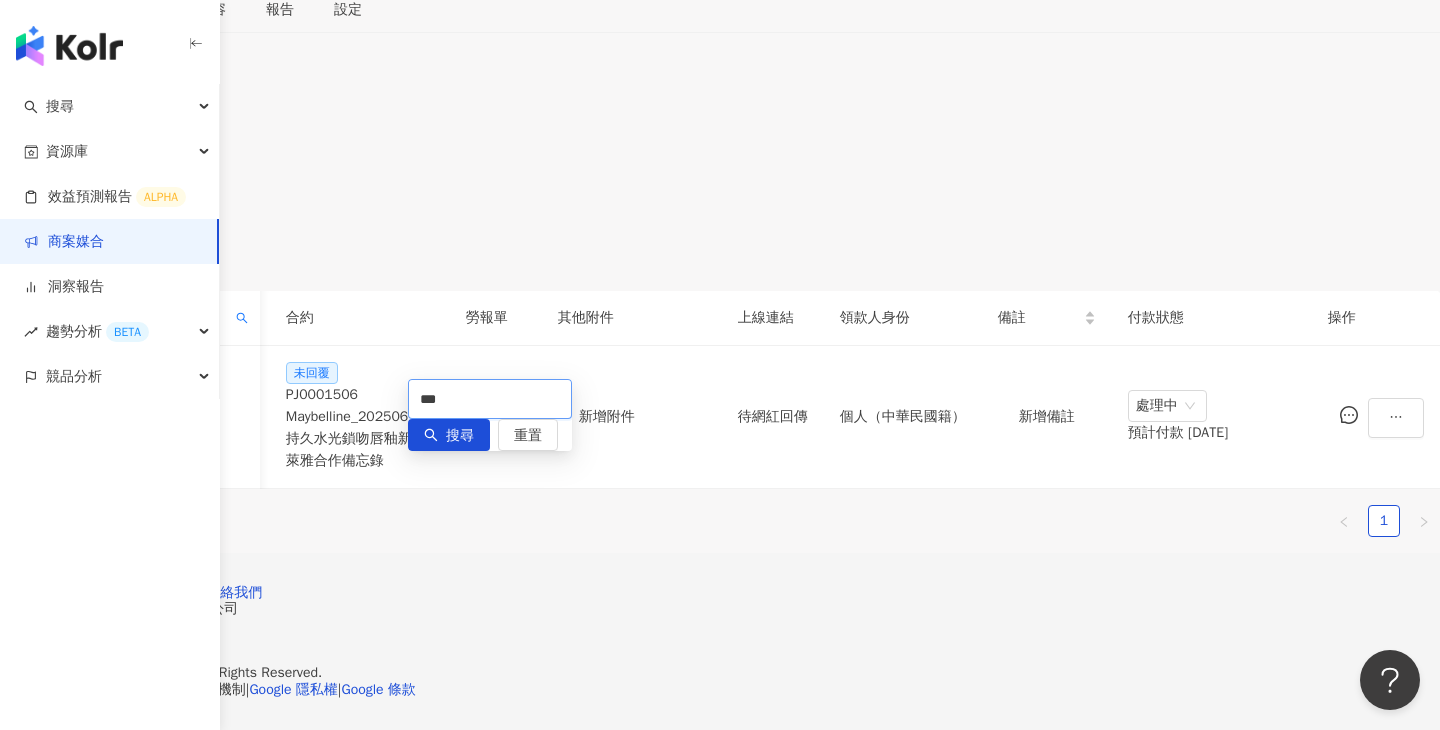 type on "***" 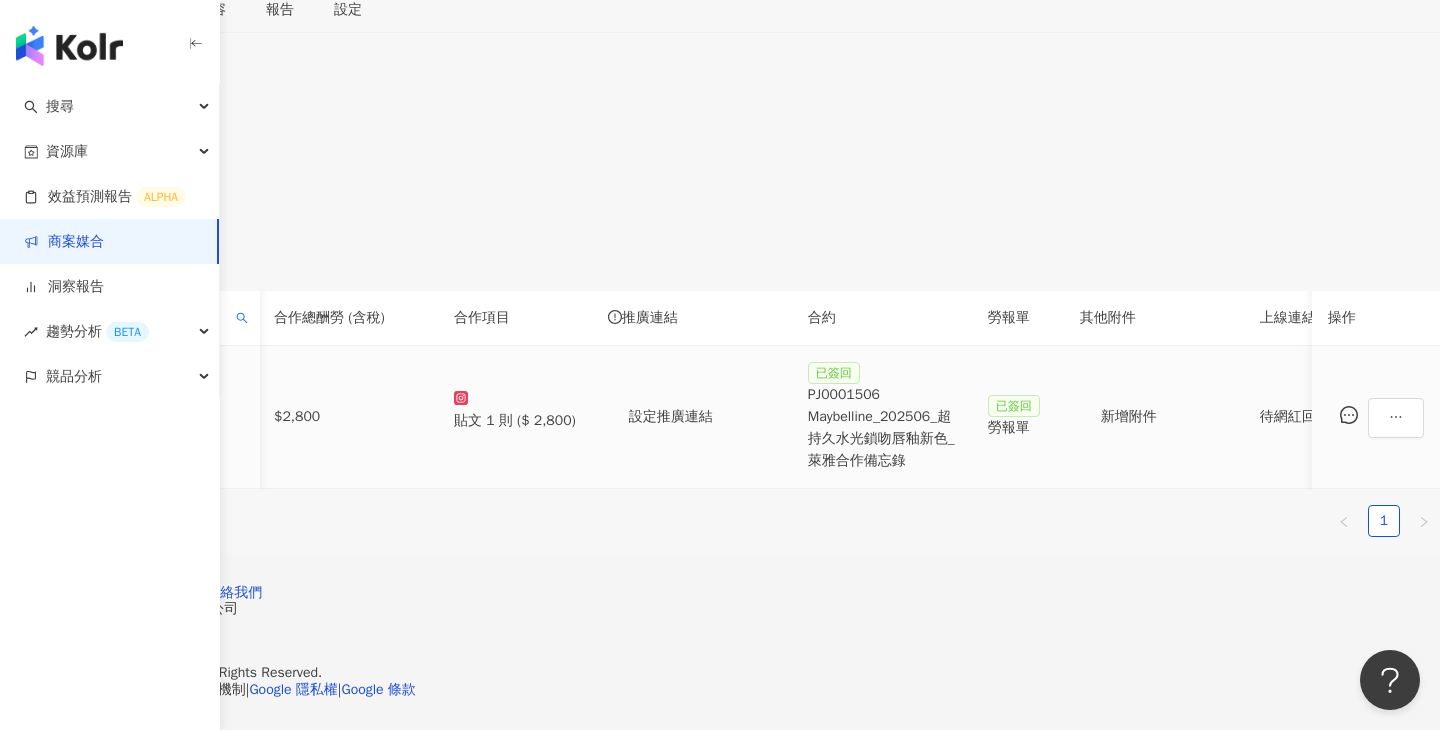 scroll, scrollTop: 0, scrollLeft: 519, axis: horizontal 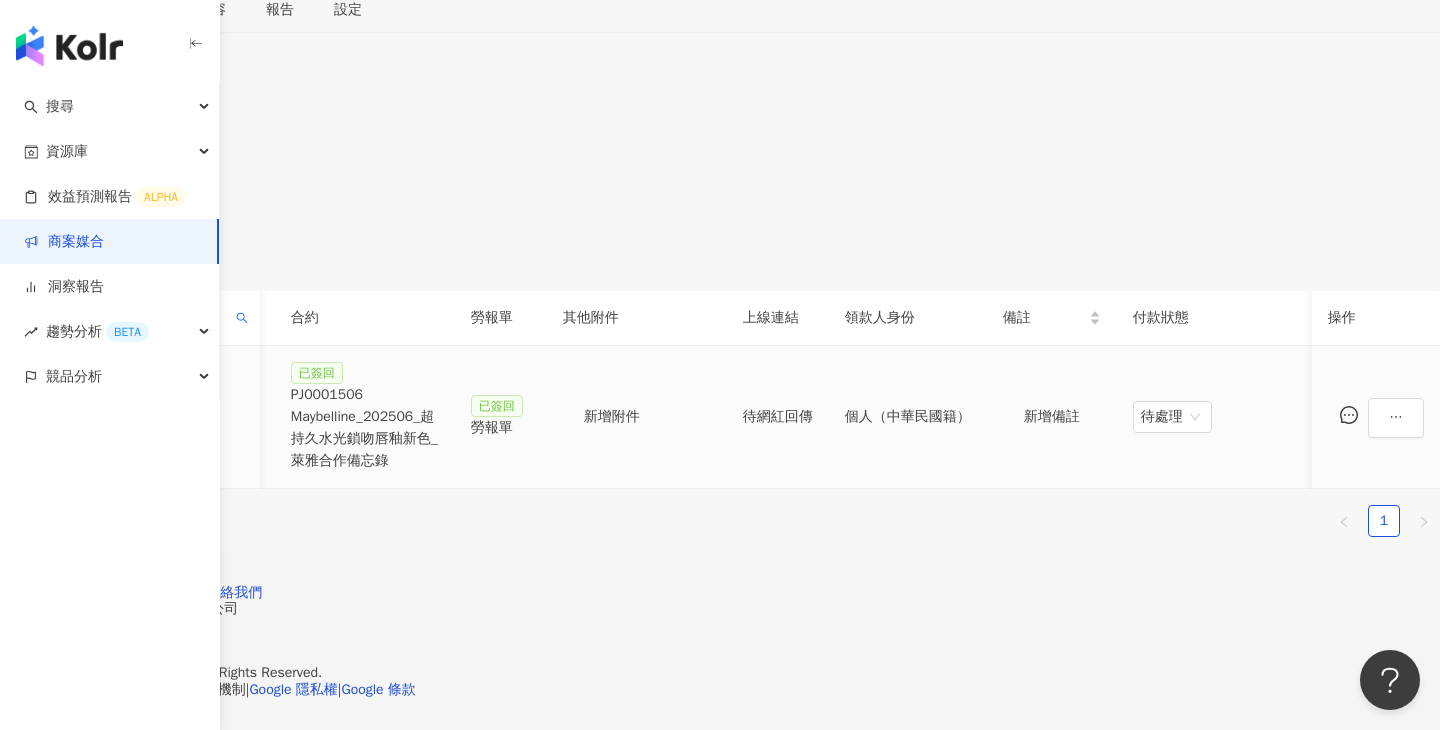 click on "PJ0001506 Maybelline_202506_超持久水光鎖吻唇釉新色_萊雅合作備忘錄" at bounding box center (365, 428) 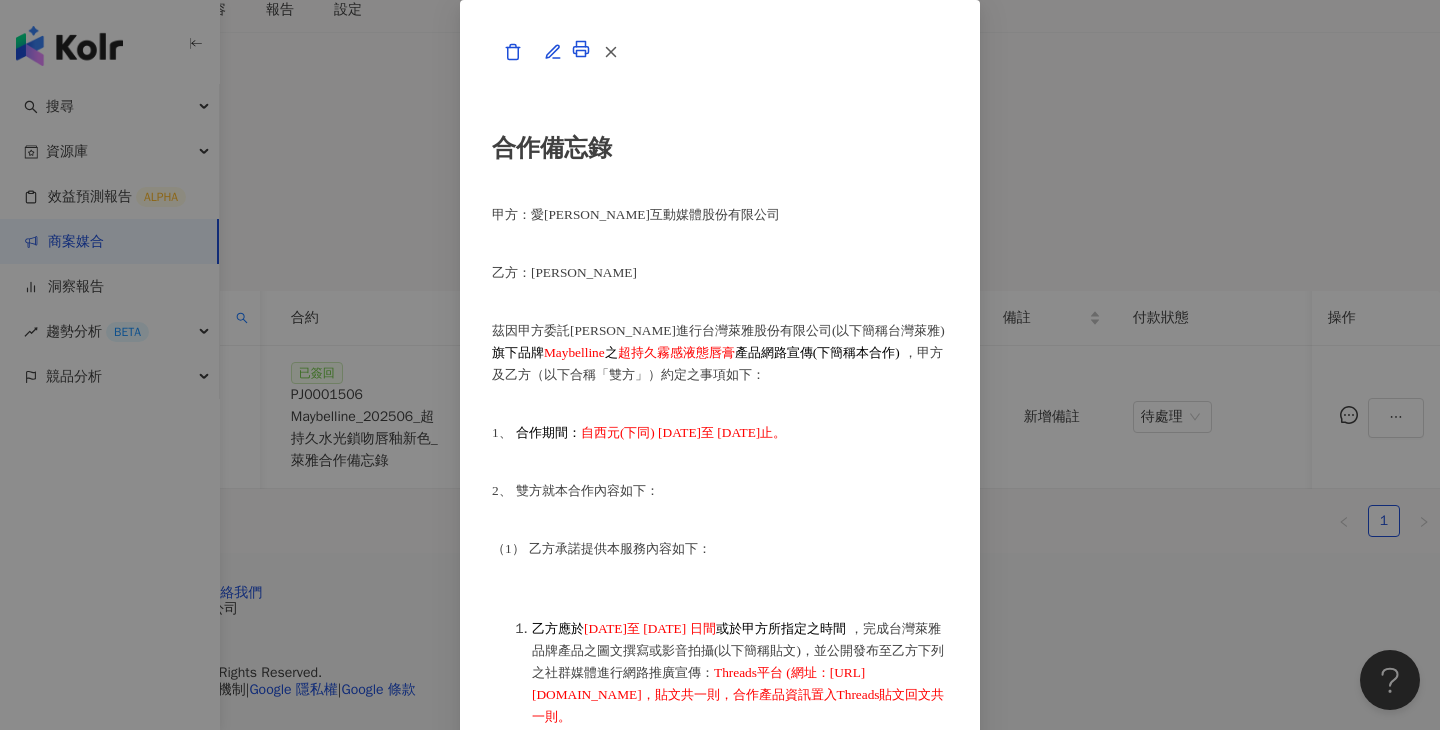 scroll, scrollTop: 2489, scrollLeft: 0, axis: vertical 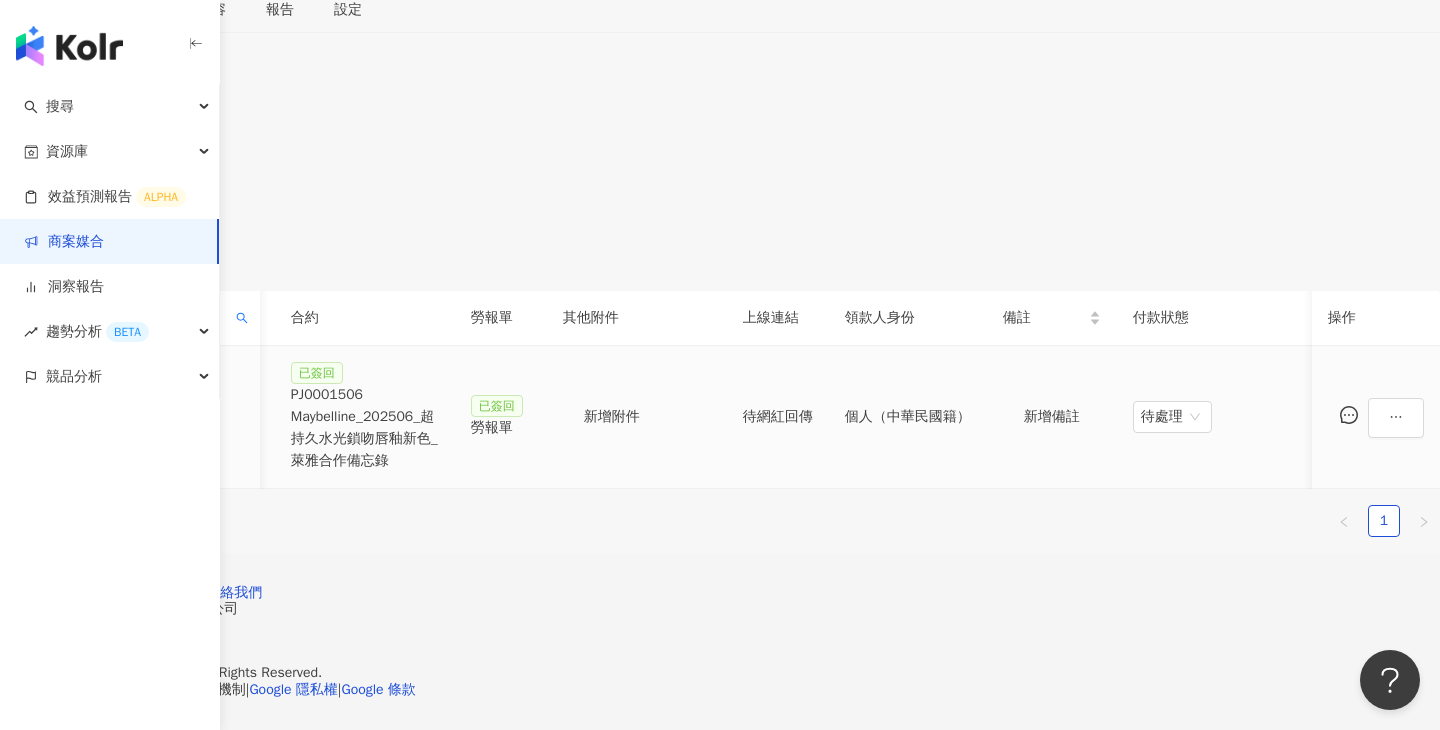 click on "勞報單" at bounding box center [501, 428] 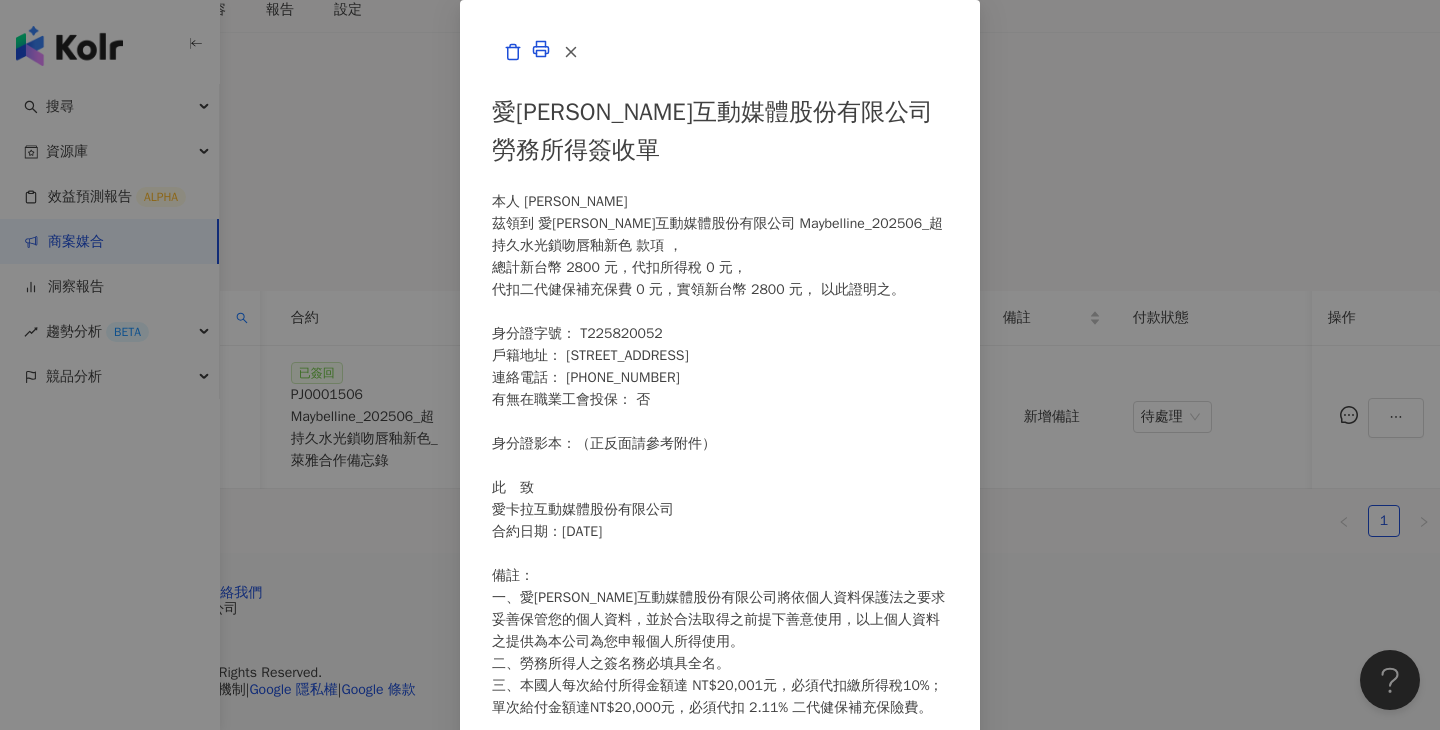 scroll, scrollTop: 74, scrollLeft: 0, axis: vertical 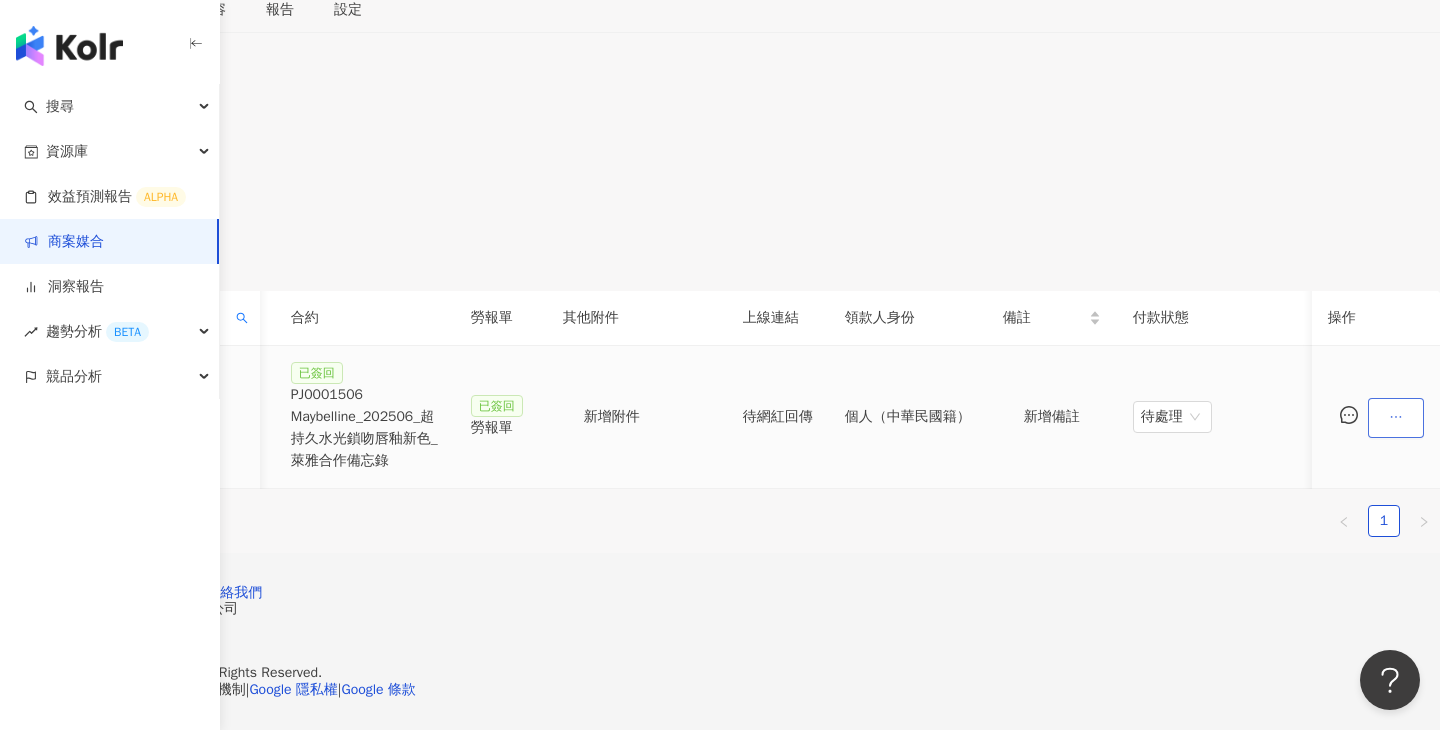click 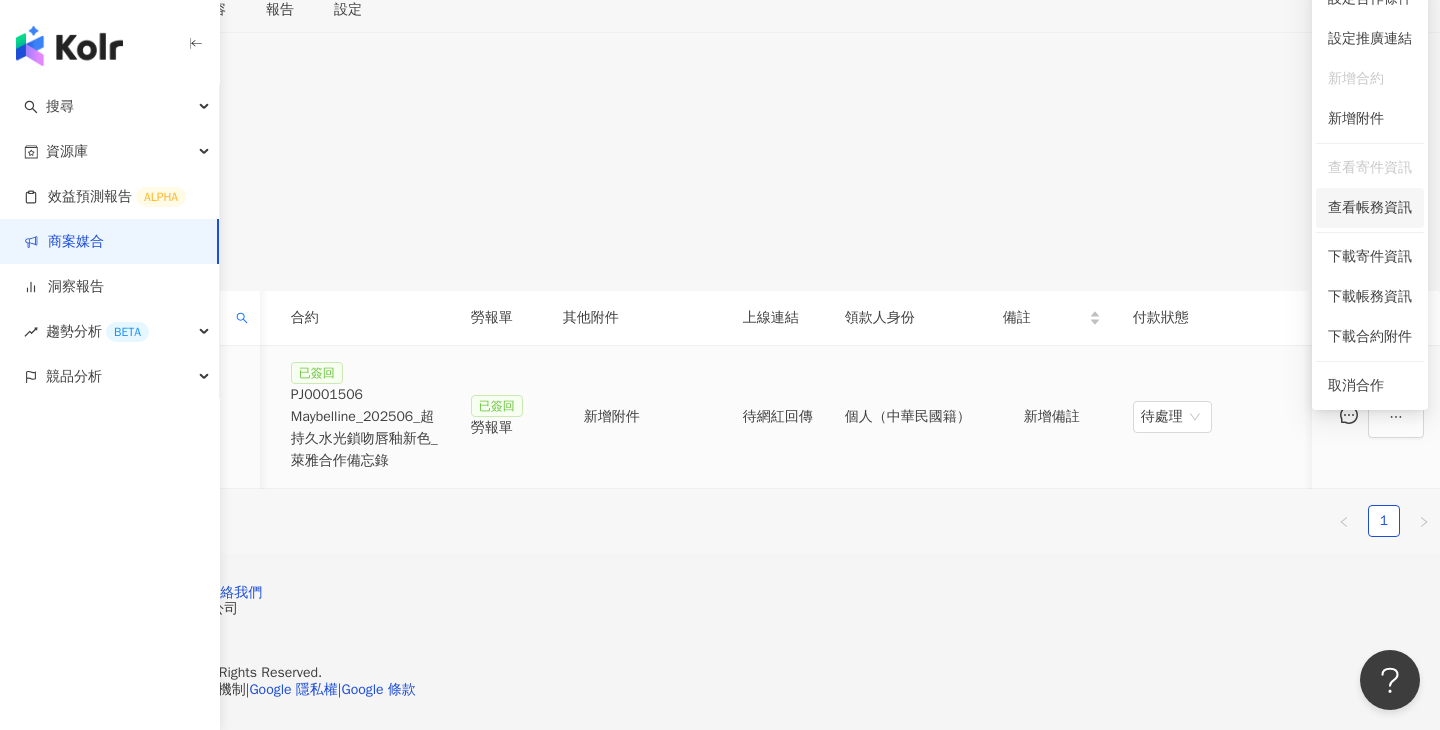 click on "查看帳務資訊" at bounding box center [1370, 208] 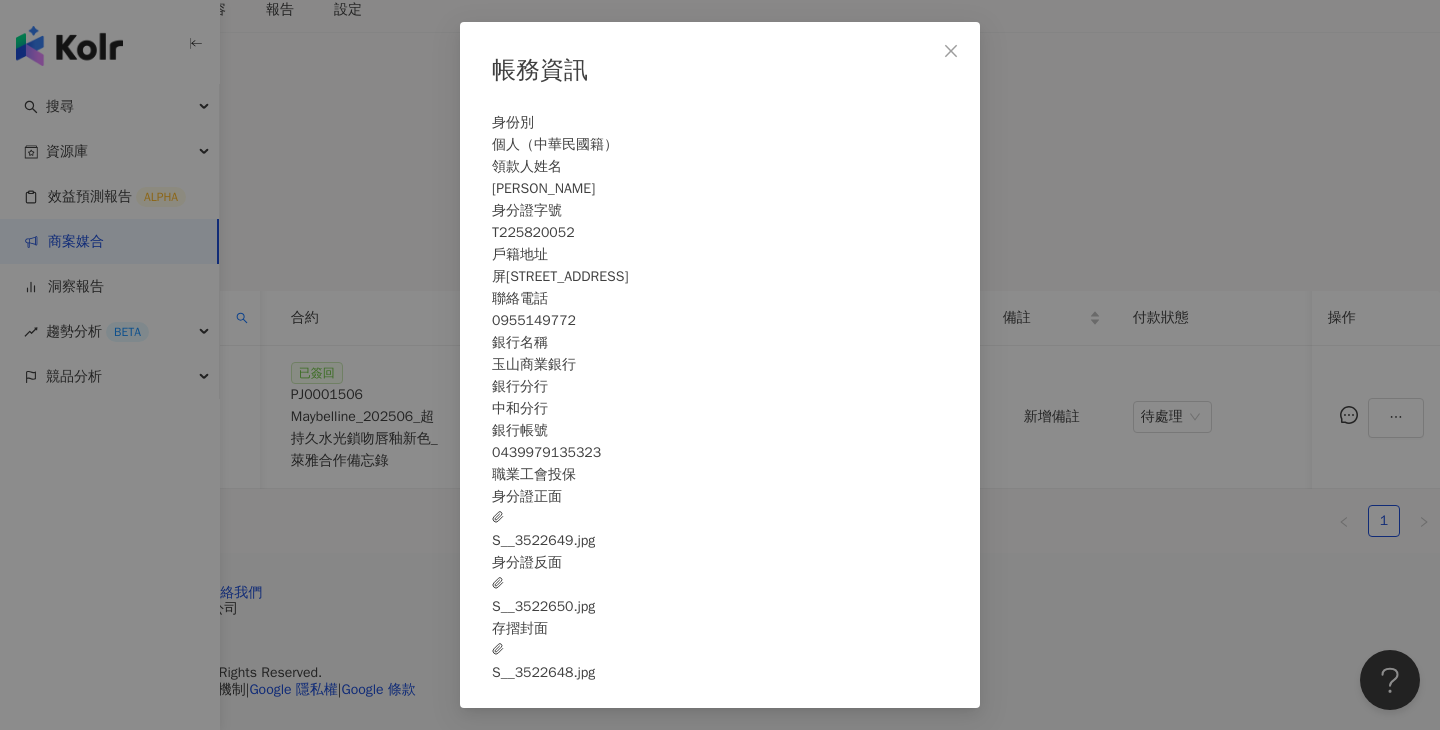 scroll, scrollTop: 22, scrollLeft: 0, axis: vertical 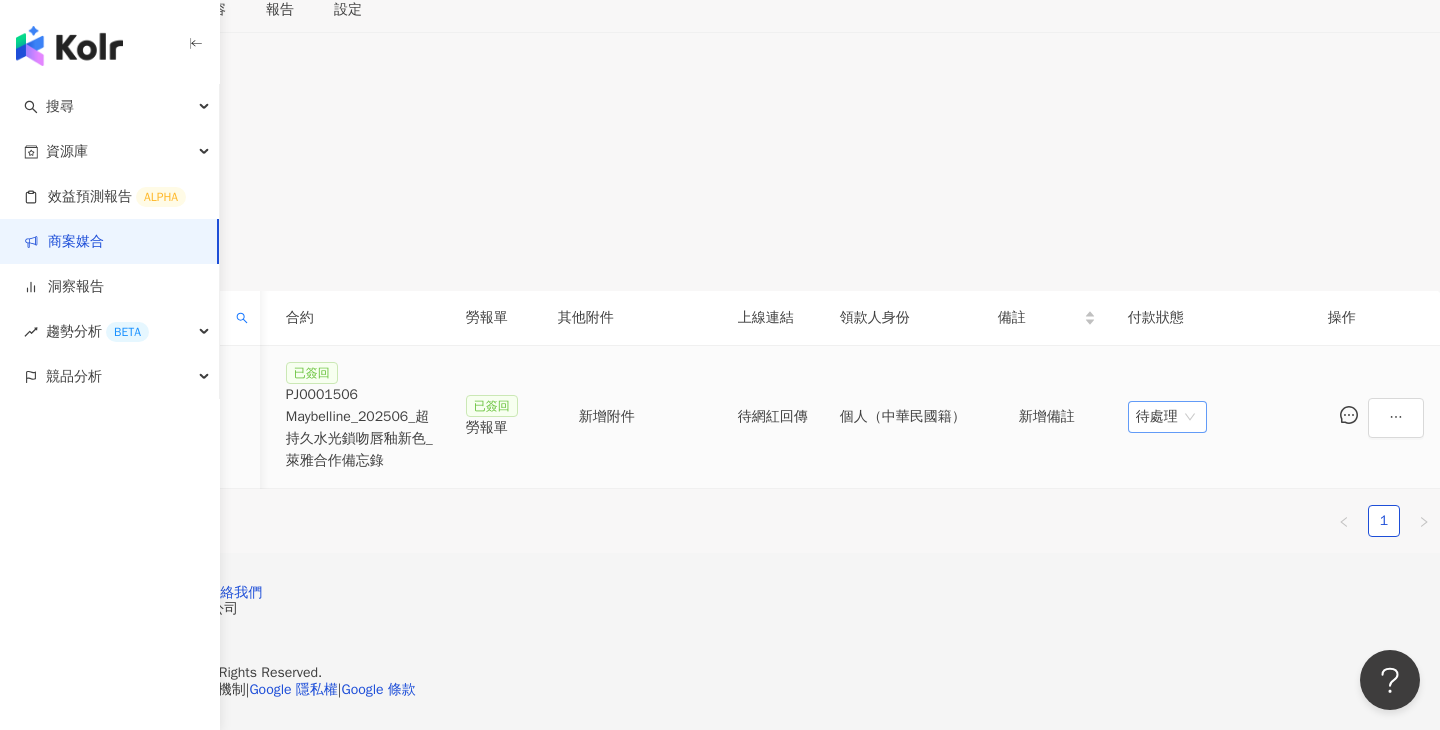 click on "待處理" at bounding box center (1167, 417) 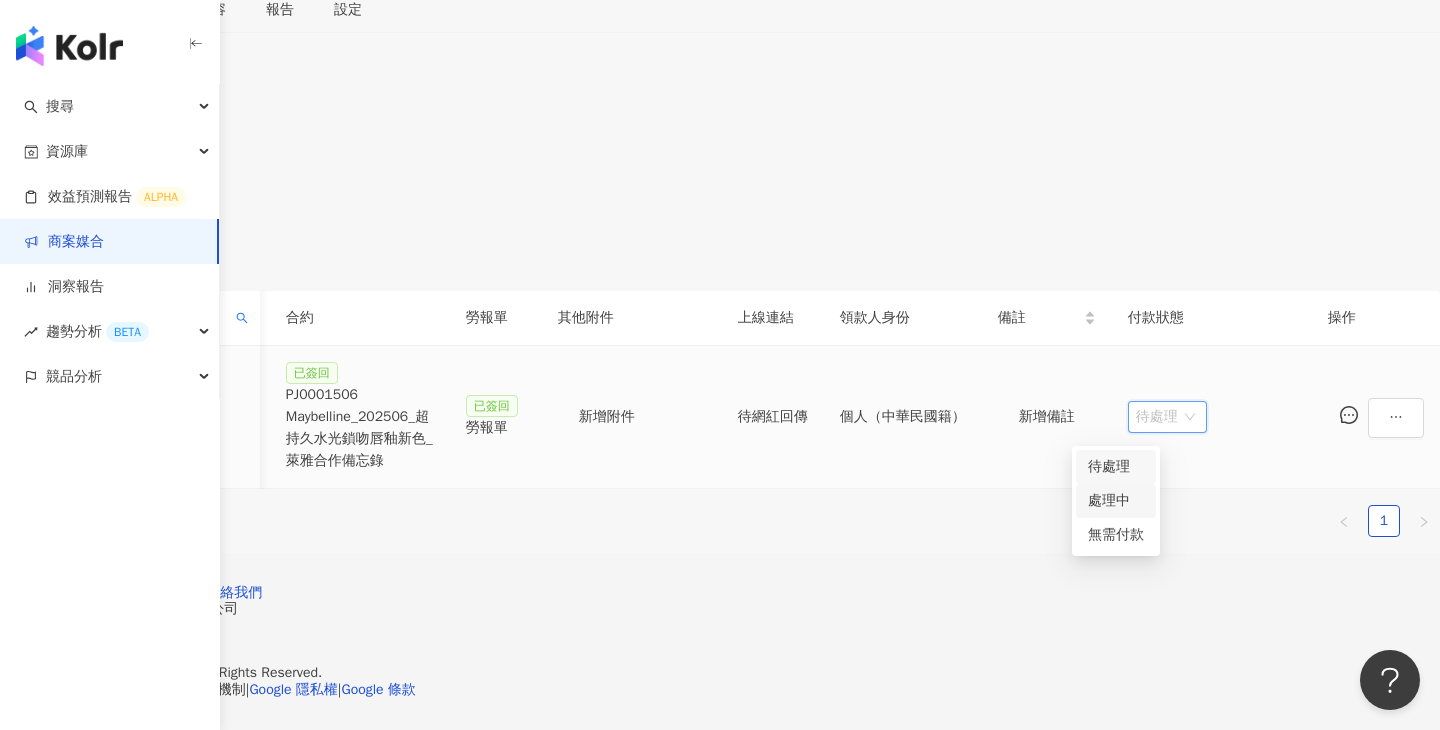 click on "處理中" at bounding box center (1116, 501) 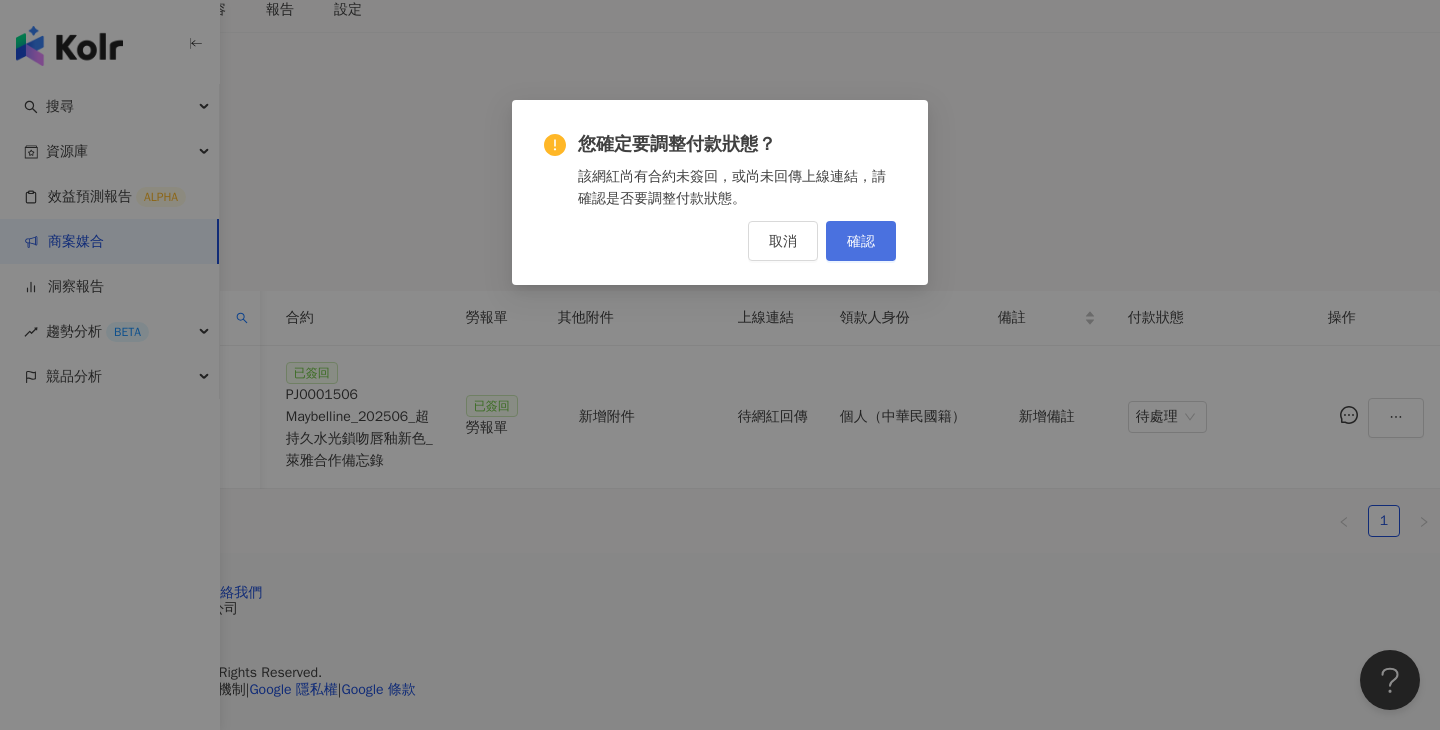 click on "確認" at bounding box center (861, 241) 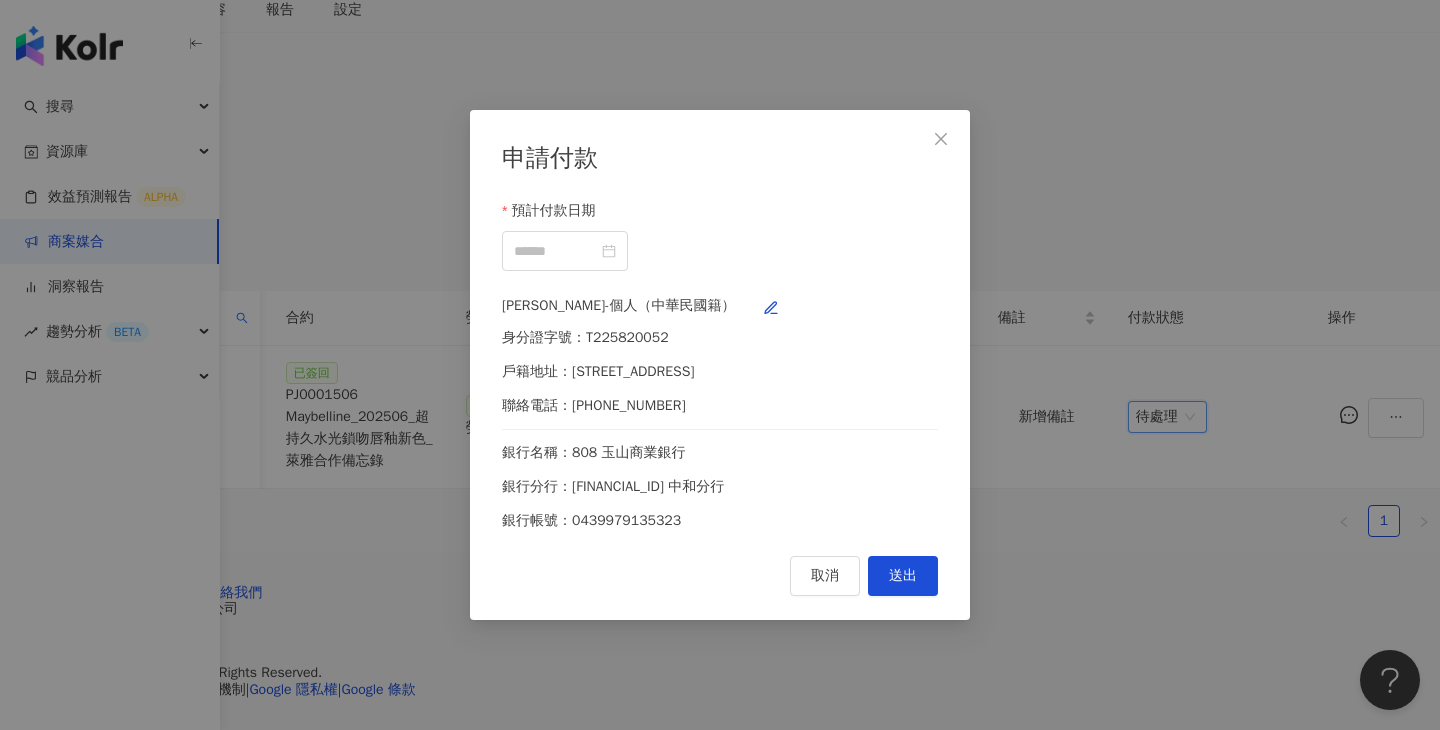 click on "預計付款日期 [PERSON_NAME]-個人（中華民國籍） 身分證字號：T225820052 戶籍地址：屏[STREET_ADDRESS] 聯絡電話：[PHONE_NUMBER] 銀行名稱：808 玉山商業銀行 銀行分行：[FINANCIAL_ID] 中和分行 銀行帳號：0439979135323" at bounding box center (720, 366) 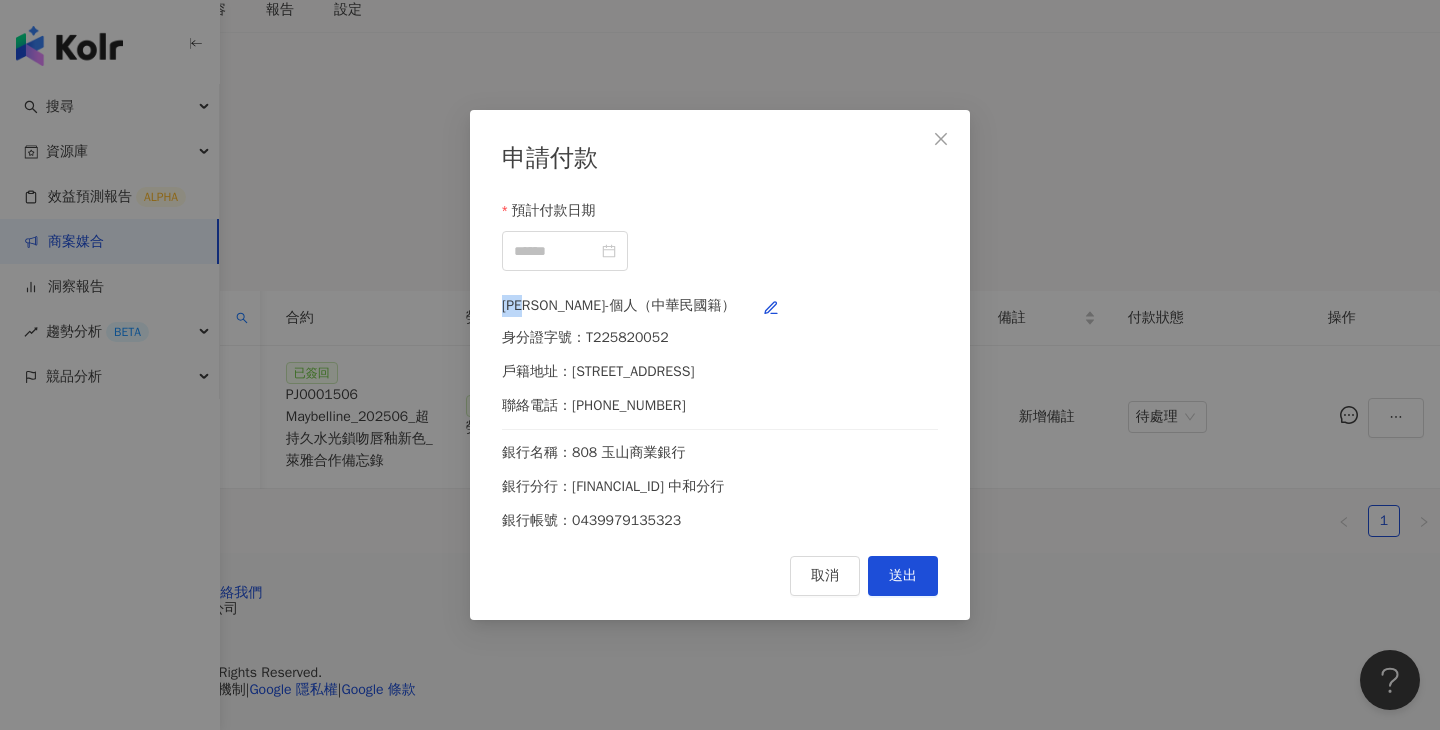 drag, startPoint x: 575, startPoint y: 307, endPoint x: 520, endPoint y: 305, distance: 55.03635 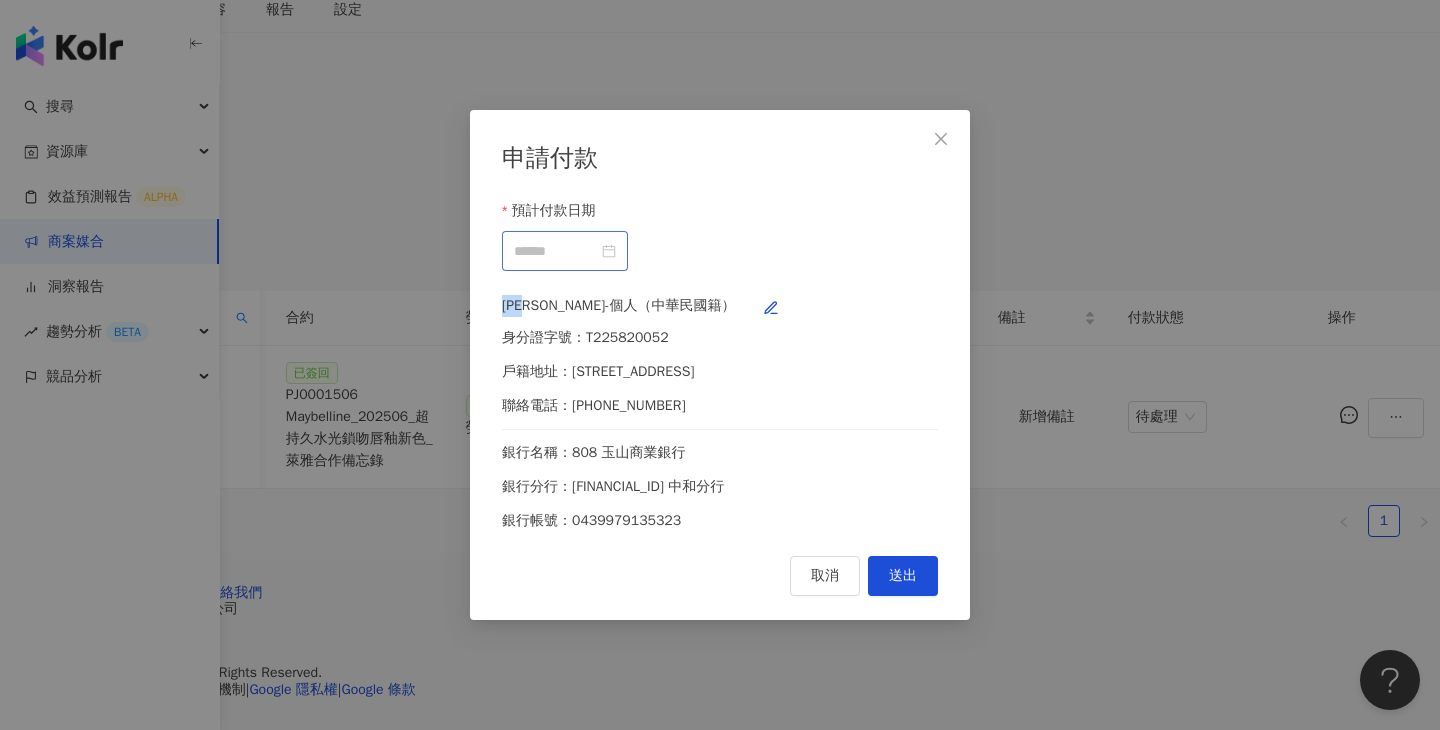 click at bounding box center (565, 251) 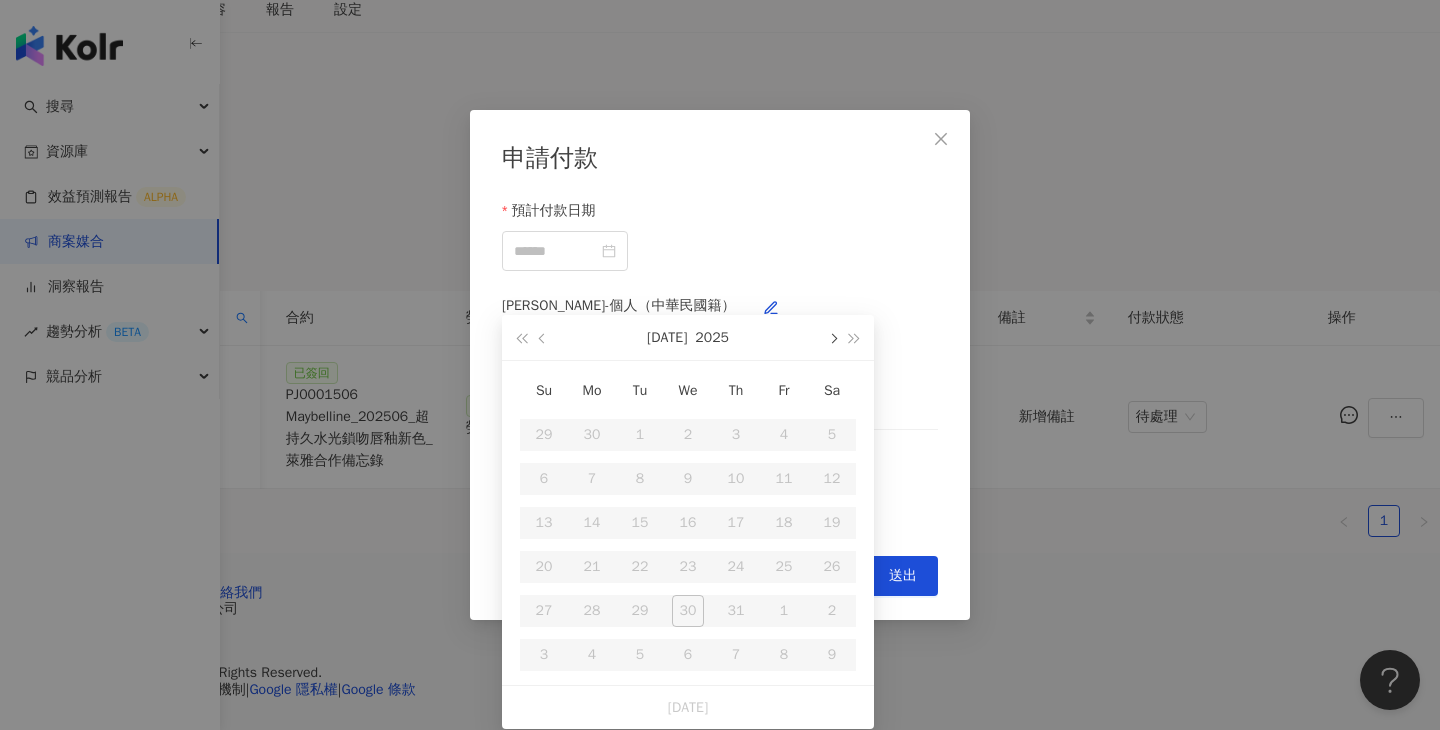click at bounding box center [832, 339] 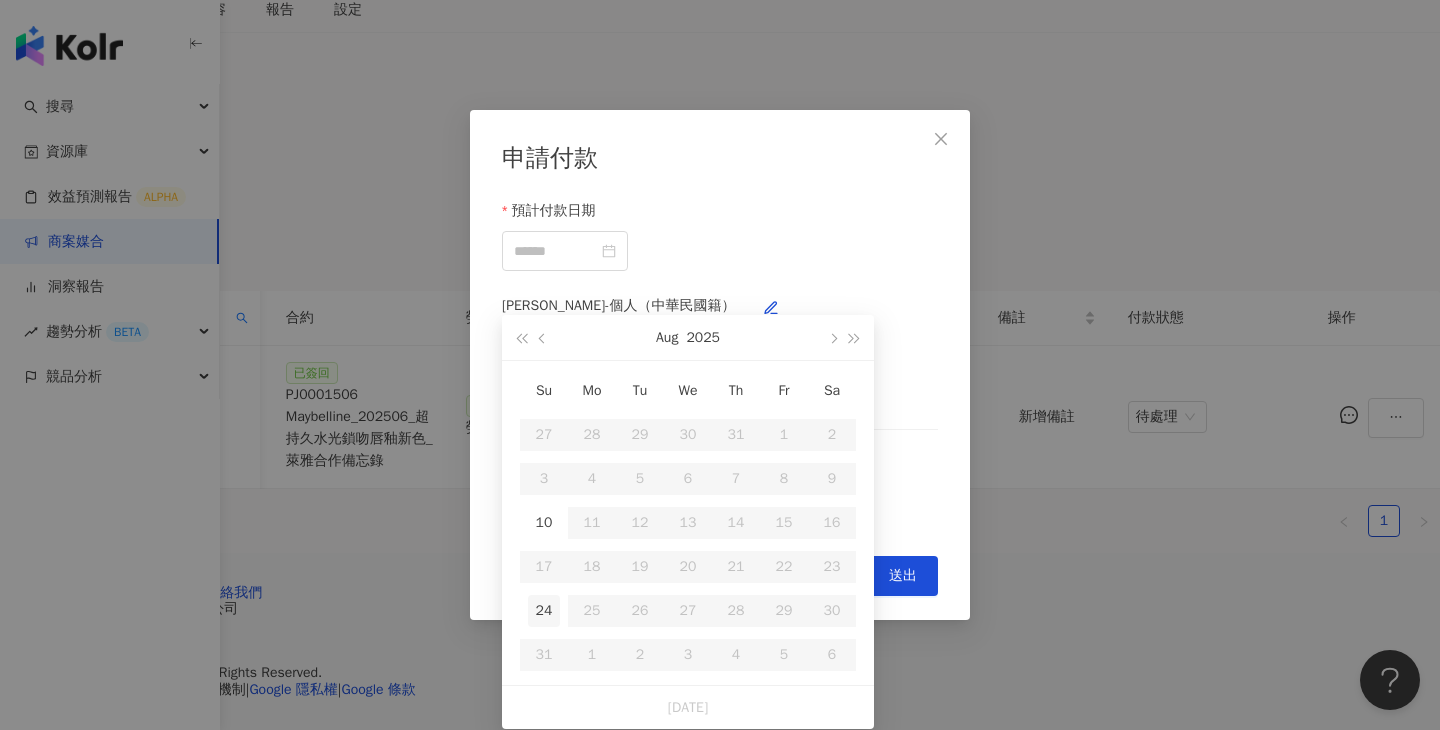type on "**********" 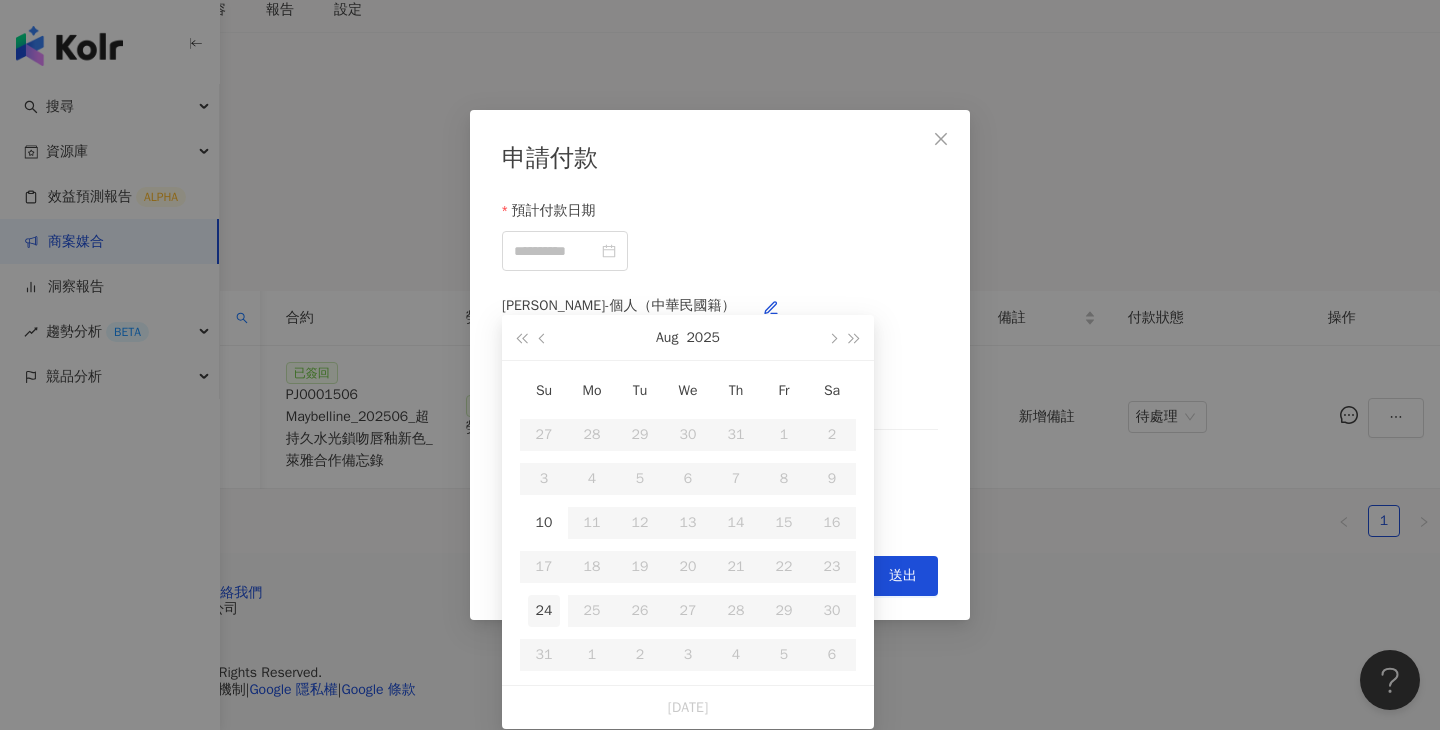 click on "24" at bounding box center (544, 611) 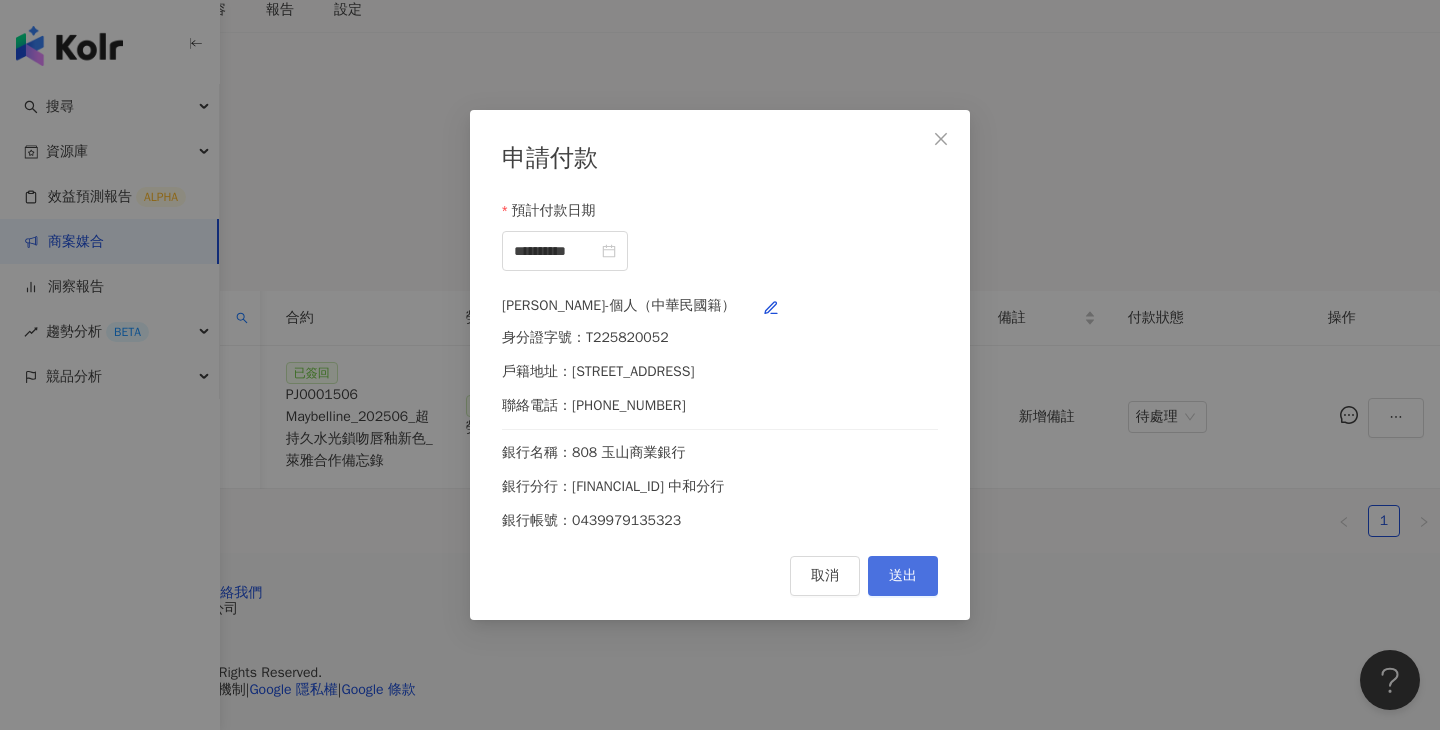click on "送出" at bounding box center [903, 576] 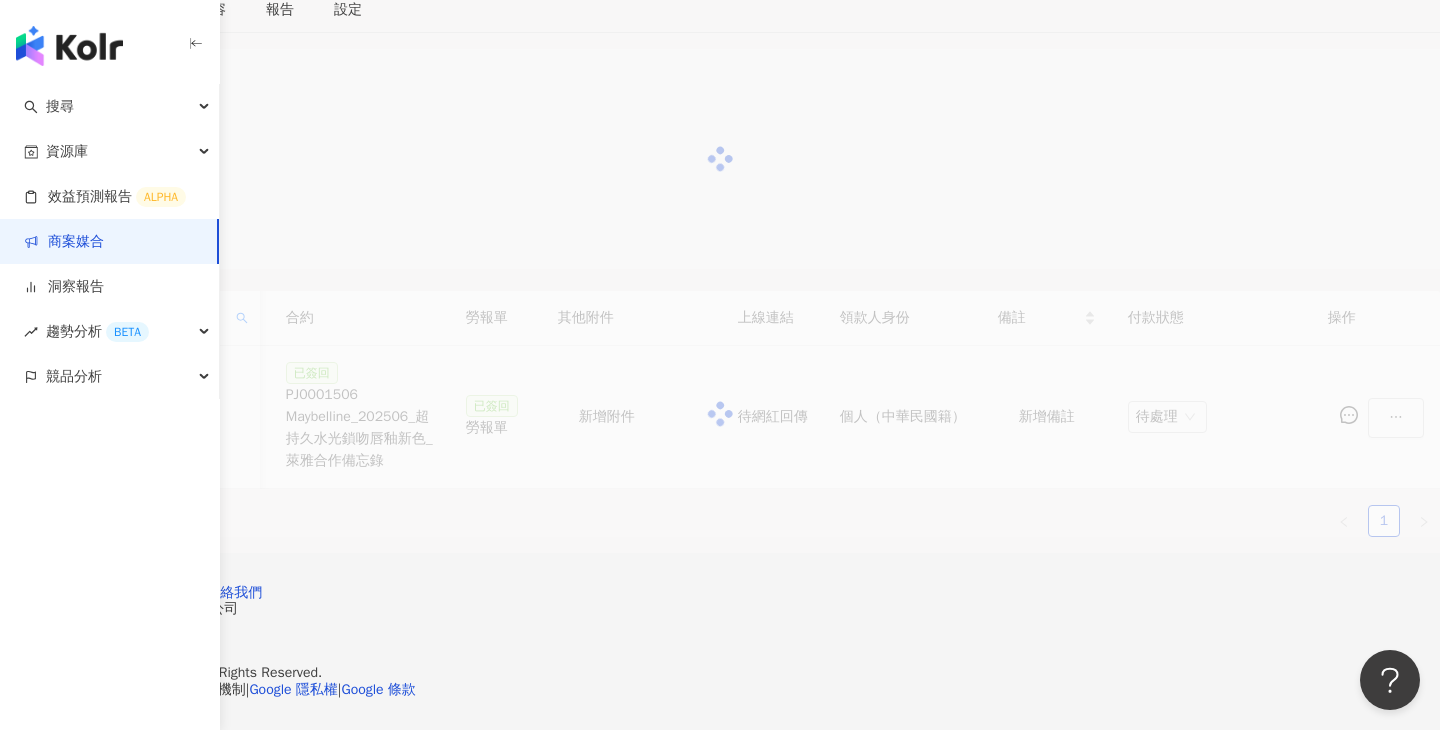scroll, scrollTop: 411, scrollLeft: 0, axis: vertical 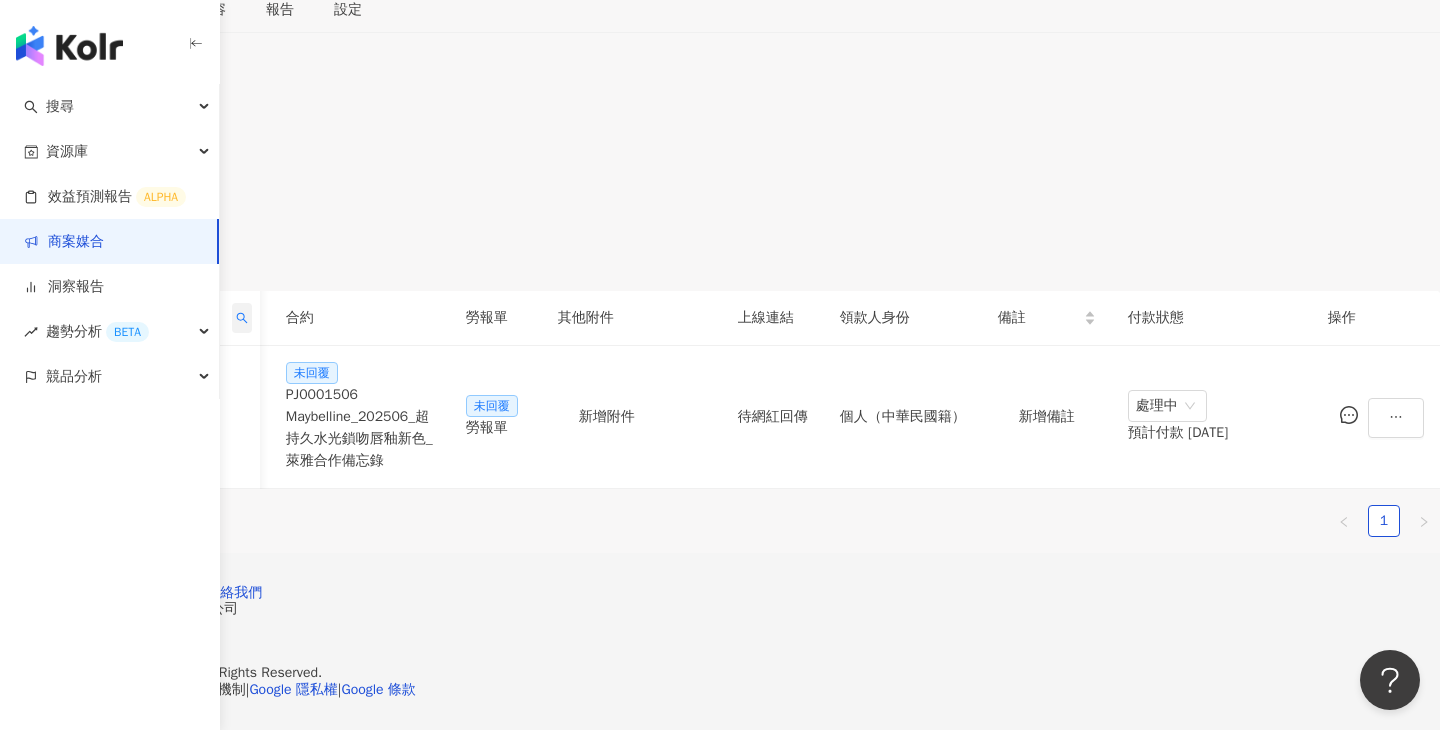 click 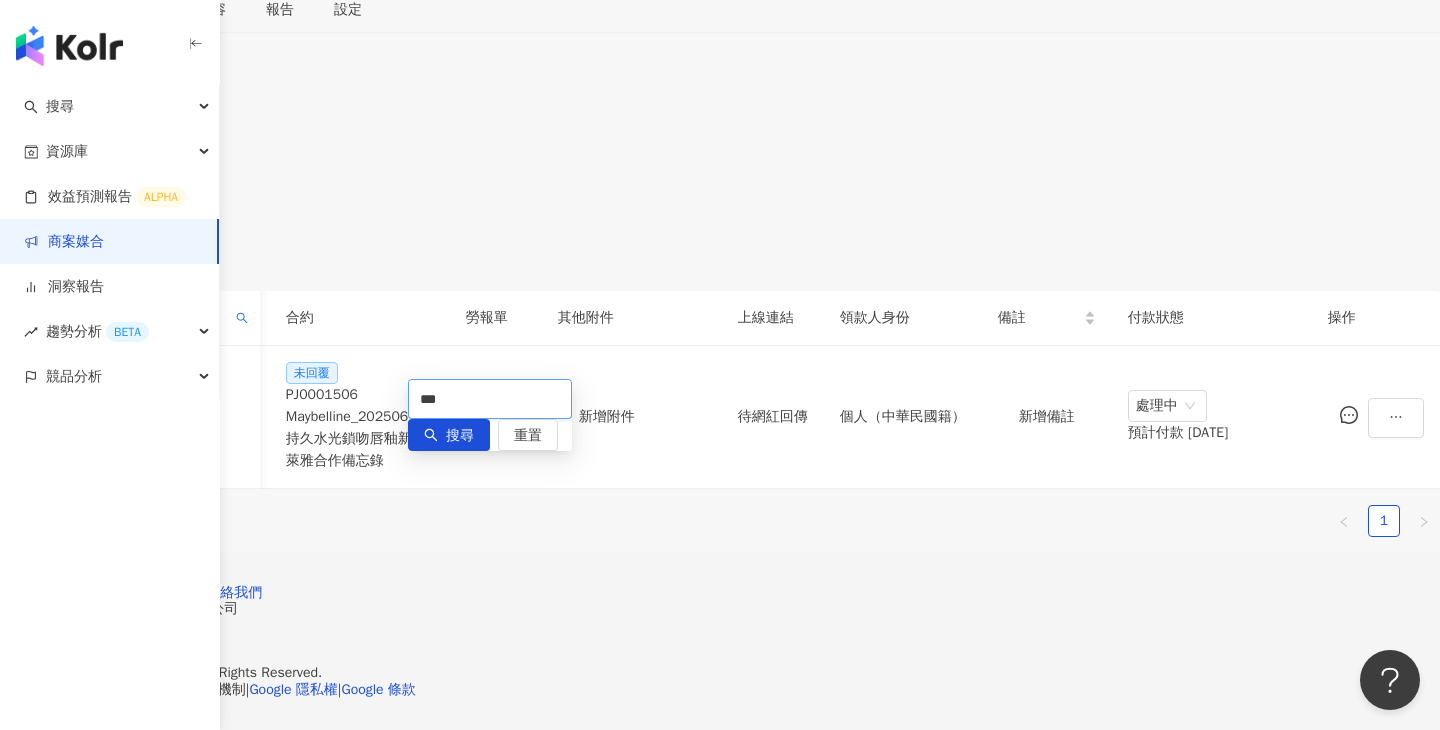 click on "***" at bounding box center (490, 399) 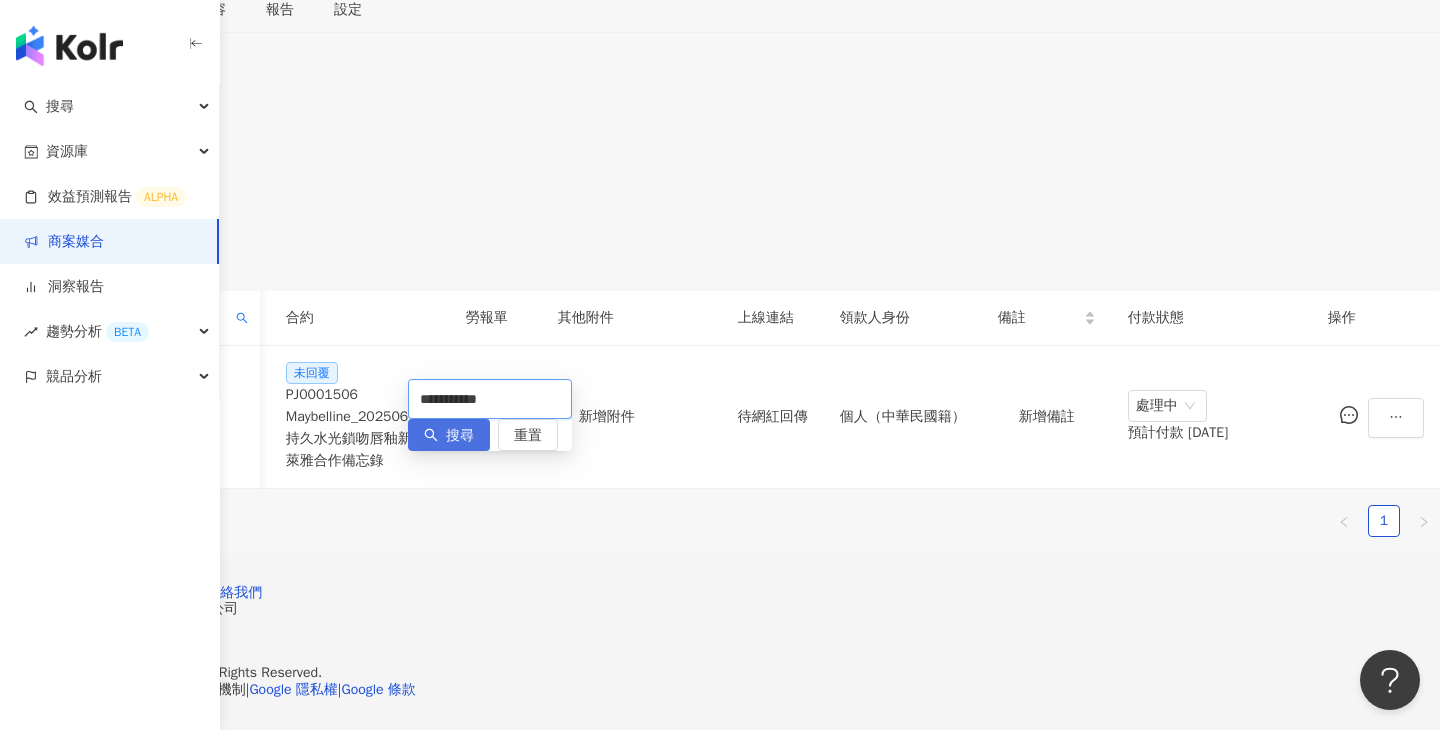 type on "**********" 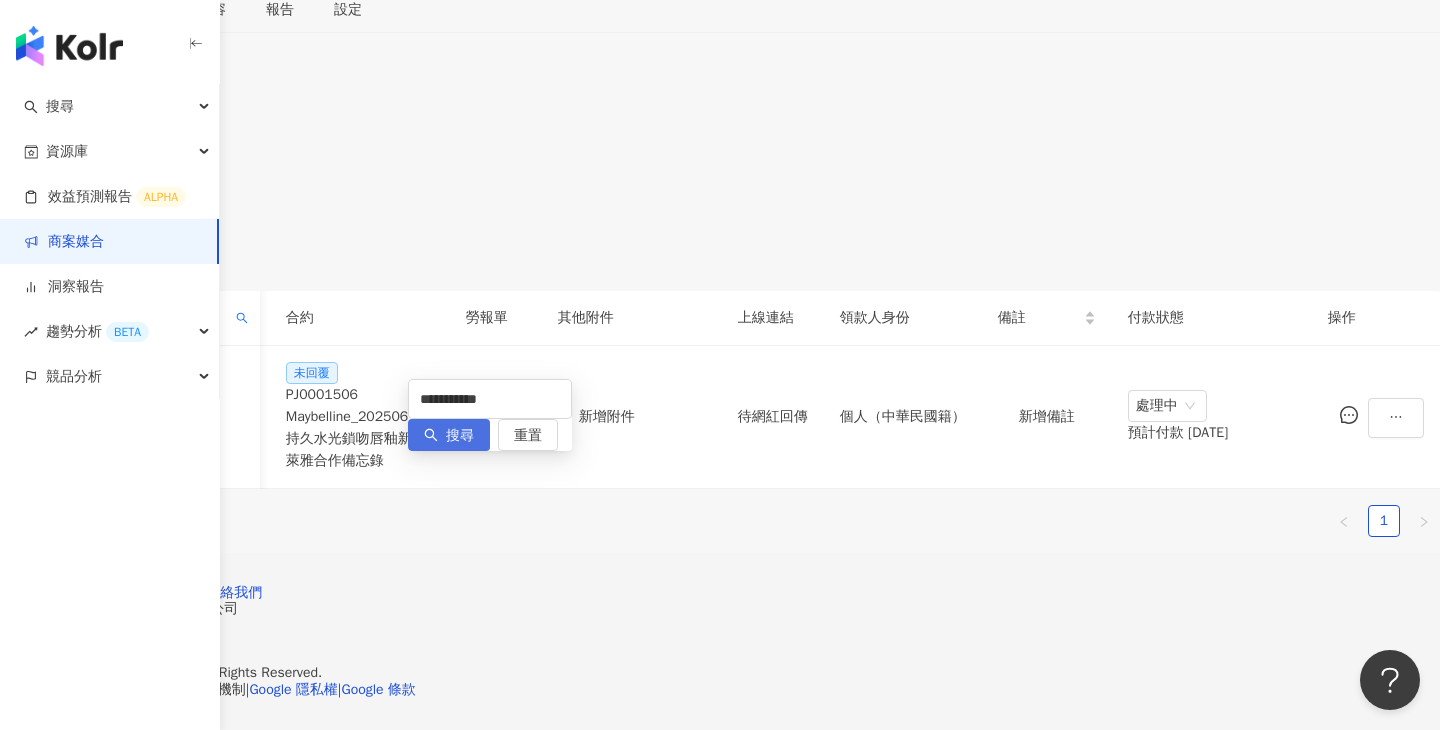 click on "搜尋" at bounding box center [460, 436] 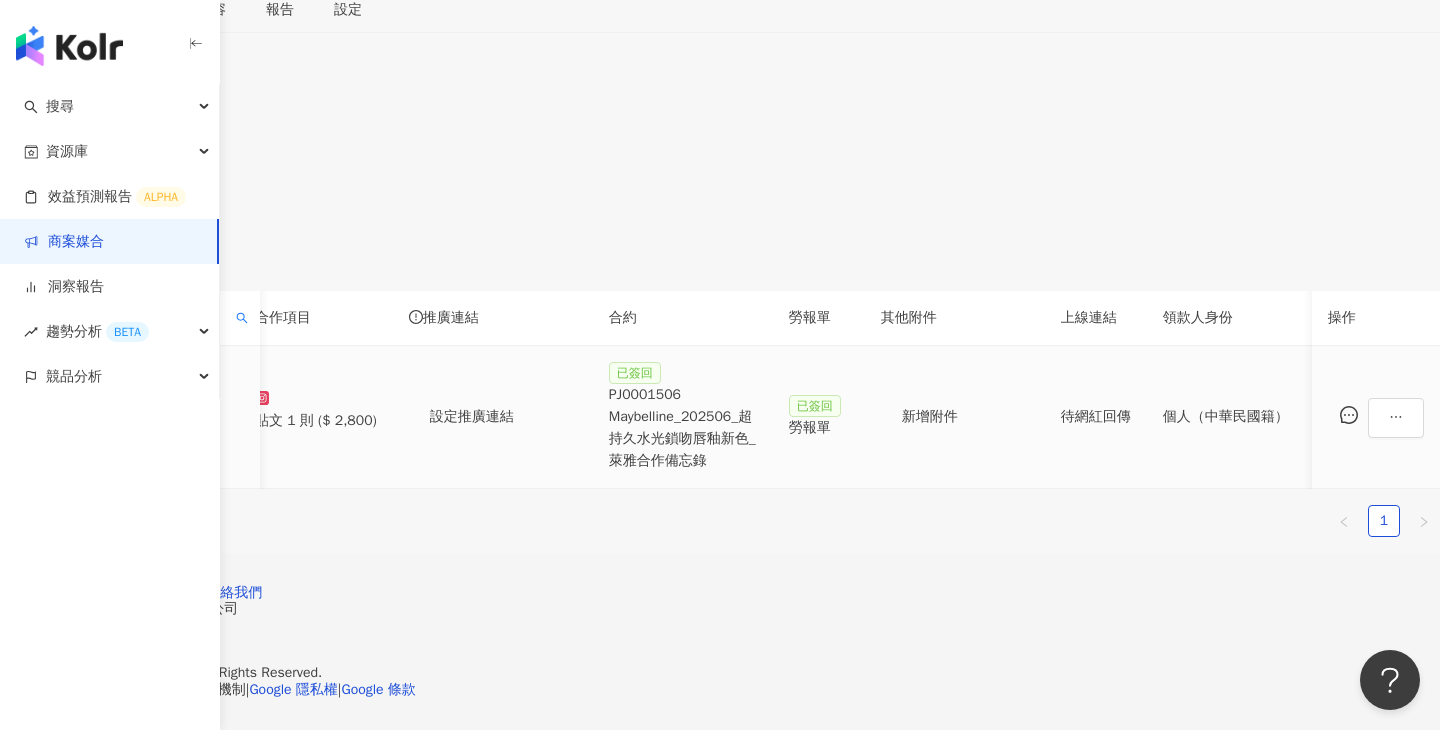 scroll, scrollTop: 0, scrollLeft: 464, axis: horizontal 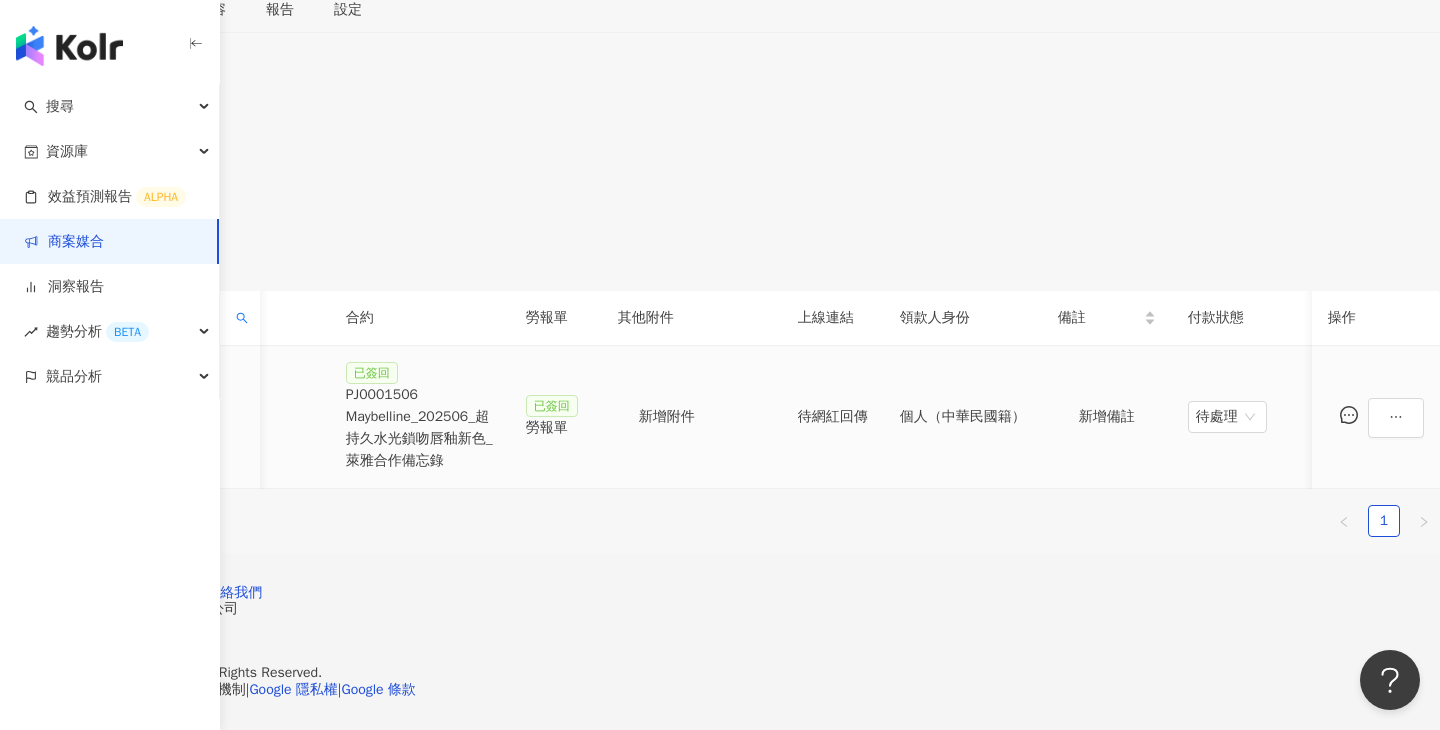 click on "PJ0001506 Maybelline_202506_超持久水光鎖吻唇釉新色_萊雅合作備忘錄" at bounding box center (420, 428) 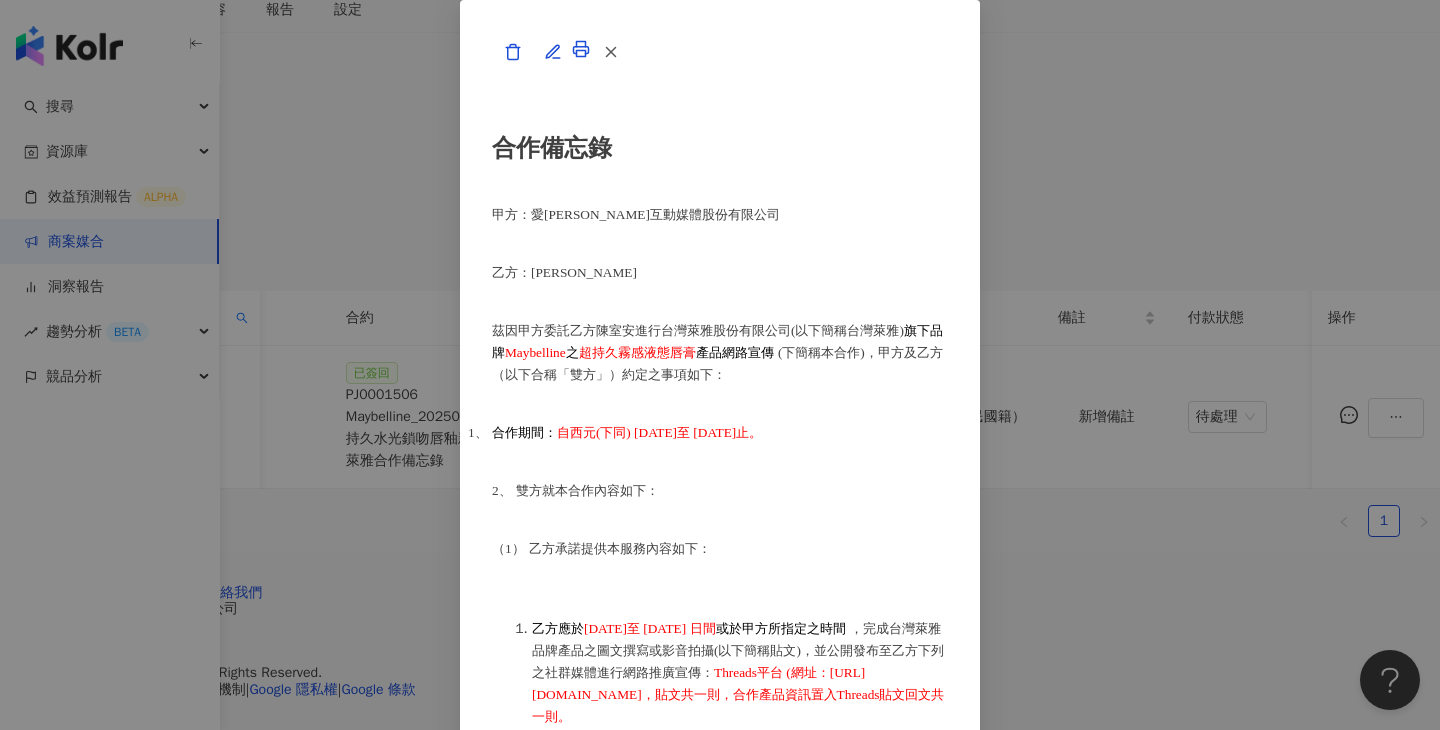 scroll, scrollTop: 0, scrollLeft: 0, axis: both 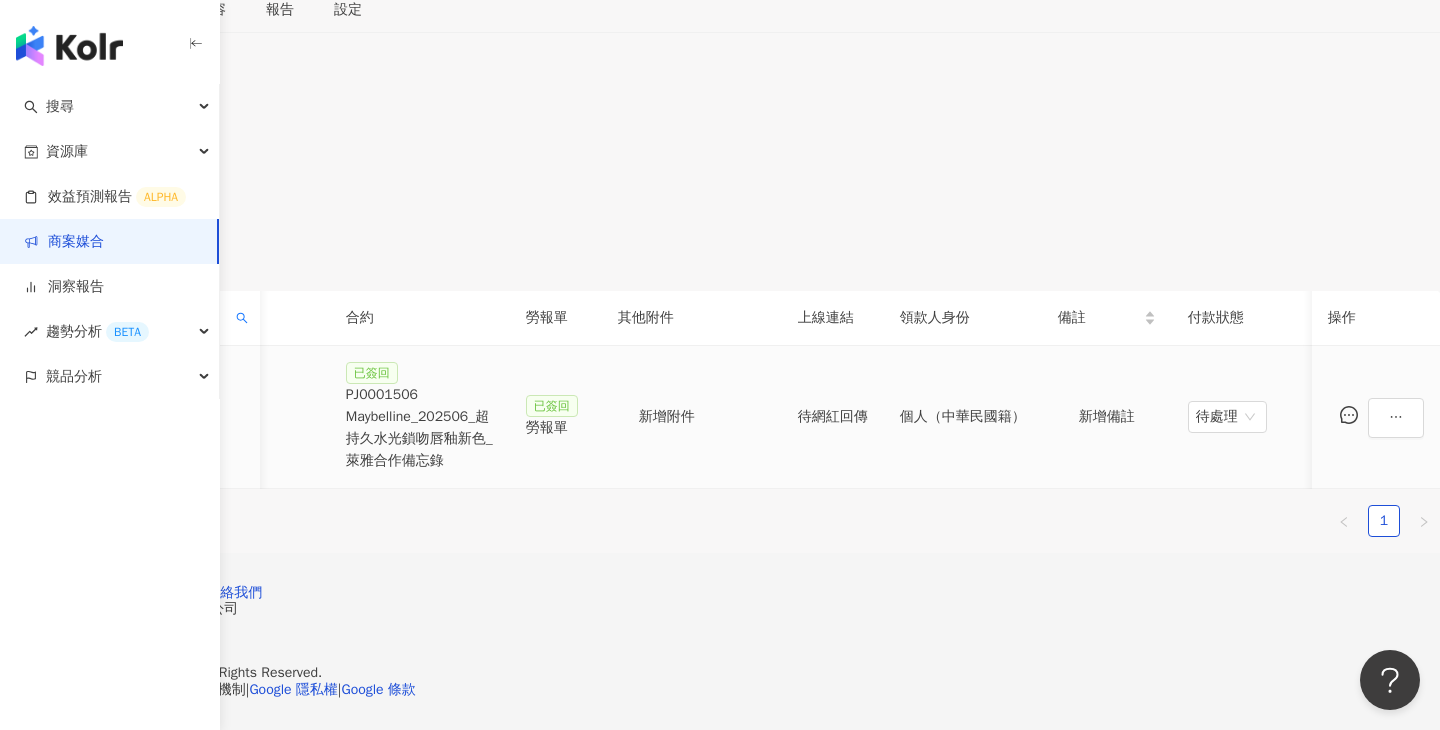 click on "勞報單" at bounding box center [556, 428] 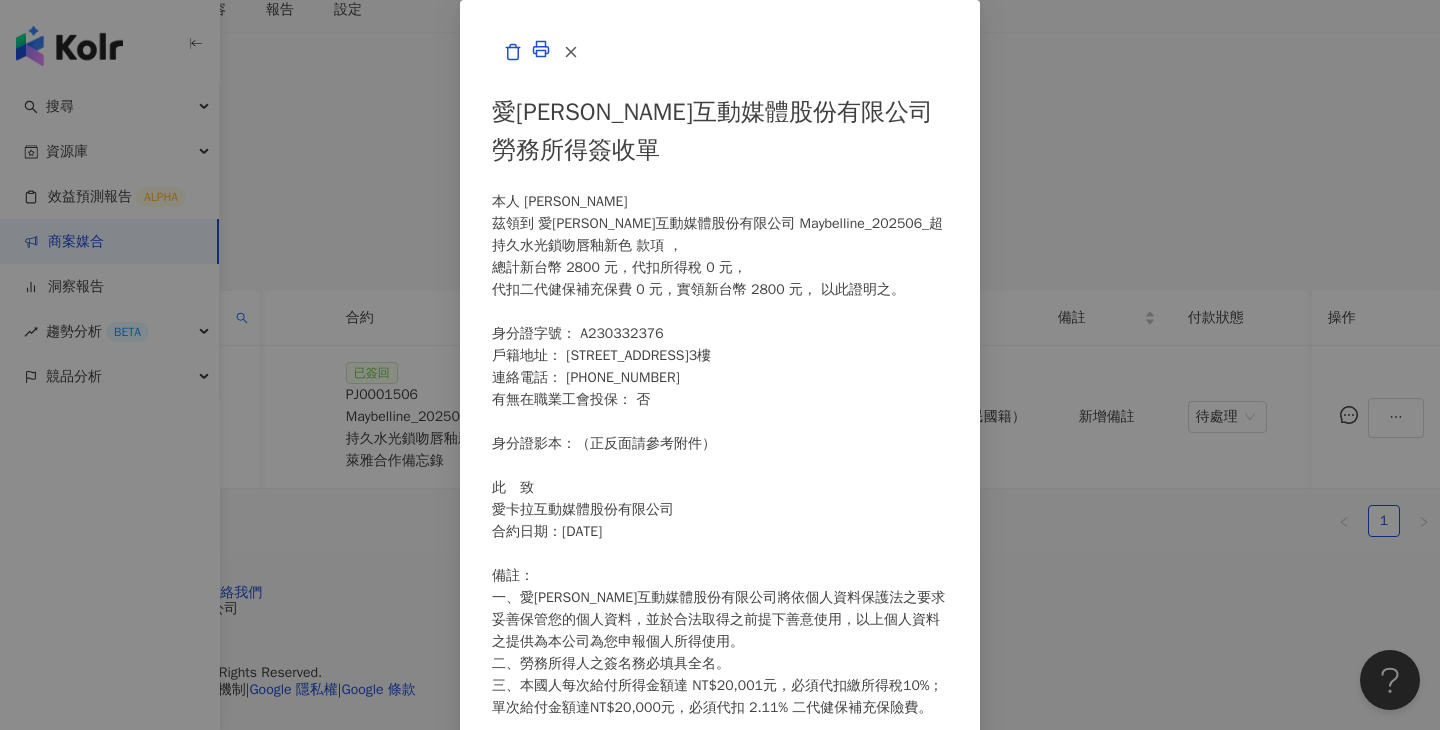 scroll, scrollTop: 156, scrollLeft: 0, axis: vertical 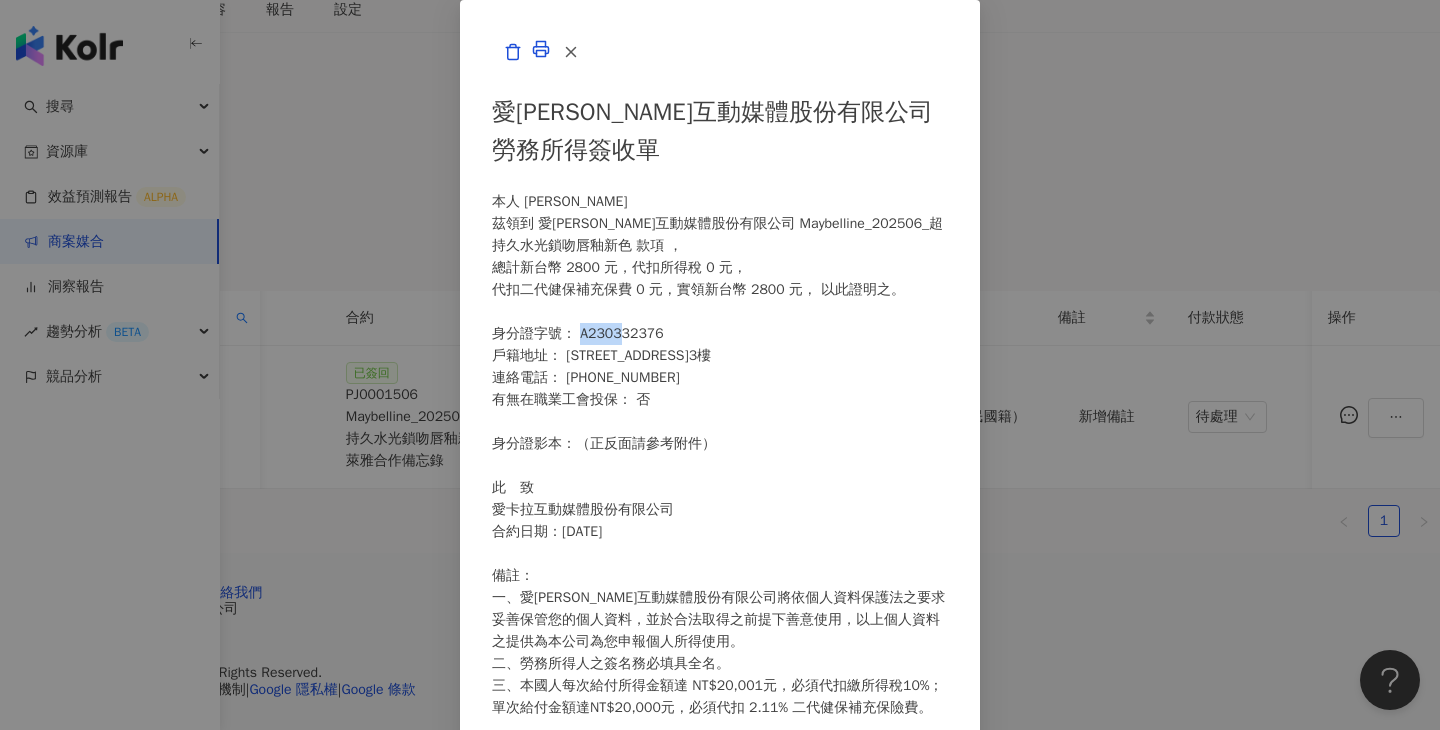 drag, startPoint x: 460, startPoint y: 196, endPoint x: 422, endPoint y: 196, distance: 38 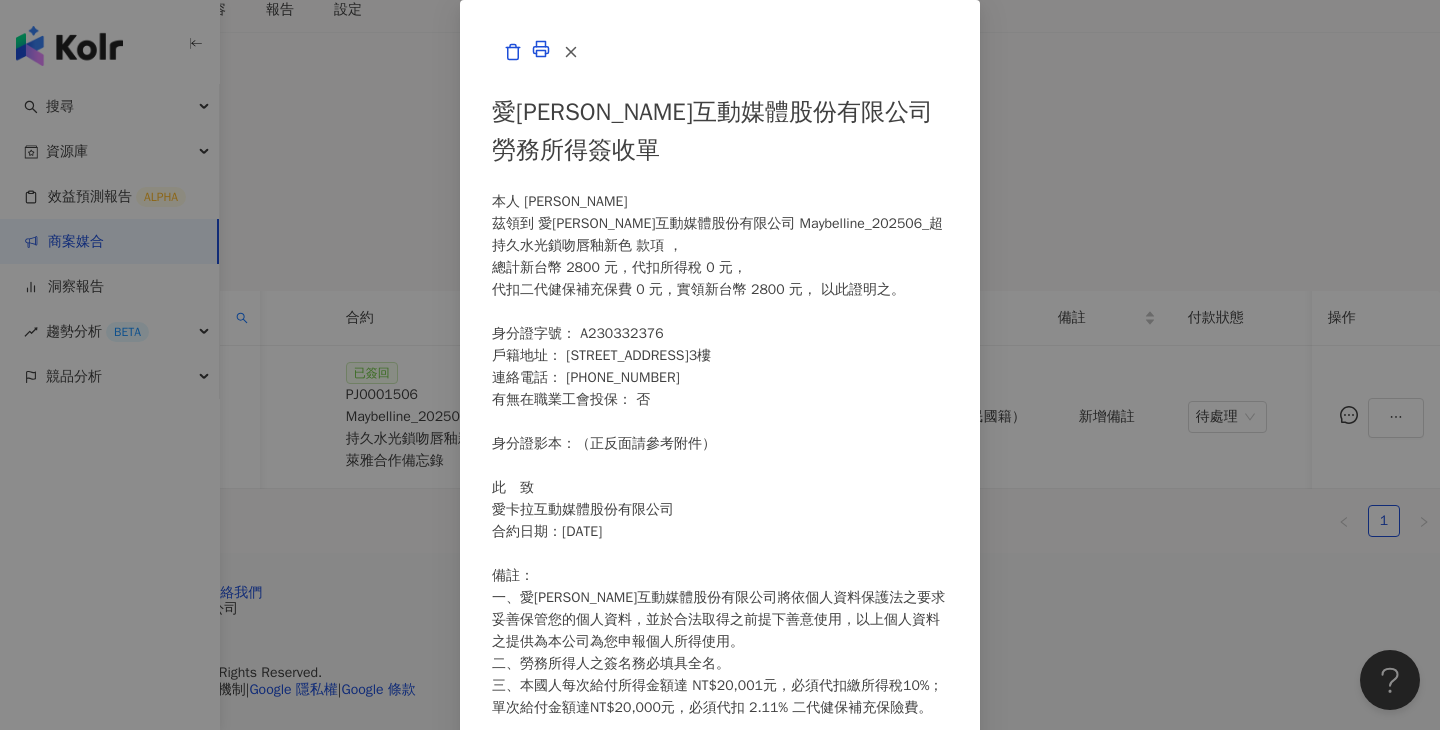 click on "愛[PERSON_NAME]互動媒體股份有限公司 勞務所得簽收單 本人 [PERSON_NAME]領到 愛[PERSON_NAME]互動媒體股份有限公司 Maybelline_202506_超持久水光鎖吻唇釉新色 款項 ，  總計新台幣 2800 元，代扣所得稅 0 元， 代扣二代健保補充保費 0 元，實領新台幣 2800 元， 以此證明之。 身分證字號： A230332376 戶籍地址： [STREET_ADDRESS] 連絡電話： [PHONE_NUMBER] 有無在職業工會投保： 否 身分證影本：（正反面請參考附件） 此　致 愛[PERSON_NAME]互動媒體股份有限公司 合約日期：[DATE] 備註： 一、愛[PERSON_NAME]互動媒體股份有限公司將依個人資料保護法之要求妥善保管您的個人資料，並於合法取得之前提下善意使用，以上個人資料之提供為本公司為您申報個人所得使用。 二、勞務所得人之簽名務必填具全名。 身分證正面 身分證反面" at bounding box center (720, 365) 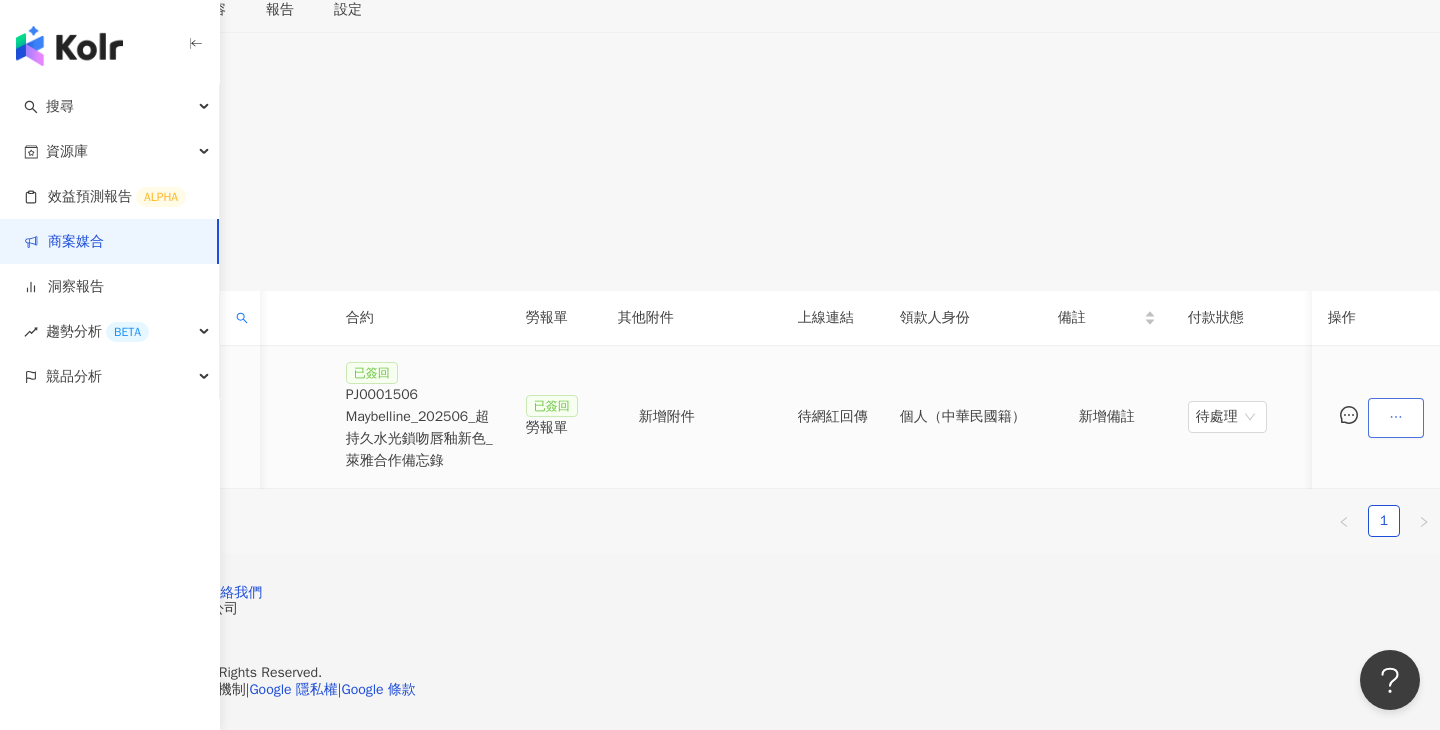 click 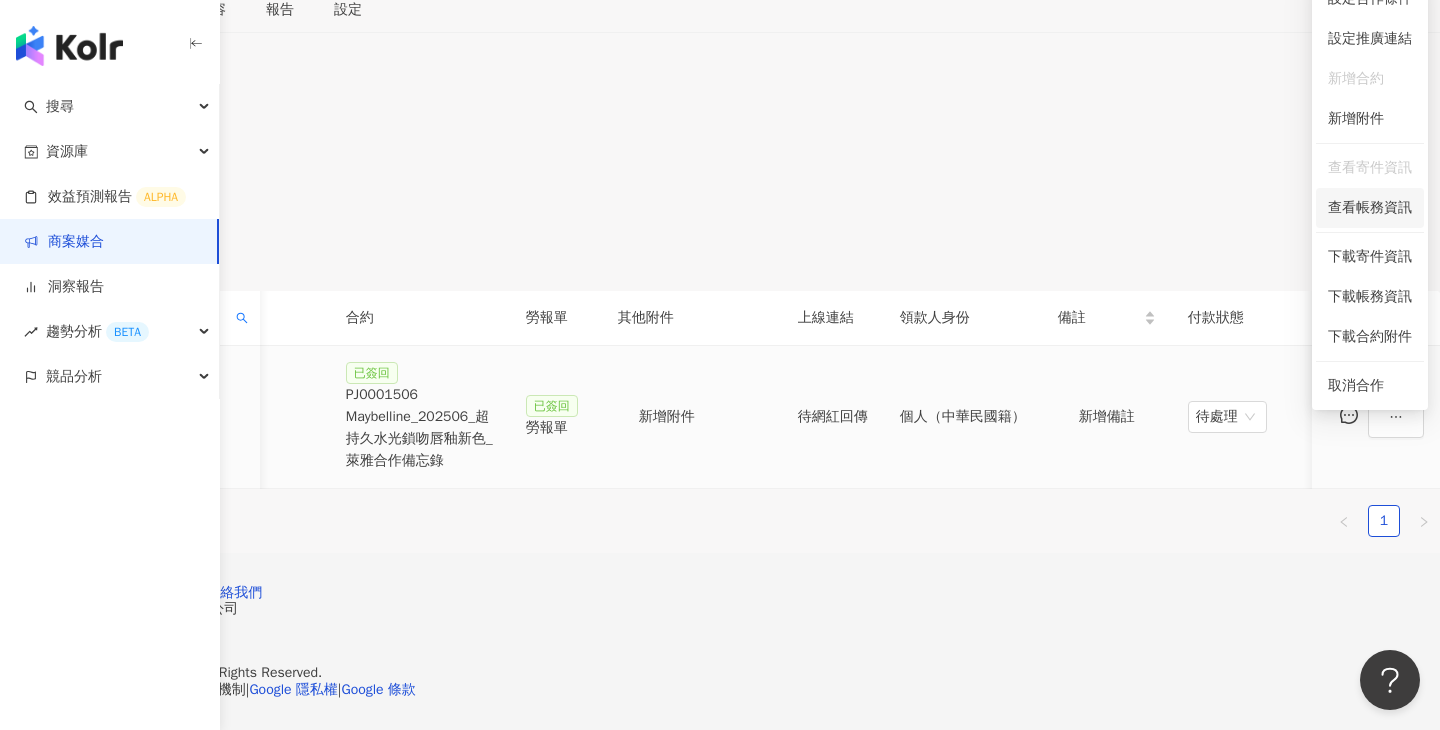 click on "查看帳務資訊" at bounding box center (1370, 208) 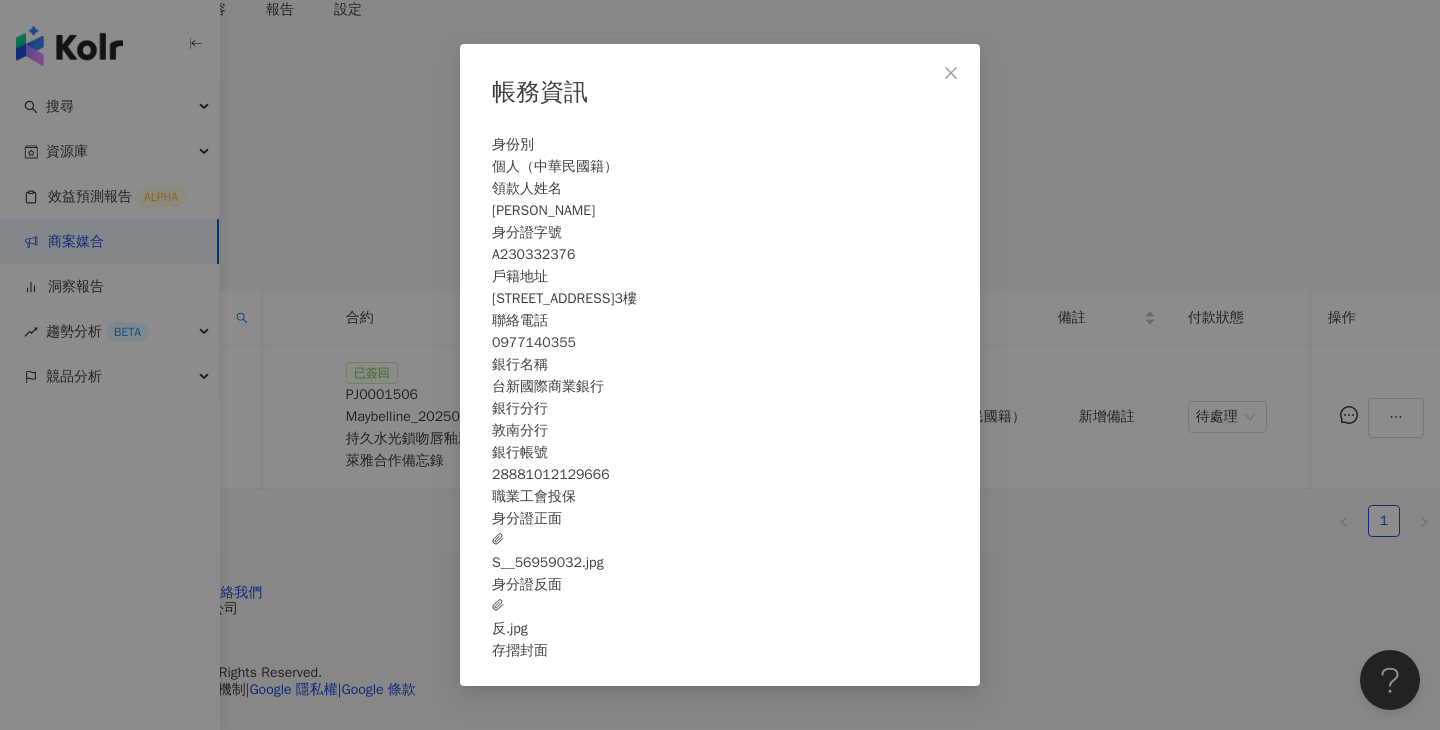 scroll, scrollTop: 39, scrollLeft: 0, axis: vertical 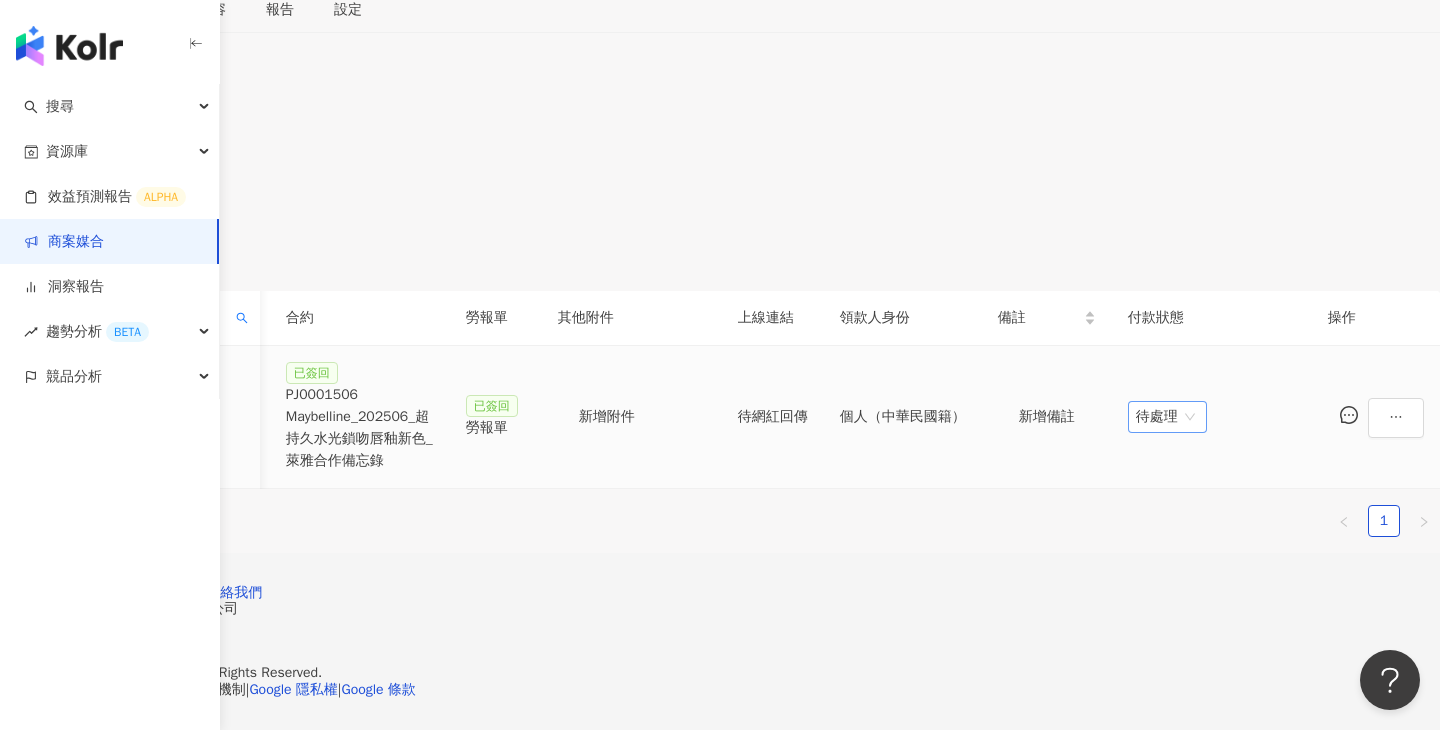 click on "待處理" at bounding box center [1167, 417] 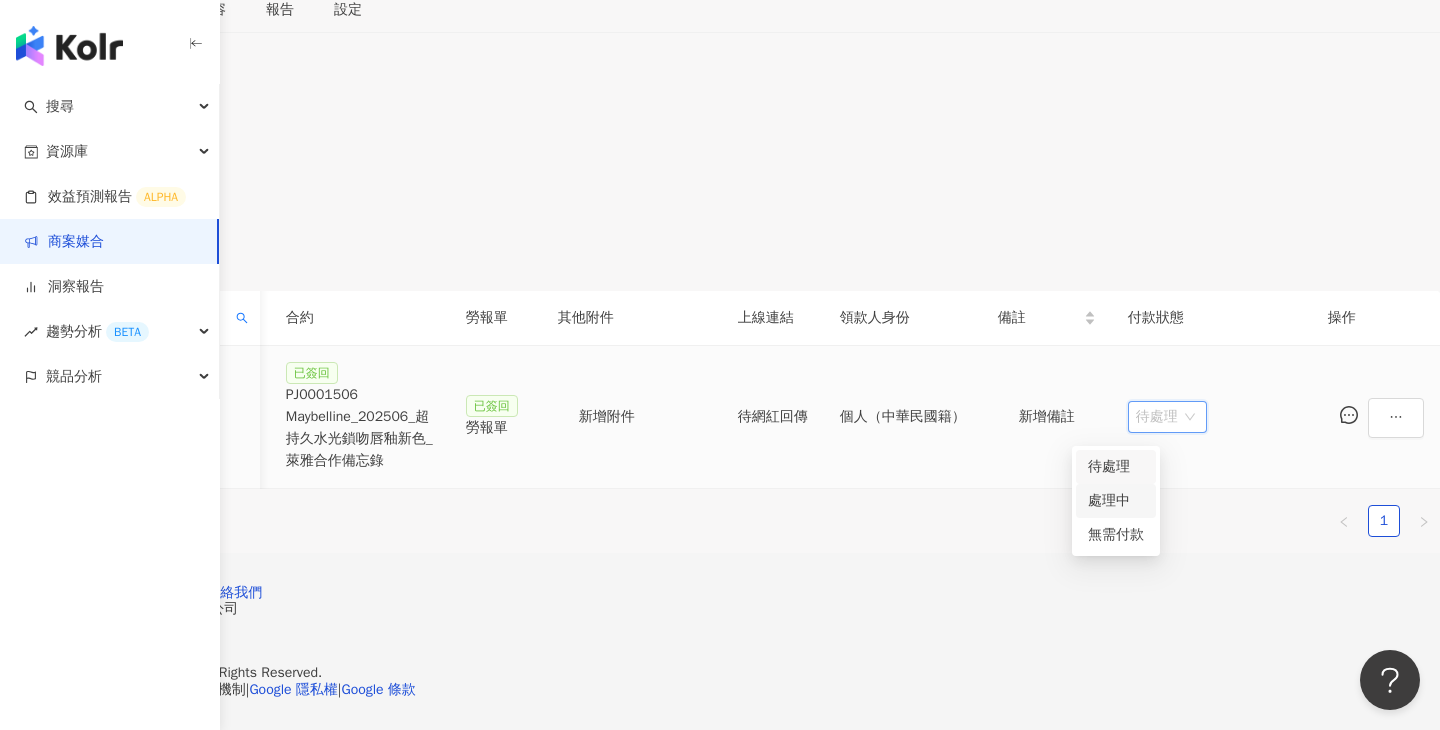 click on "處理中" at bounding box center (1116, 501) 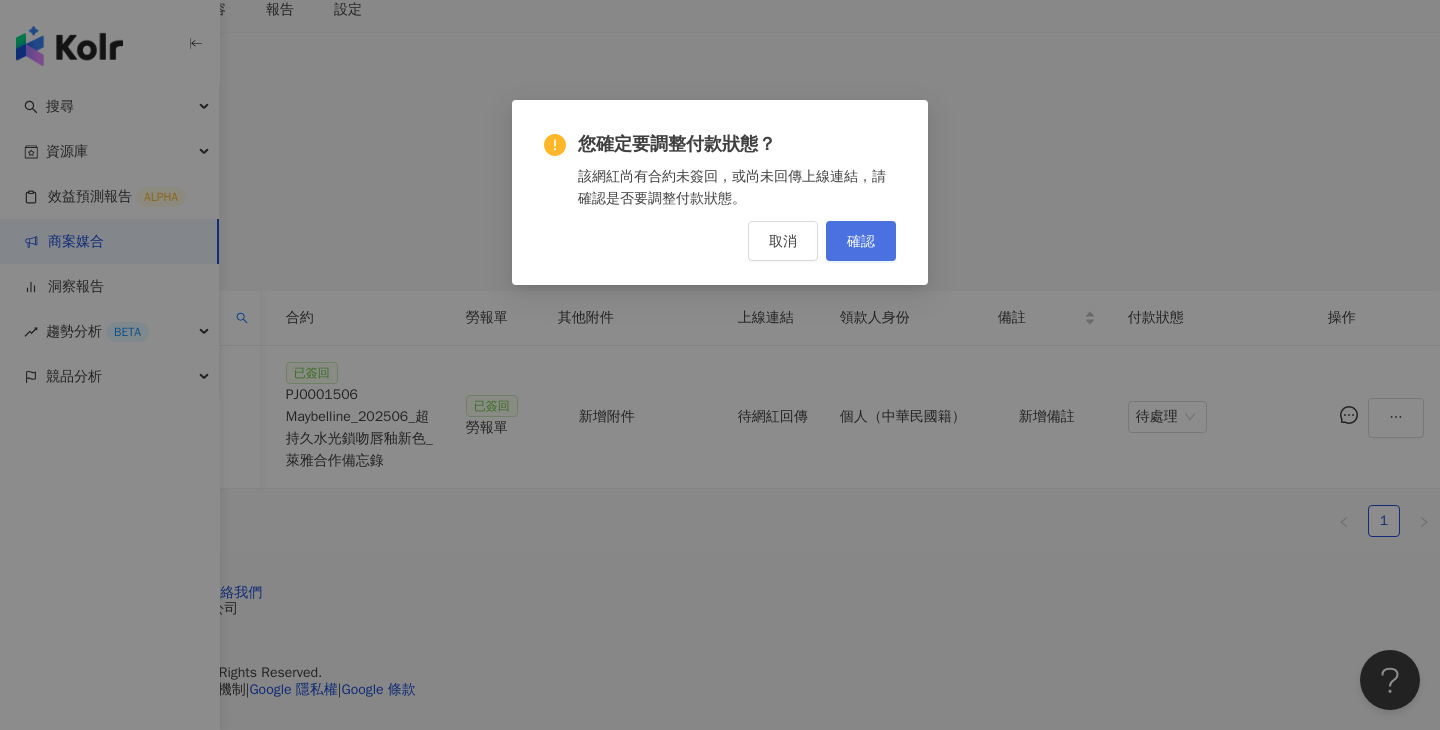 click on "確認" at bounding box center (861, 241) 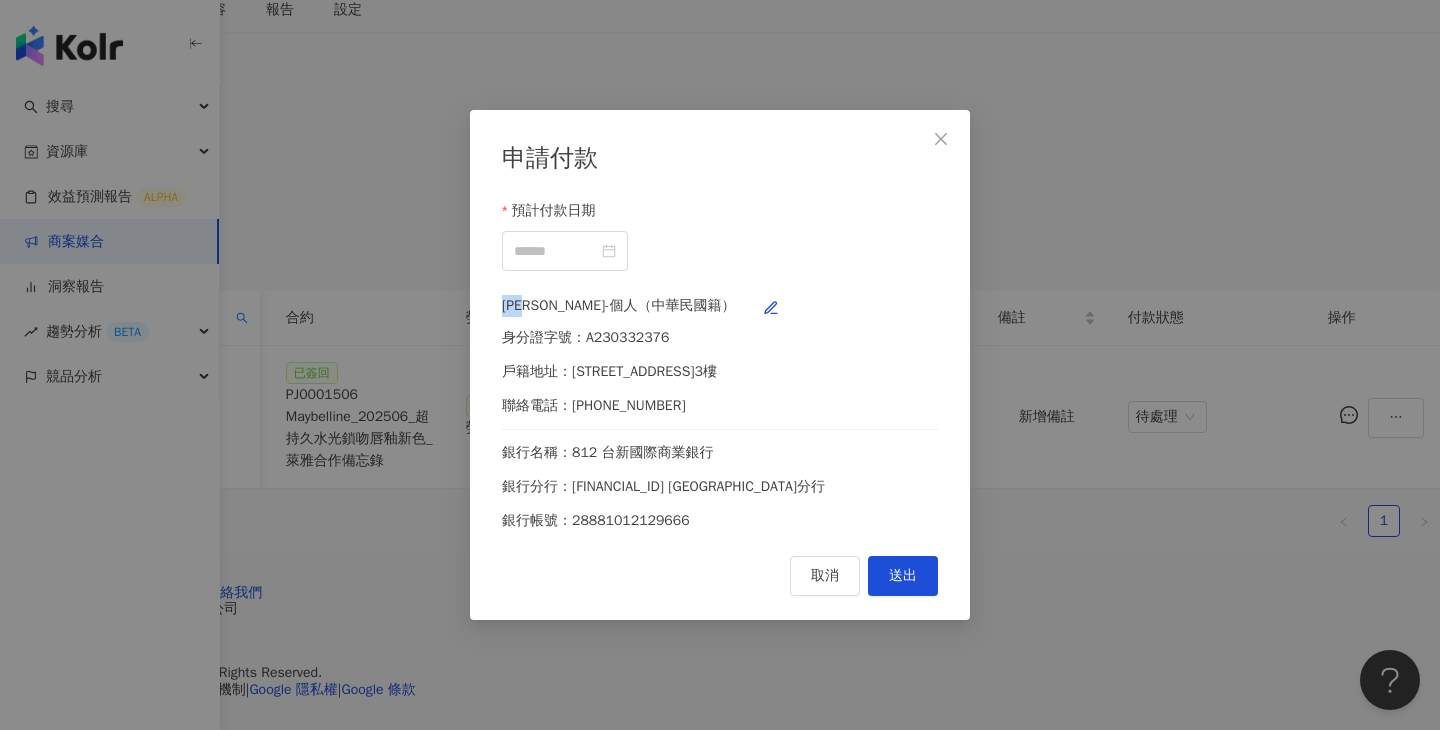 drag, startPoint x: 570, startPoint y: 304, endPoint x: 520, endPoint y: 304, distance: 50 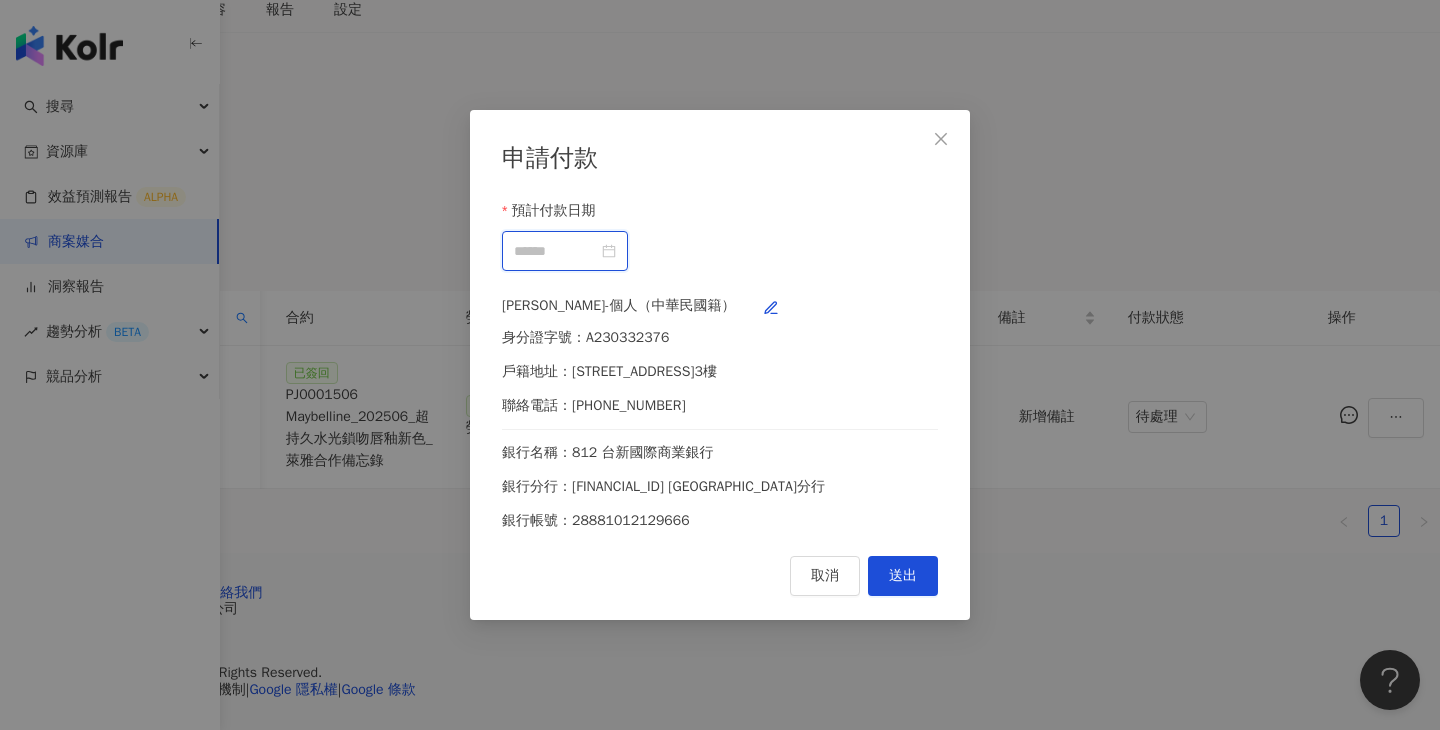 click on "預計付款日期" at bounding box center [556, 251] 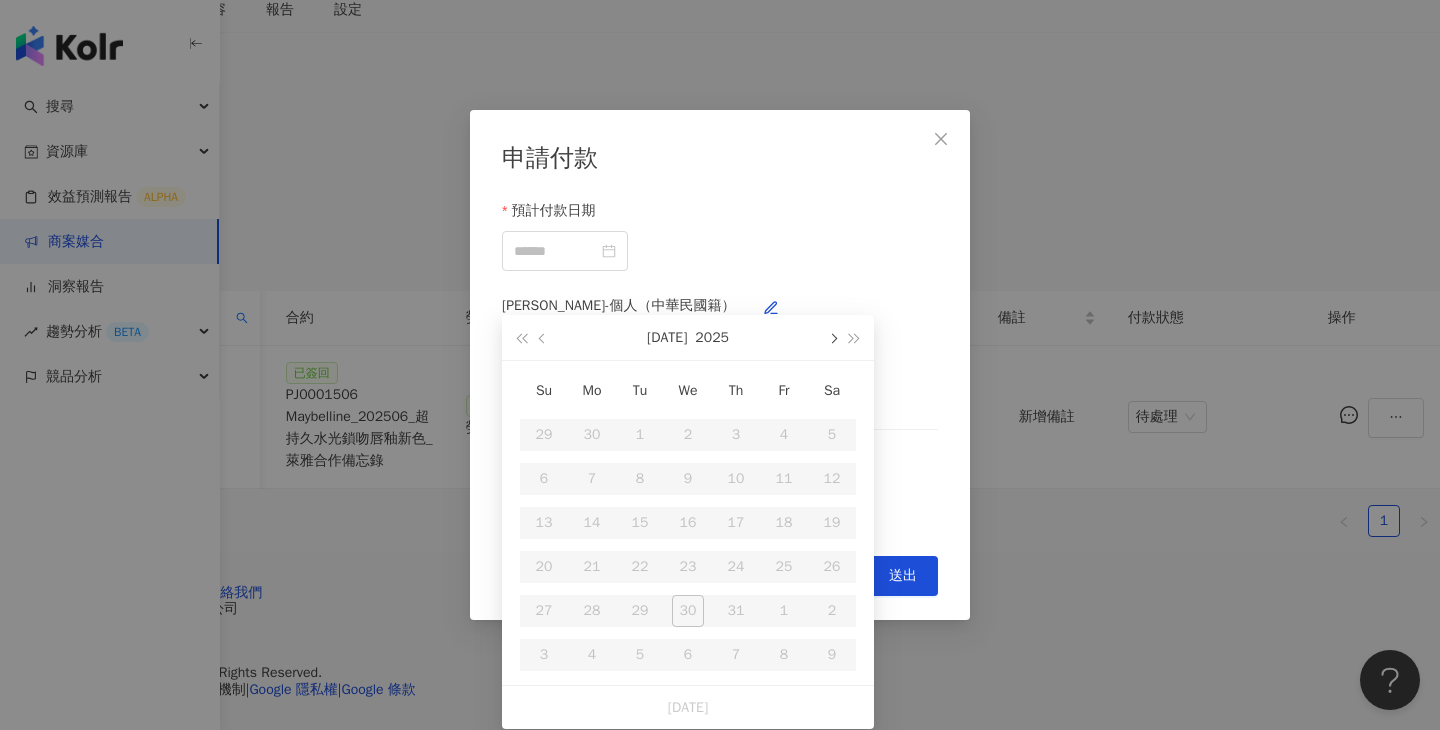 click at bounding box center (832, 339) 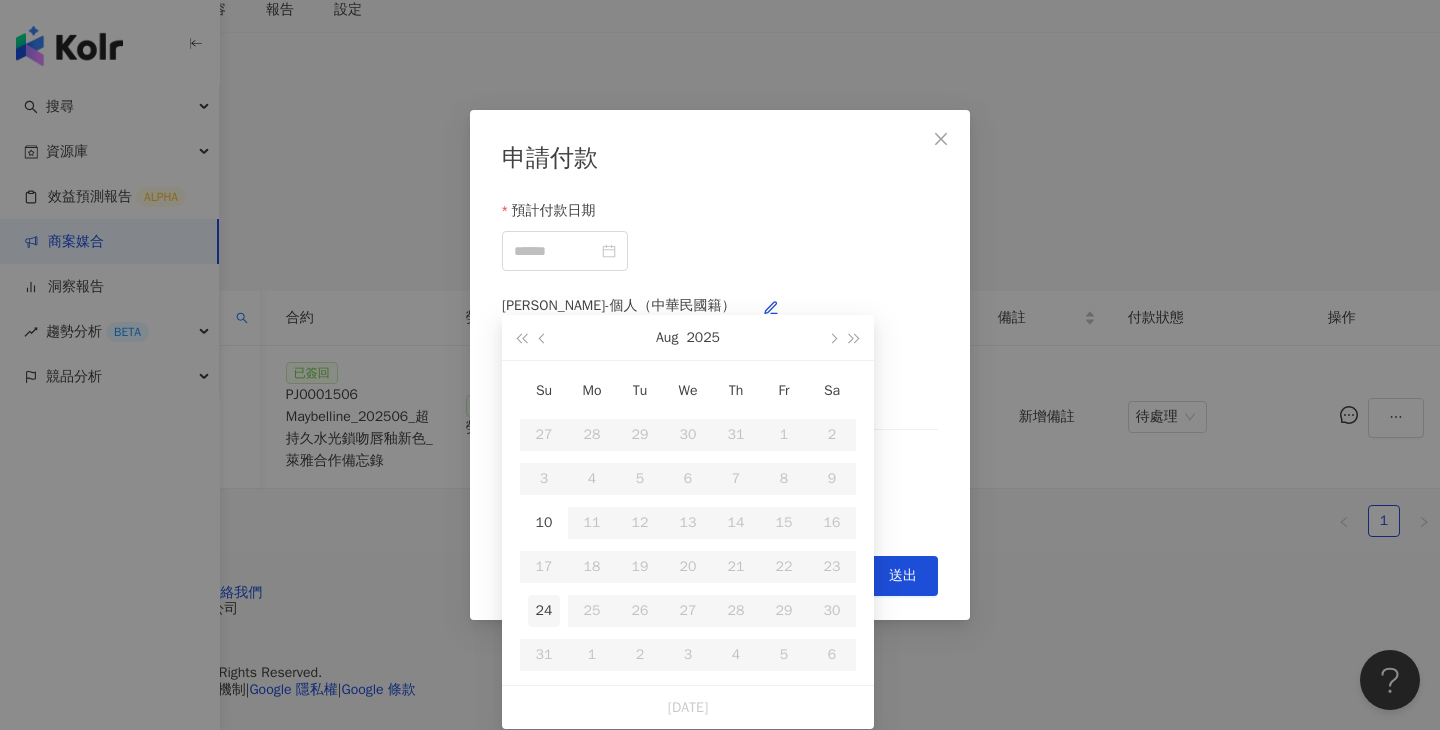 type on "**********" 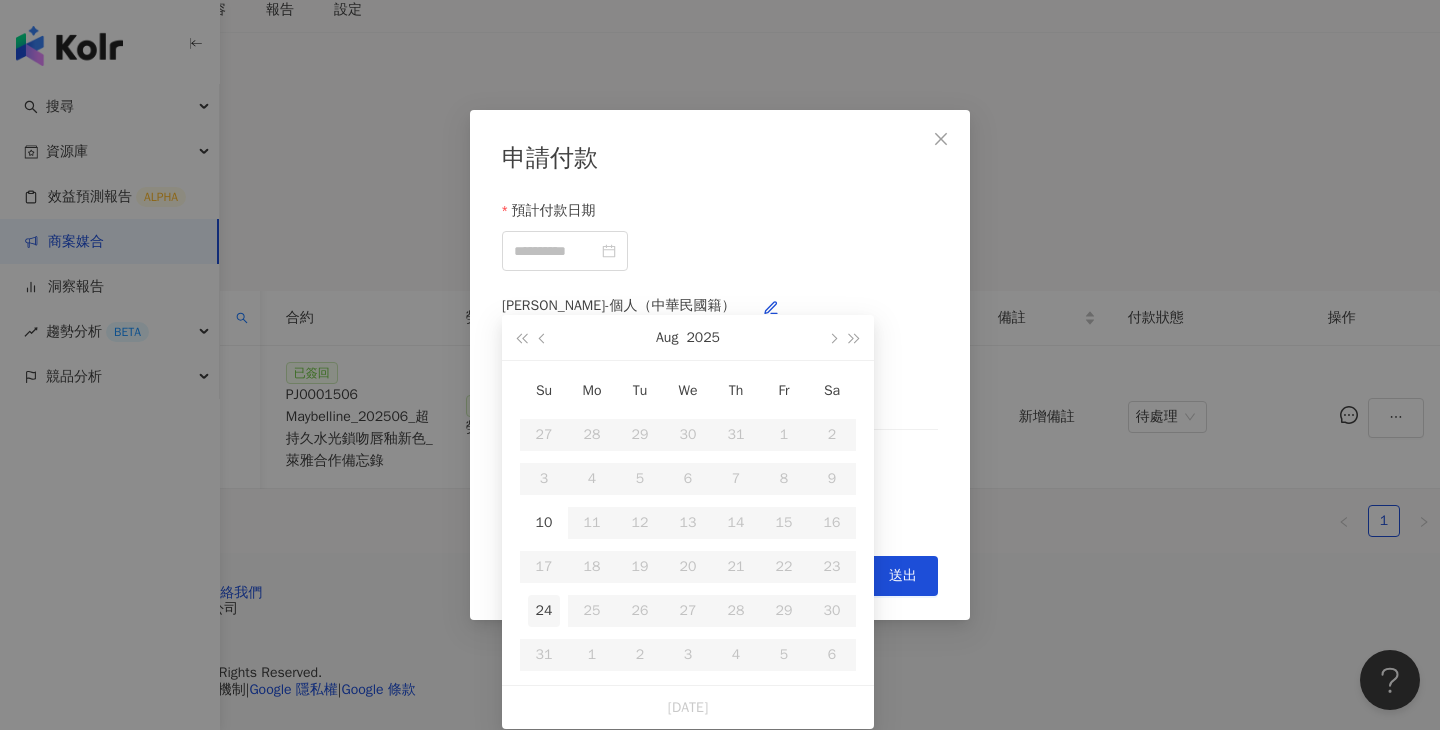 click on "24" at bounding box center (544, 611) 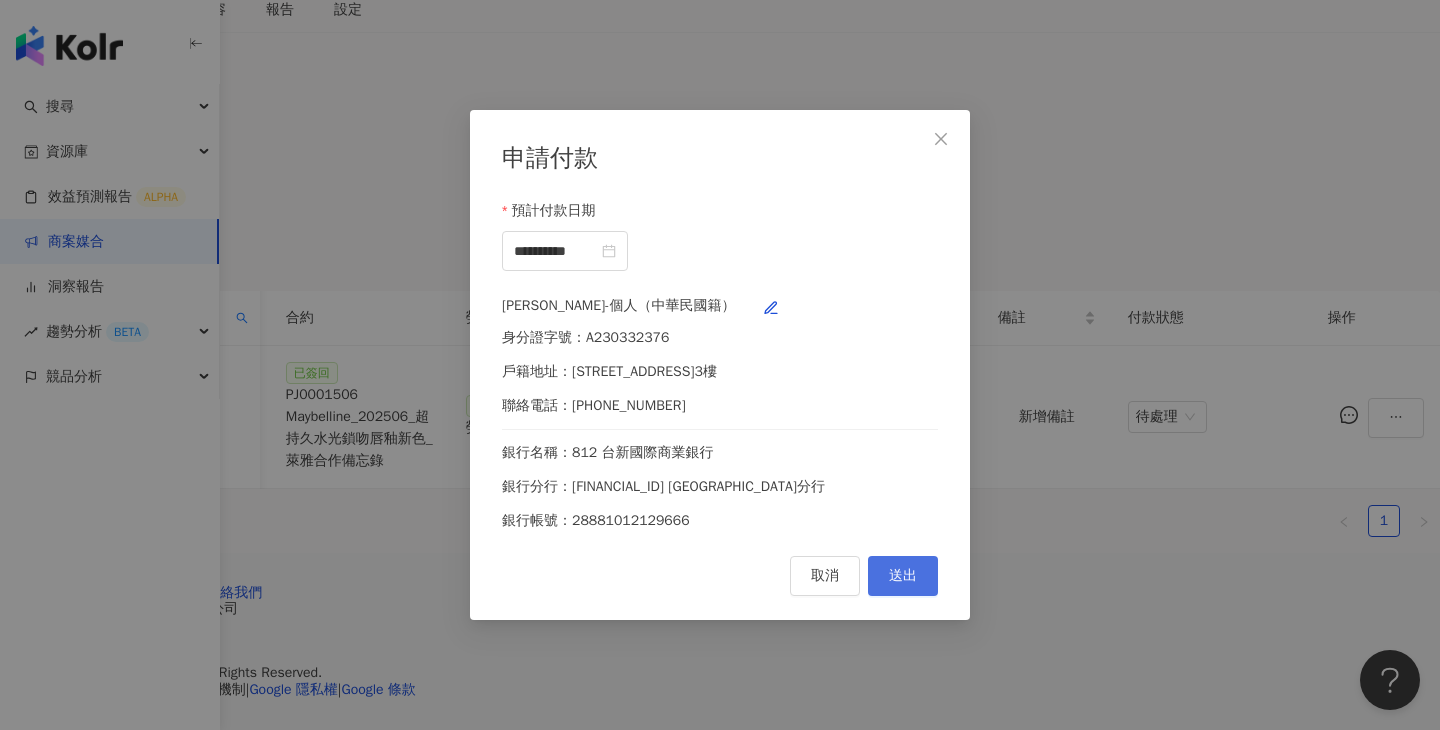click on "送出" at bounding box center [903, 576] 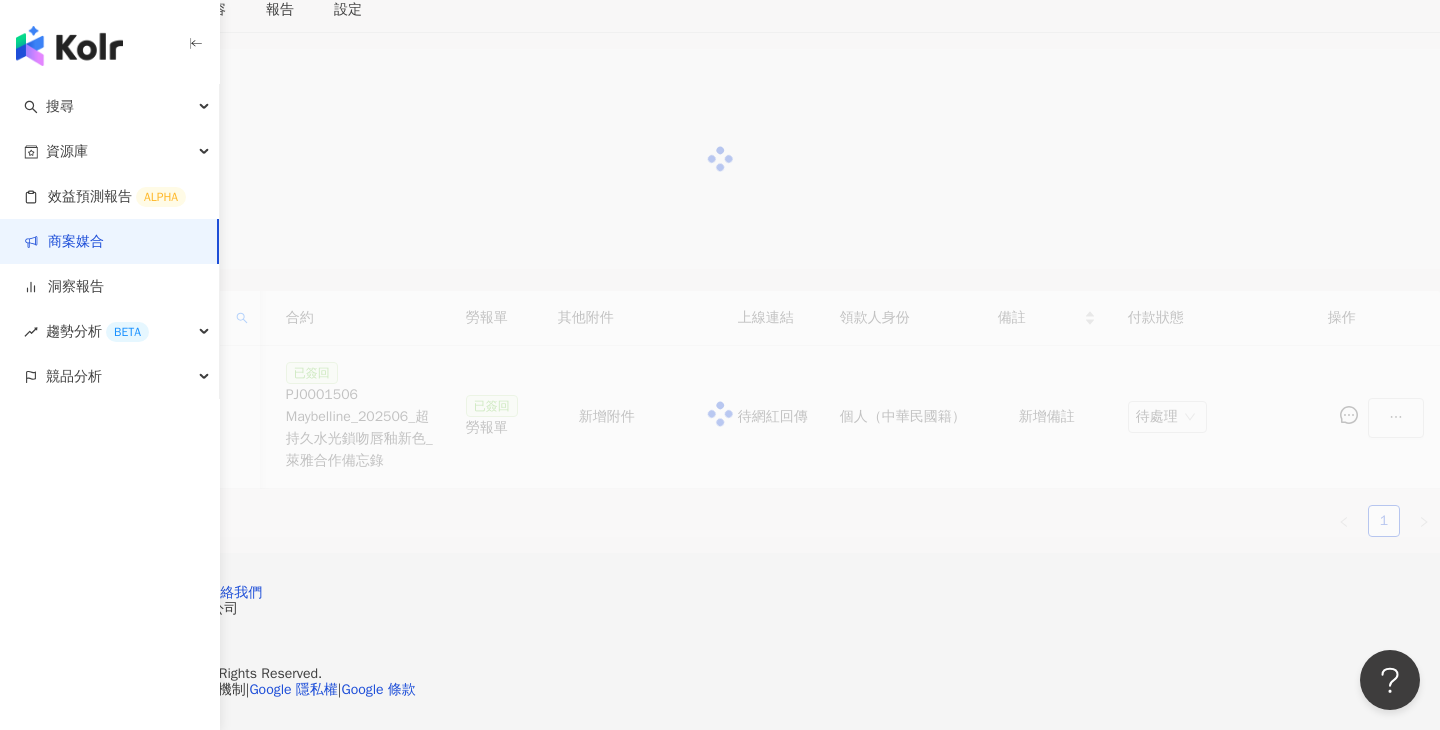 scroll, scrollTop: 411, scrollLeft: 0, axis: vertical 